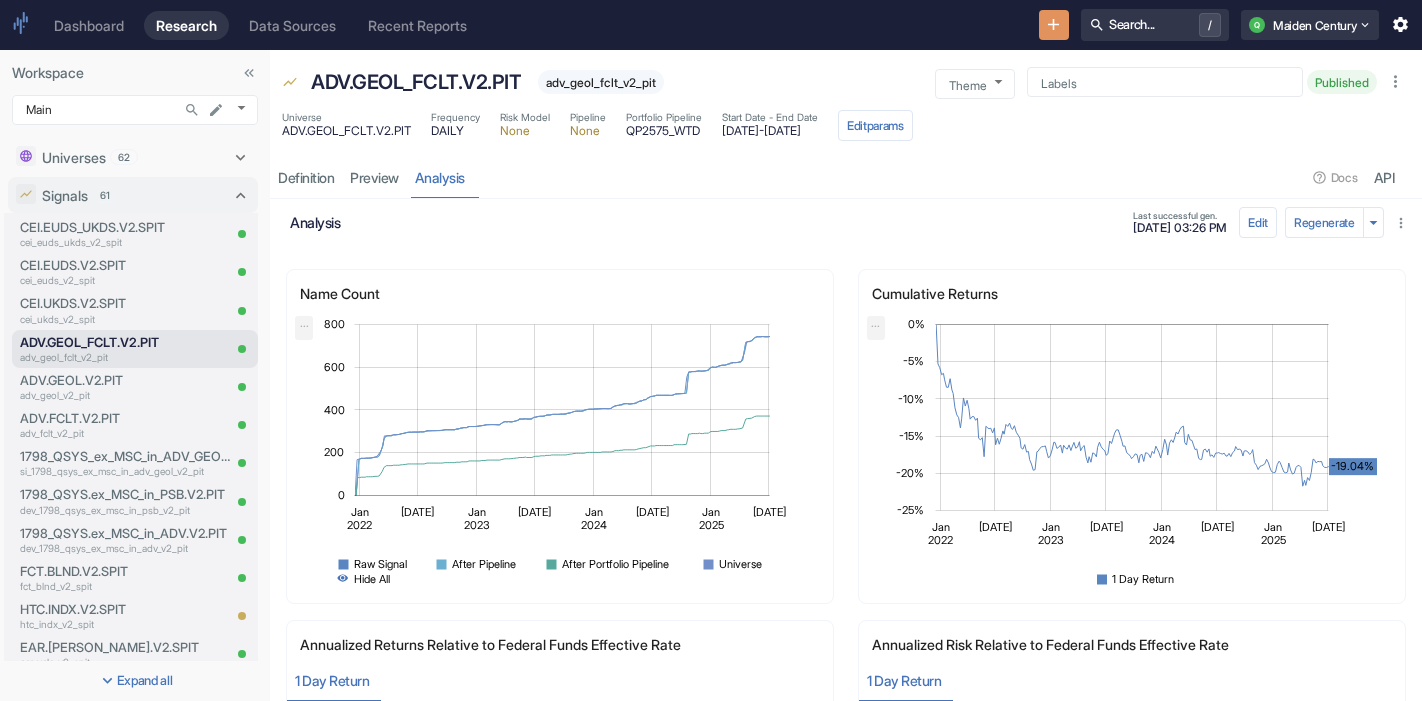 scroll, scrollTop: 0, scrollLeft: 0, axis: both 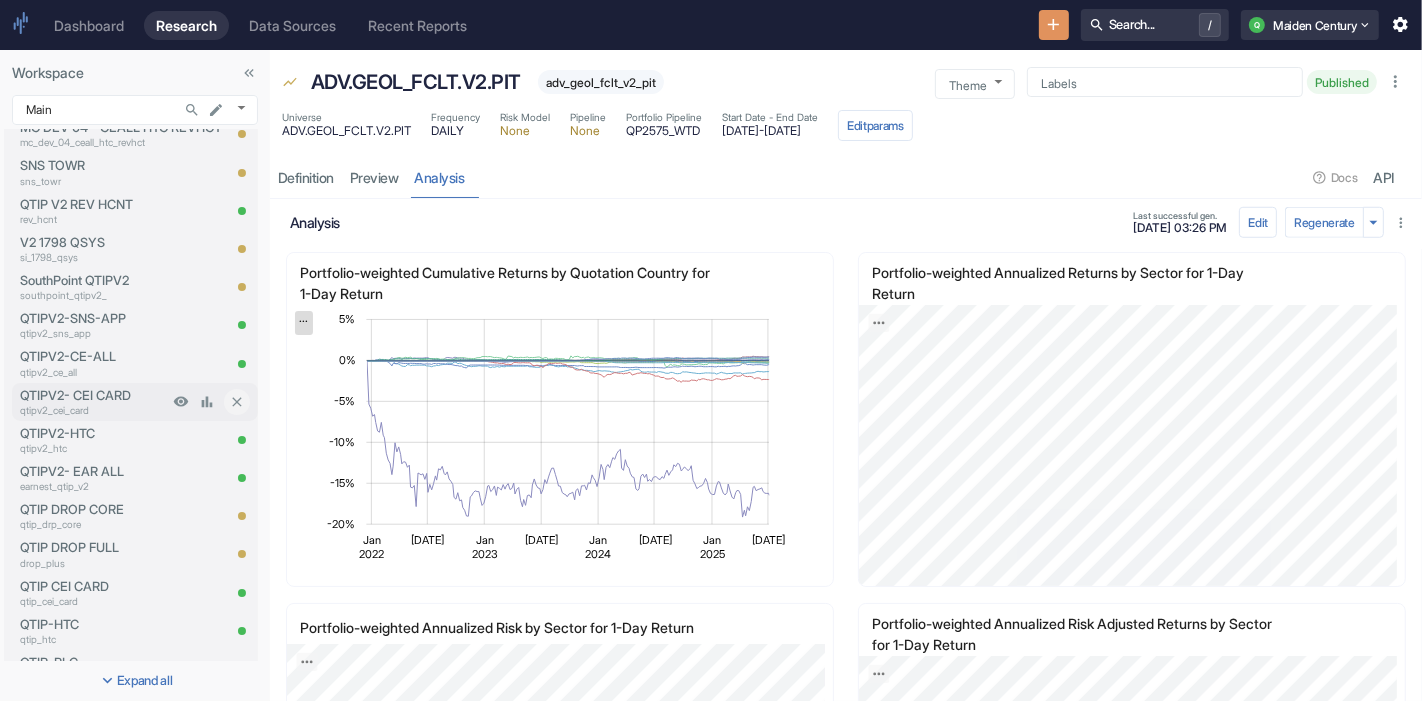 click on "qtipv2_cei_card" at bounding box center (94, 410) 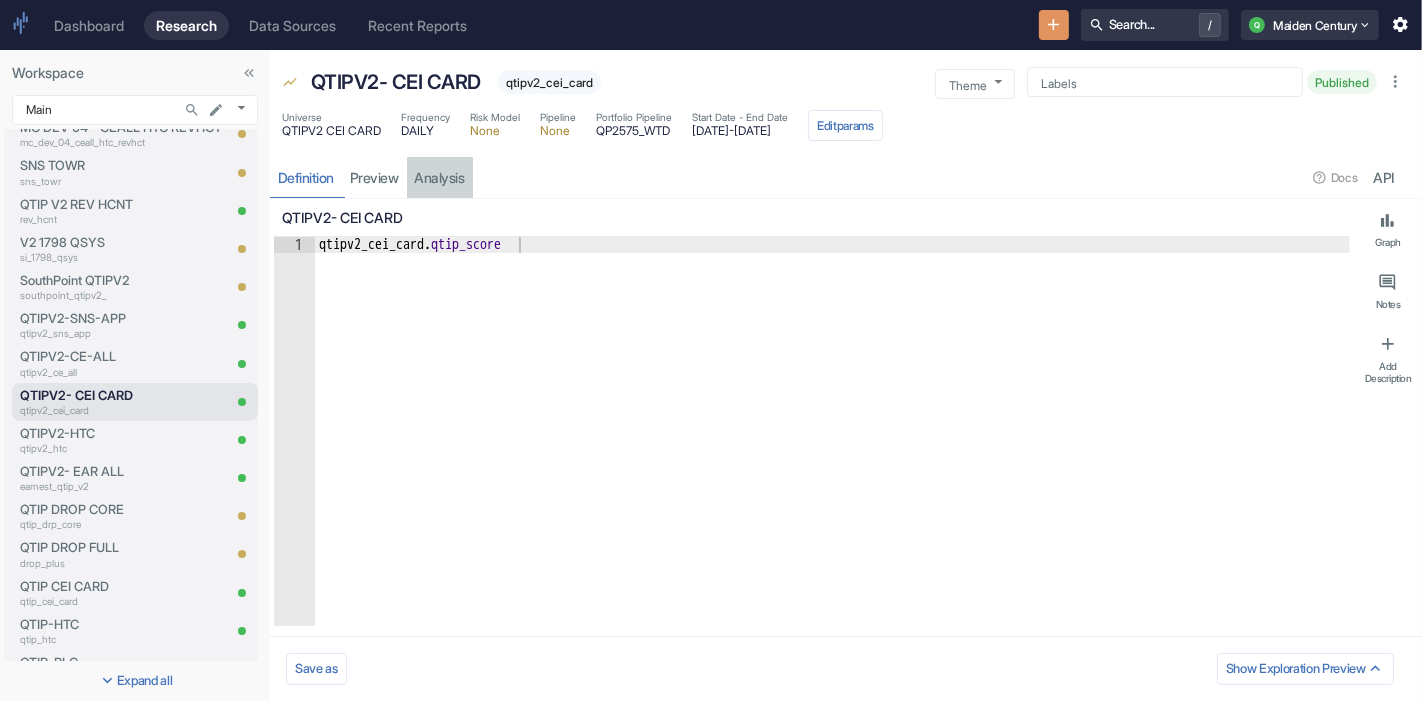 type on "x" 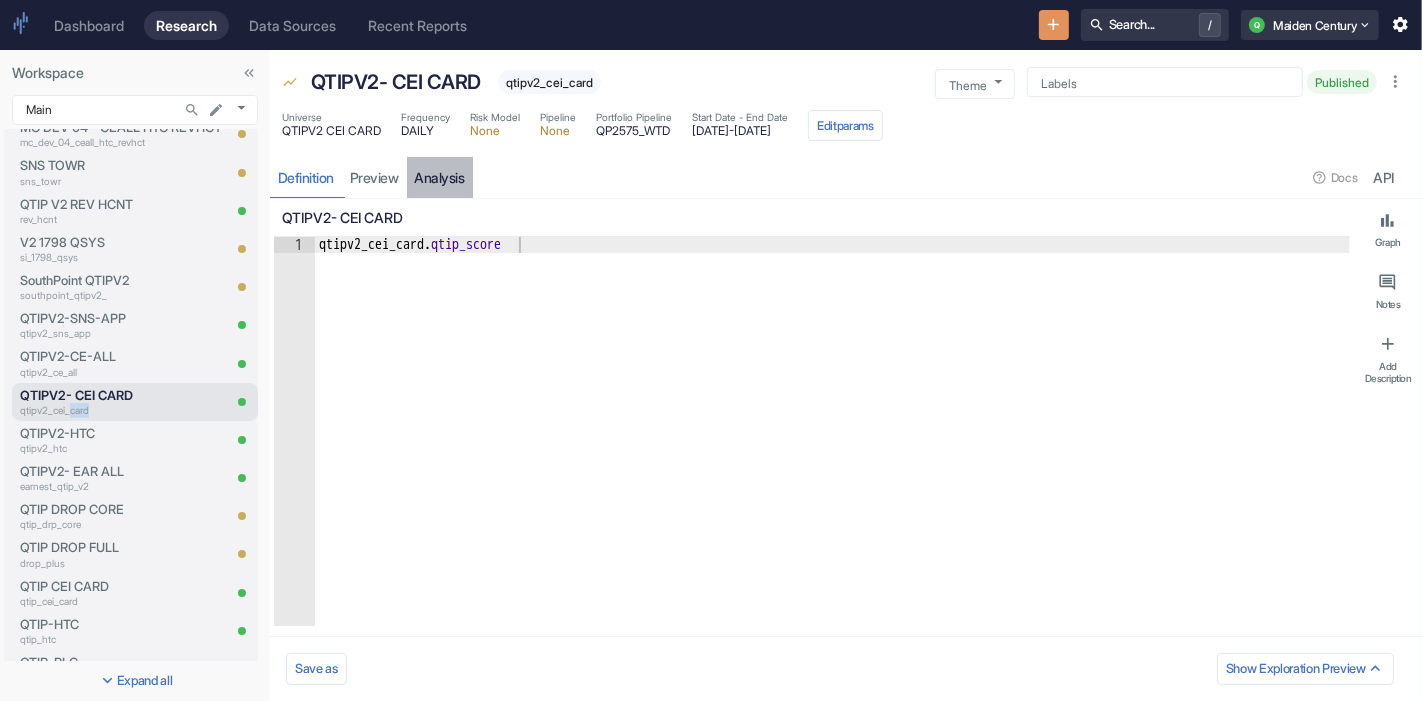 click on "analysis" at bounding box center [440, 177] 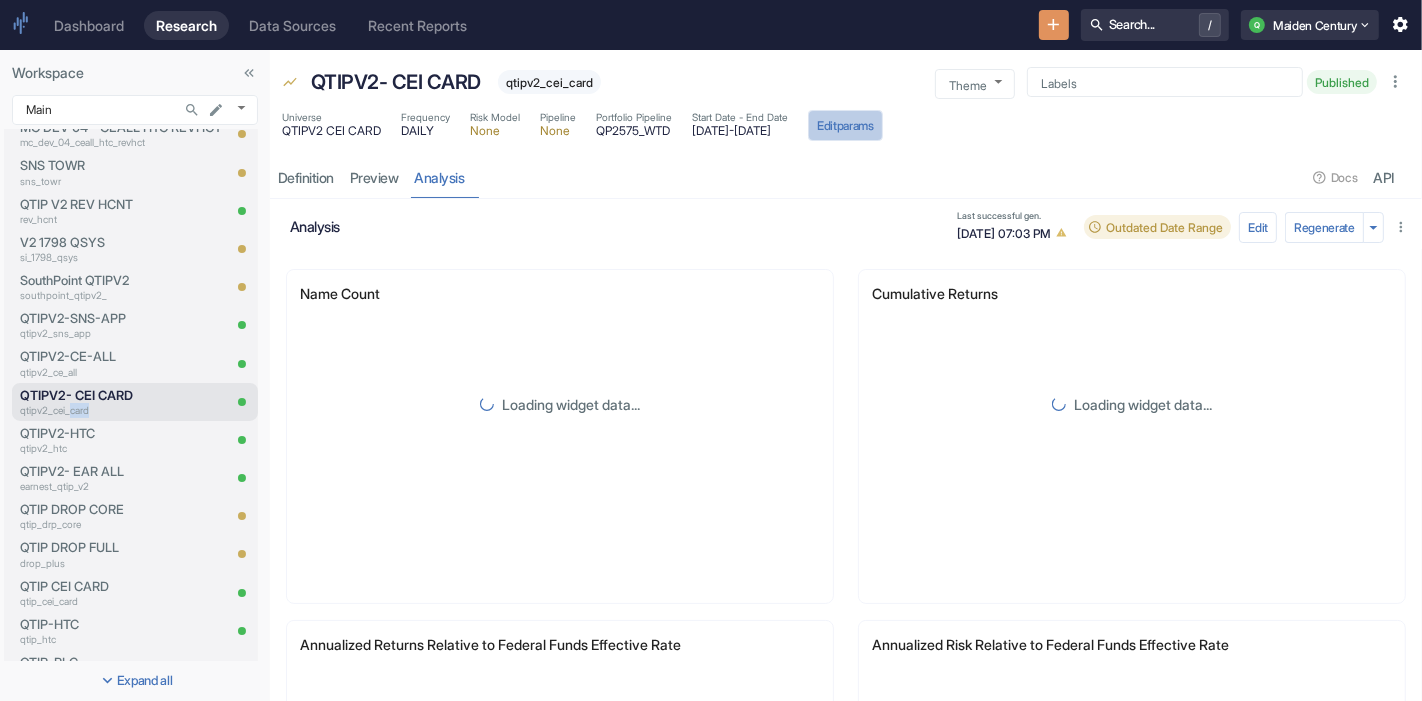 click on "Edit  params" at bounding box center (845, 125) 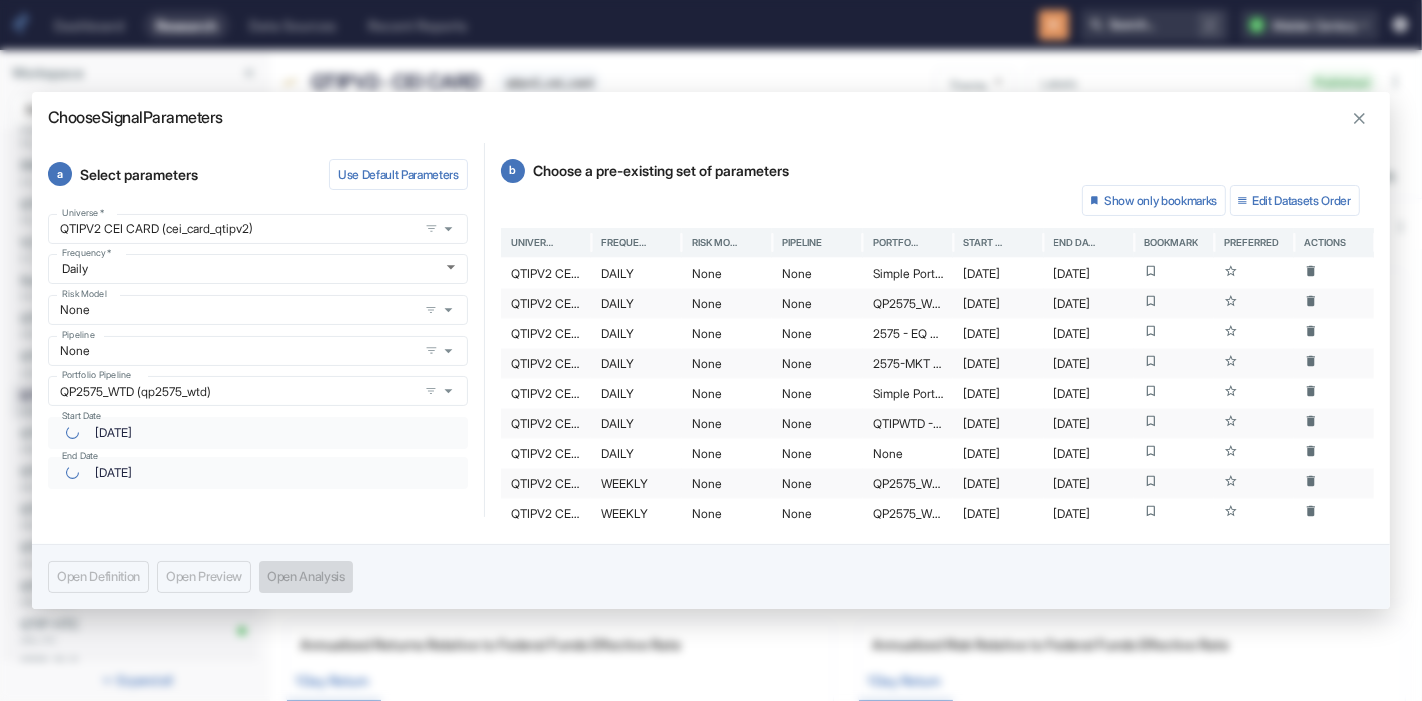 click 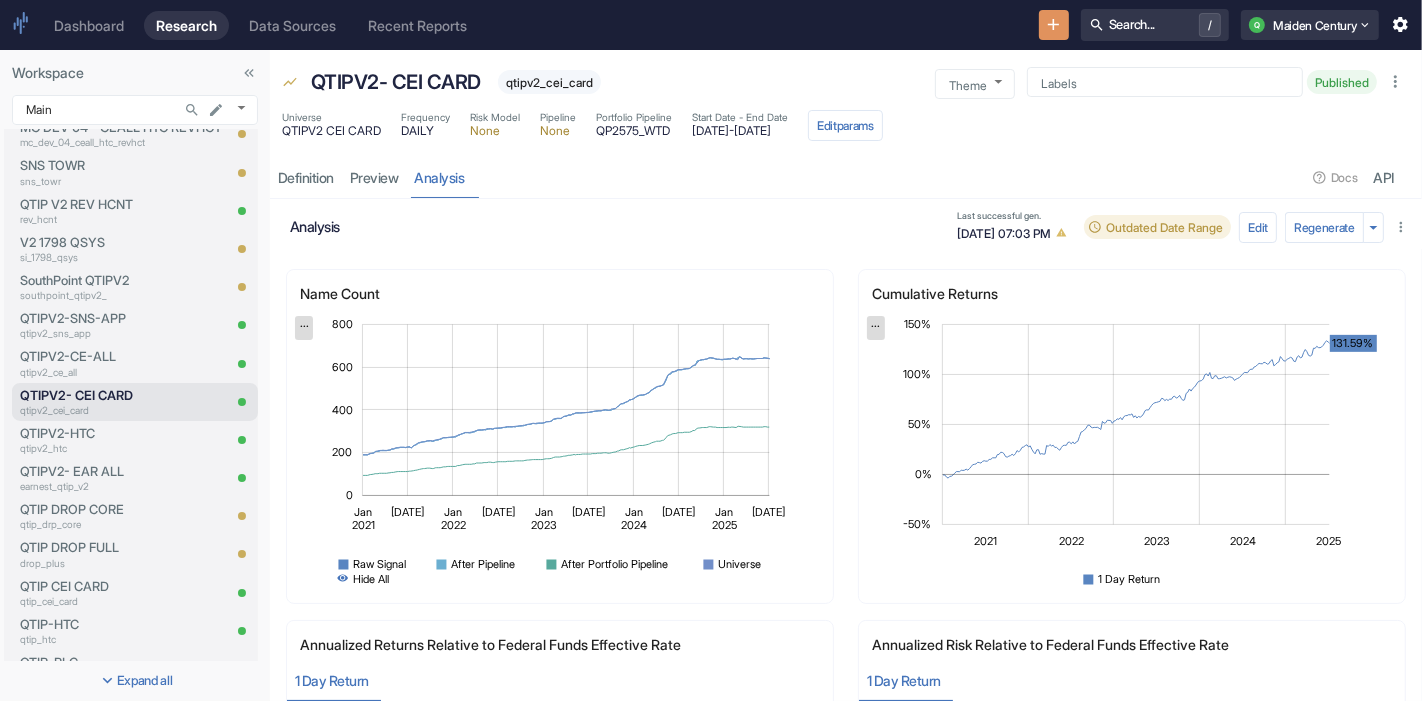 click on "QTIPV2 CEI CARD" at bounding box center [331, 131] 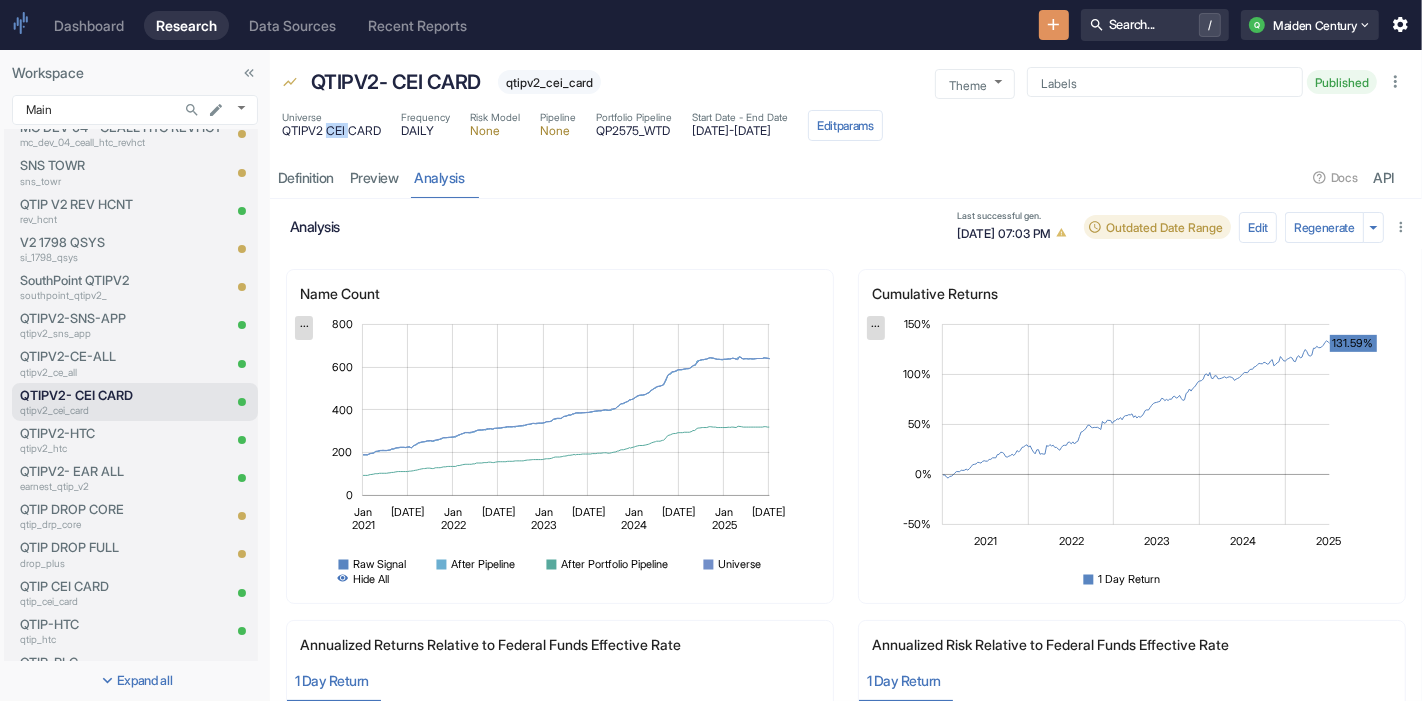 click on "QTIPV2 CEI CARD" at bounding box center (331, 131) 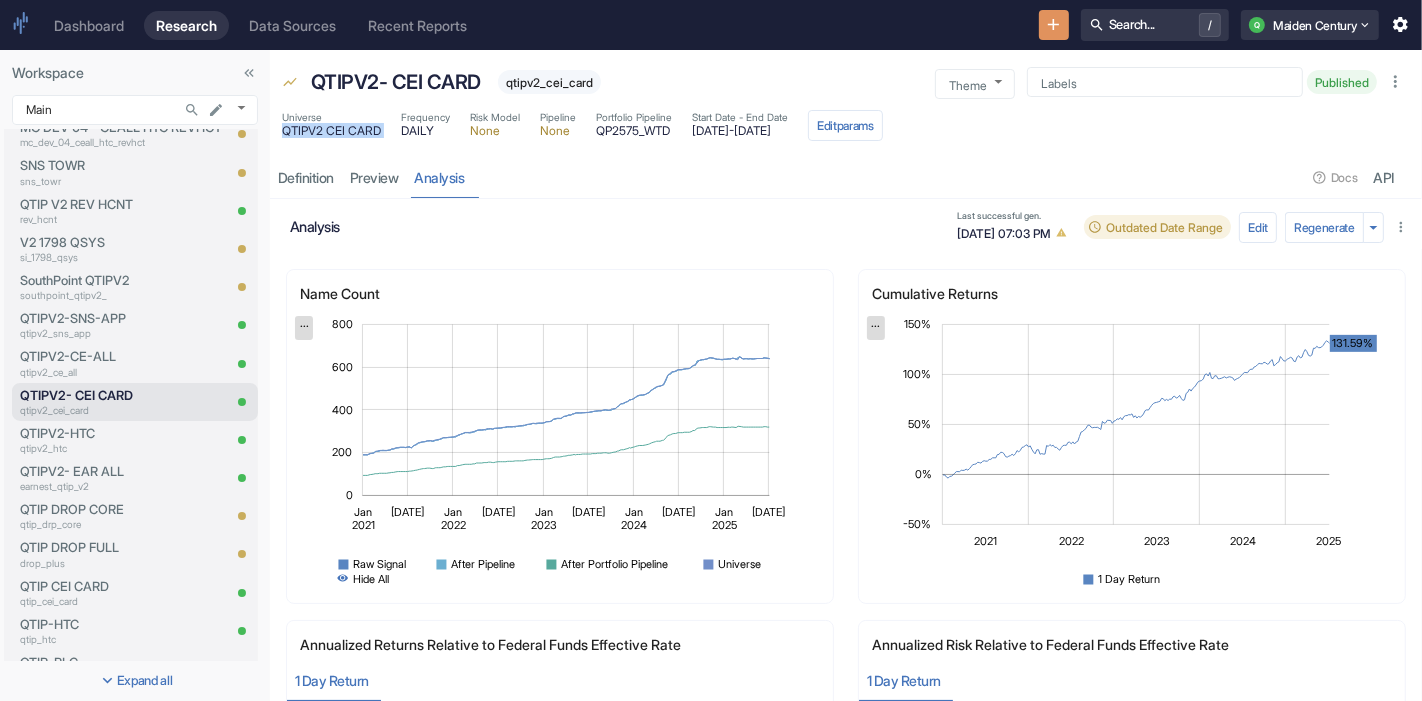 click on "QTIPV2 CEI CARD" at bounding box center [331, 131] 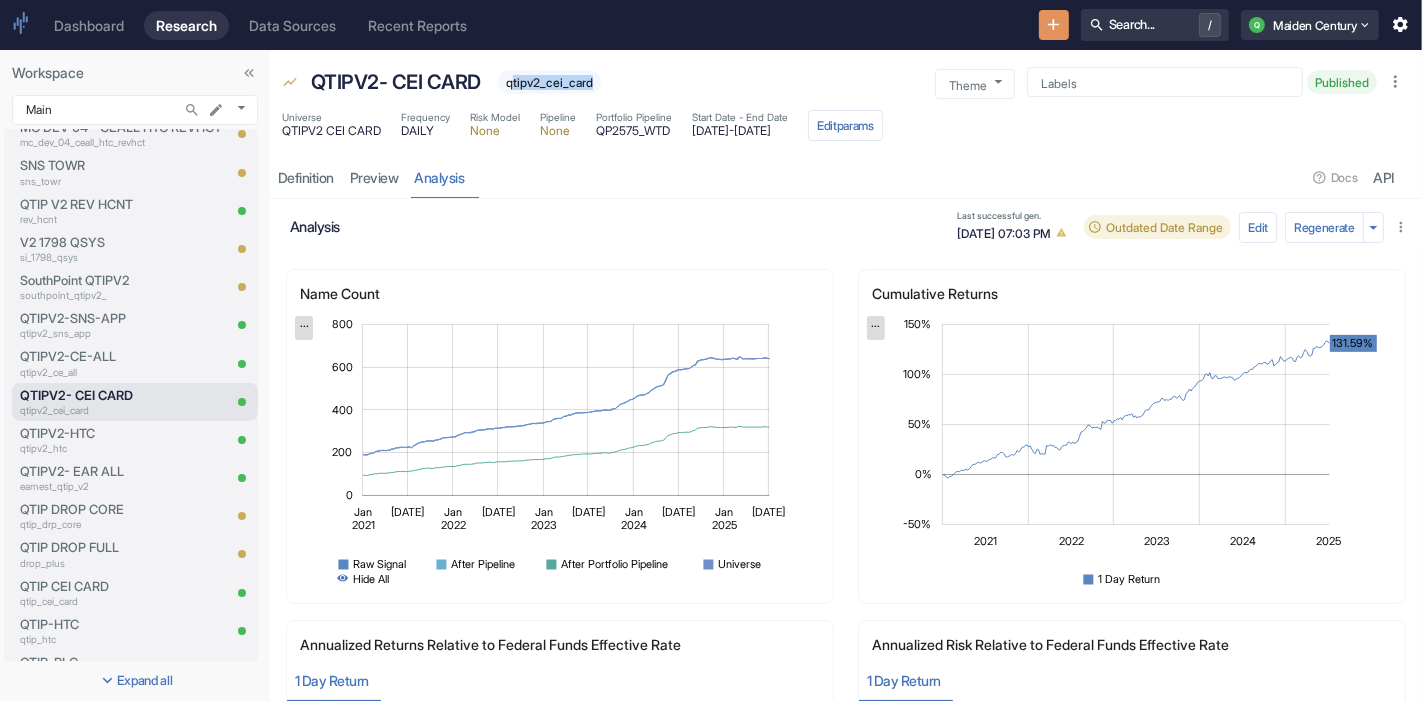 drag, startPoint x: 514, startPoint y: 82, endPoint x: 605, endPoint y: 78, distance: 91.08787 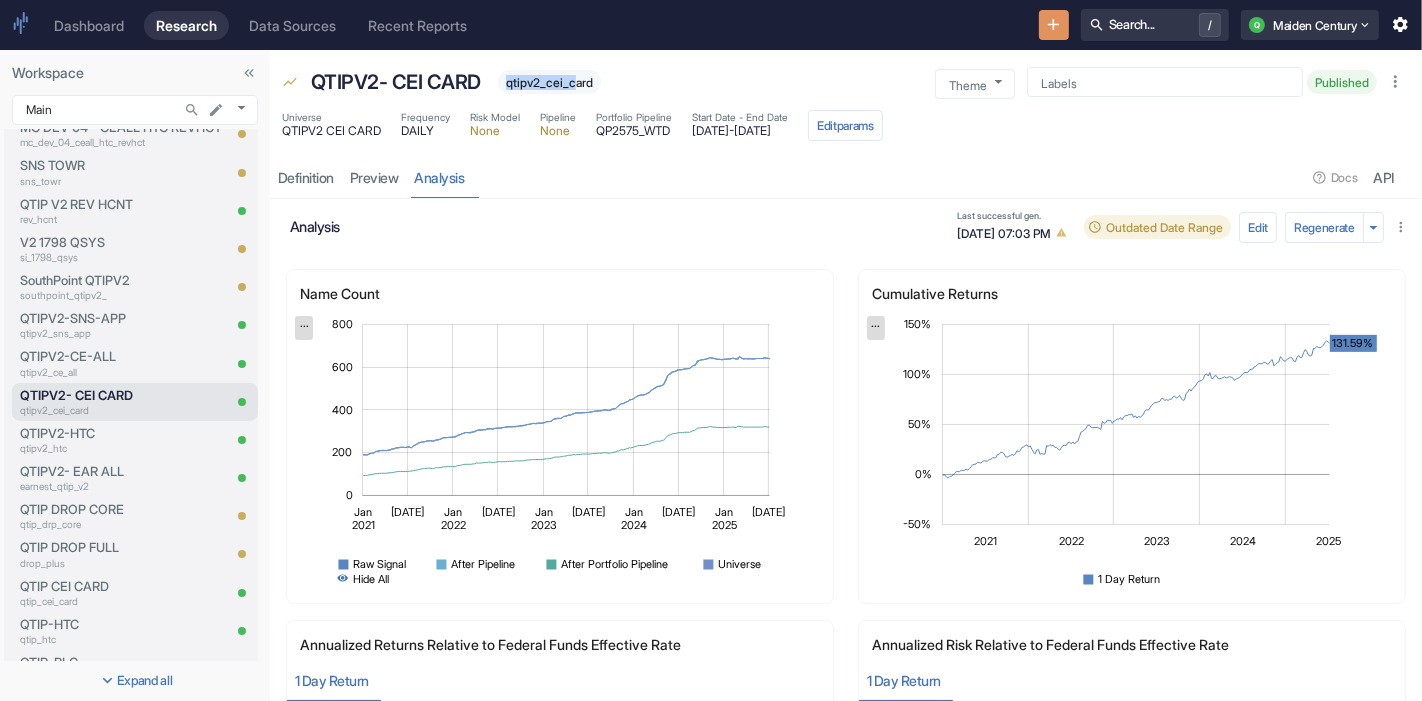 drag, startPoint x: 508, startPoint y: 83, endPoint x: 577, endPoint y: 88, distance: 69.18092 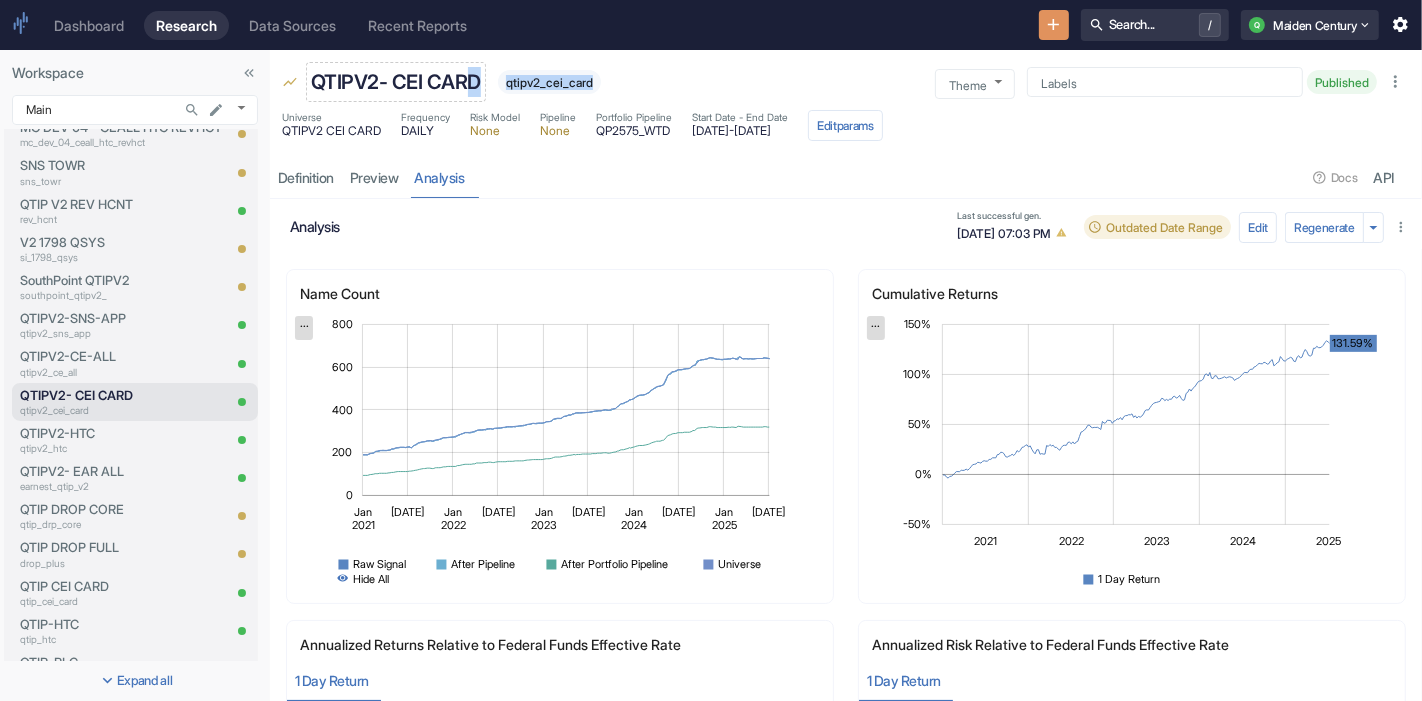 drag, startPoint x: 597, startPoint y: 81, endPoint x: 466, endPoint y: 94, distance: 131.64346 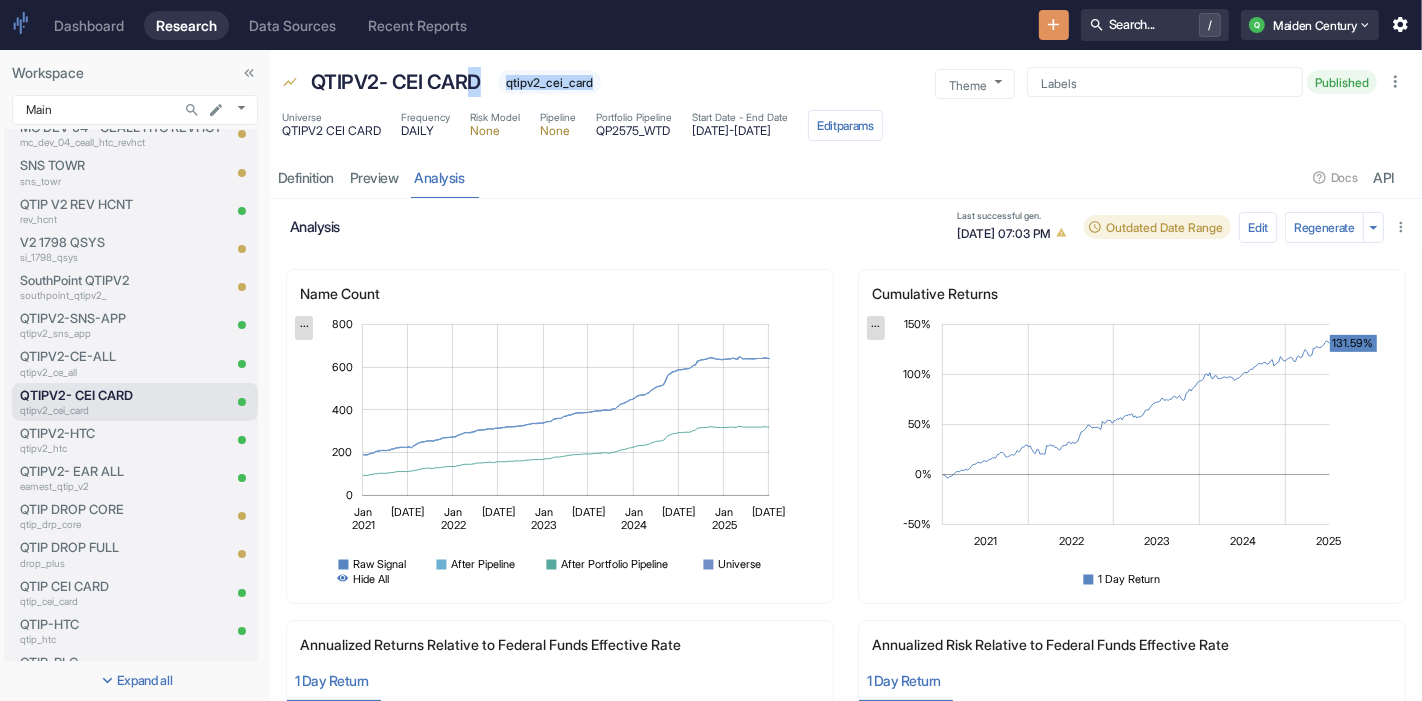 click on "qtipv2_cei_card" at bounding box center (549, 82) 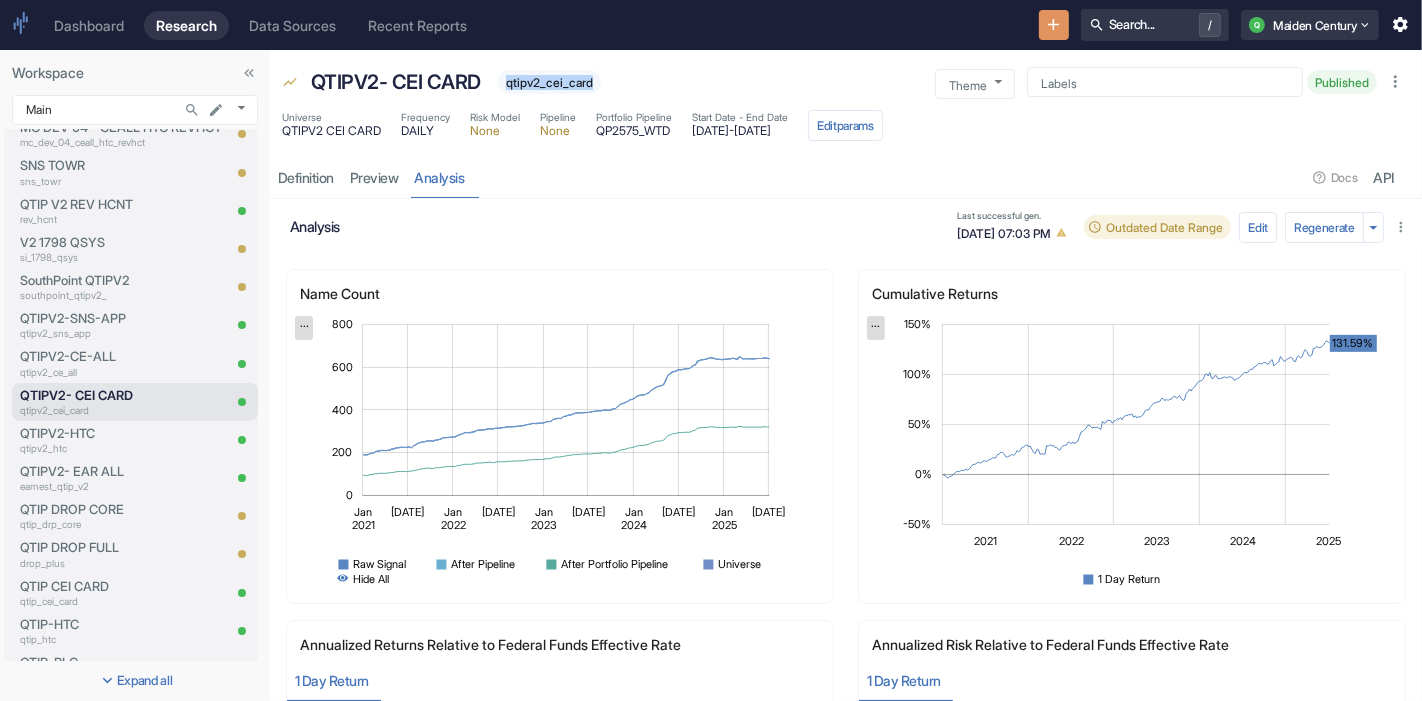drag, startPoint x: 599, startPoint y: 79, endPoint x: 508, endPoint y: 87, distance: 91.350975 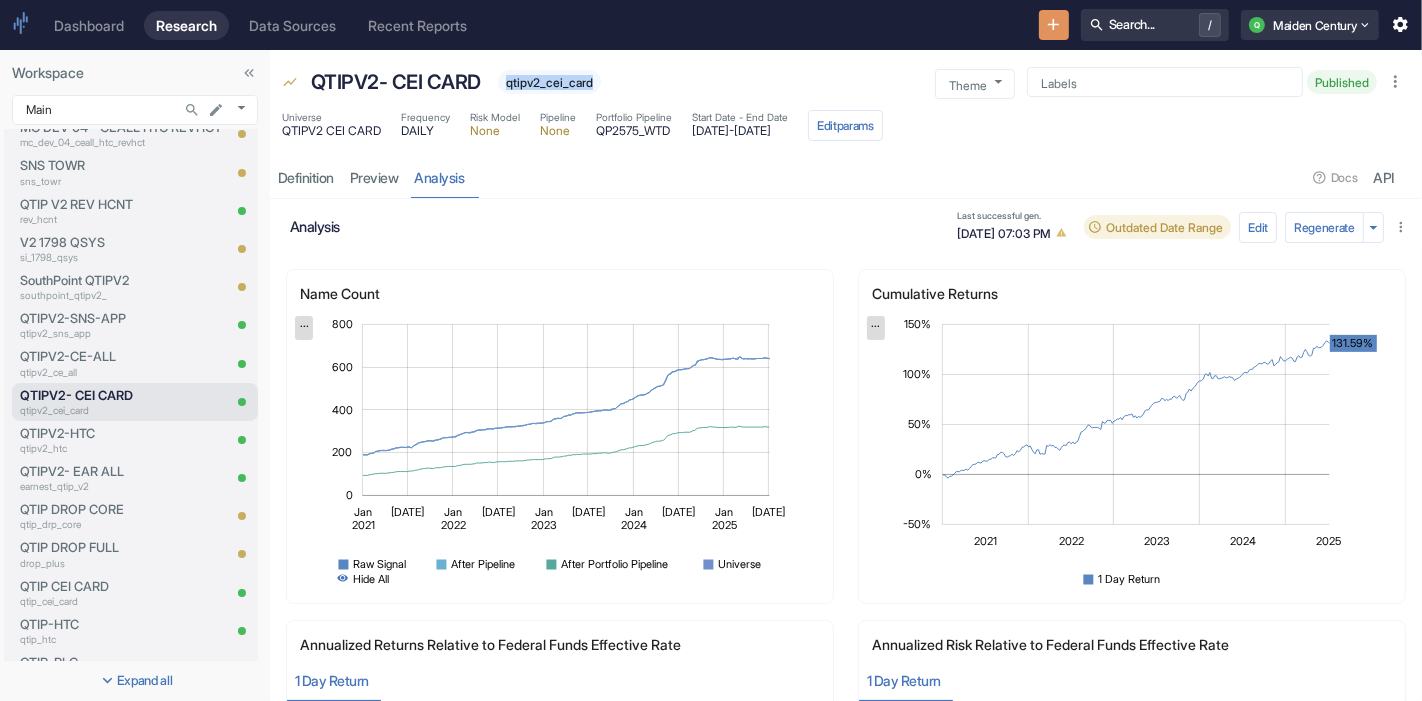 click on "qtipv2_cei_card" at bounding box center (549, 82) 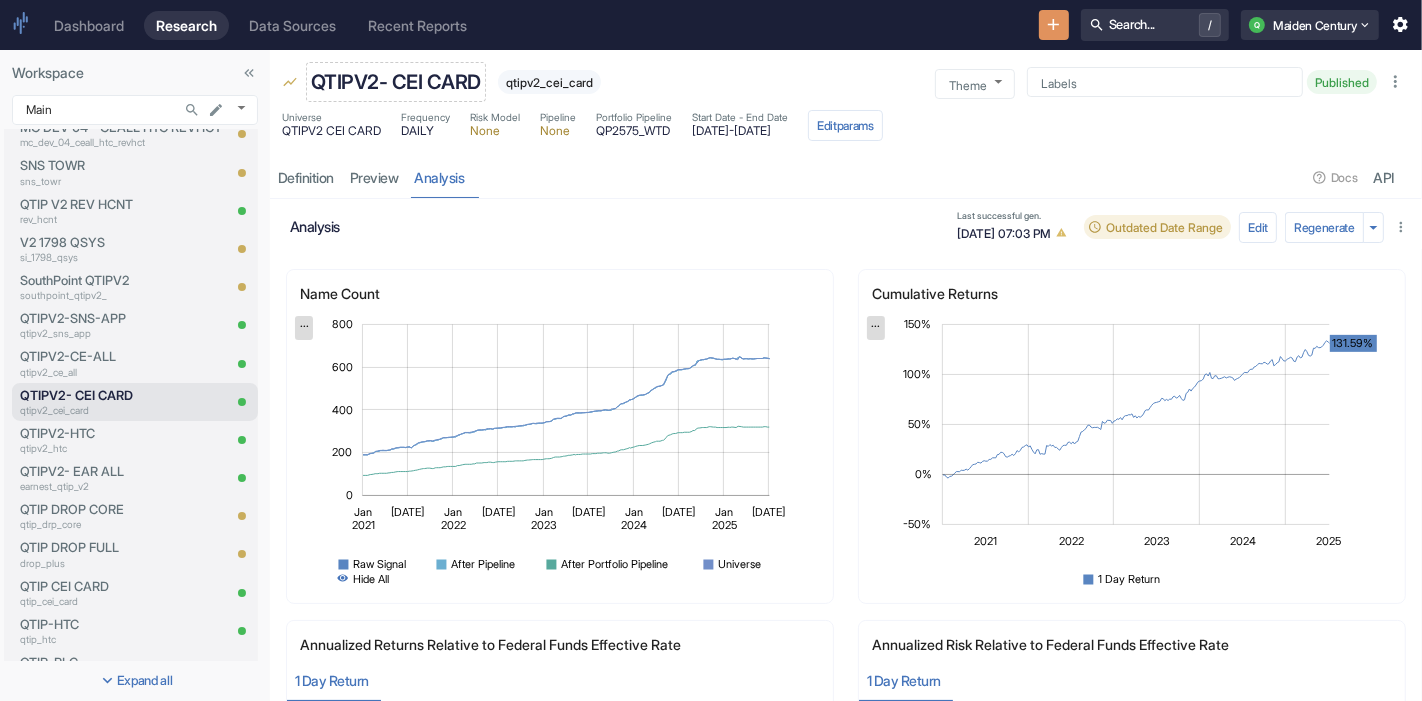click on "QTIPV2- CEI CARD" at bounding box center [396, 82] 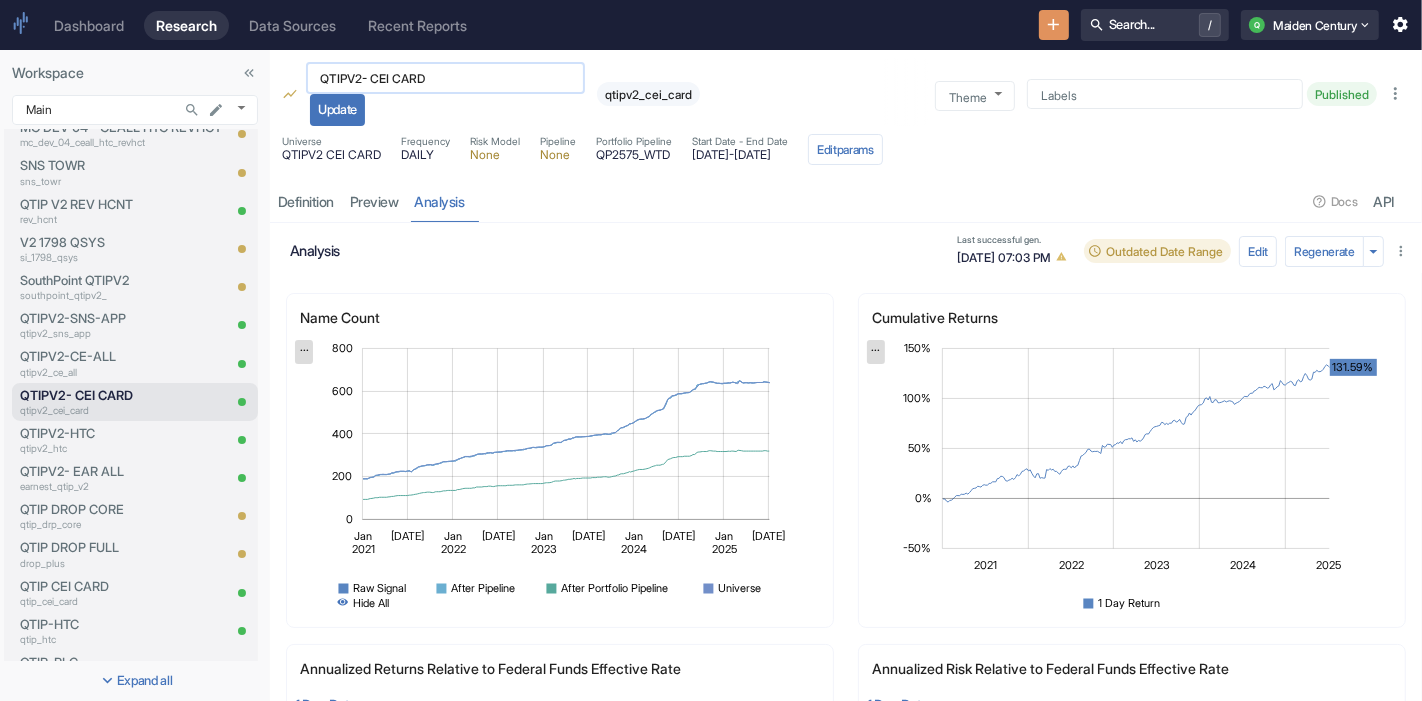 drag, startPoint x: 325, startPoint y: 78, endPoint x: 483, endPoint y: 70, distance: 158.20241 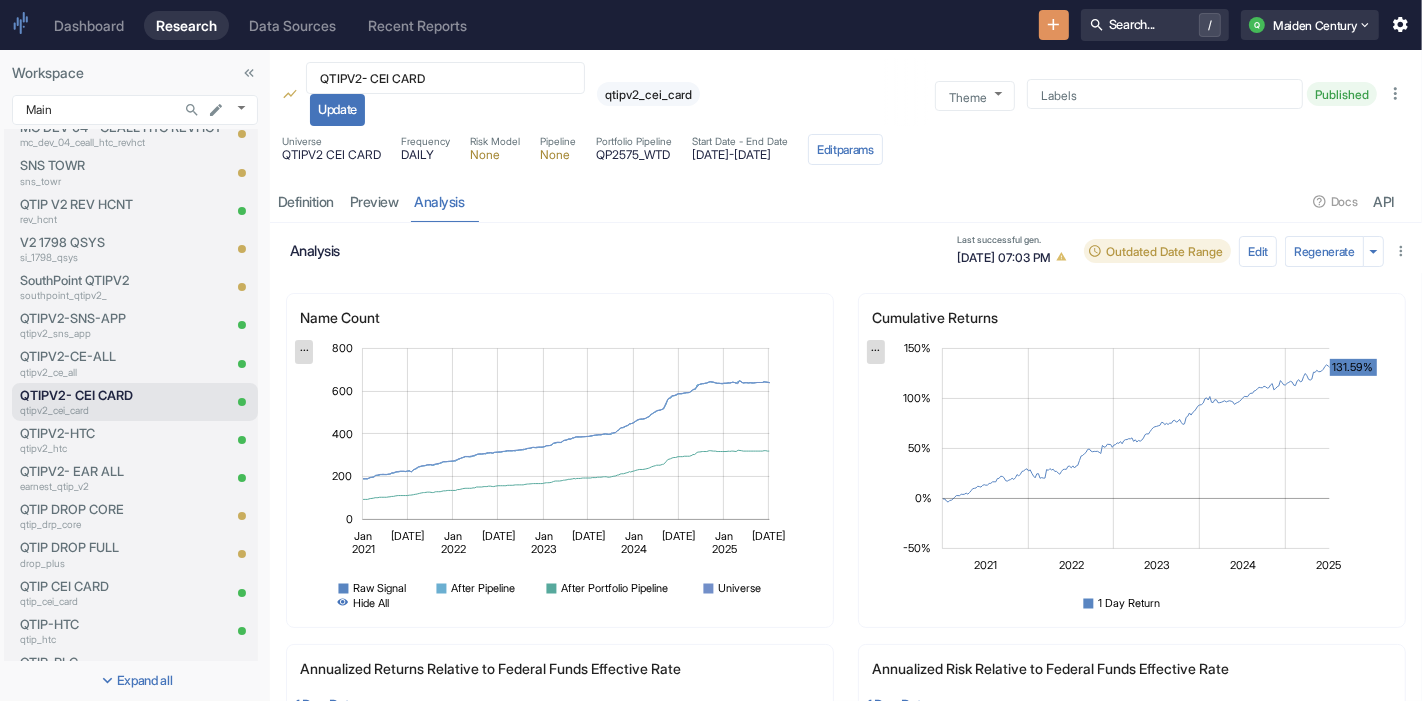 click at bounding box center [890, 201] 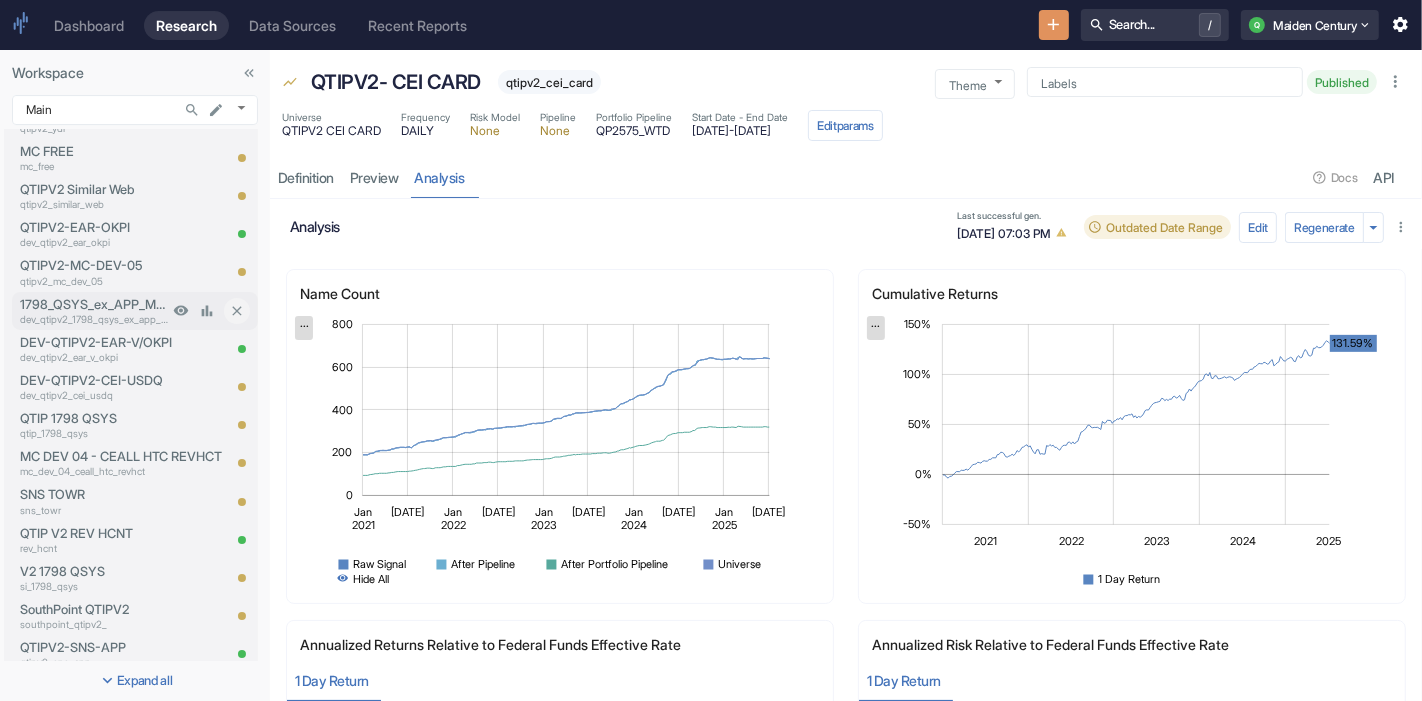 scroll, scrollTop: 1006, scrollLeft: 0, axis: vertical 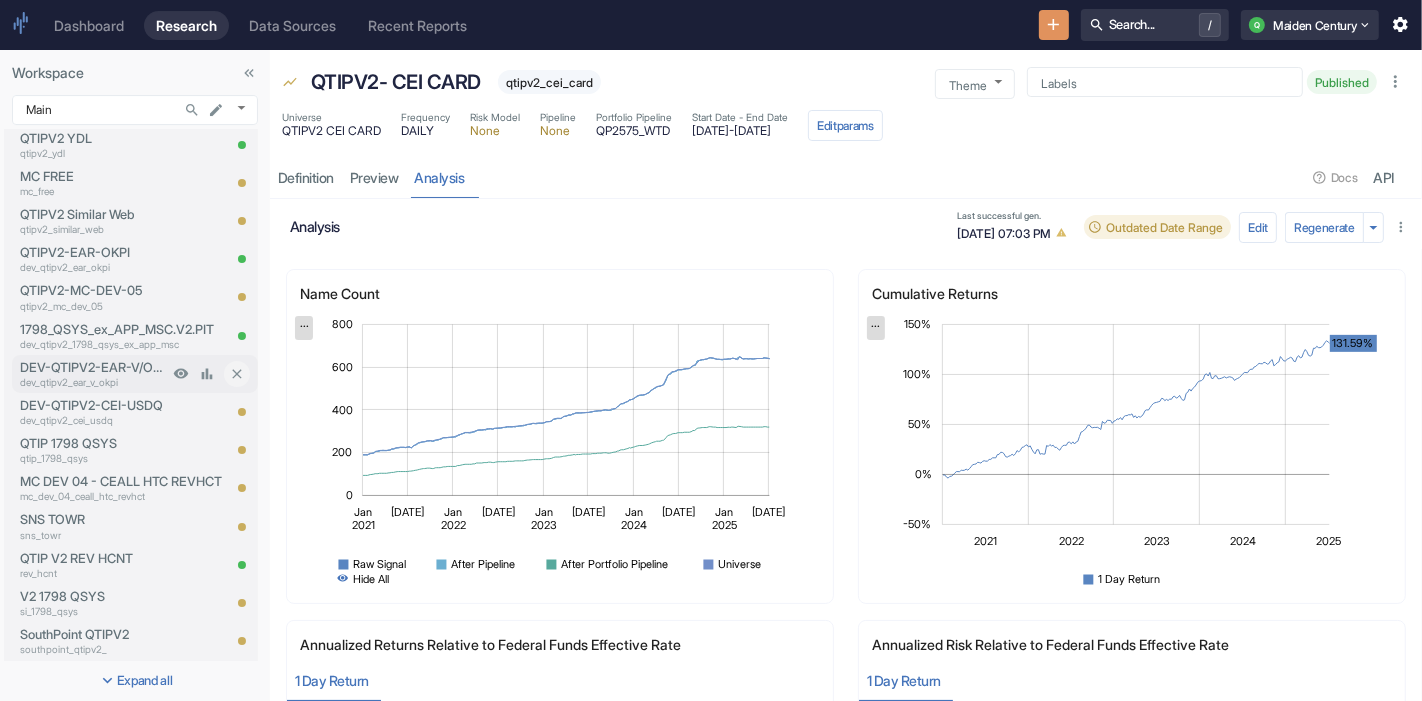click on "DEV-QTIPV2-EAR-V/OKPI" at bounding box center (94, 367) 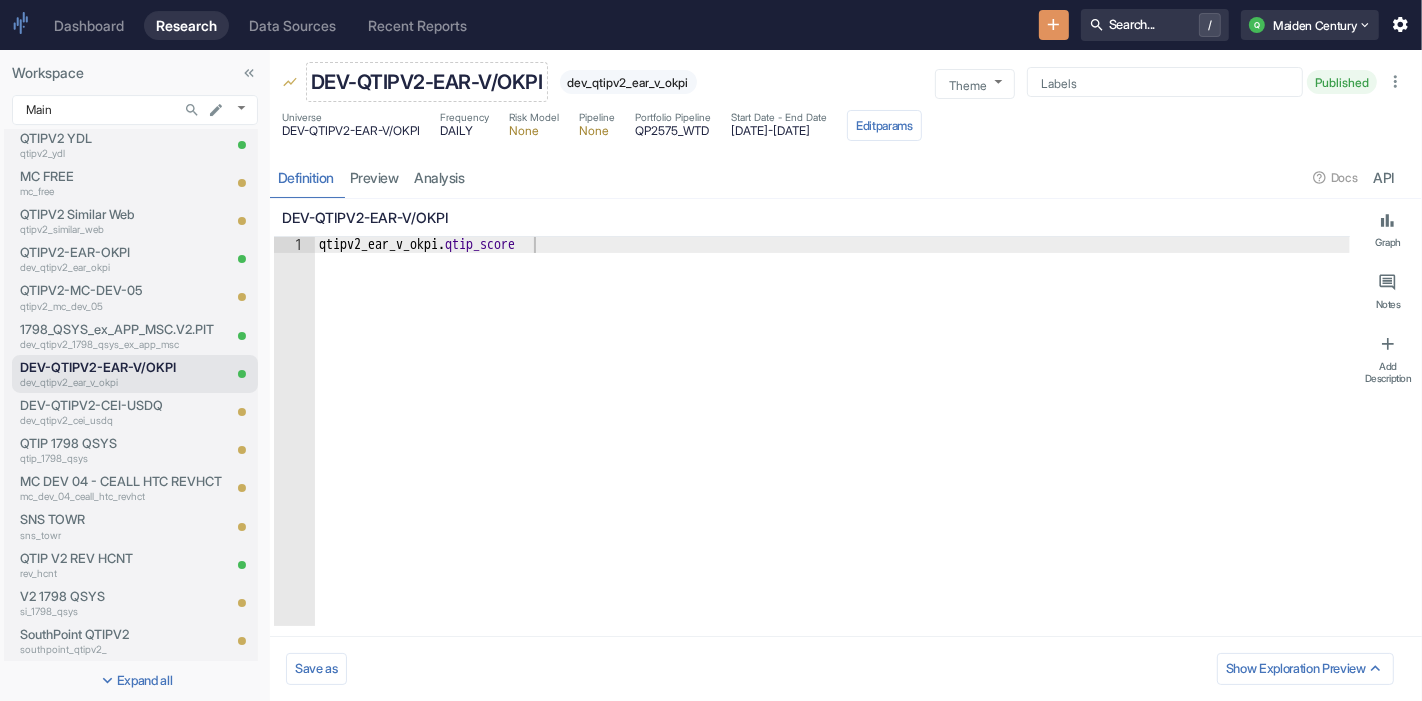 click on "DEV-QTIPV2-EAR-V/OKPI" at bounding box center (427, 82) 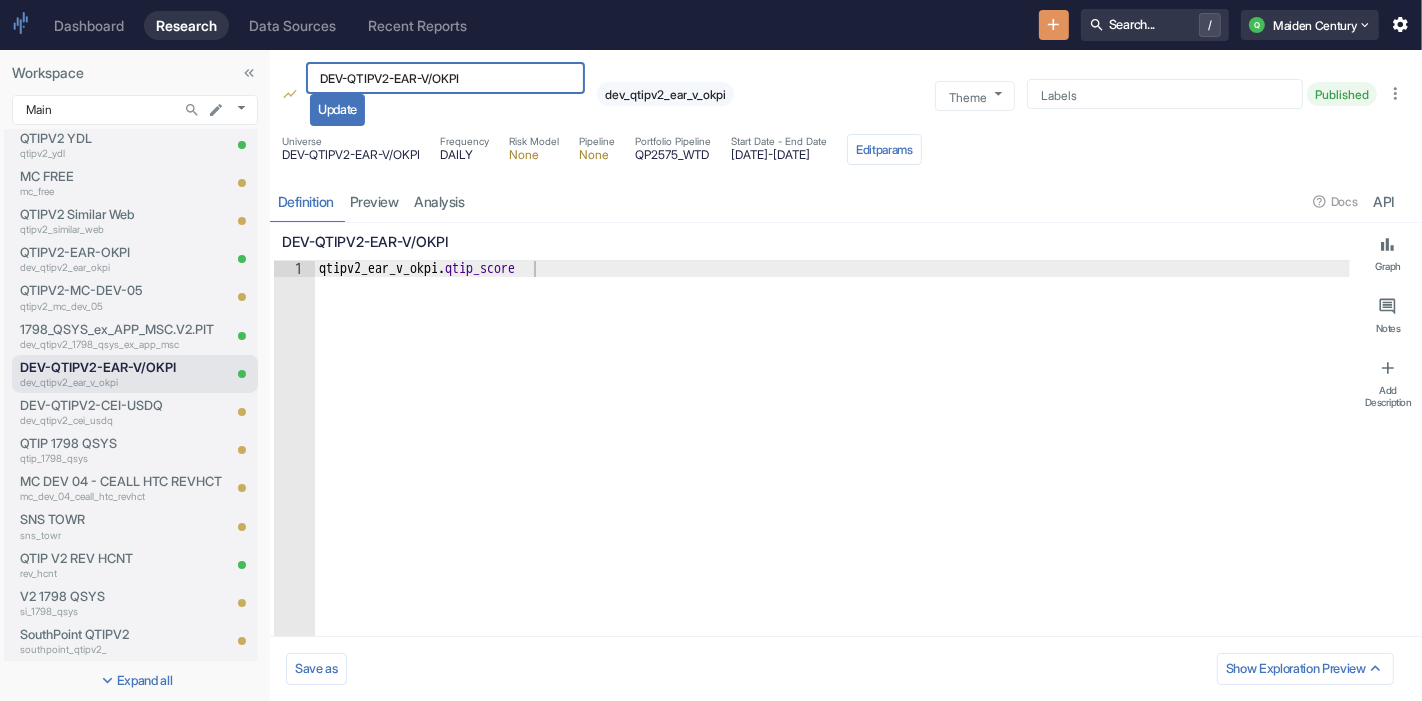 click on "DEV-QTIPV2-EAR-V/OKPI" at bounding box center (445, 78) 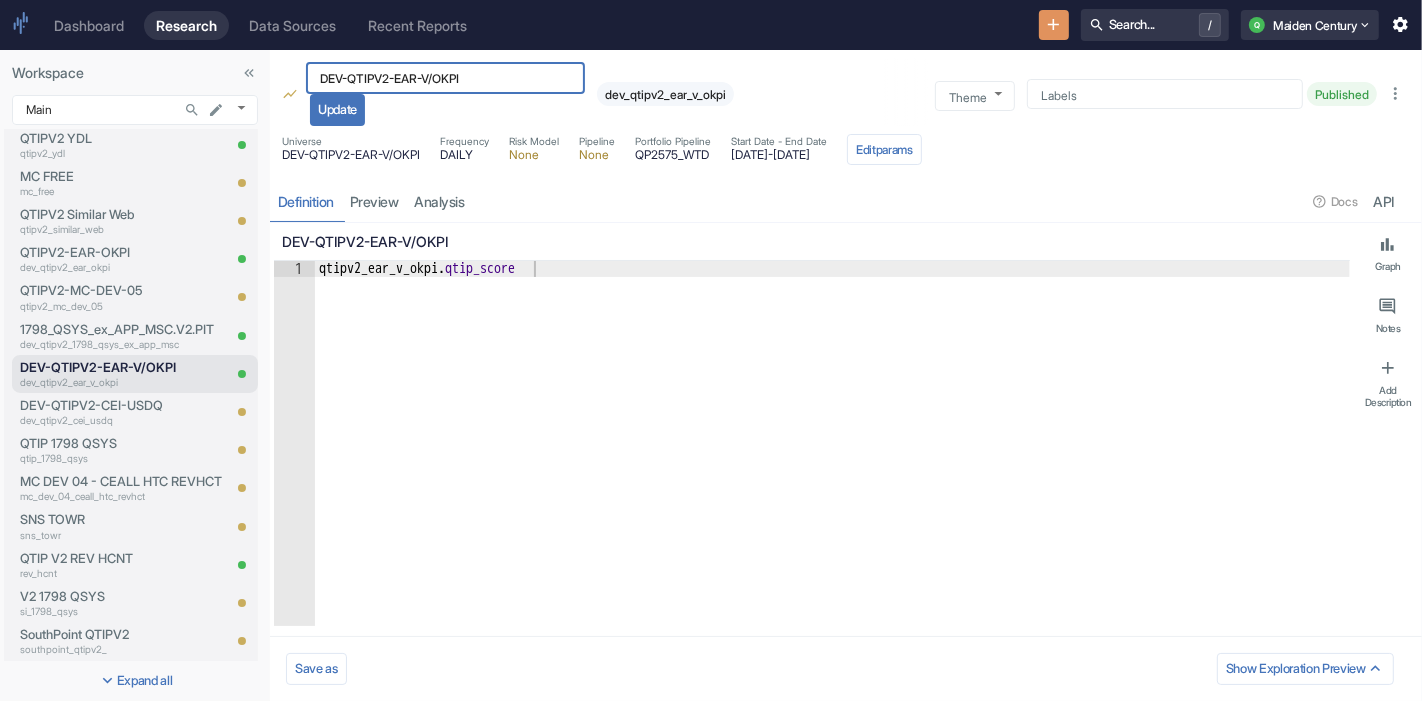 click on "DEV-QTIPV2-EAR-V/OKPI" at bounding box center [445, 78] 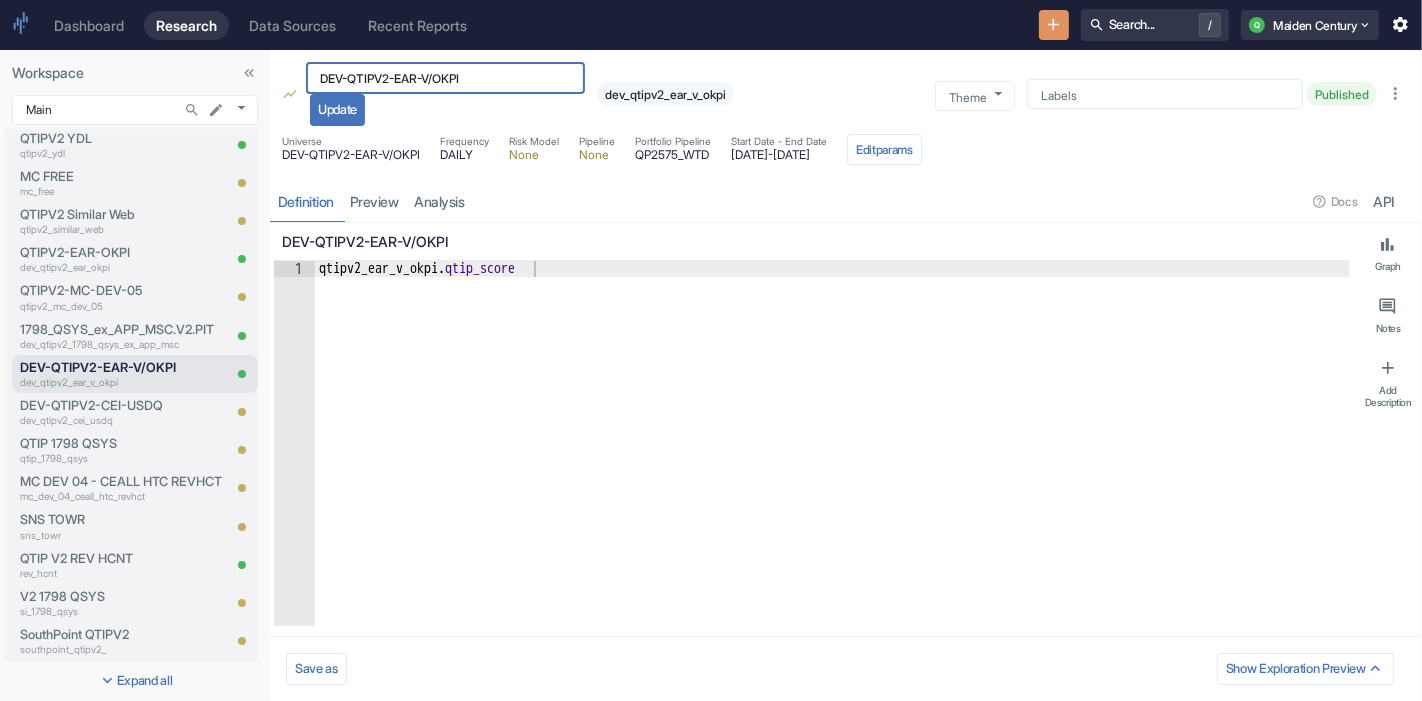 click at bounding box center [890, 201] 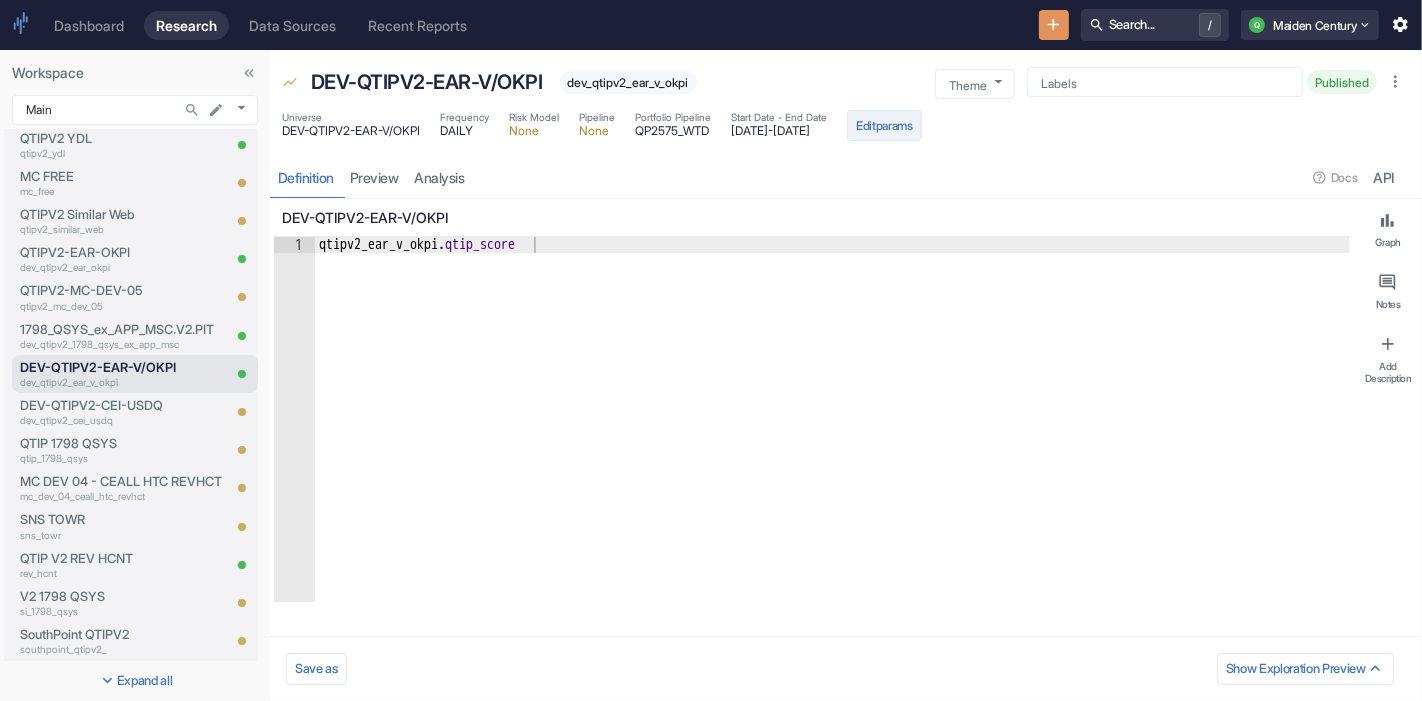 click on "Edit  params" at bounding box center (884, 125) 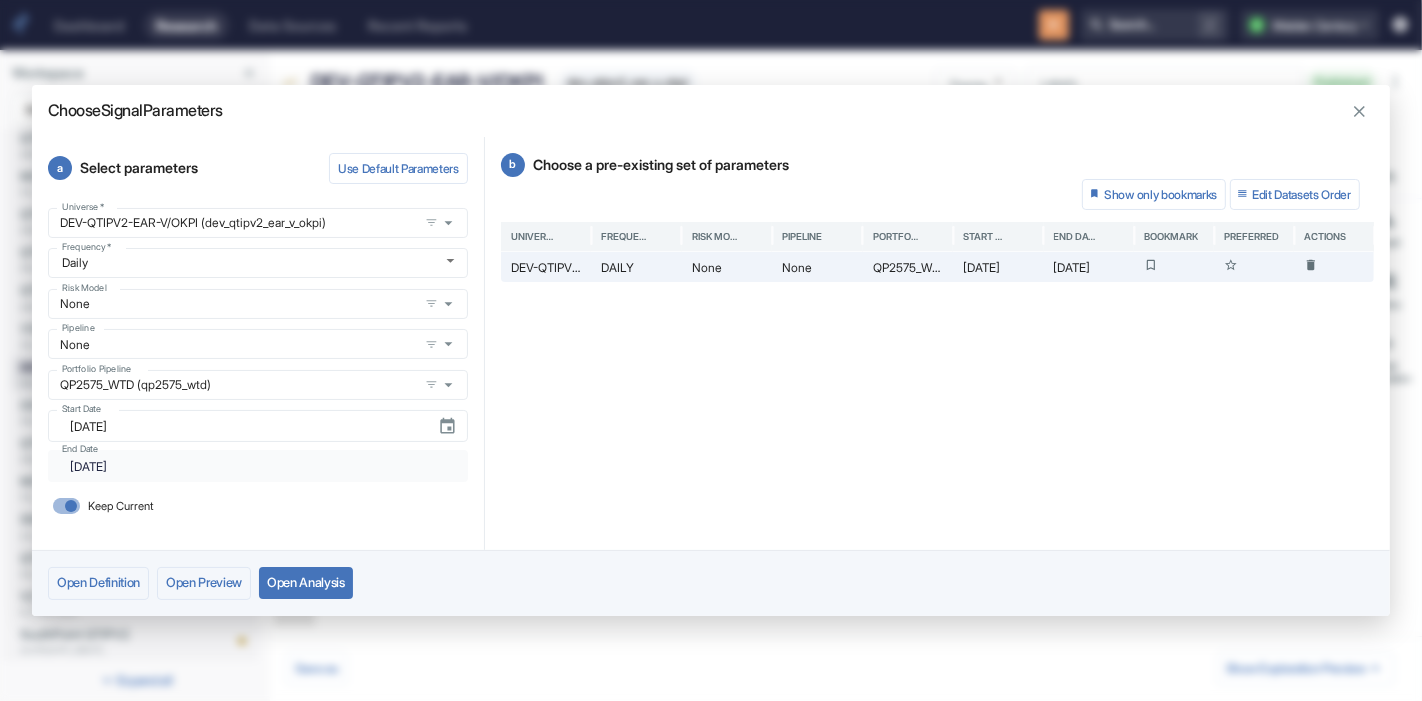 click on "Keep Current" at bounding box center (71, 506) 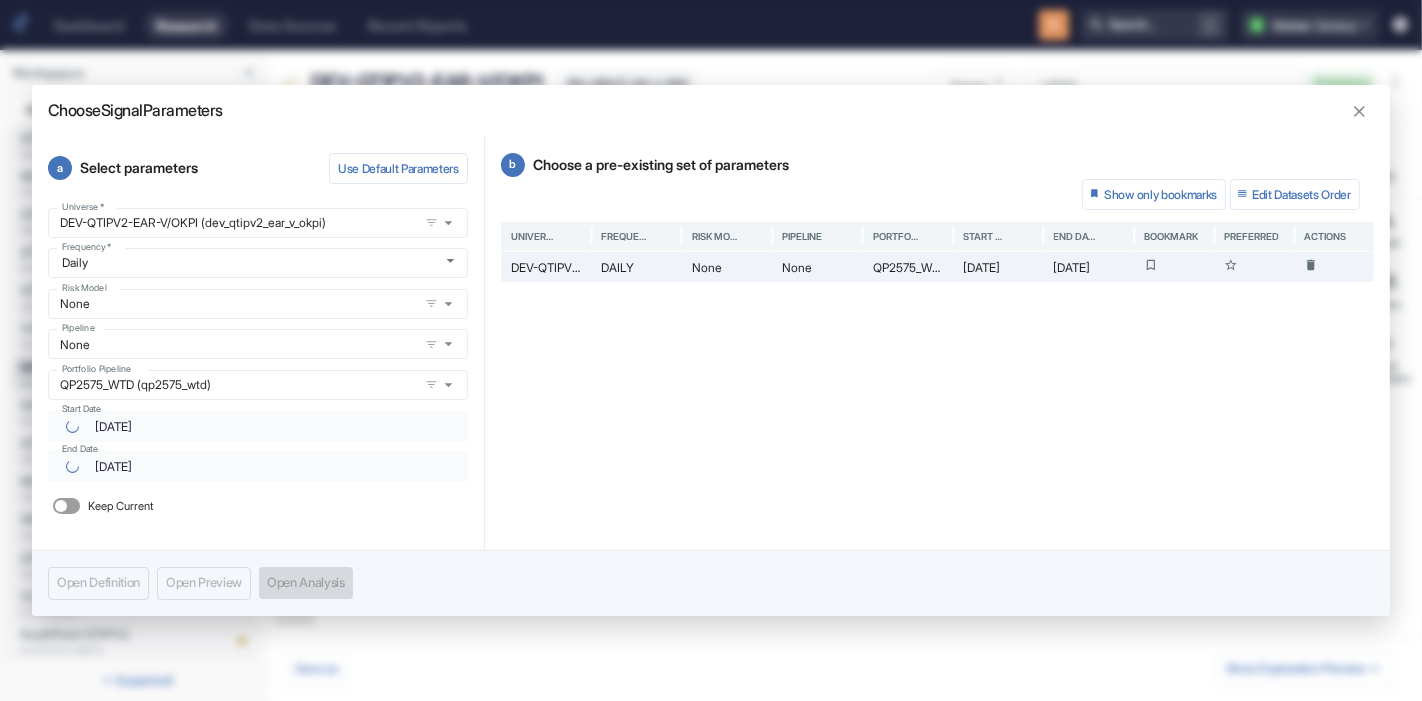 type on "x" 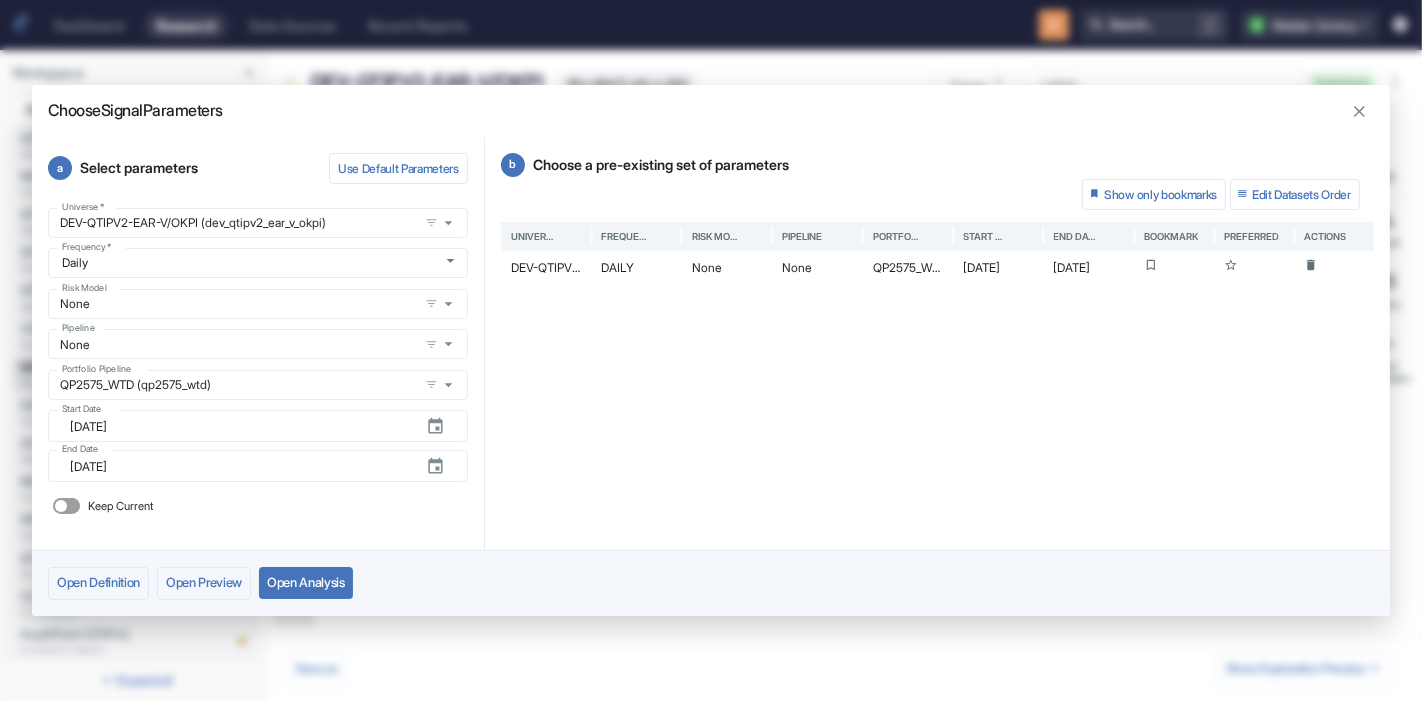 click on "[DATE]" at bounding box center (240, 466) 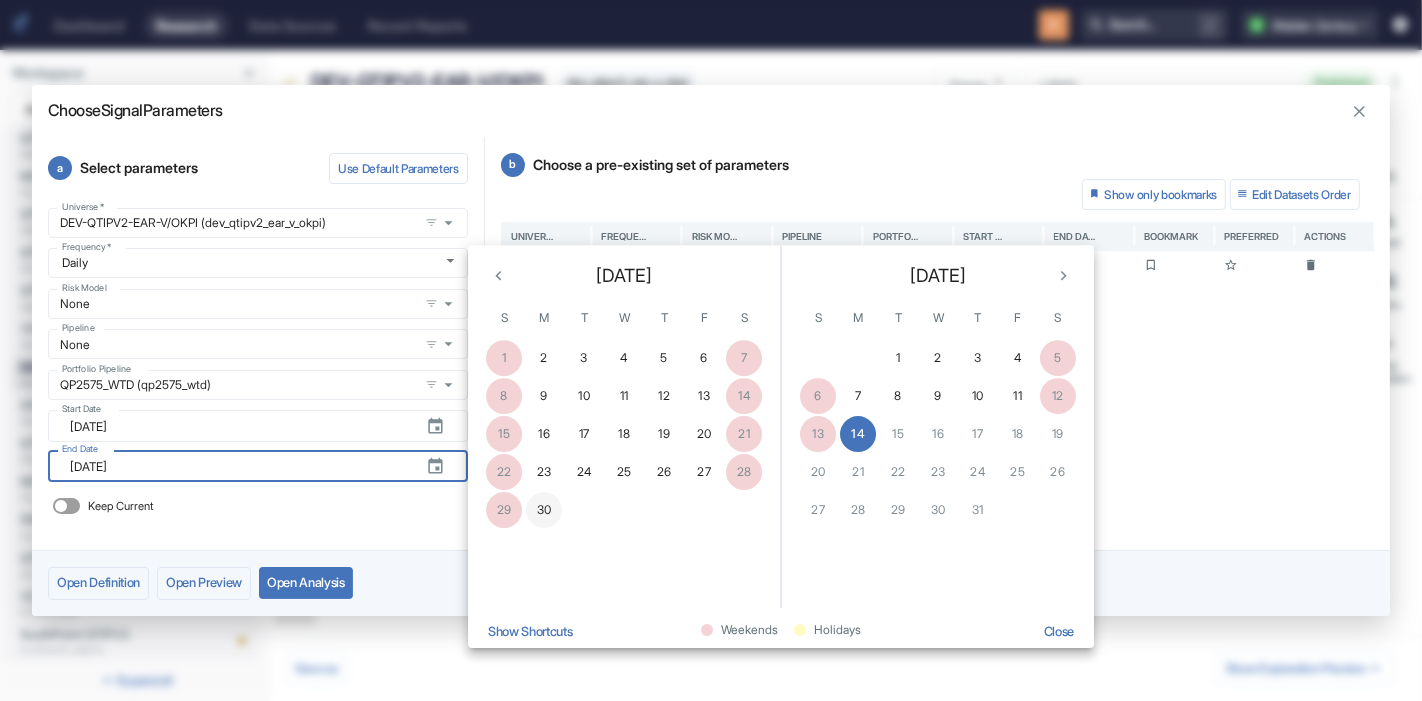 click on "30" at bounding box center (544, 510) 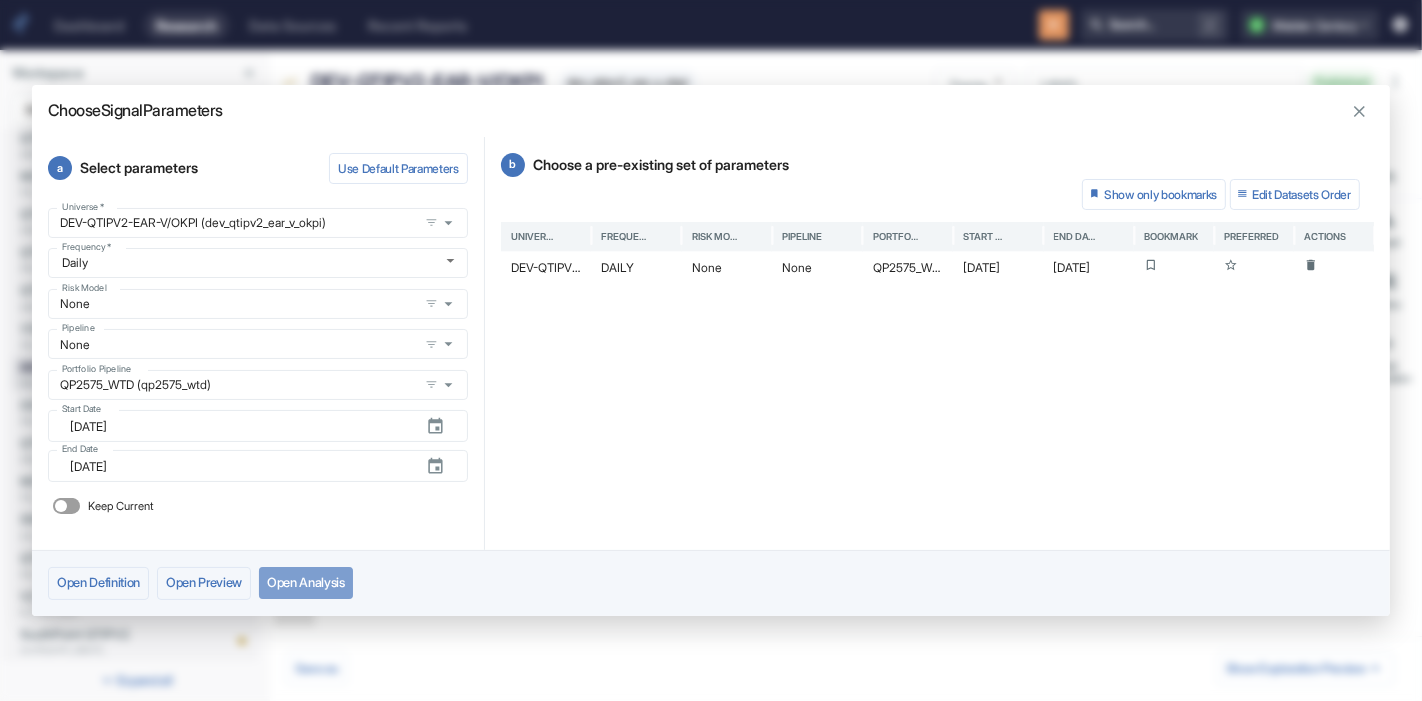 click on "Open Analysis" at bounding box center (306, 583) 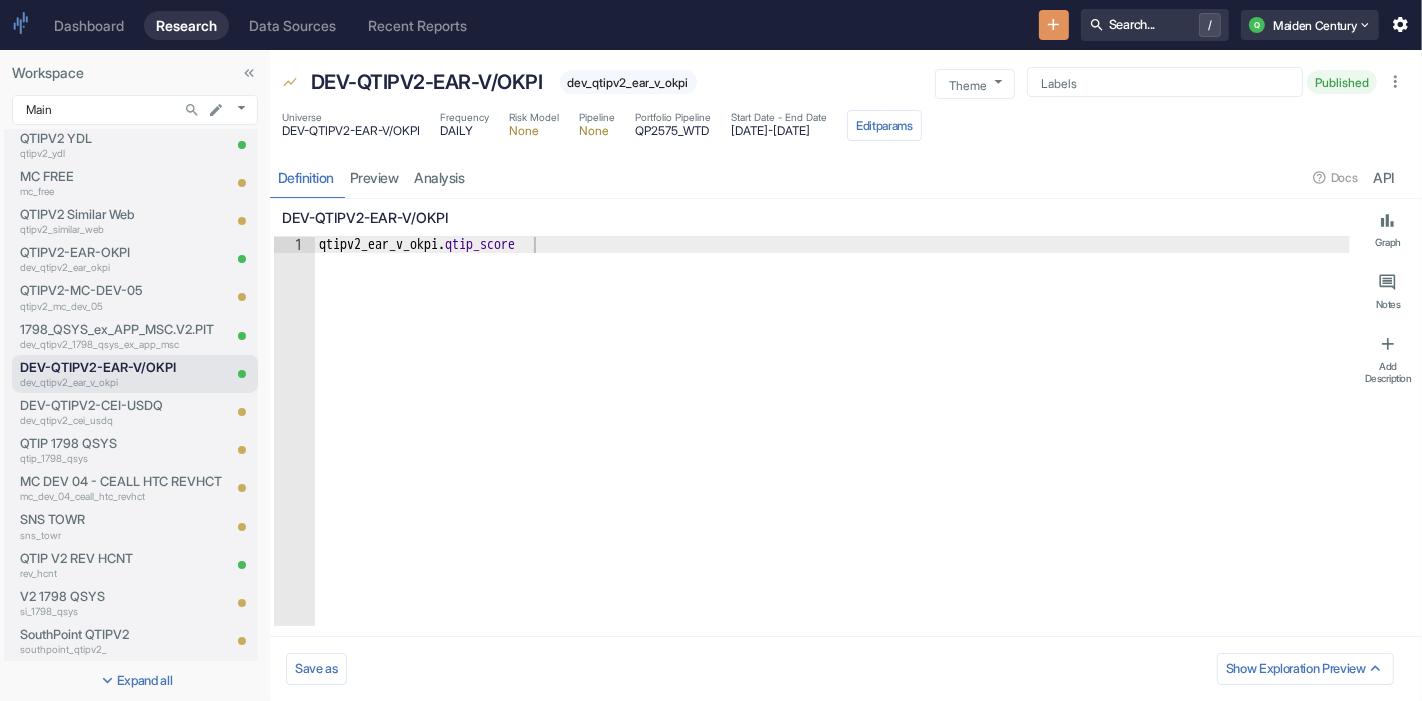 type on "x" 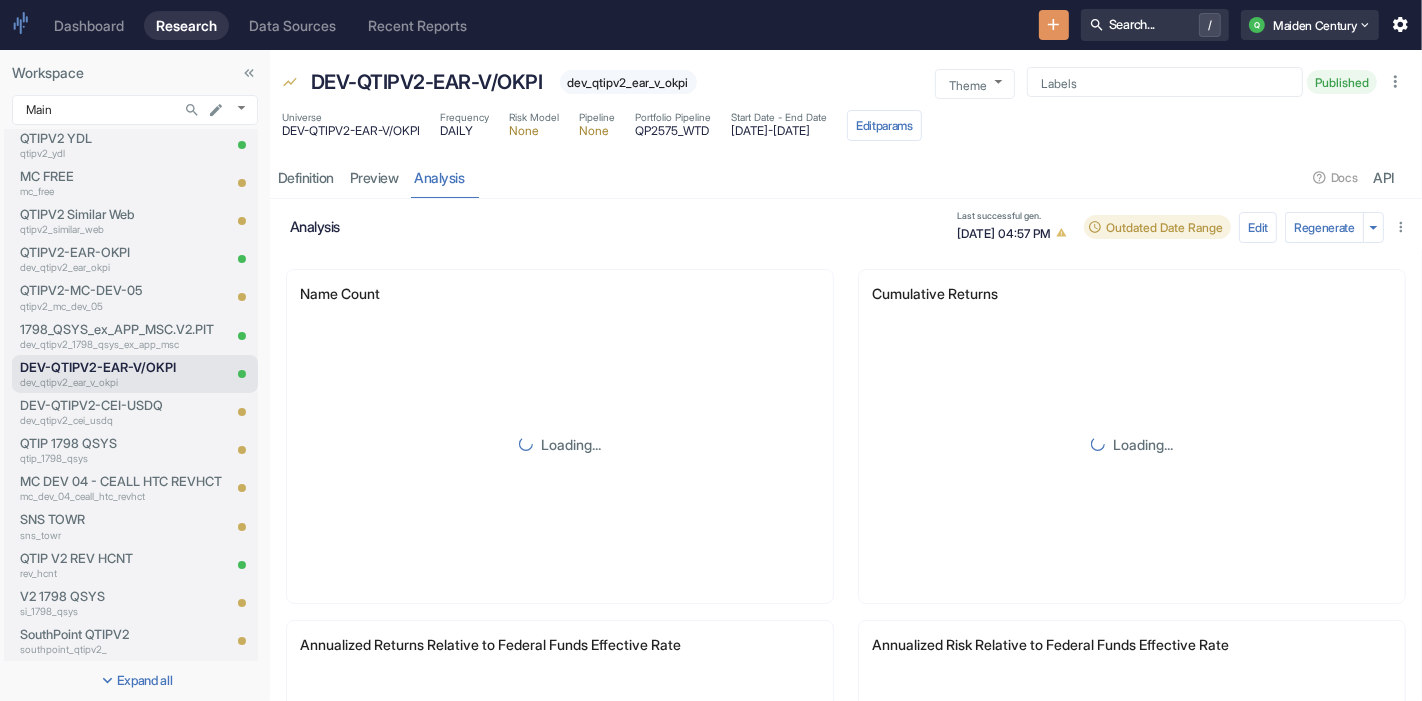 click on "dev_qtipv2_ear_v_okpi" at bounding box center [628, 82] 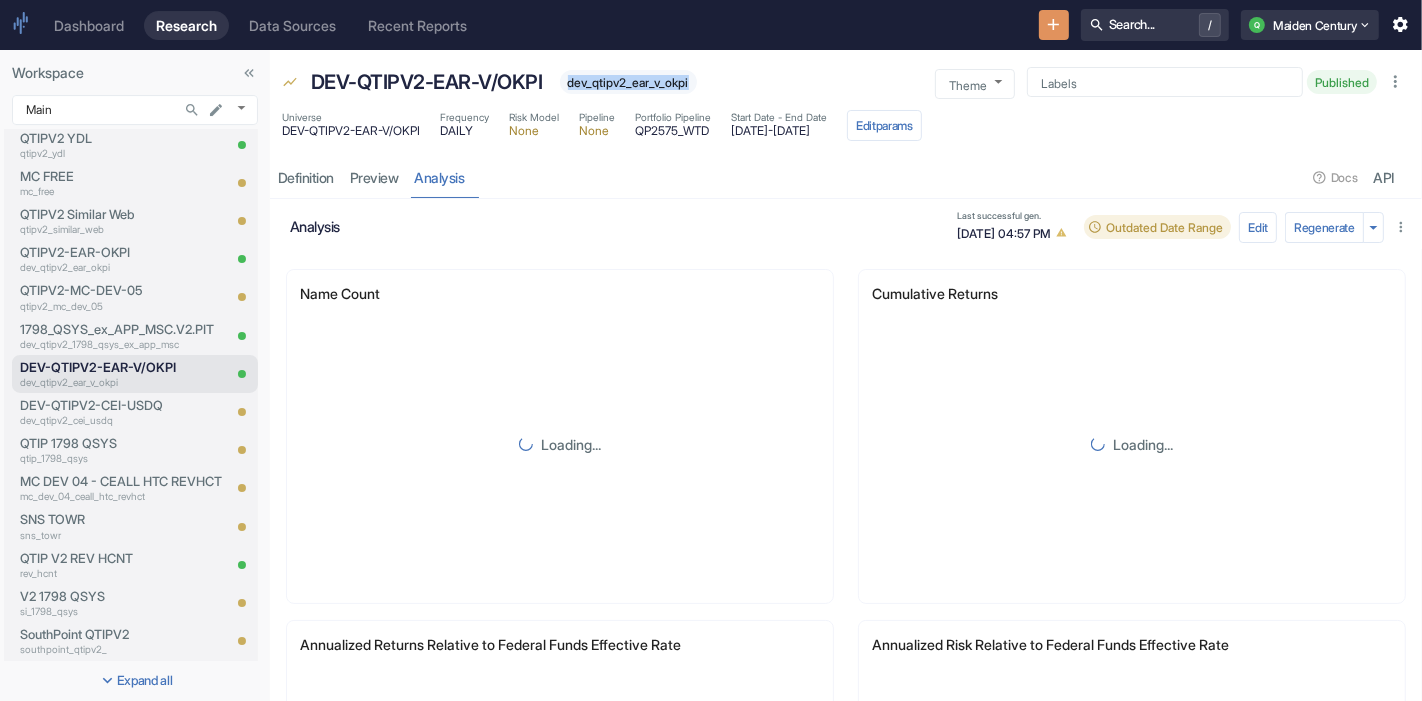 click on "dev_qtipv2_ear_v_okpi" at bounding box center [628, 82] 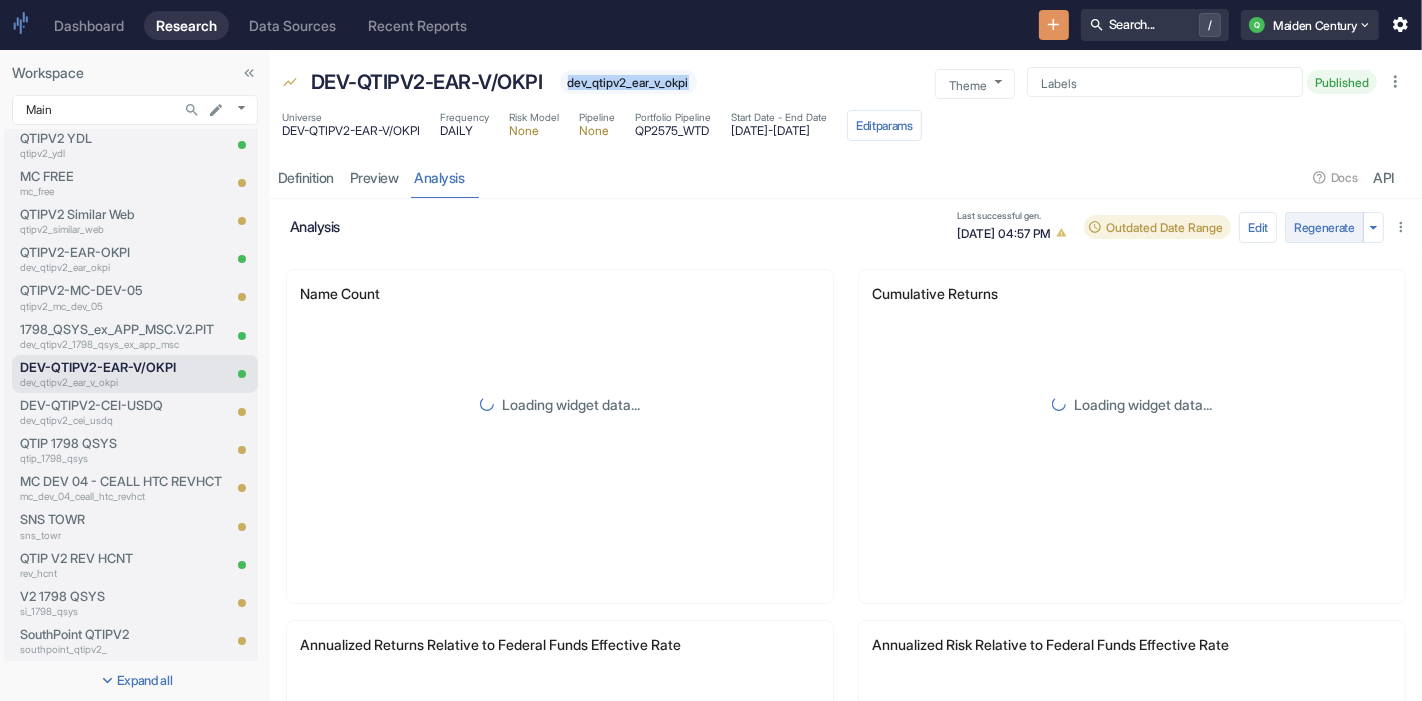 click on "Regenerate" at bounding box center [1324, 227] 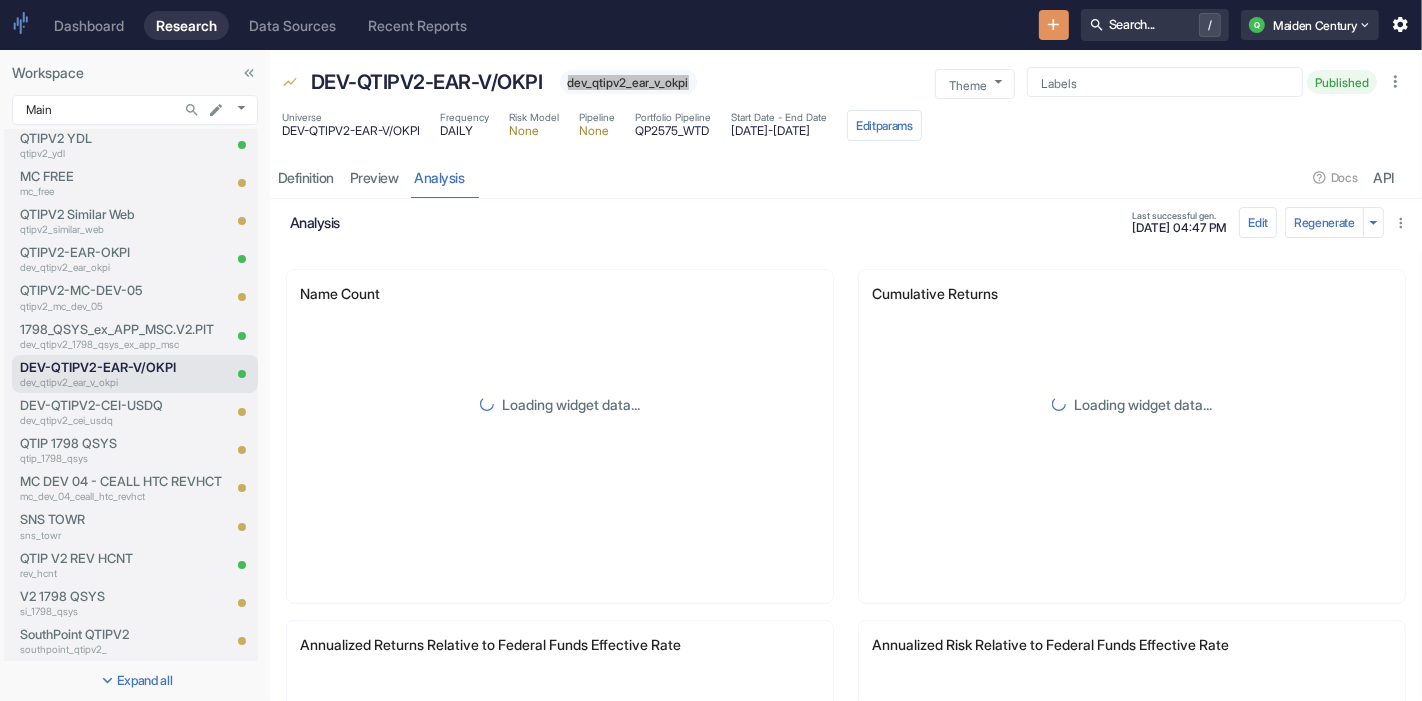 type 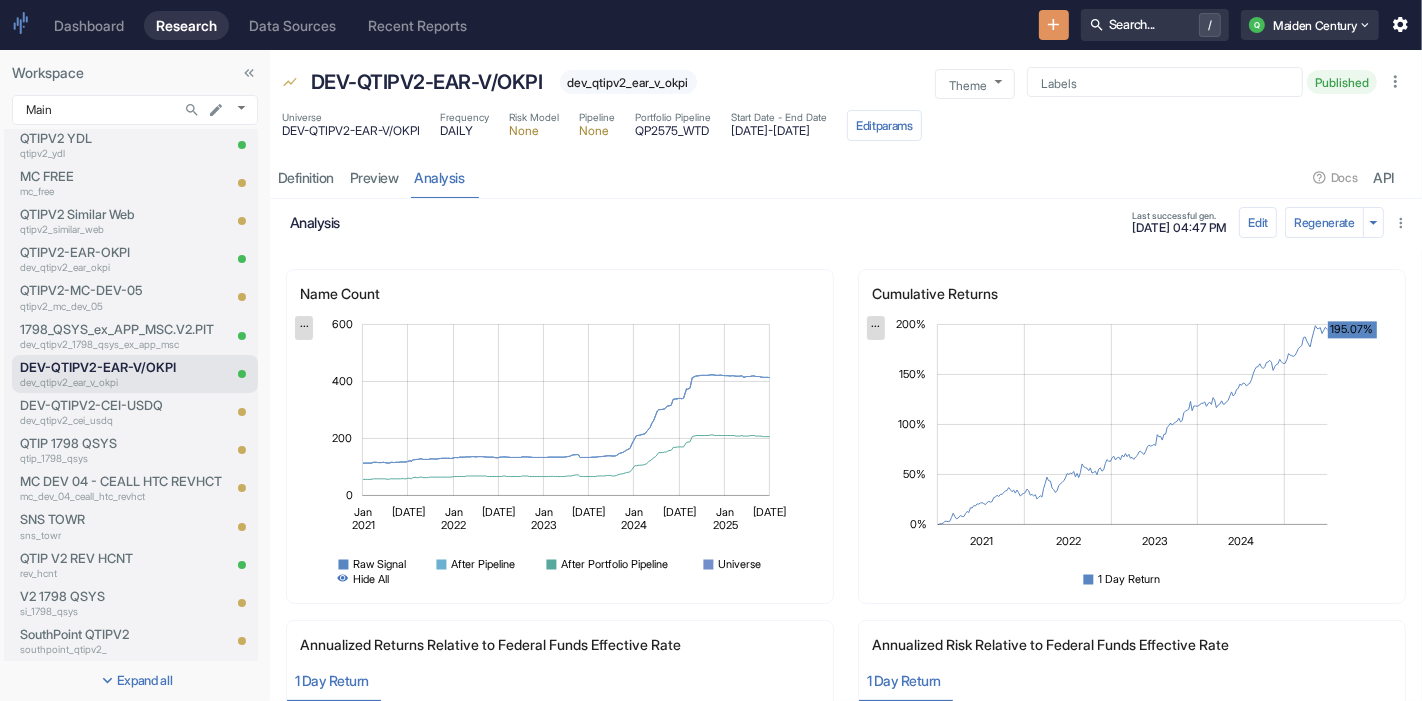 click at bounding box center (890, 177) 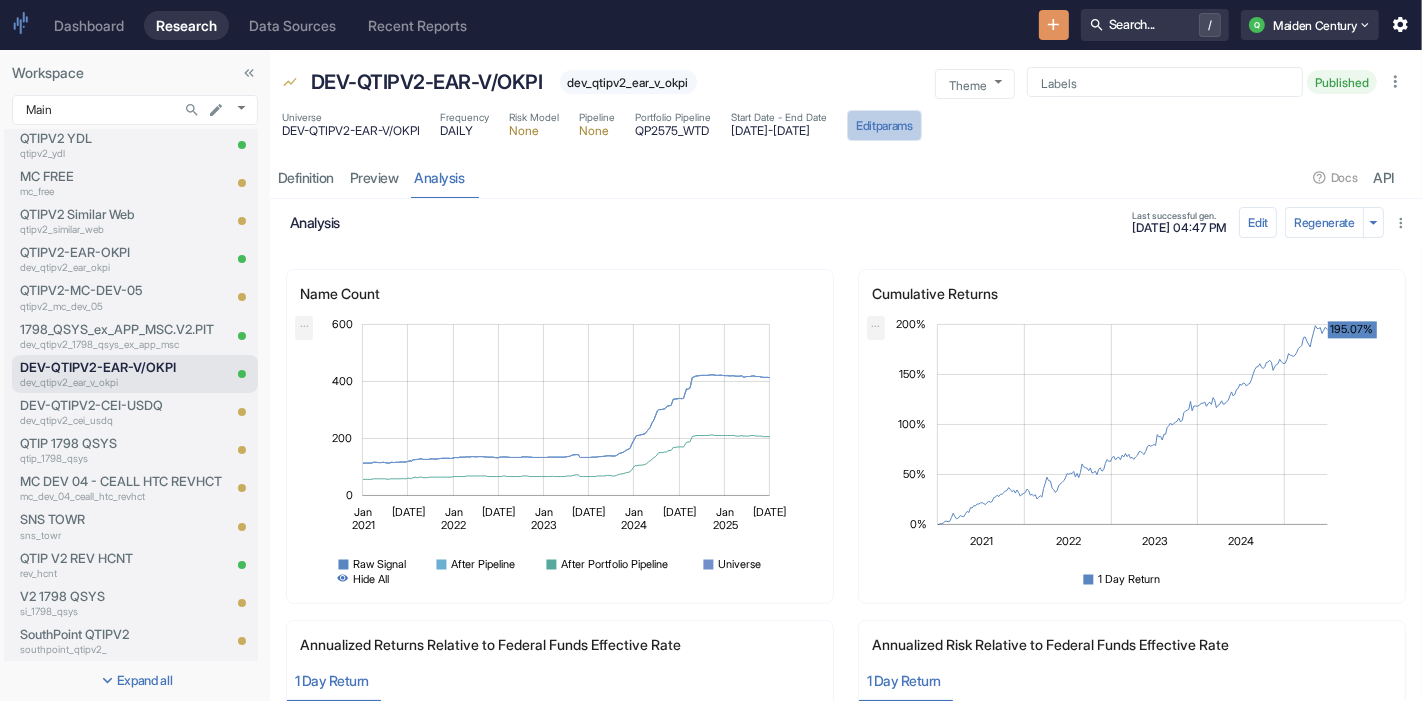 click on "Edit  params" at bounding box center (884, 125) 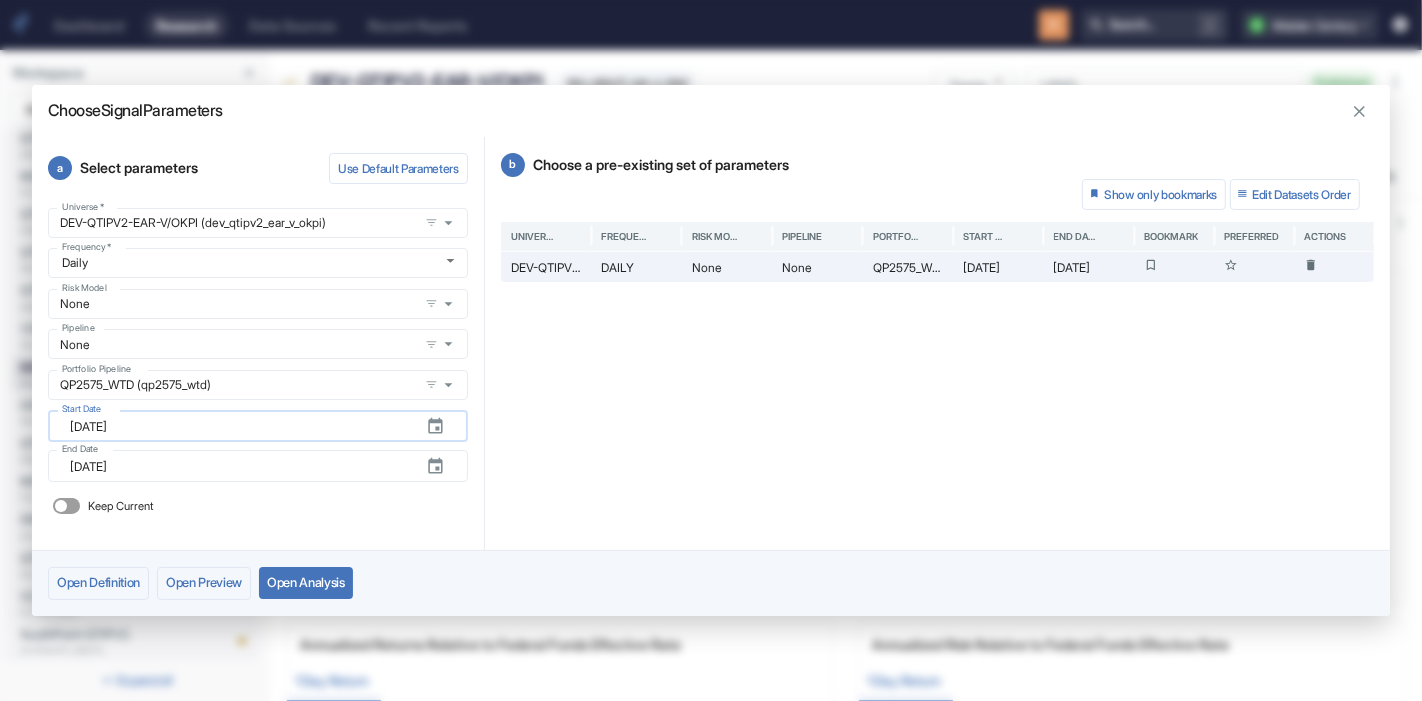 click on "[DATE]" at bounding box center [240, 426] 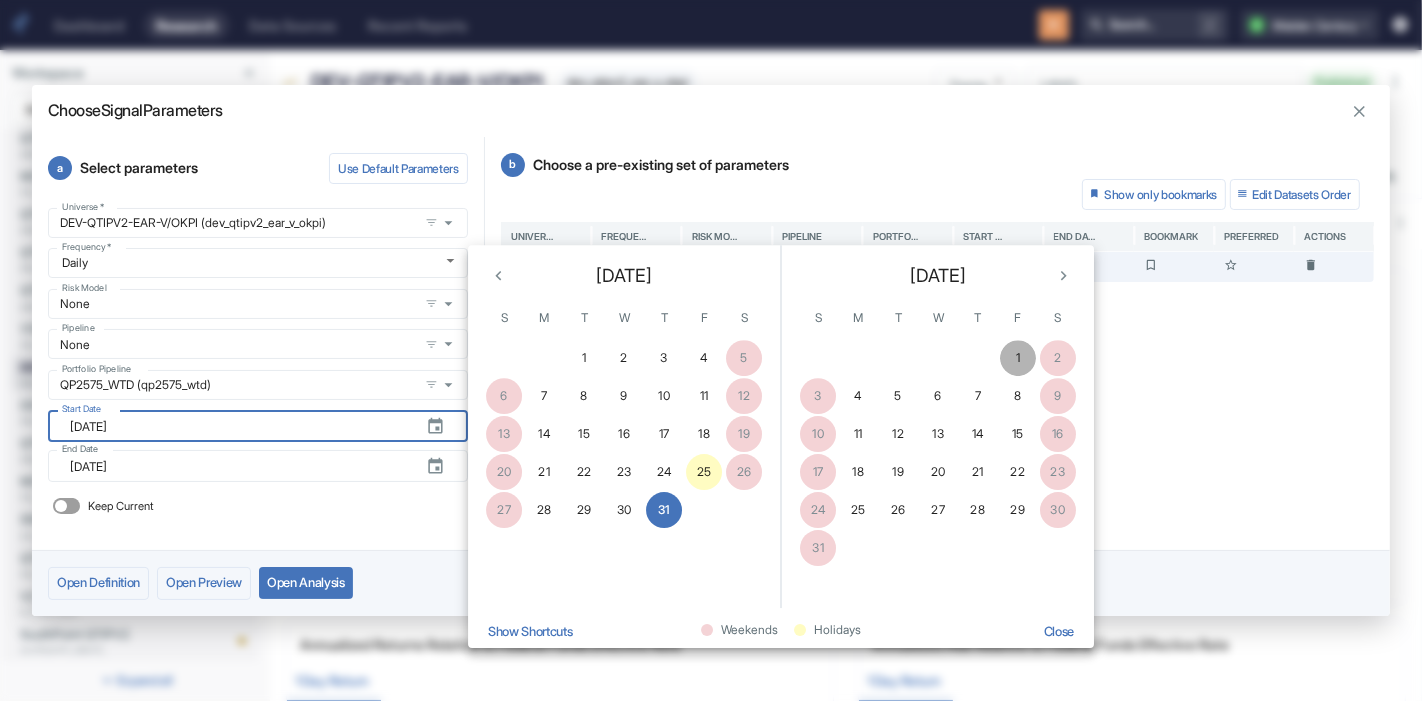 click on "1" at bounding box center (1018, 358) 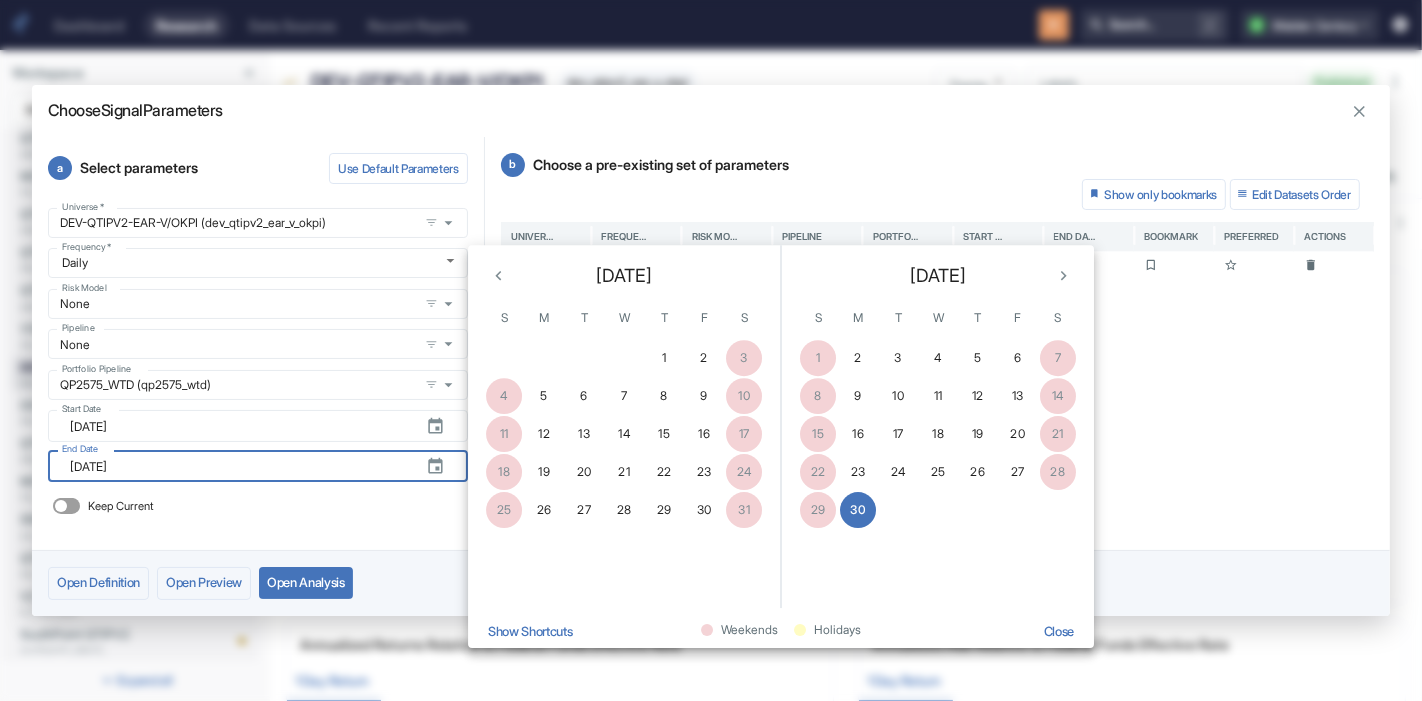 click on "Open Analysis" at bounding box center (306, 583) 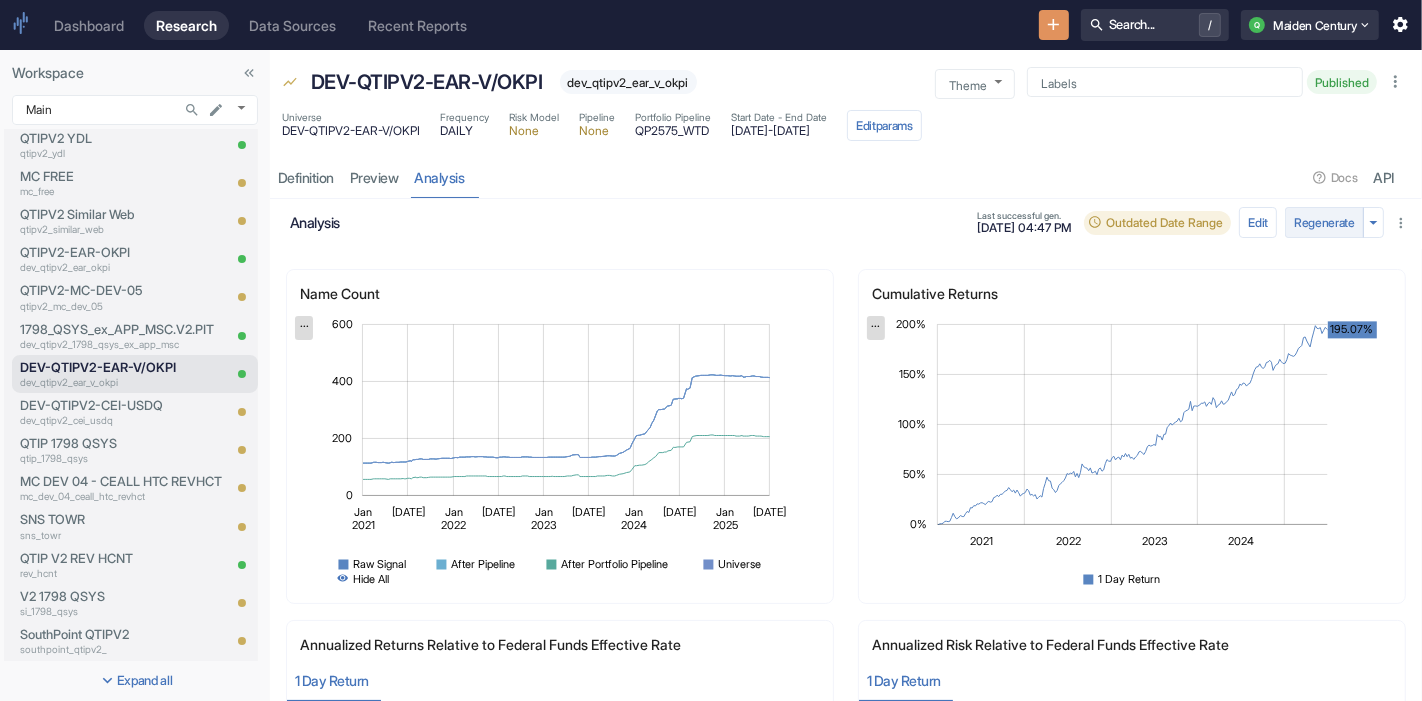 click on "Regenerate" at bounding box center (1324, 222) 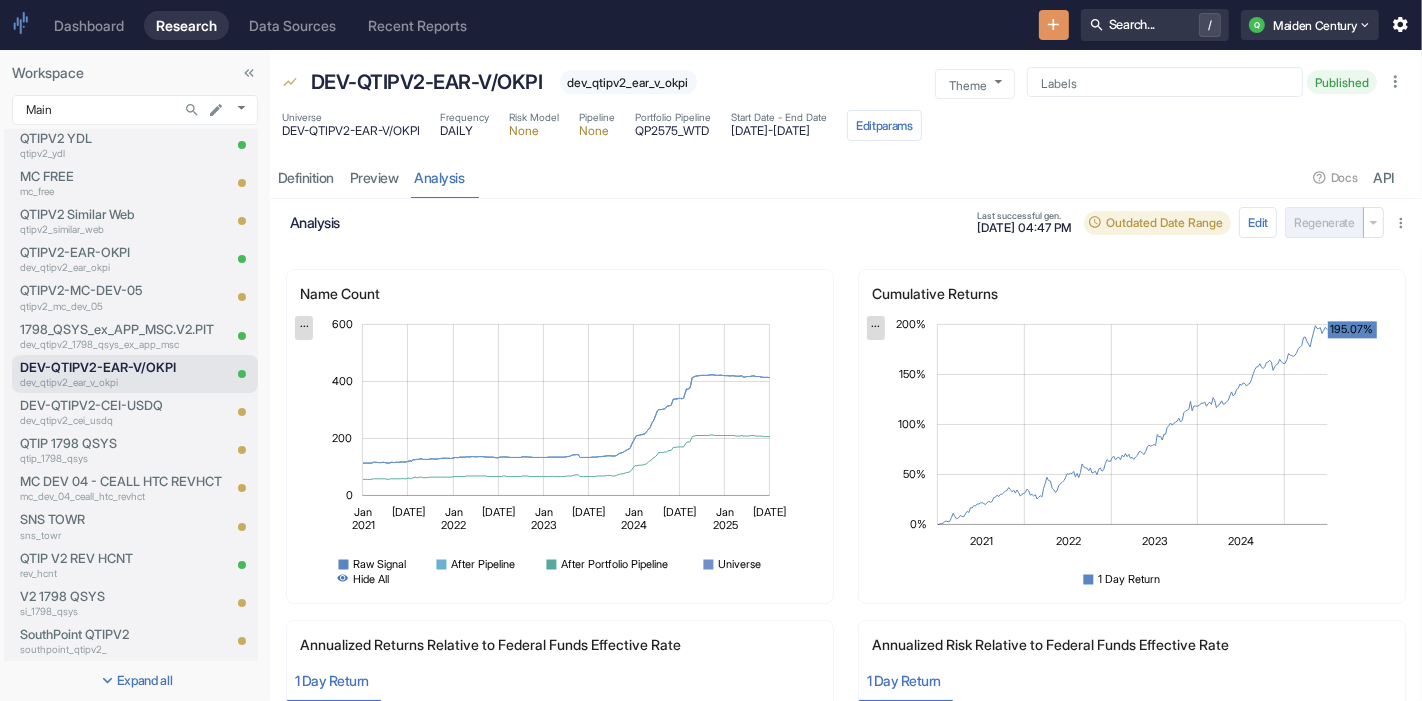 click on "Regenerate" at bounding box center [1334, 222] 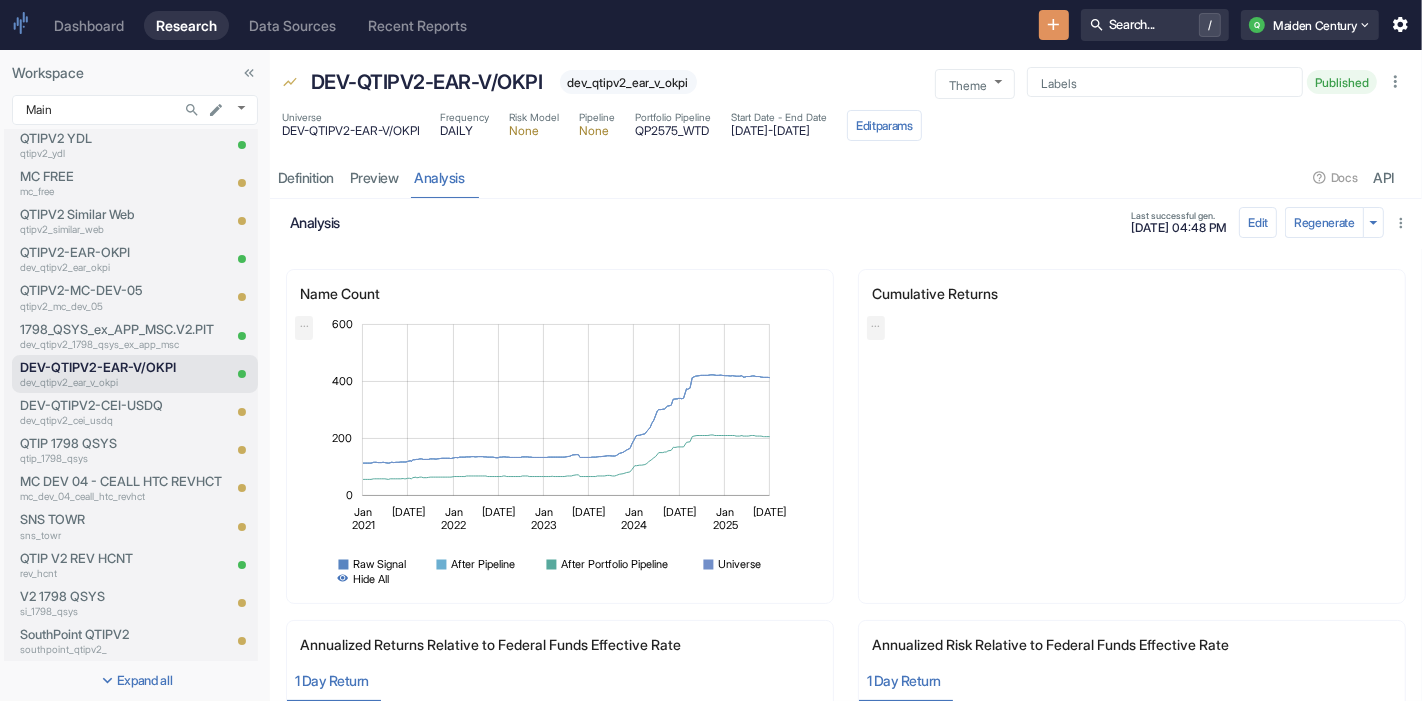 click on "[DATE]  -  [DATE]" at bounding box center [779, 131] 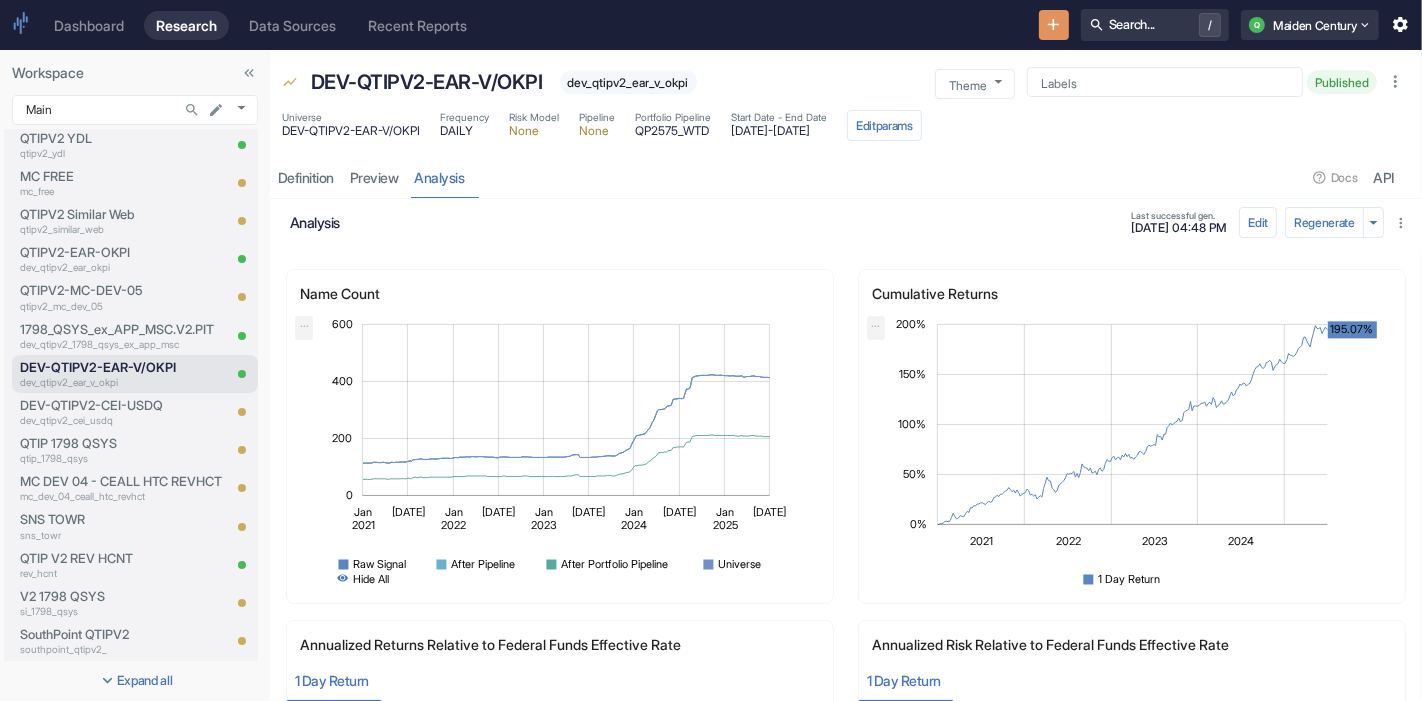 click on "[DATE]  -  [DATE]" at bounding box center (779, 131) 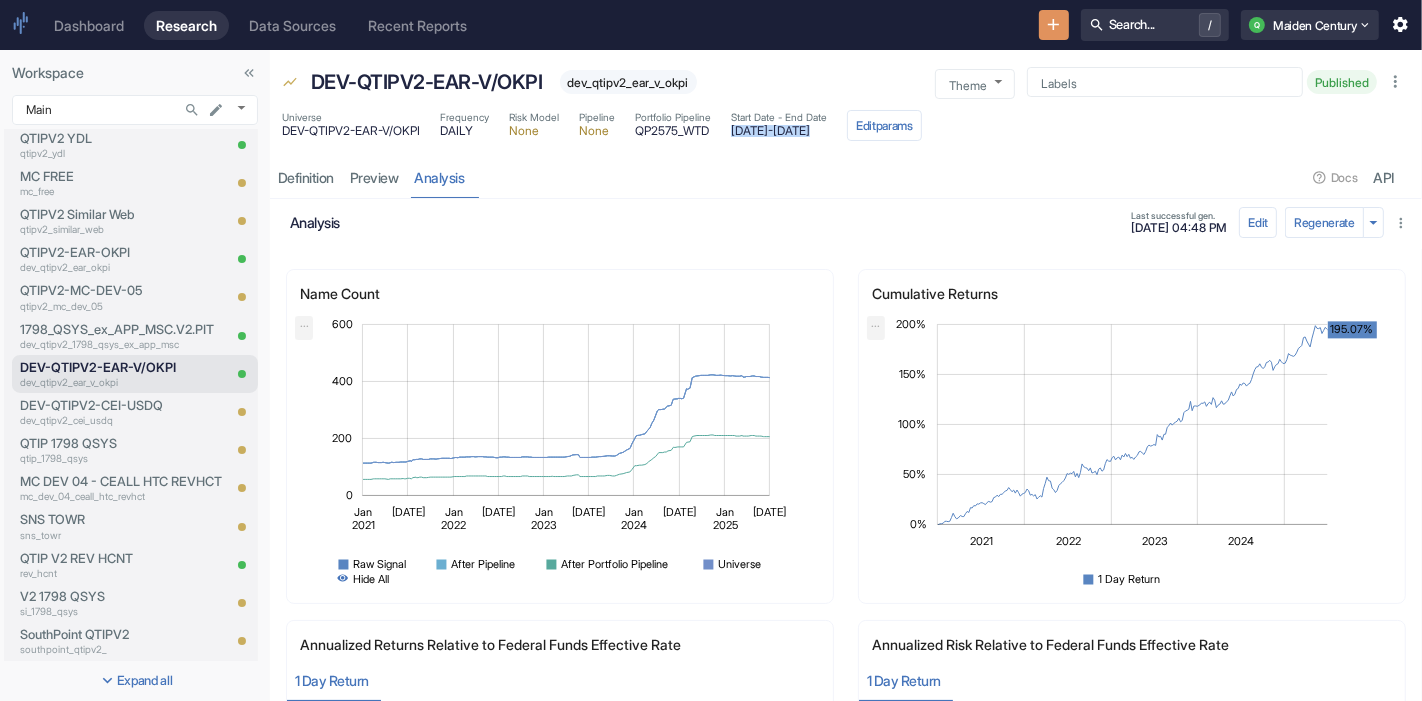 scroll, scrollTop: 1, scrollLeft: 0, axis: vertical 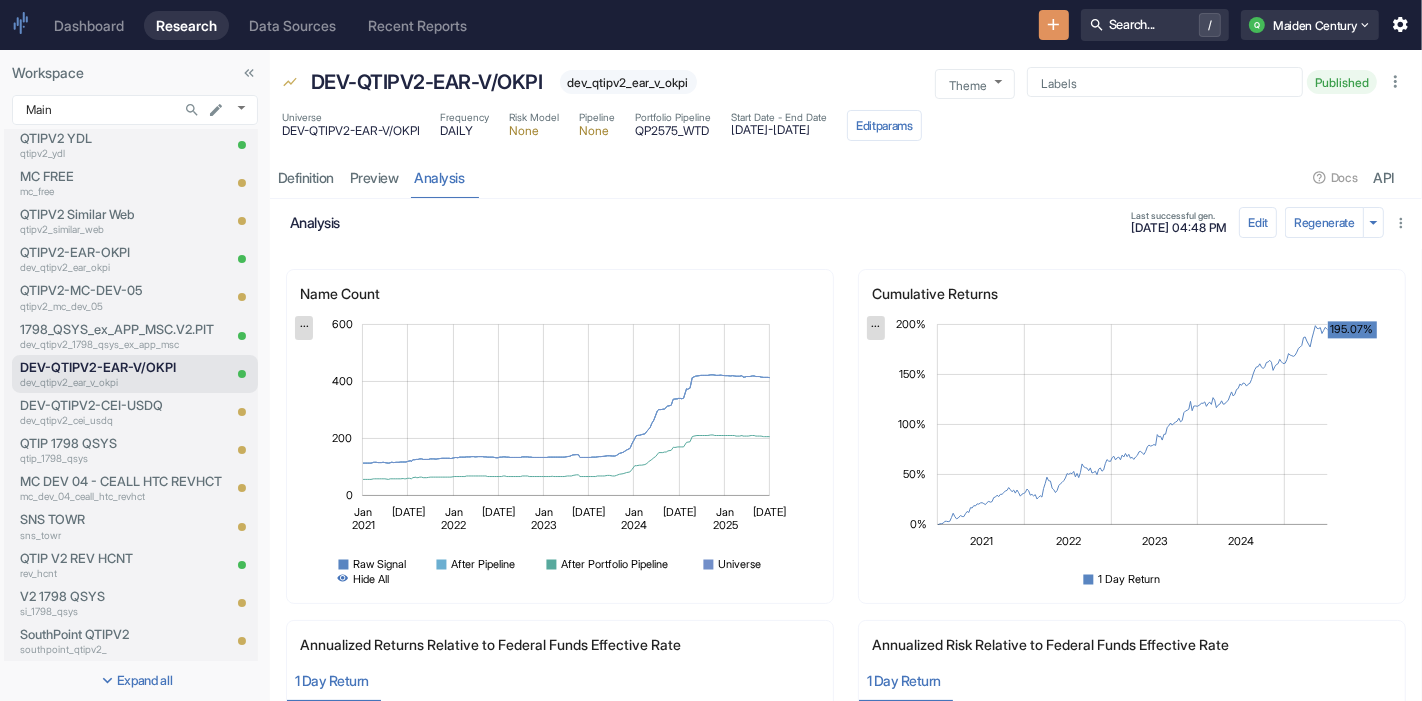 click on "analysis Last successful gen. [DATE] 04:48 PM" at bounding box center (764, 222) 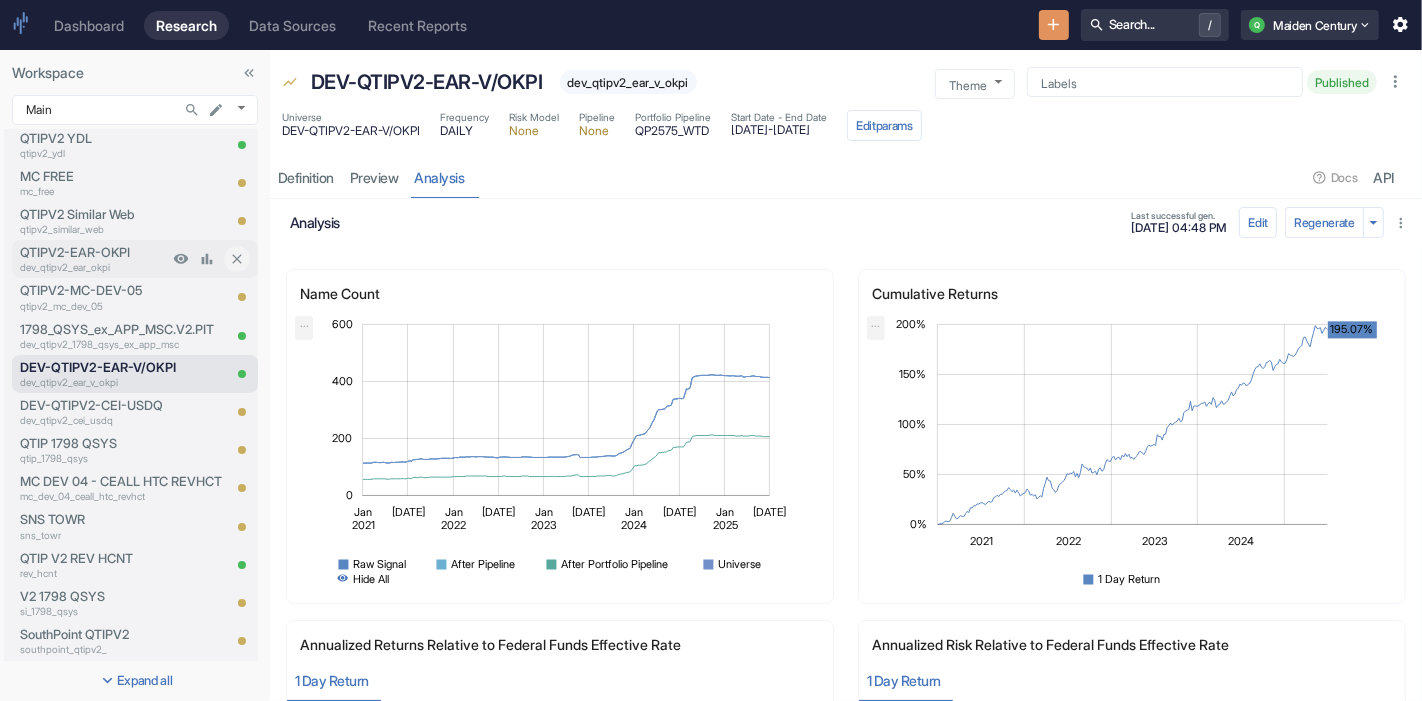 click on "QTIPV2-EAR-OKPI" at bounding box center [94, 252] 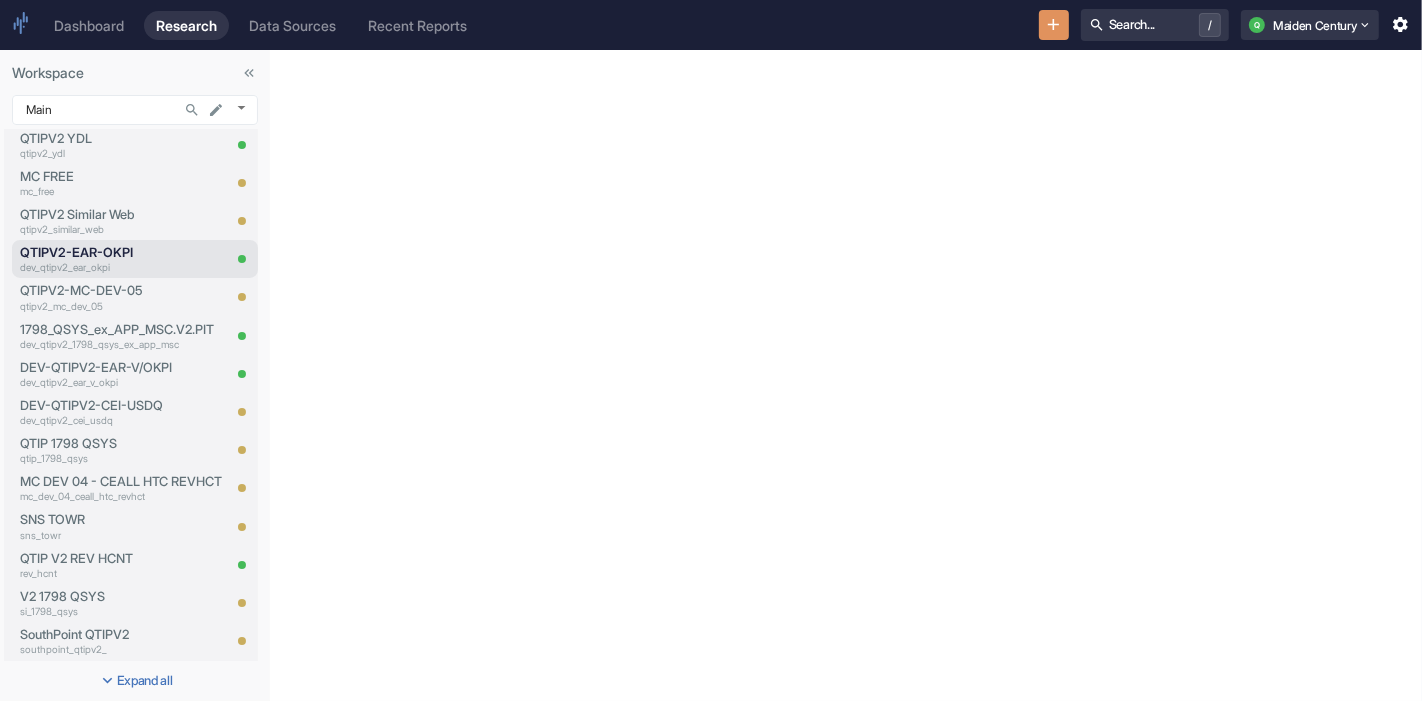 click on "Workspace Main 1008 ​ Universes 62 CEI.EUDS_UKDS.V2.SPIT cei_euds_ukds_v2_spit CEI.UKDS.V2.SPIT cei_ukds_v2_spit CEI.EUDS.V2.SPIT cei_euds_v2_spit ADV.GEOL_FCLT.V2.PIT u_adv_geol_fclt_v2_pit ADV.GEOL.V2.PIT u_adv_geol_v2_pit ADV.FCLT.V2.PIT u_adv_fclt_v2_pit 1798_QSYS_ex_MSC_in_ADV_GEOL.V2.PIT v_1798_qsys_ex_msc_in_adv_geol_v2_pit 1798_QSYS.ex_MSC_in_ADV.V2.PIT dev_1798_qsys_ex_msc_in_adv_v2_pit 1798_QSYS.ex_MSC_in_PSB.V2.PIT dev_1798_qsys_ex_msc_in_psb_v2_pit HTC.INDX.V2.SPIT htc_indx_v2_spit FCT.BLND.V2.SPIT fct_blnd_v2_spit EAR.[PERSON_NAME].V2.SPIT ear_vela_v2_spit CEI.USDQ.V2.SPIT cei_usdq_v2_spit_ EAR.VKPI.V2.SPIT ear_vkpi_v2_spit_ HTC.V2.SPIT htc_v2_spit_ DROP Example drop_example QTIPV2 1798 QSYS ex MSC WEB in HTC (2) qtipv2_1798_qsys_ex_msc_web_in_htc_2_ QTIPV2-DROP-FULL qtipv2_drop_full QTIPV2-DROP-CORE qtipv2_drop_core QTIPV2 1798 QSYS ex MSC WEB in HTC qtipv2_1798_qsys_ex_msc_web_in_htc MC QTIP 1798 QSYS ex MSC WEB in YDL mc_qtip_1798_qsys_ex_msc_web_in_ydl MC QTIP 1798 QSYS ex MSC WEB AKA aka QTIPV2 YDL" at bounding box center [711, 375] 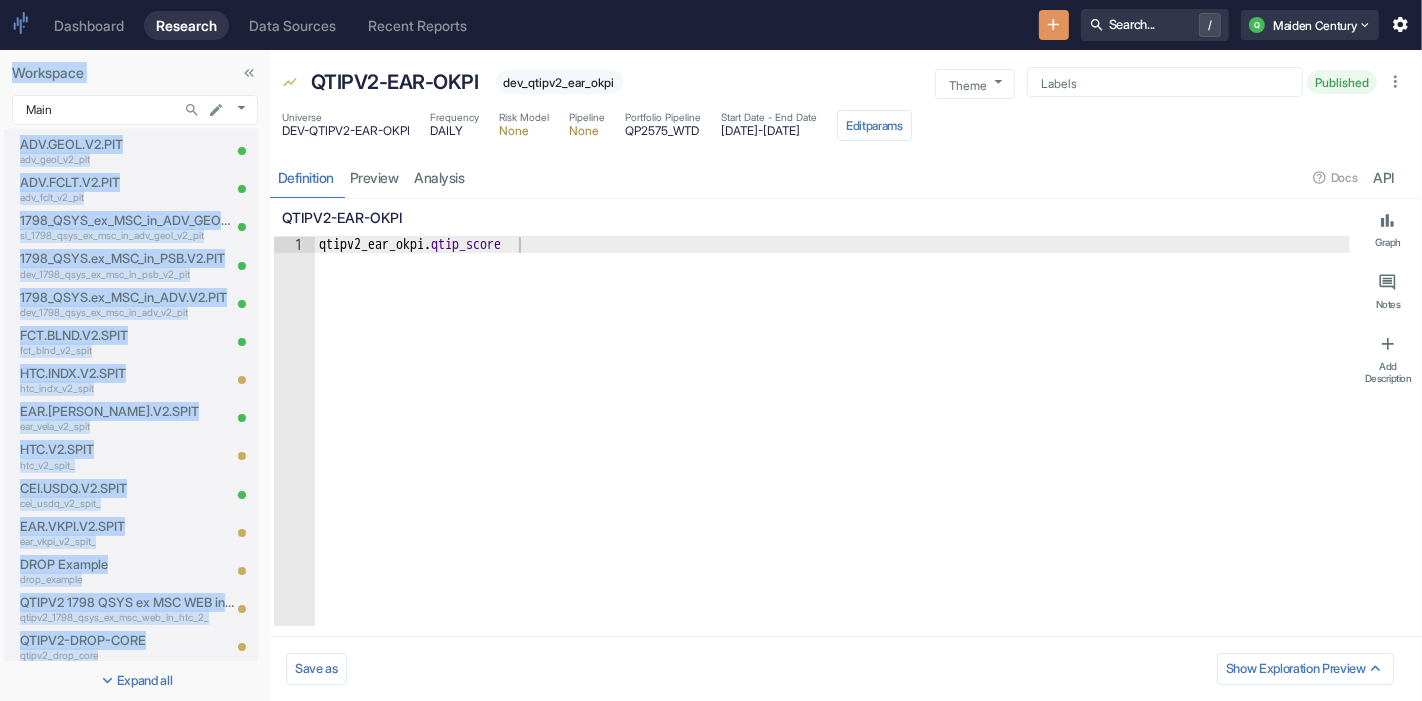 scroll, scrollTop: 180, scrollLeft: 0, axis: vertical 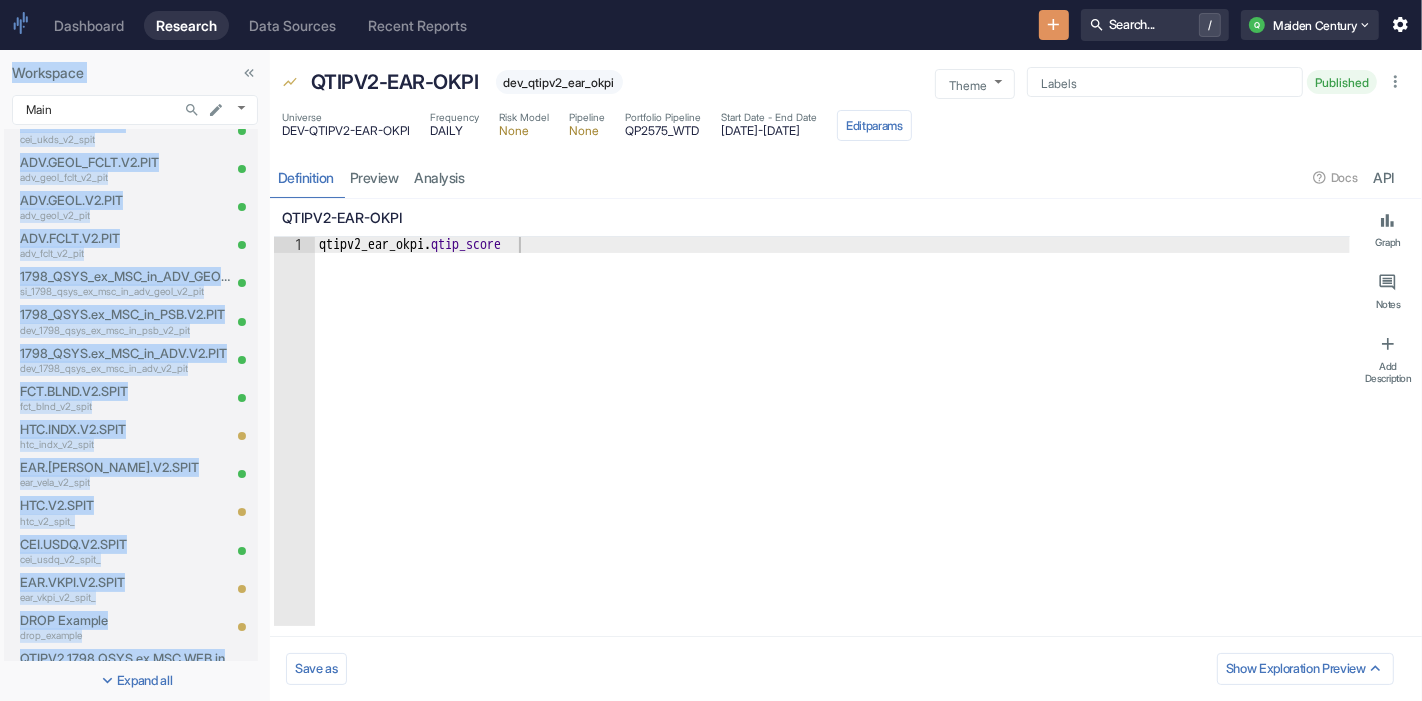type on "x" 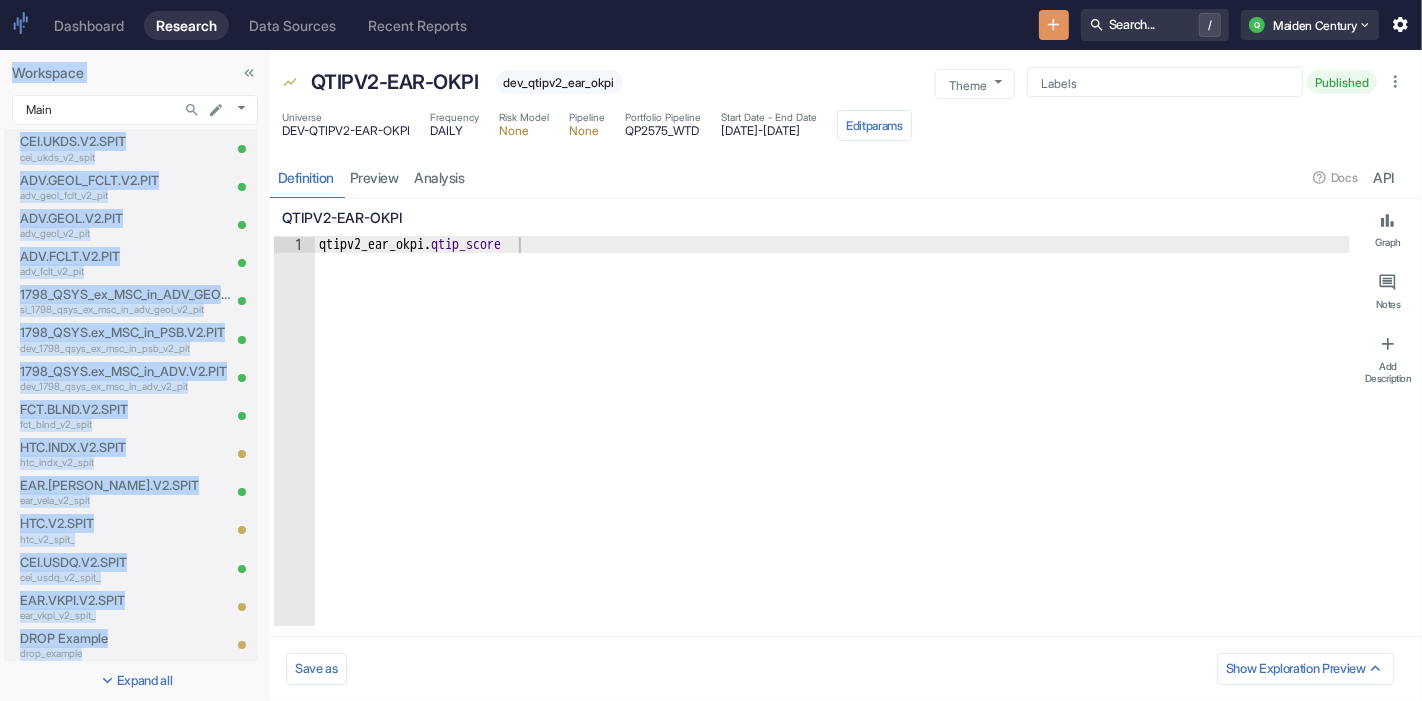 scroll, scrollTop: 0, scrollLeft: 0, axis: both 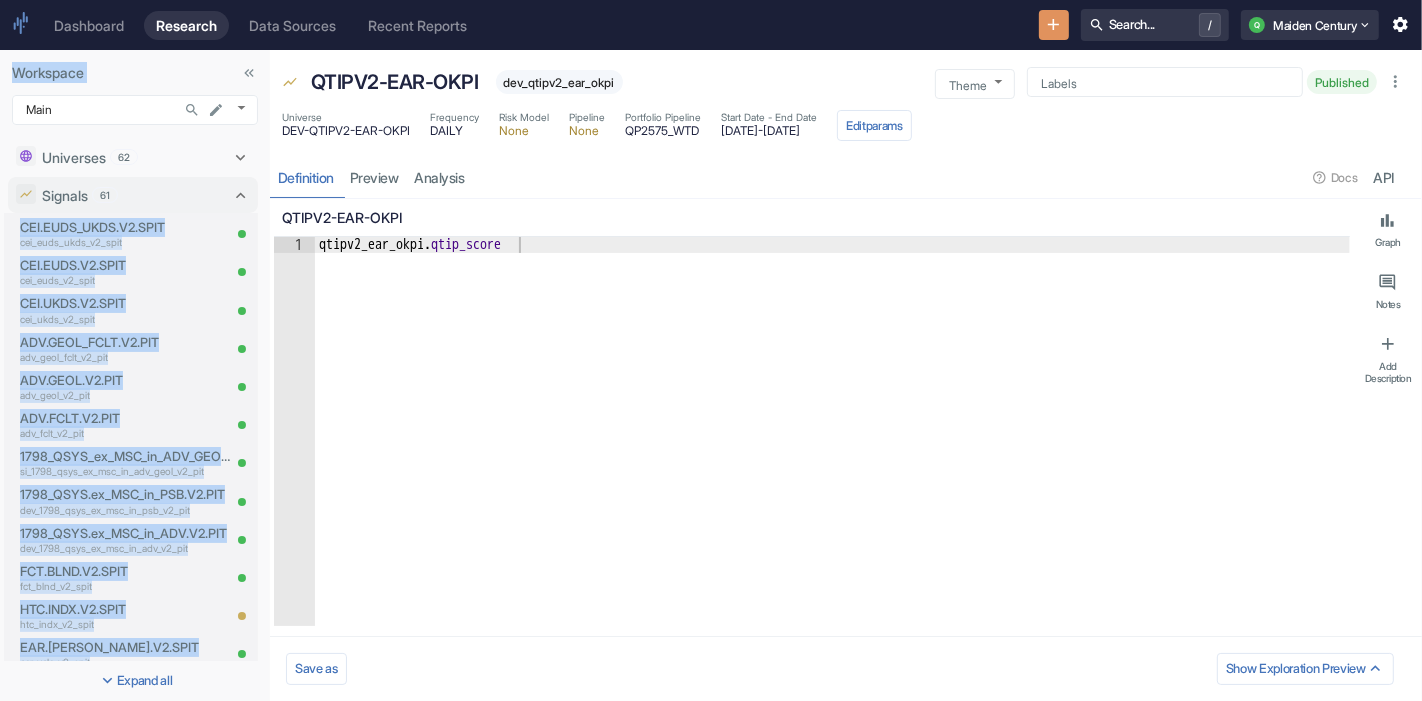 type on "qtipv2_ear_okpi.qtip_score" 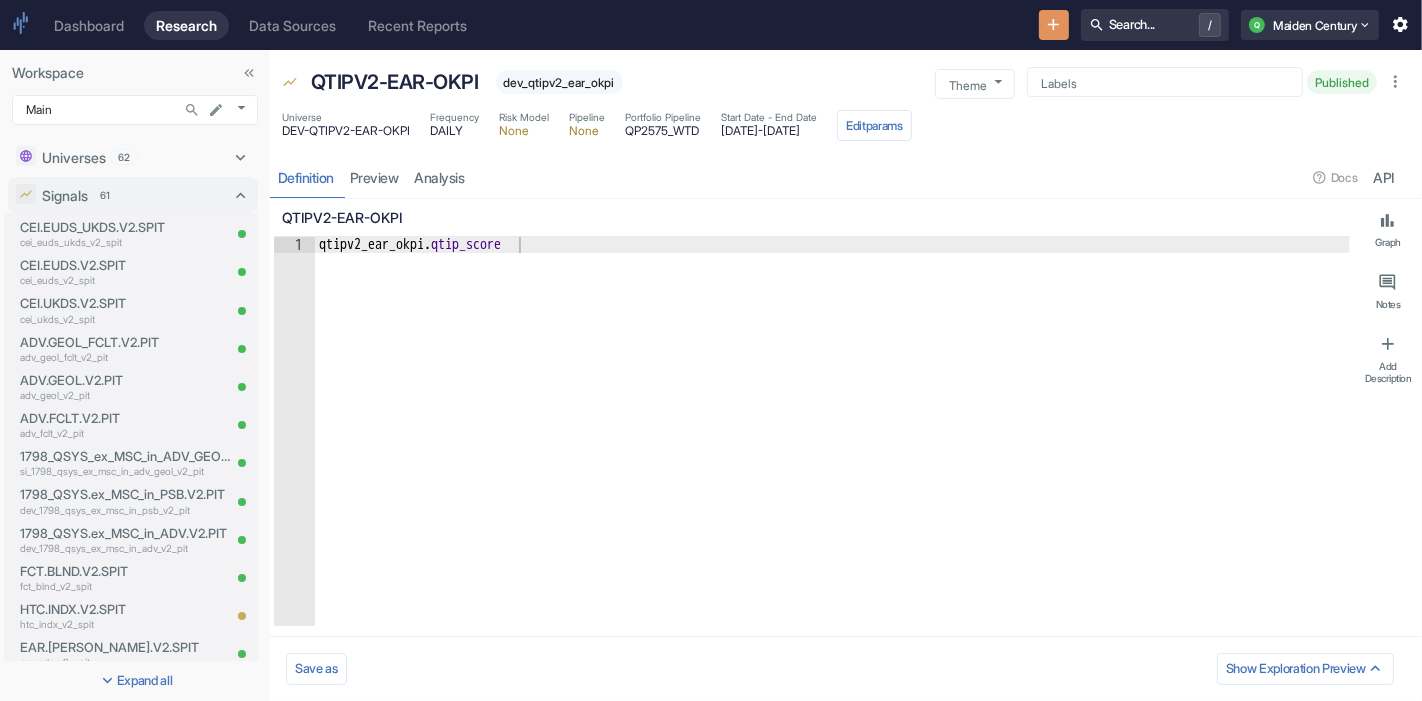 click on "qtipv2_ear_okpi . qtip_score" at bounding box center [832, 447] 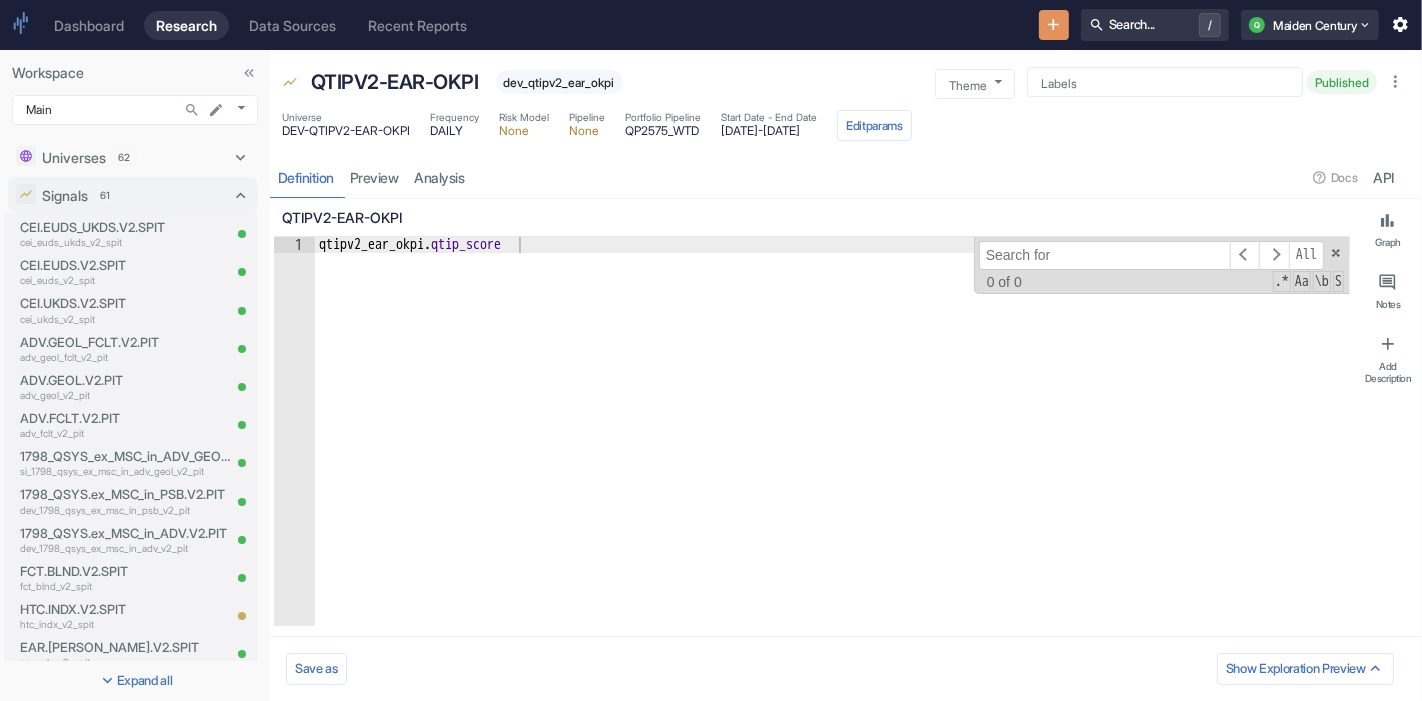 click at bounding box center (890, 177) 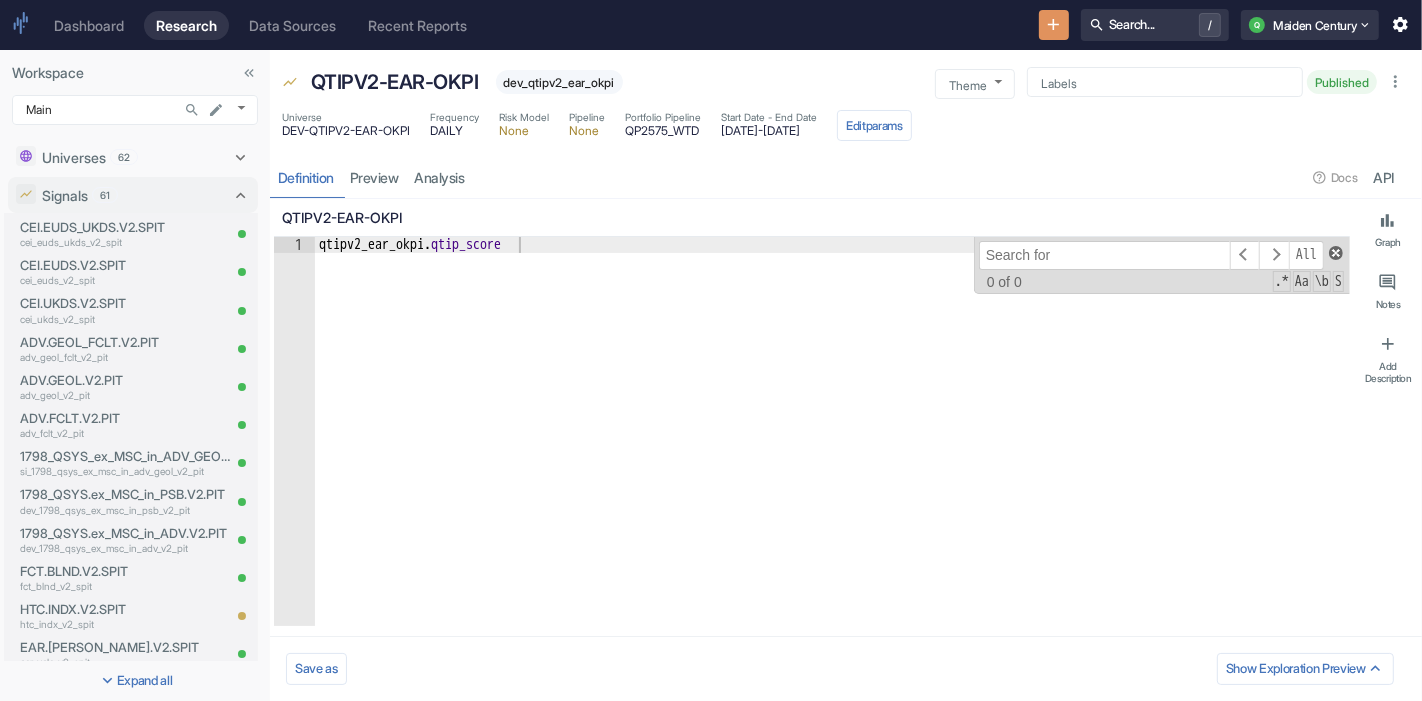 click at bounding box center [1336, 253] 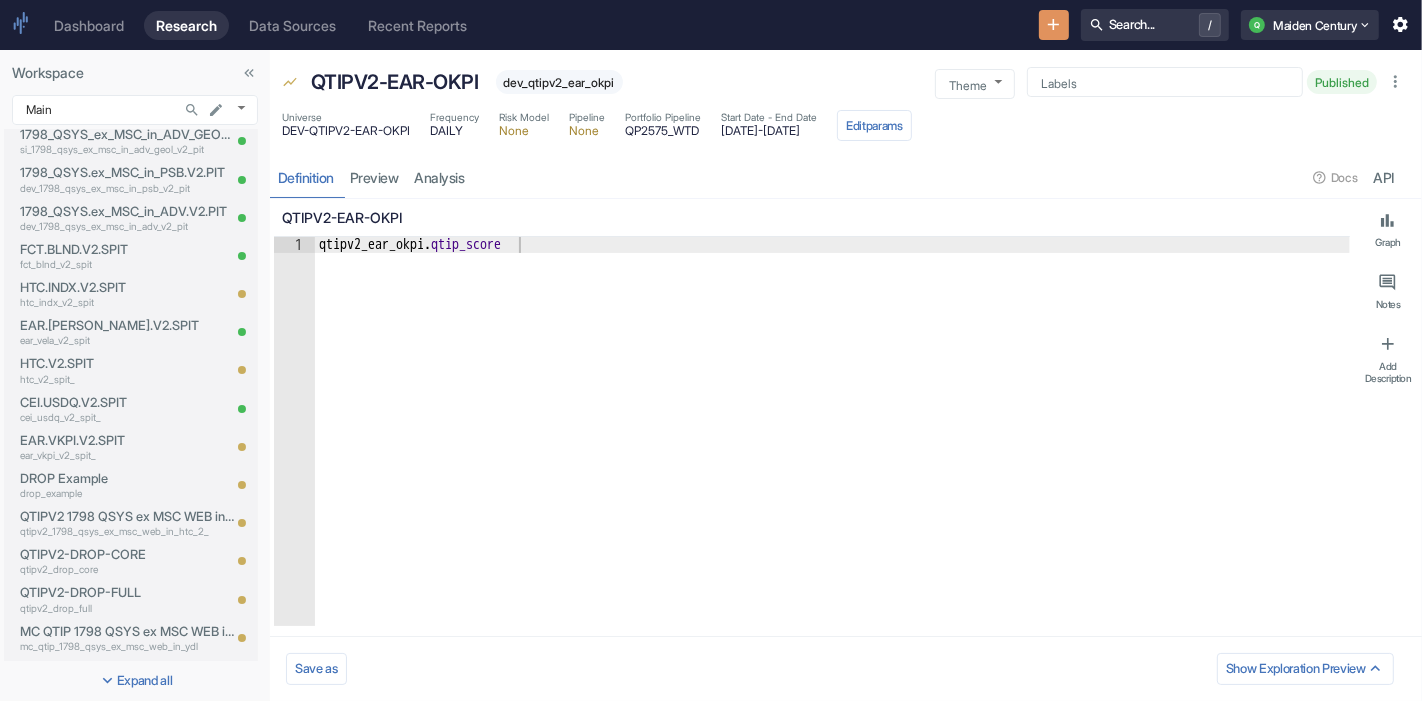 scroll, scrollTop: 322, scrollLeft: 0, axis: vertical 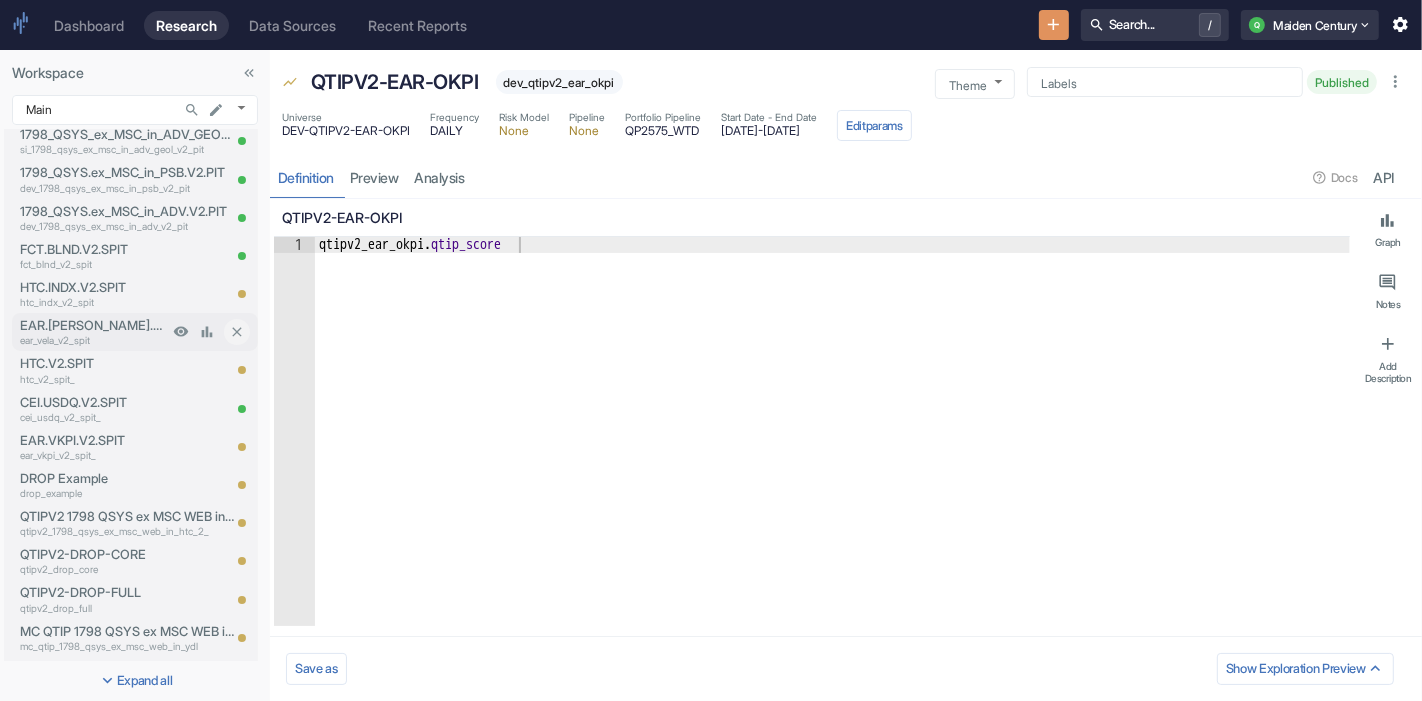 click on "EAR.[PERSON_NAME].V2.SPIT" at bounding box center (94, 325) 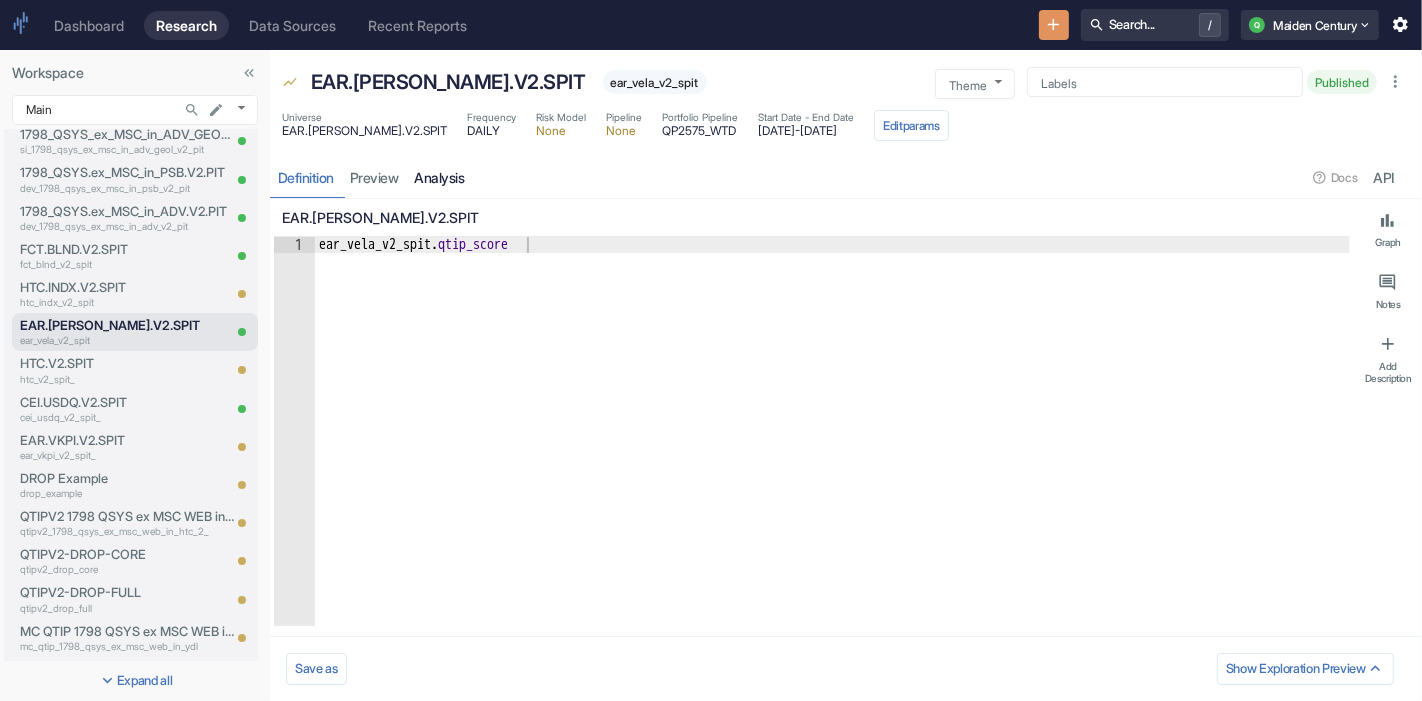 type on "x" 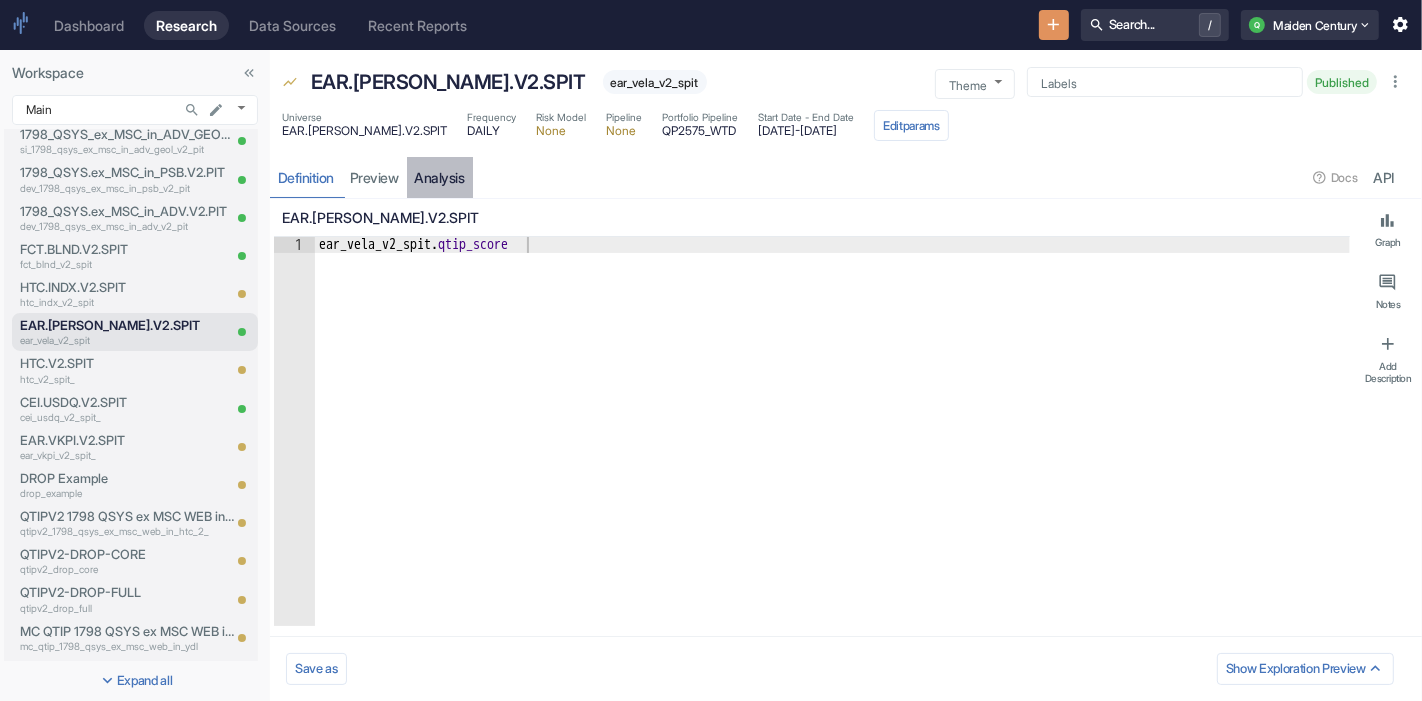 click on "analysis" at bounding box center [440, 177] 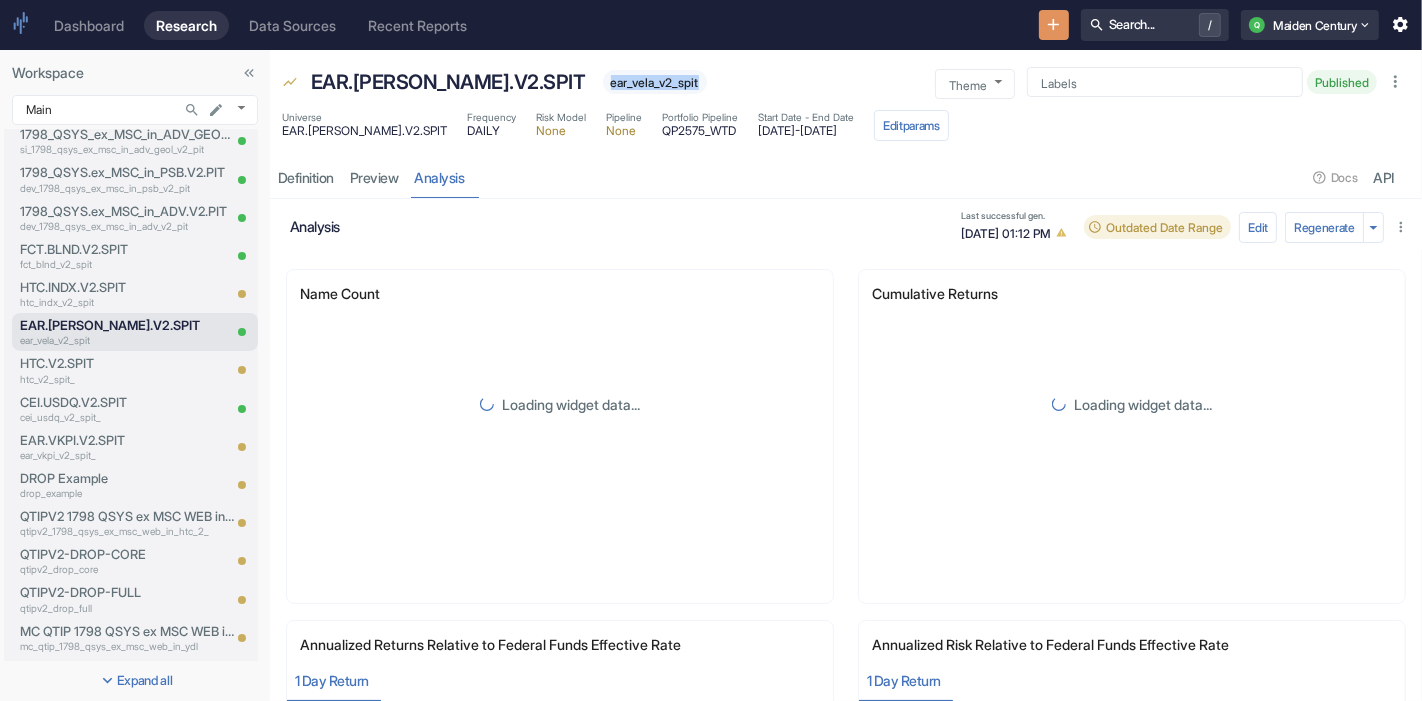 drag, startPoint x: 511, startPoint y: 84, endPoint x: 614, endPoint y: 78, distance: 103.17461 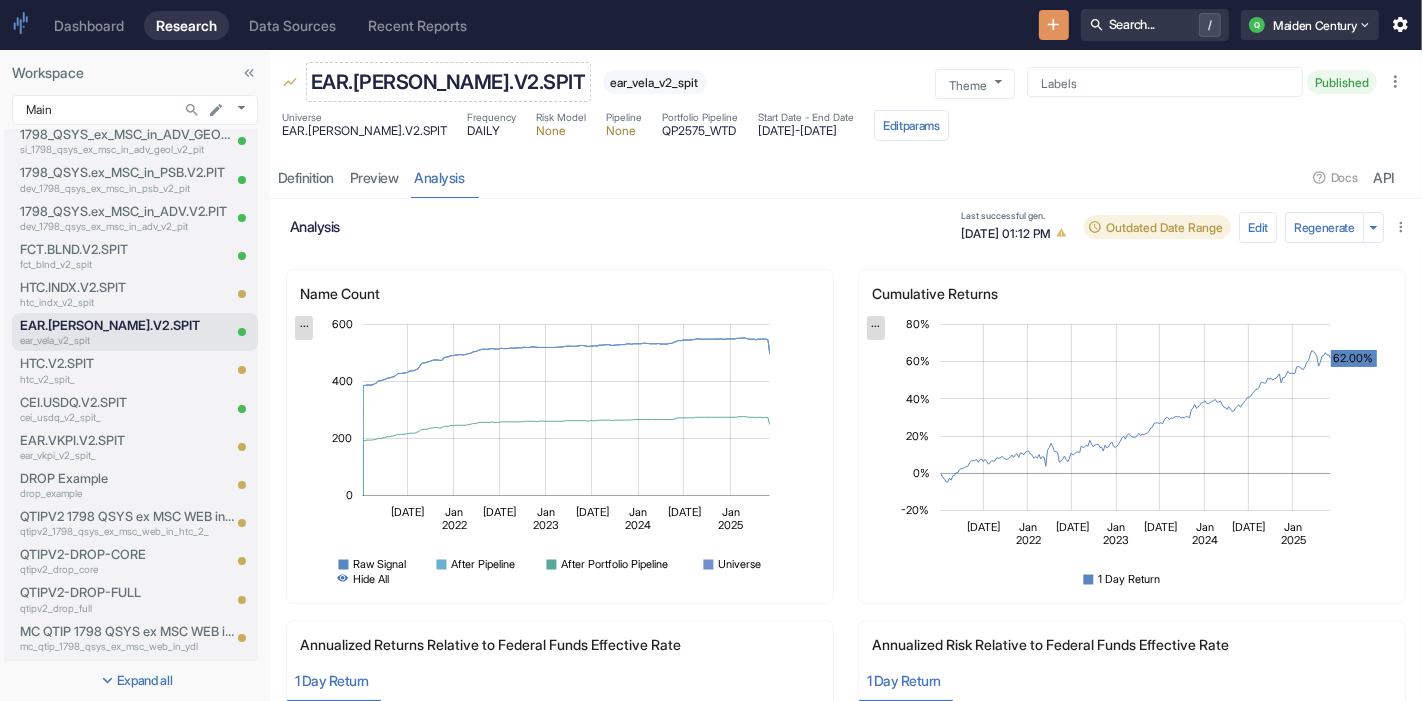 click on "EAR.[PERSON_NAME].V2.SPIT" at bounding box center [448, 82] 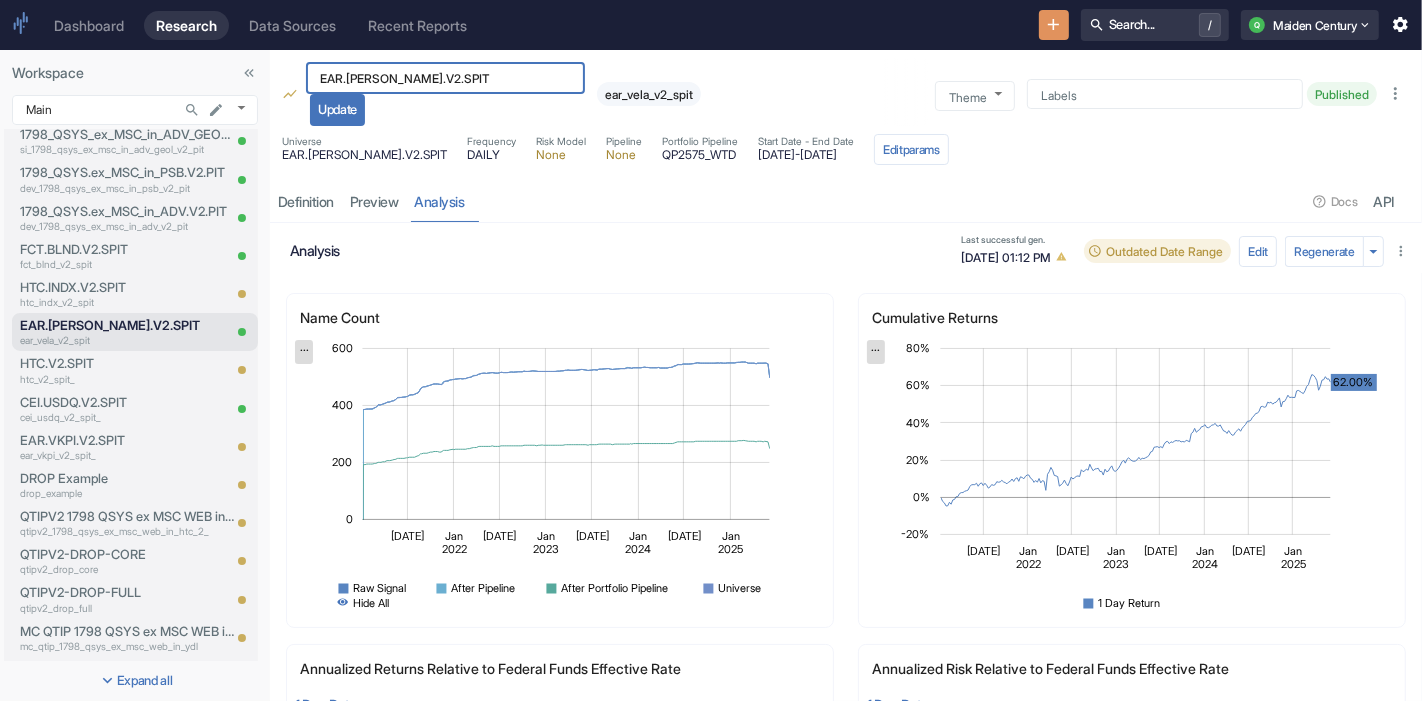 click on "EAR.[PERSON_NAME].V2.SPIT" at bounding box center (445, 78) 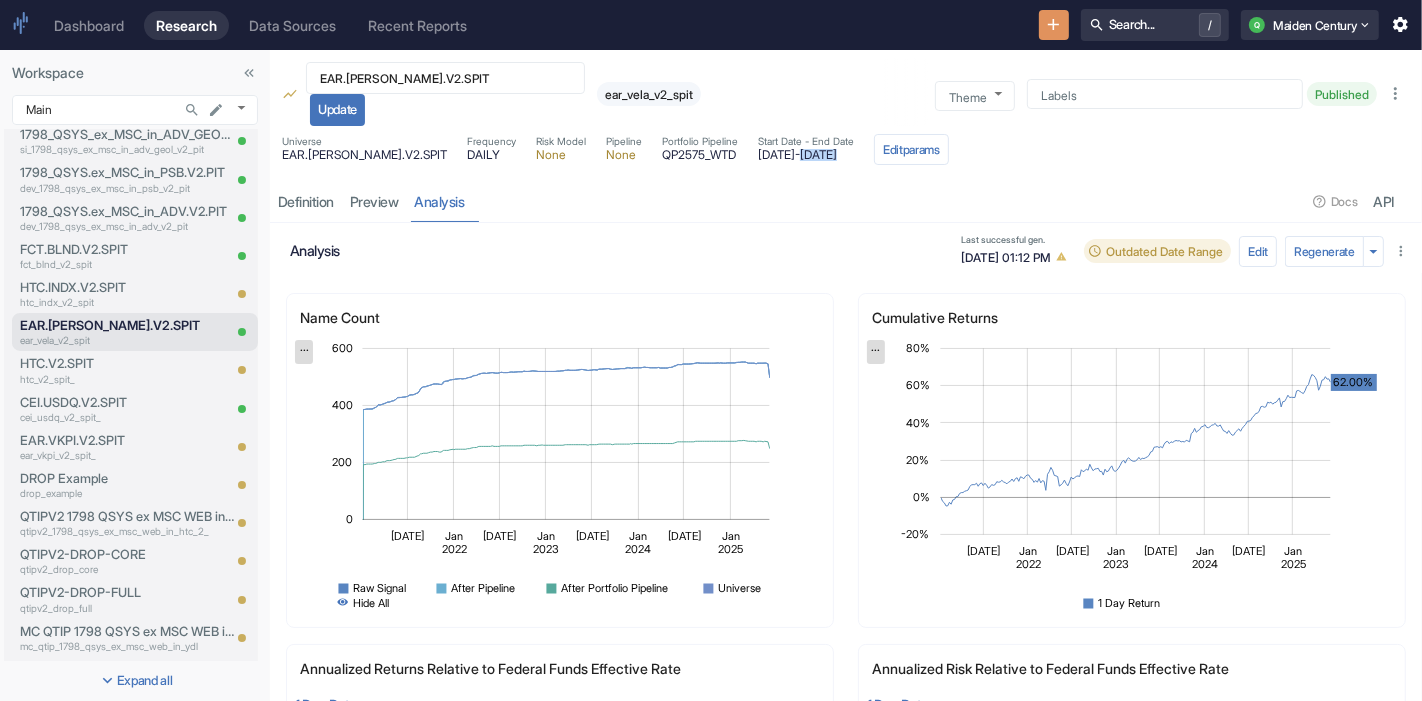 drag, startPoint x: 787, startPoint y: 155, endPoint x: 851, endPoint y: 174, distance: 66.760765 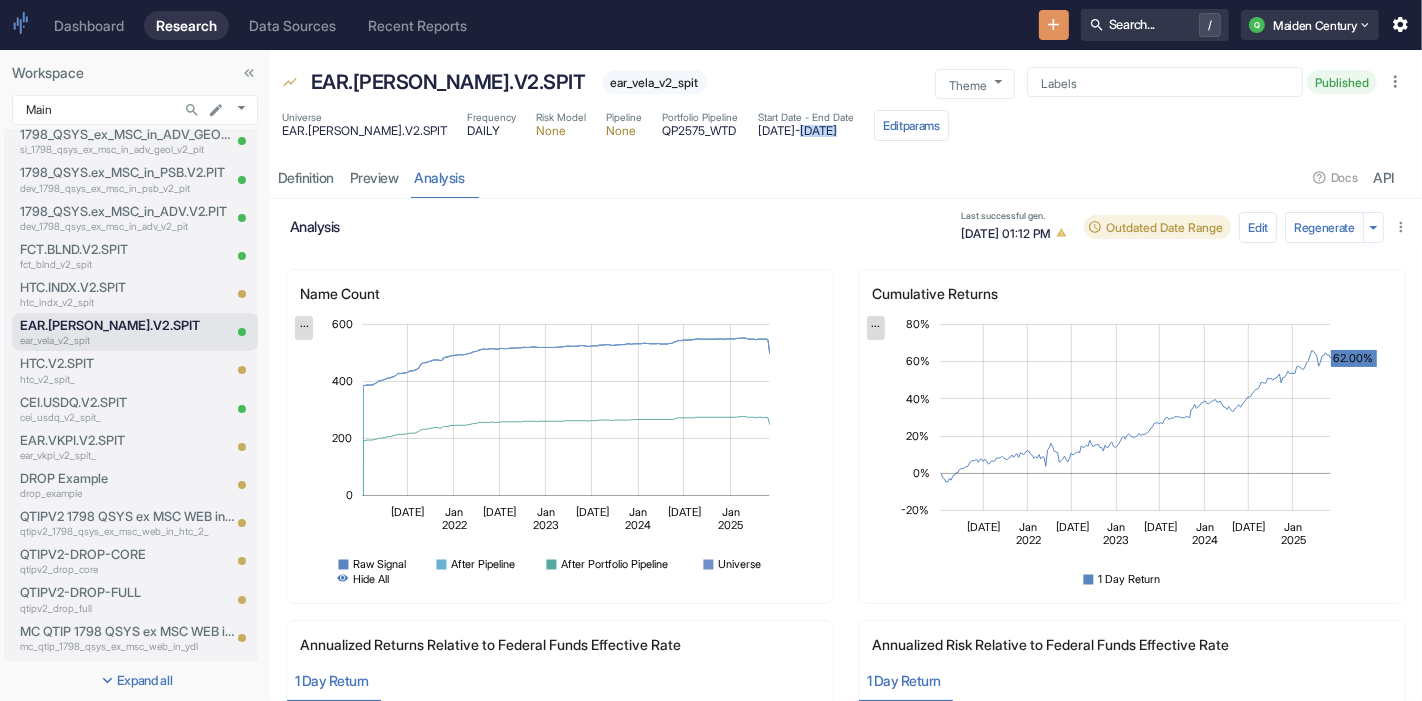 copy on "[DATE] Edit  params Definition preview analysis" 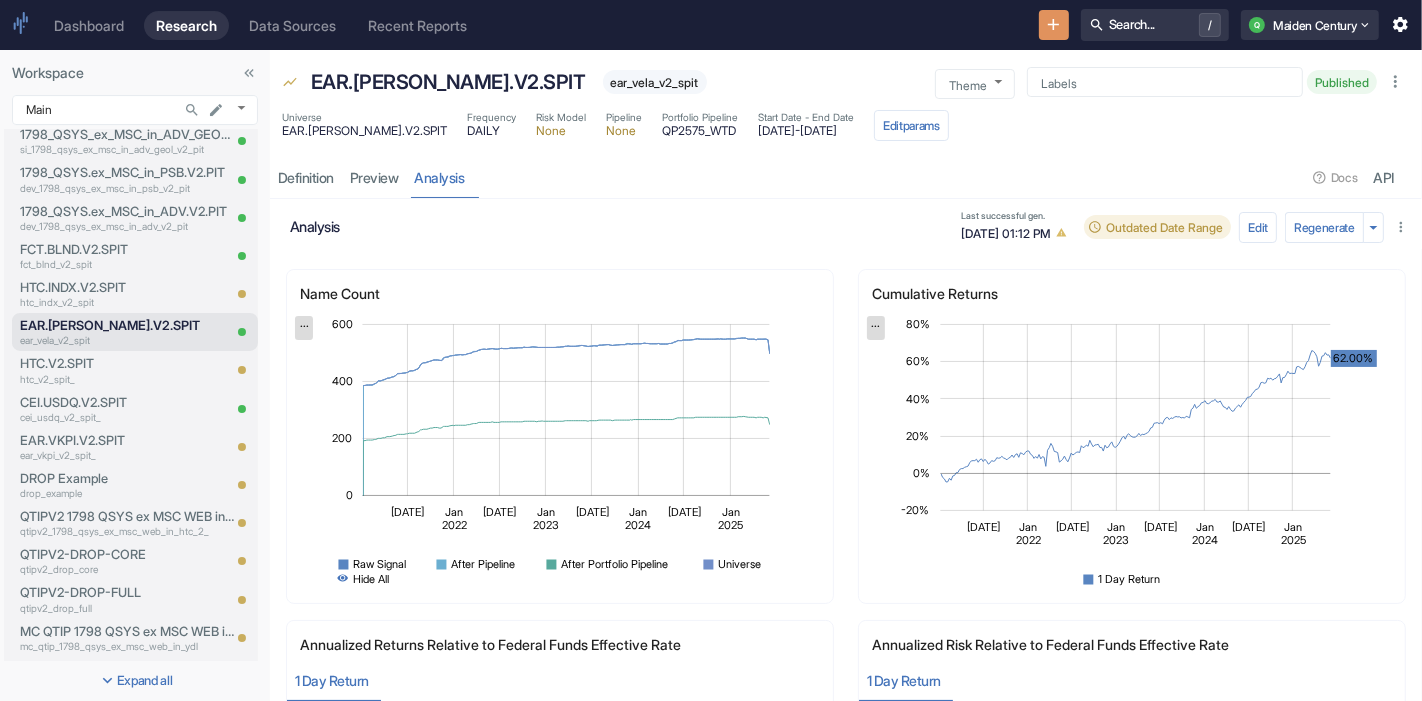 click on "[DATE]  -  [DATE]" at bounding box center [806, 131] 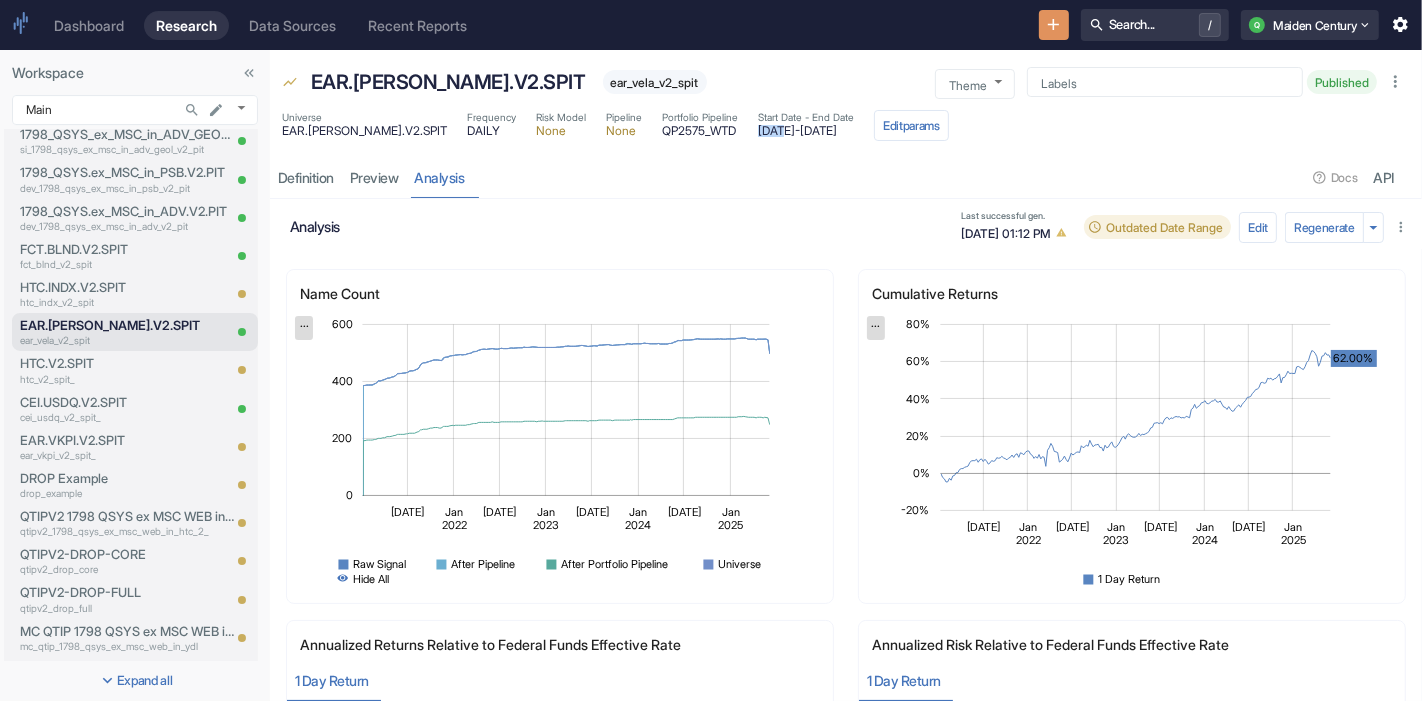 click on "[DATE]  -  [DATE]" at bounding box center [806, 131] 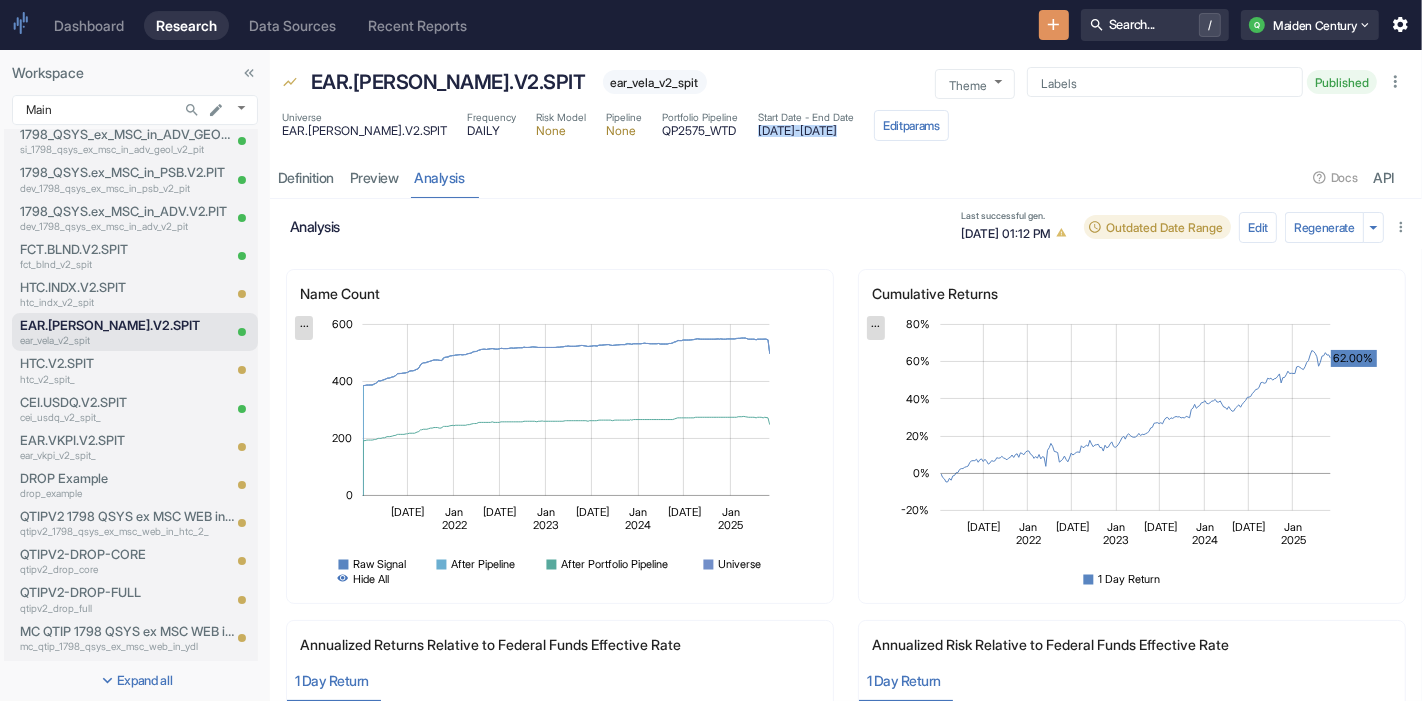 click on "[DATE]  -  [DATE]" at bounding box center (806, 131) 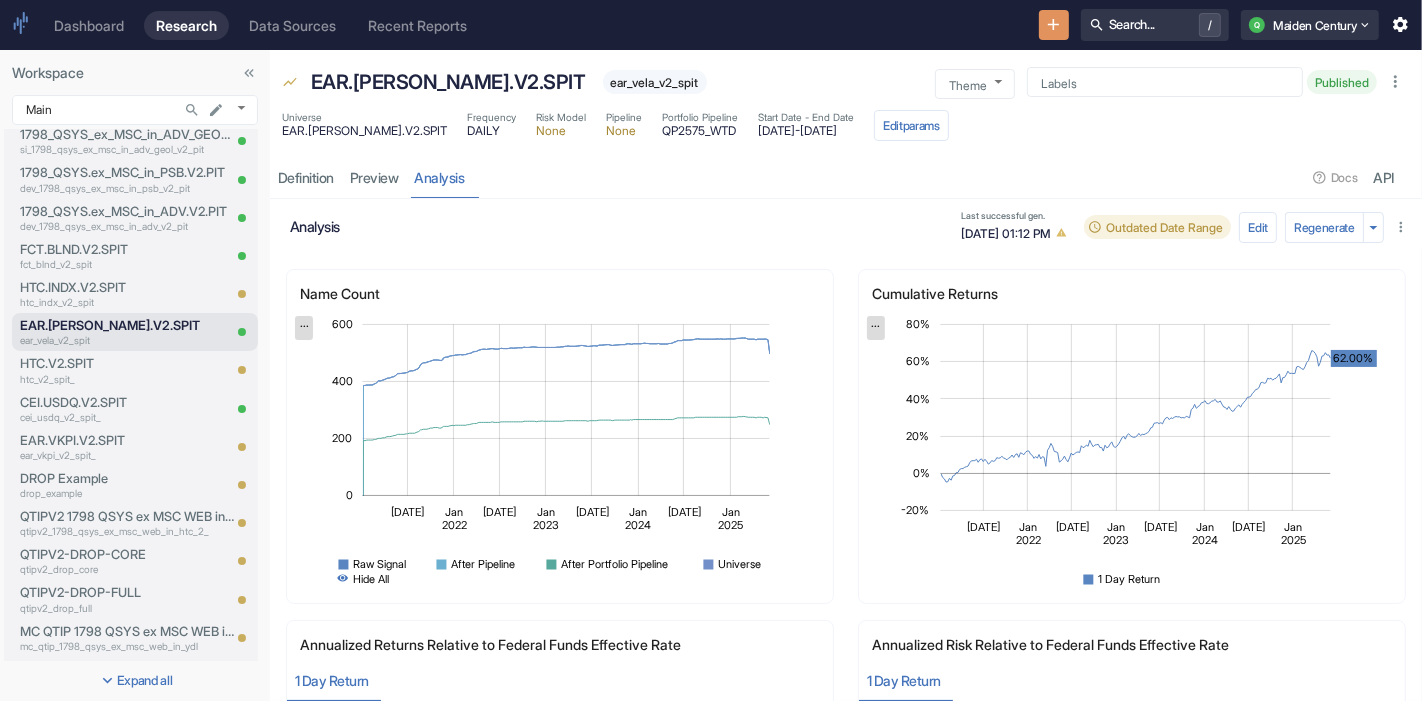 click on "analysis" at bounding box center (619, 226) 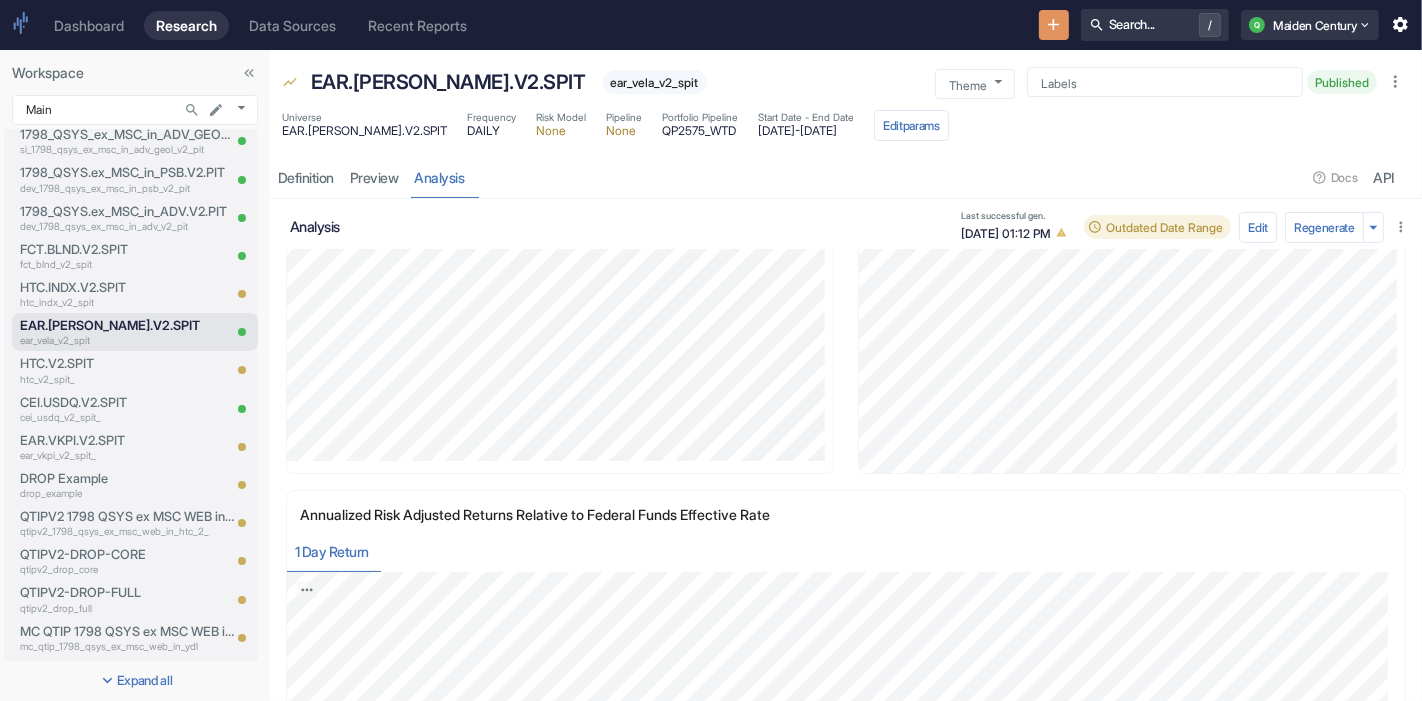 scroll, scrollTop: 0, scrollLeft: 0, axis: both 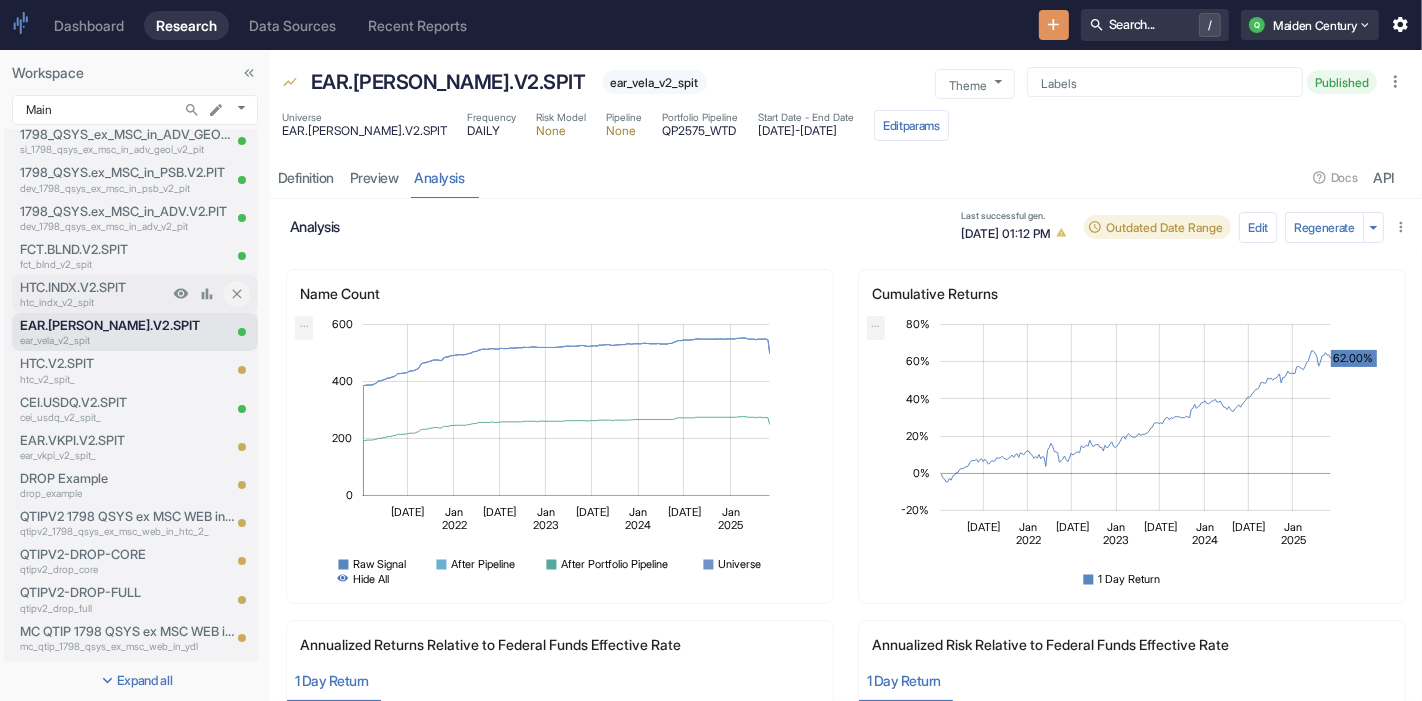 click on "htc_indx_v2_spit" at bounding box center [94, 302] 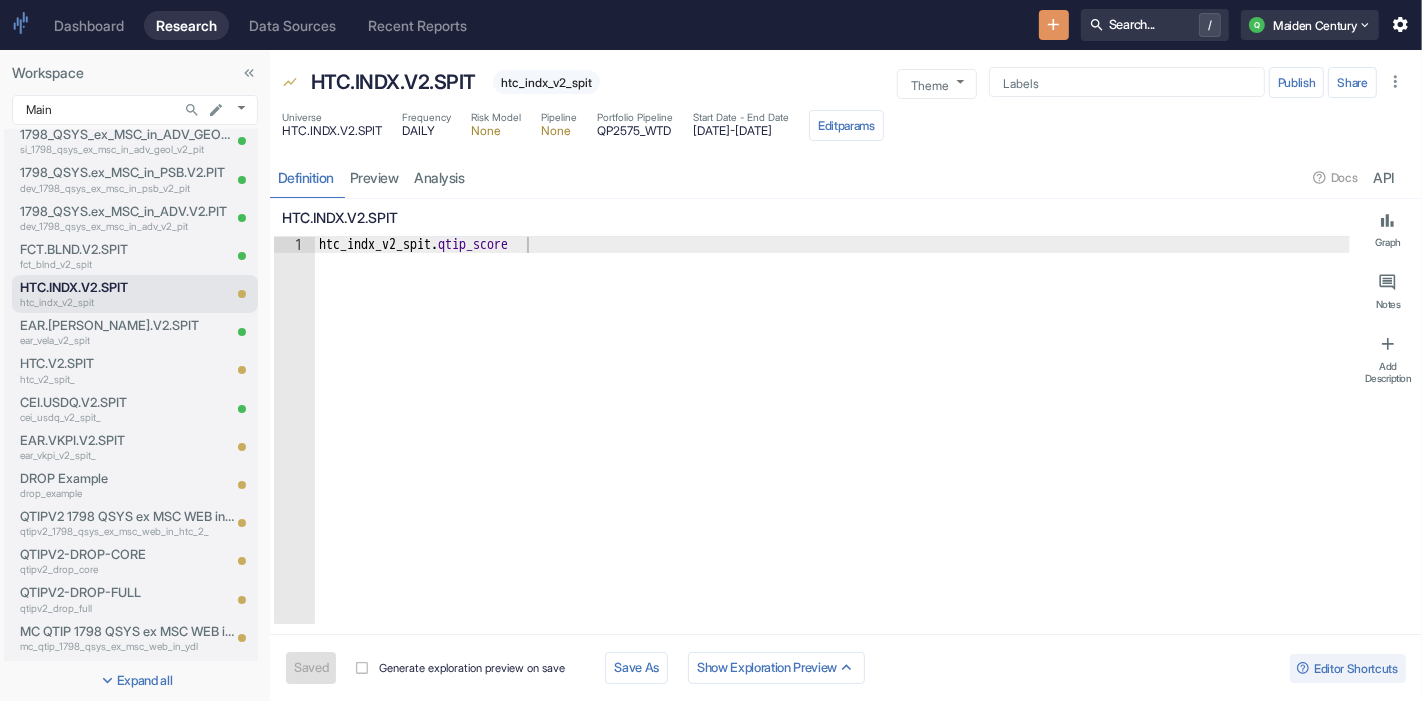 type on "x" 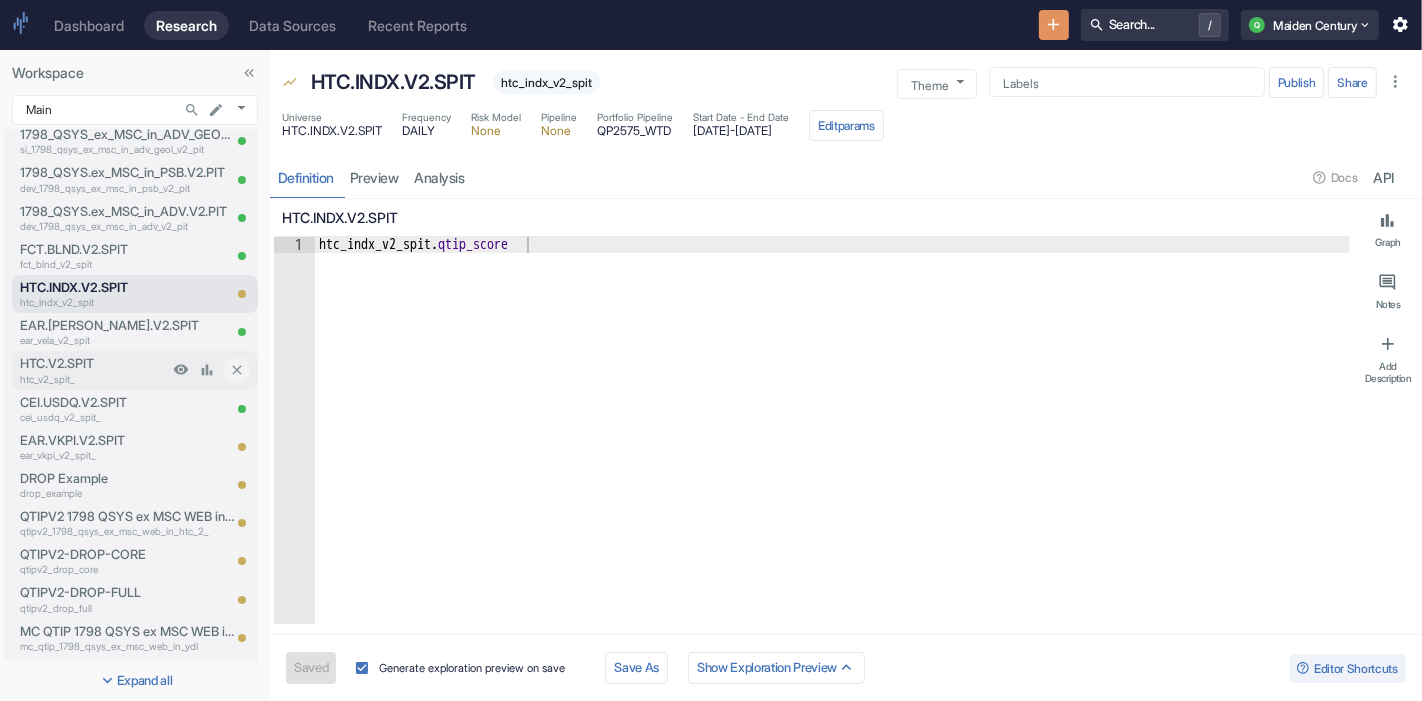 click on "htc_v2_spit_" at bounding box center (94, 379) 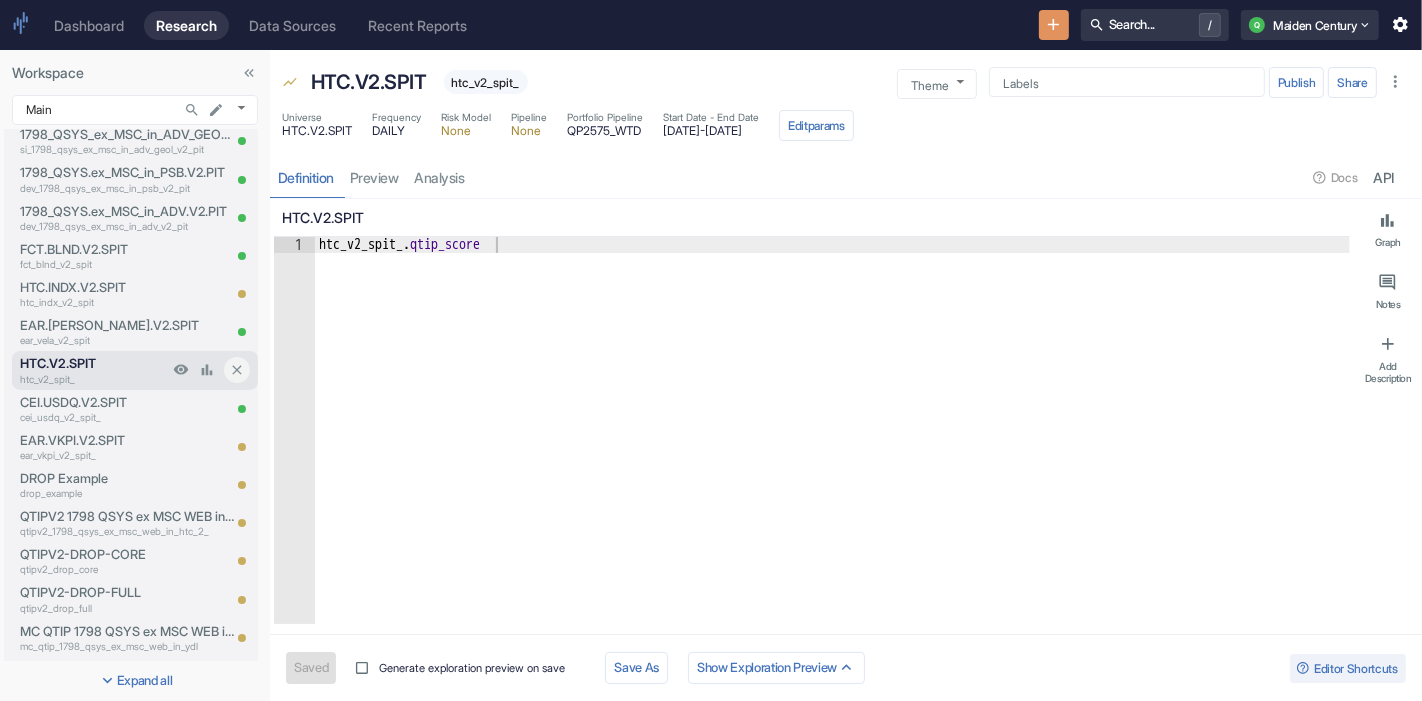 type on "x" 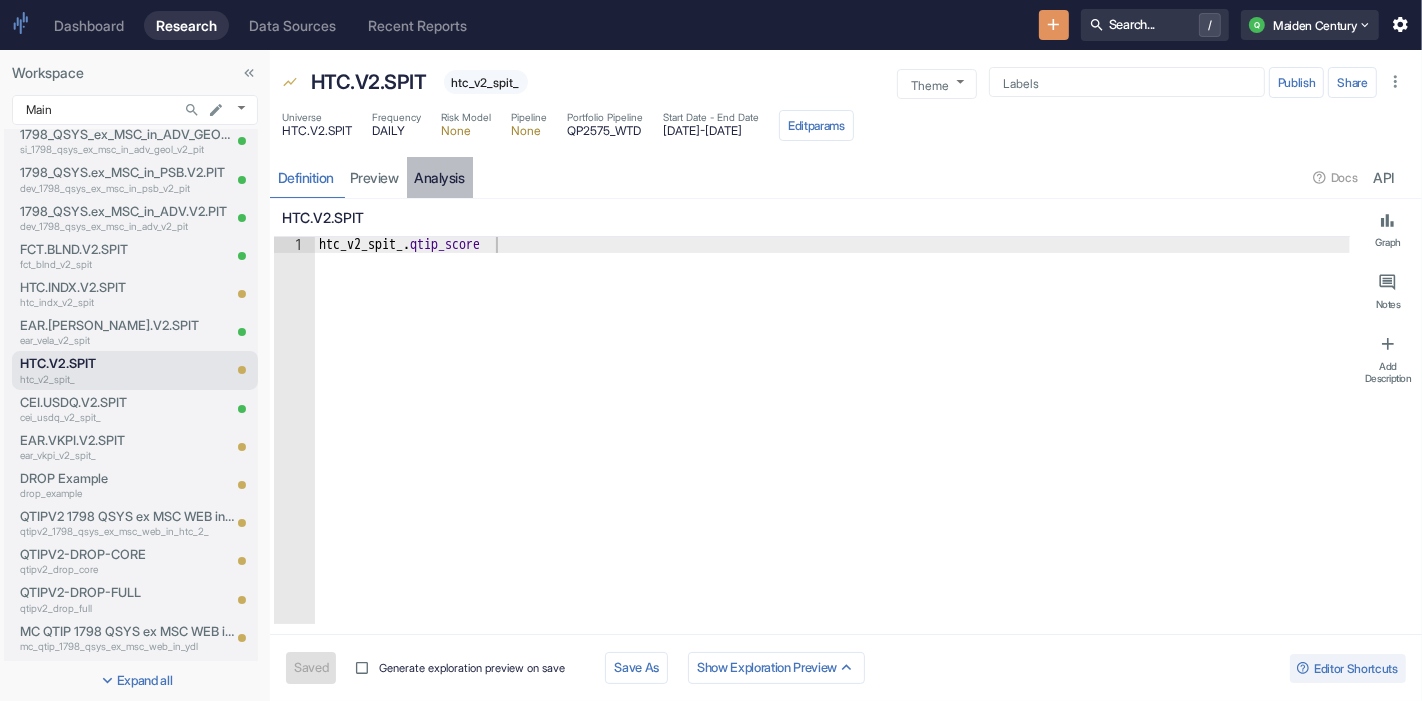 drag, startPoint x: 83, startPoint y: 372, endPoint x: 460, endPoint y: 181, distance: 422.62277 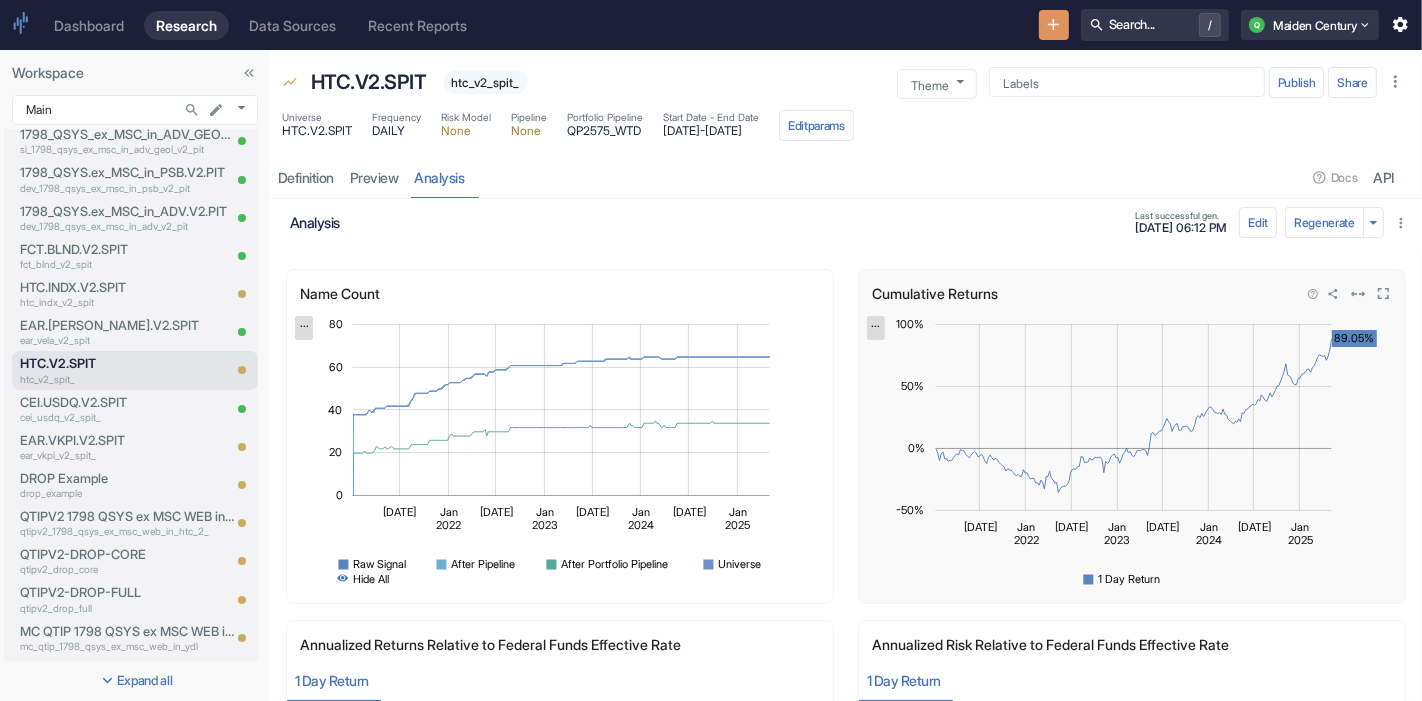 click on "89.05%" 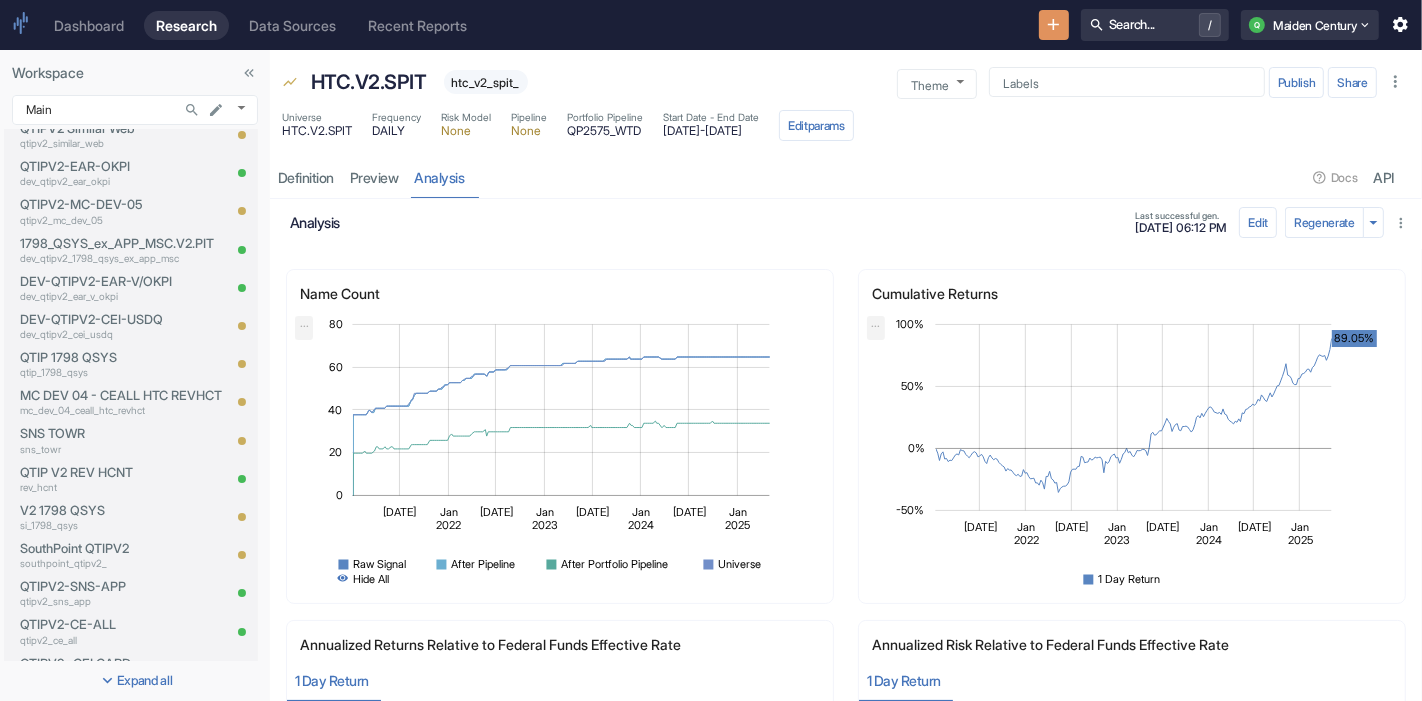 scroll, scrollTop: 1398, scrollLeft: 0, axis: vertical 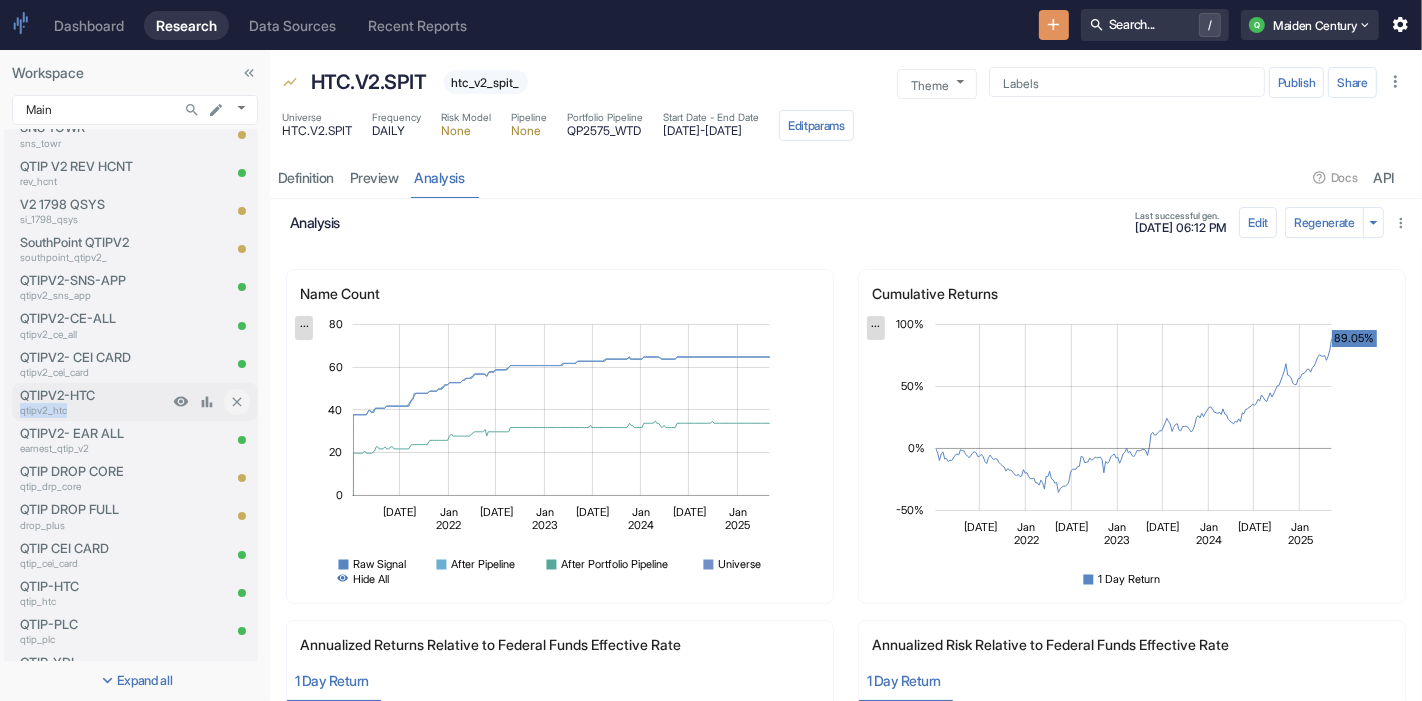 drag, startPoint x: 16, startPoint y: 409, endPoint x: 69, endPoint y: 410, distance: 53.009434 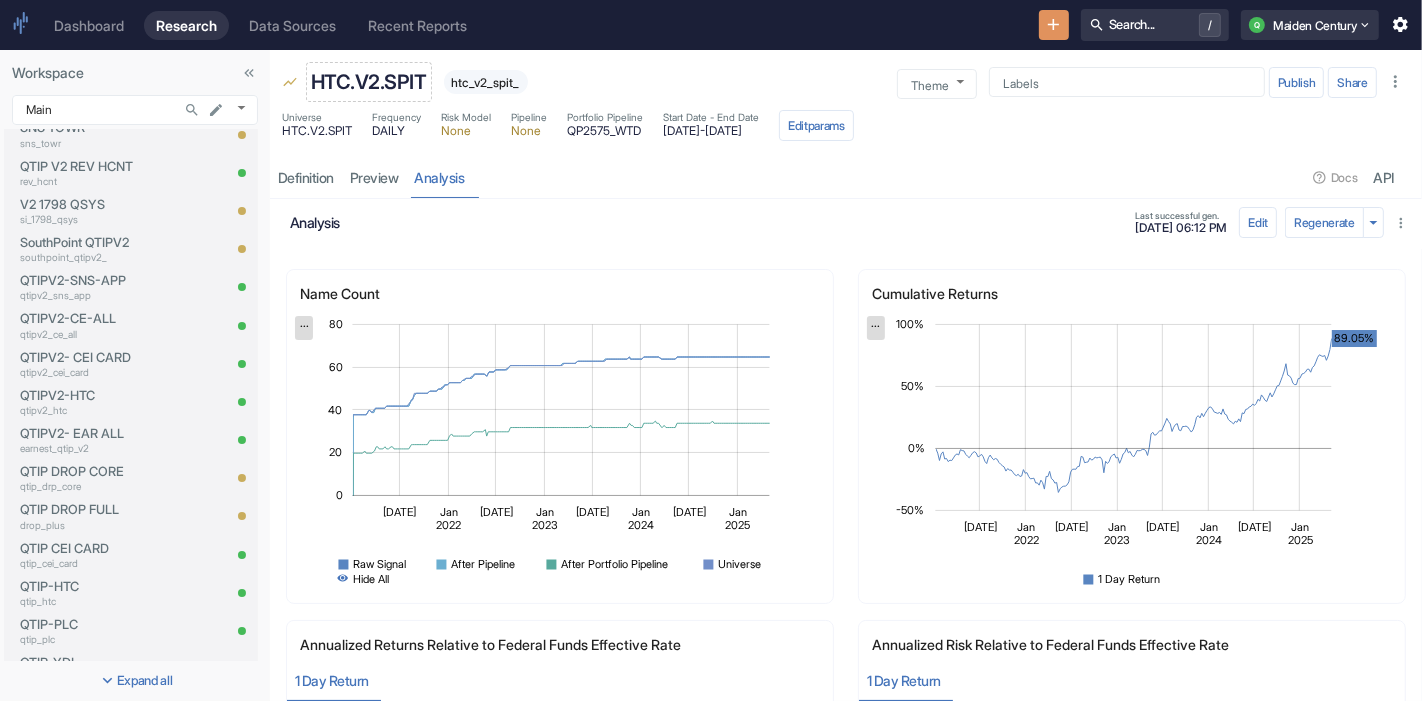 click on "HTC.V2.SPIT" at bounding box center [369, 82] 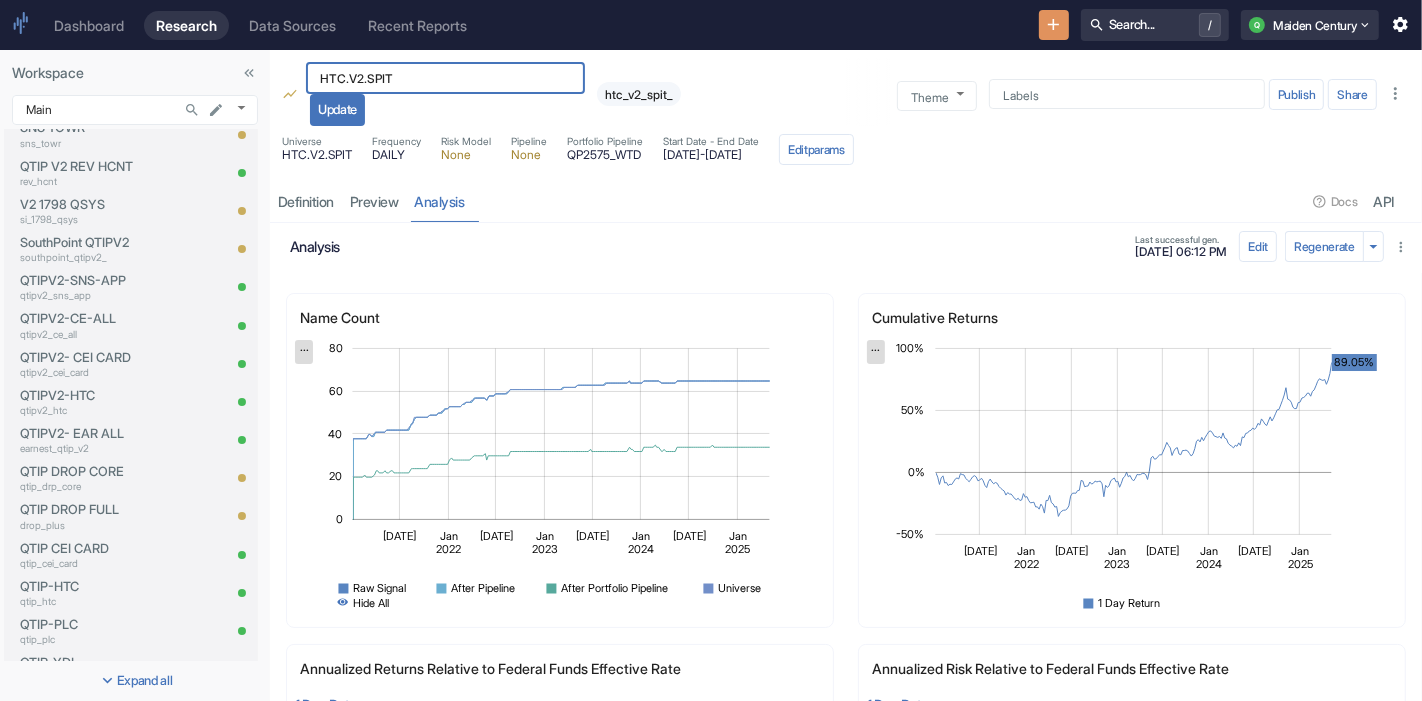 click on "HTC.V2.SPIT" at bounding box center [445, 78] 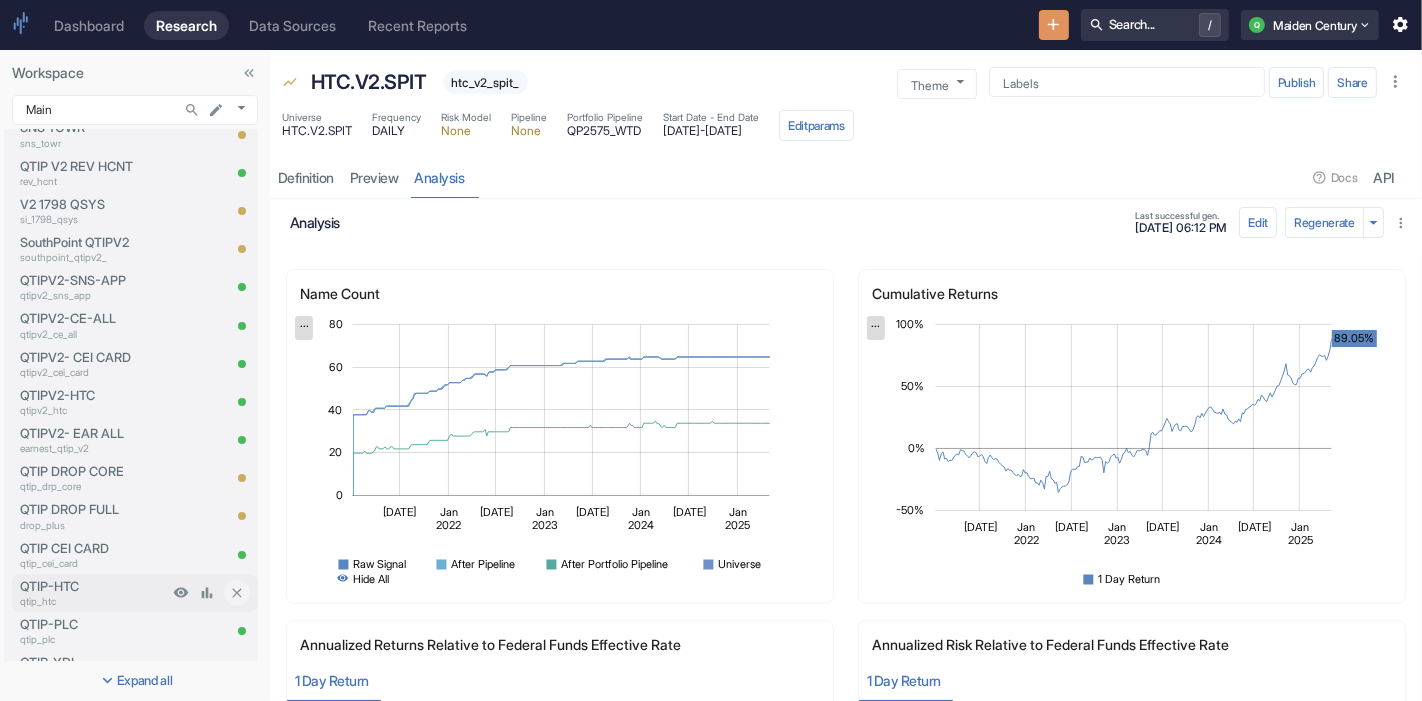 click on "QTIP-HTC" at bounding box center [94, 586] 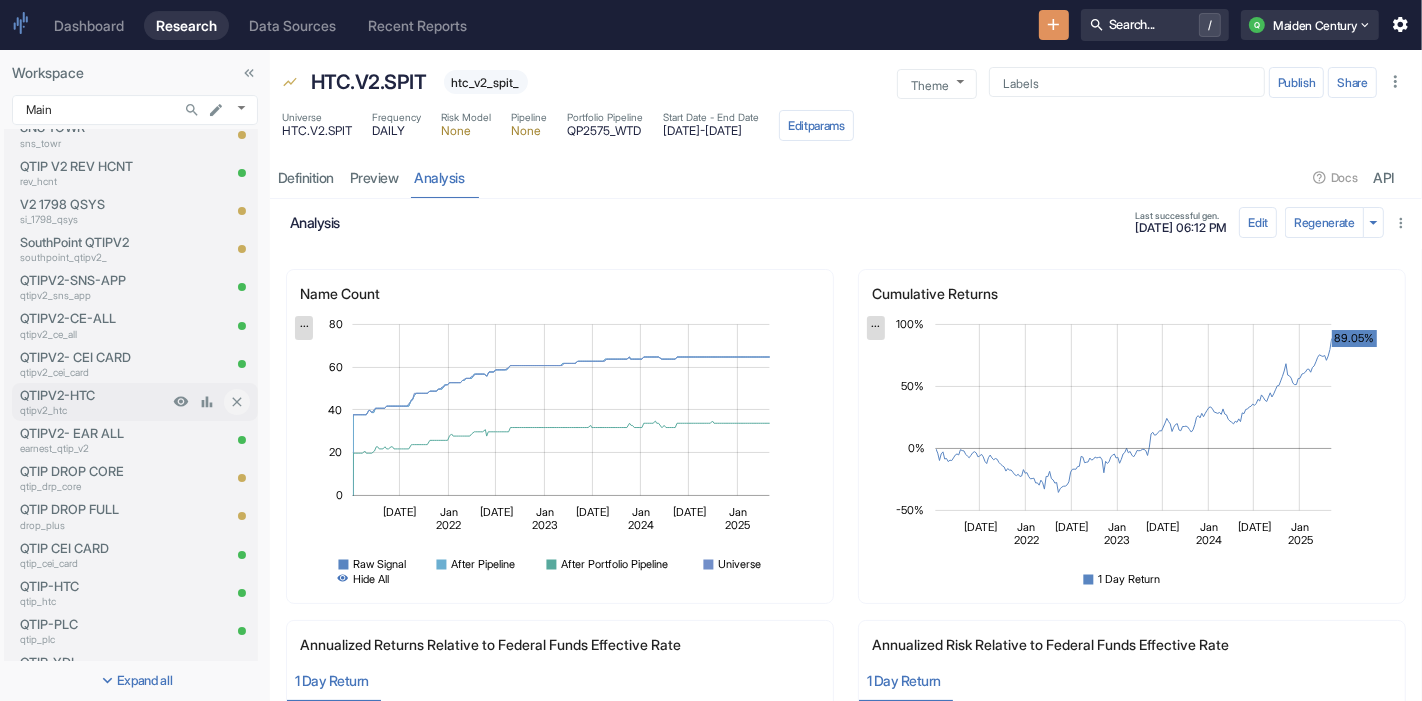 click on "QTIPV2-HTC" at bounding box center (94, 395) 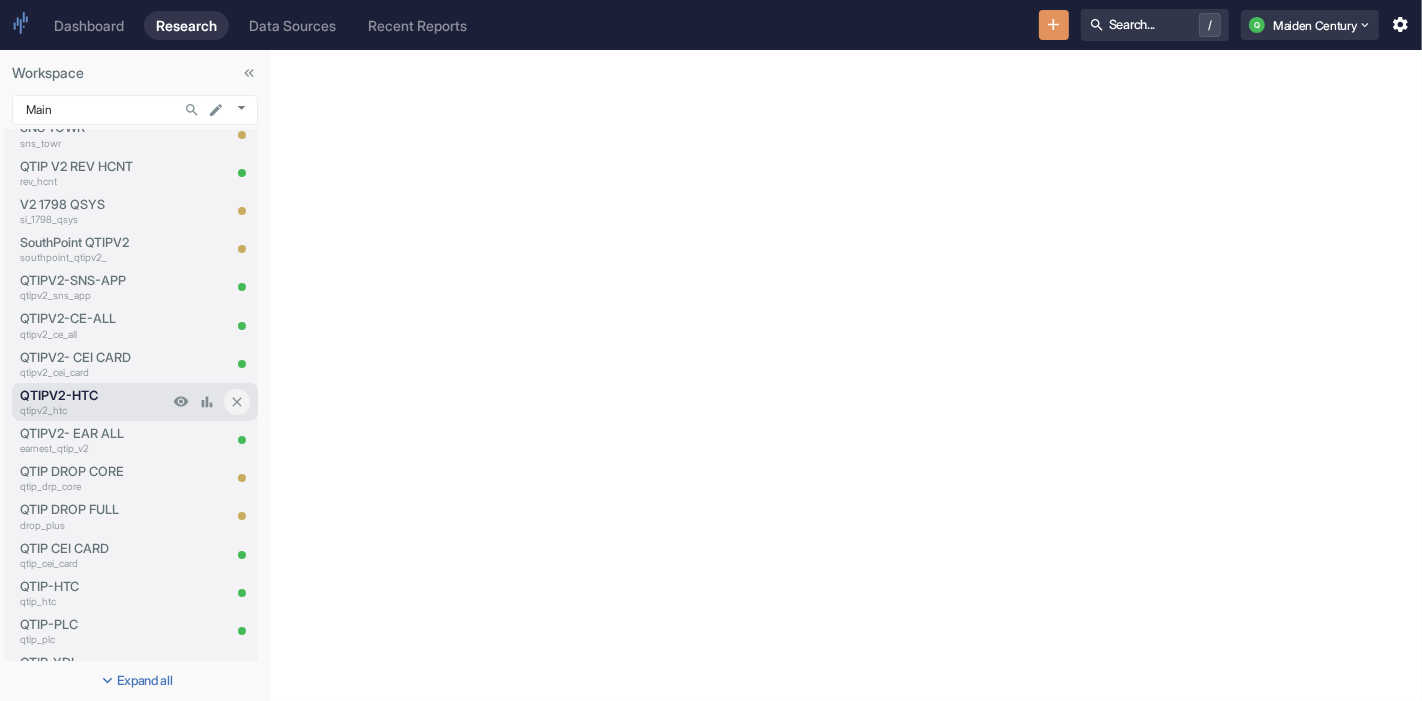 click on "QTIPV2-HTC" at bounding box center [94, 395] 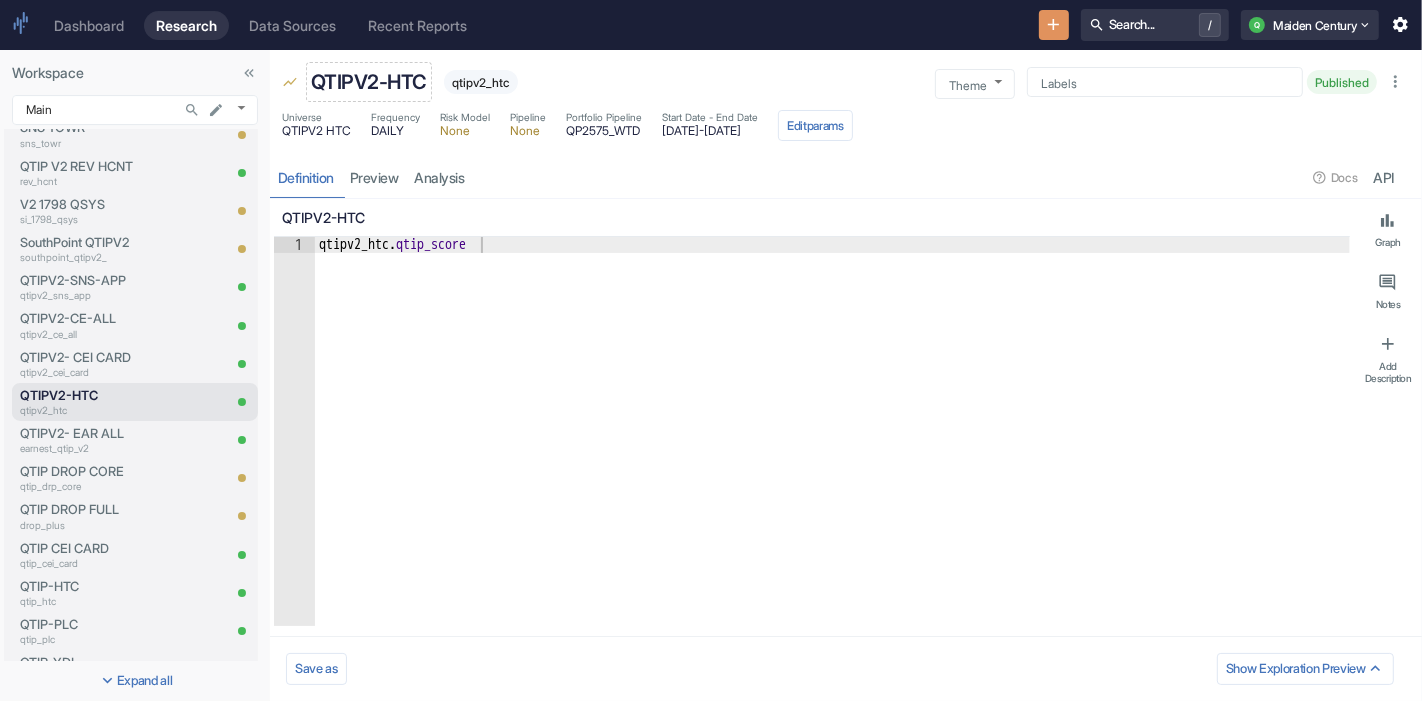 click on "QTIPV2-HTC" at bounding box center [369, 82] 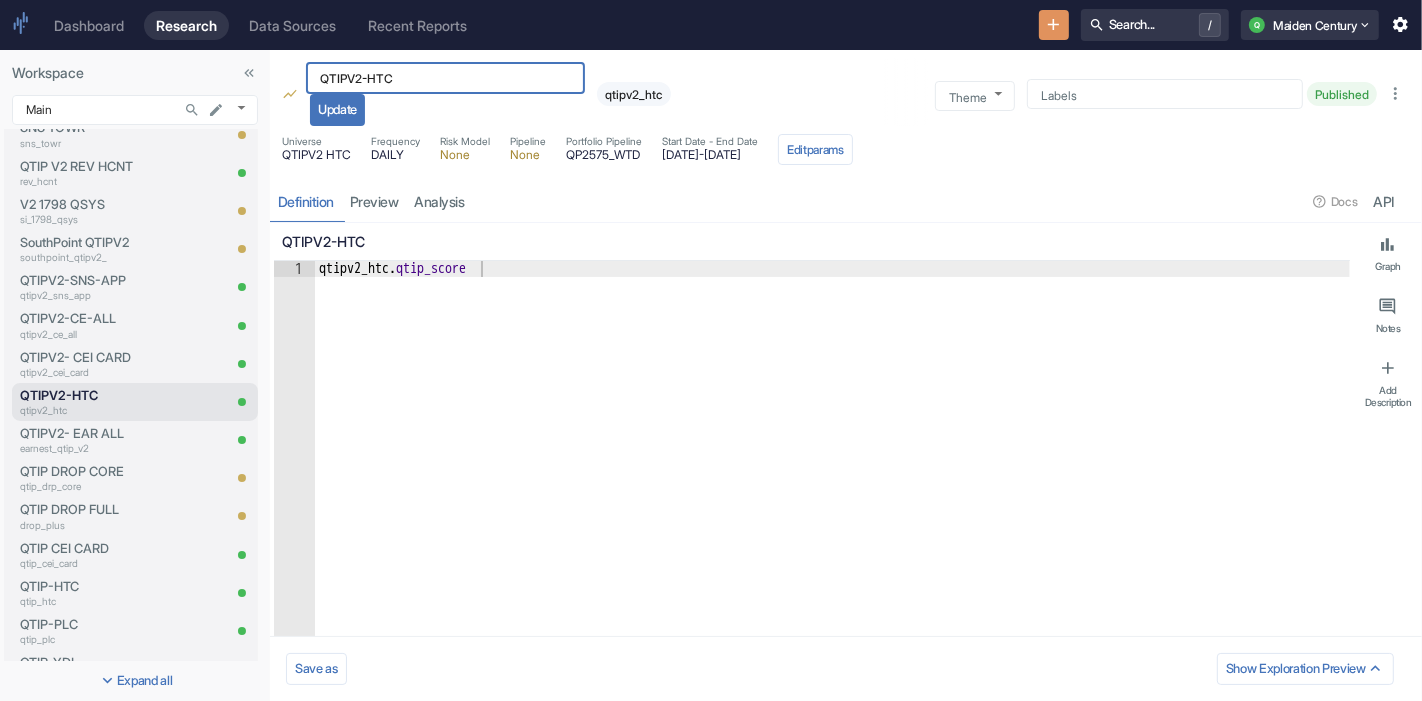click on "QTIPV2-HTC" at bounding box center [445, 78] 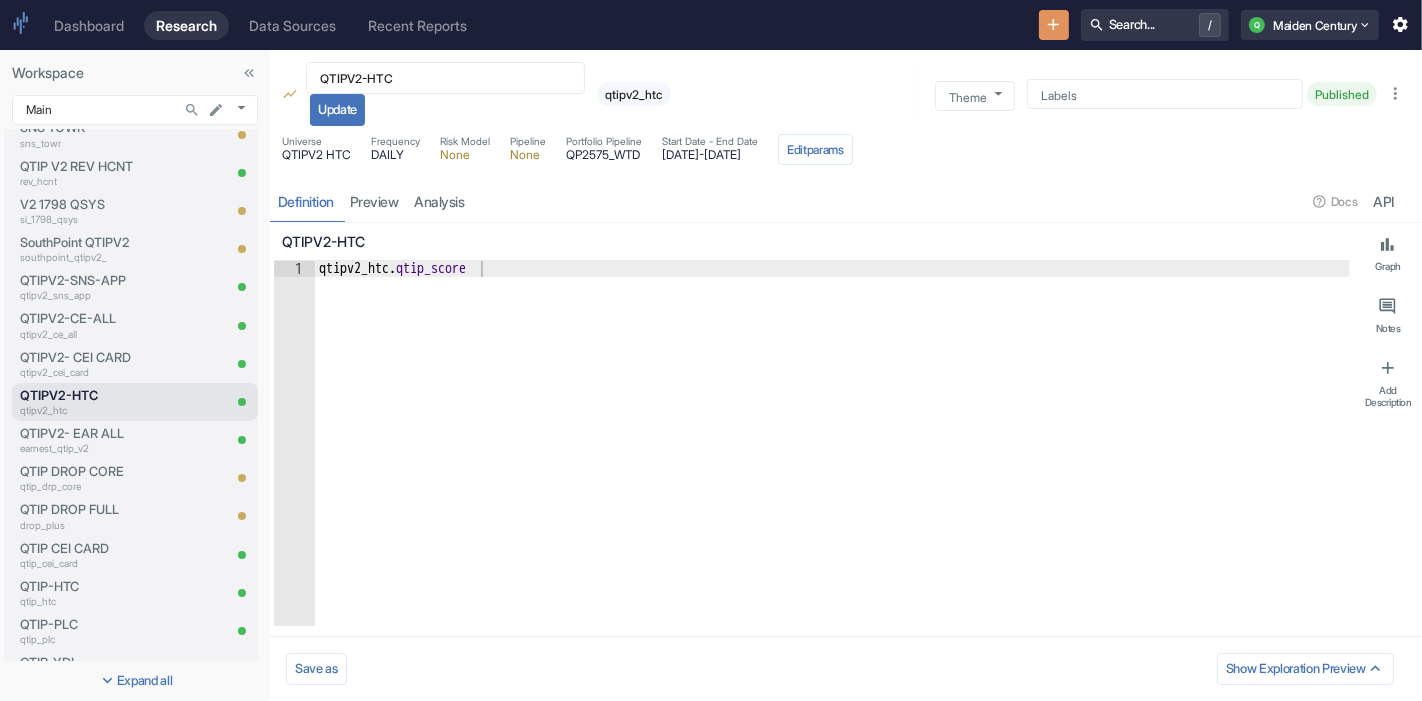 type on "x" 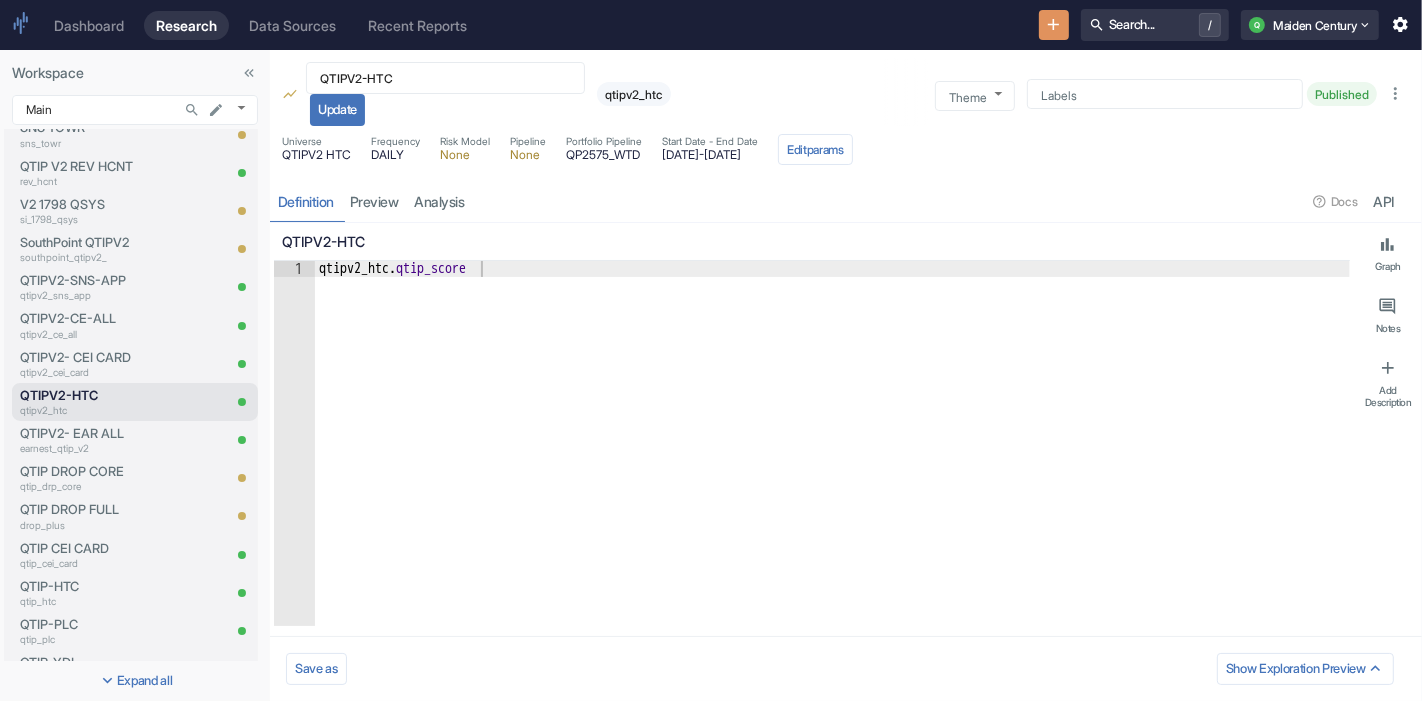 click on "QTIPV2-HTC" at bounding box center (812, 241) 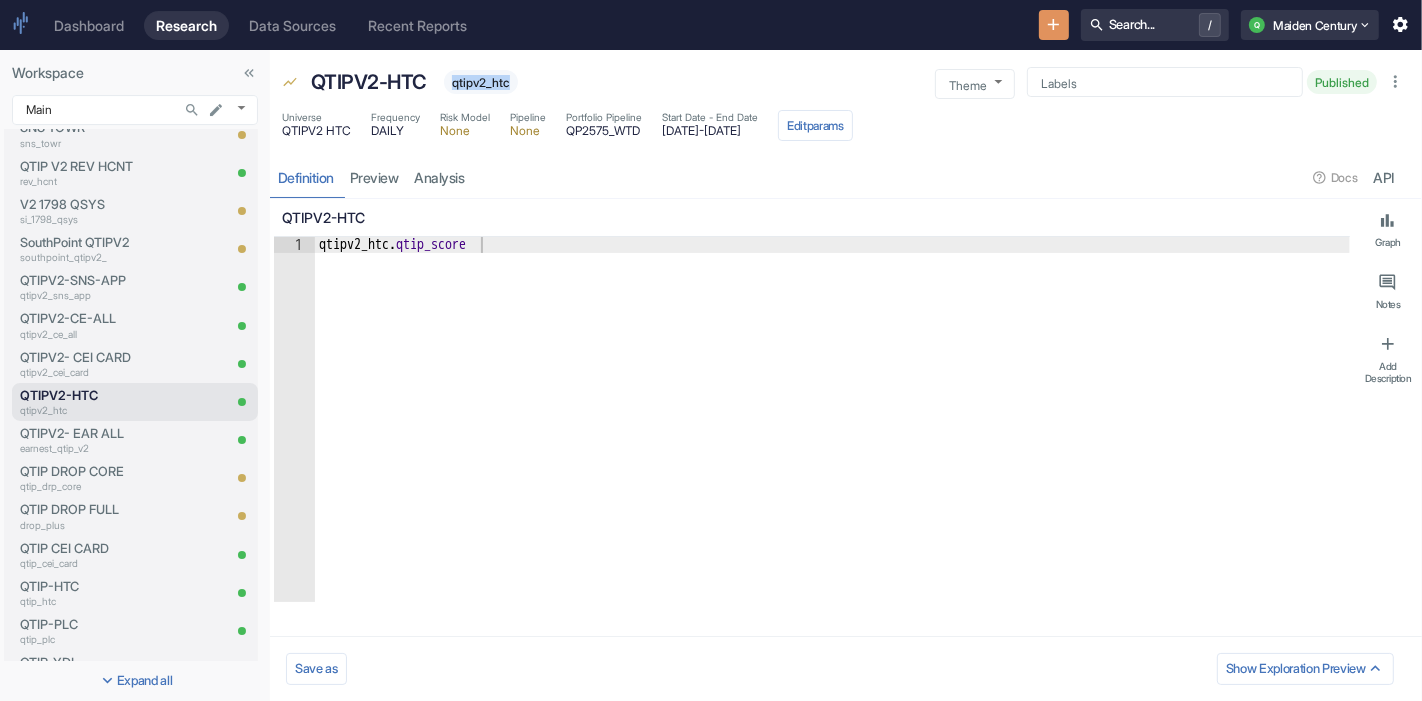 drag, startPoint x: 458, startPoint y: 84, endPoint x: 538, endPoint y: 82, distance: 80.024994 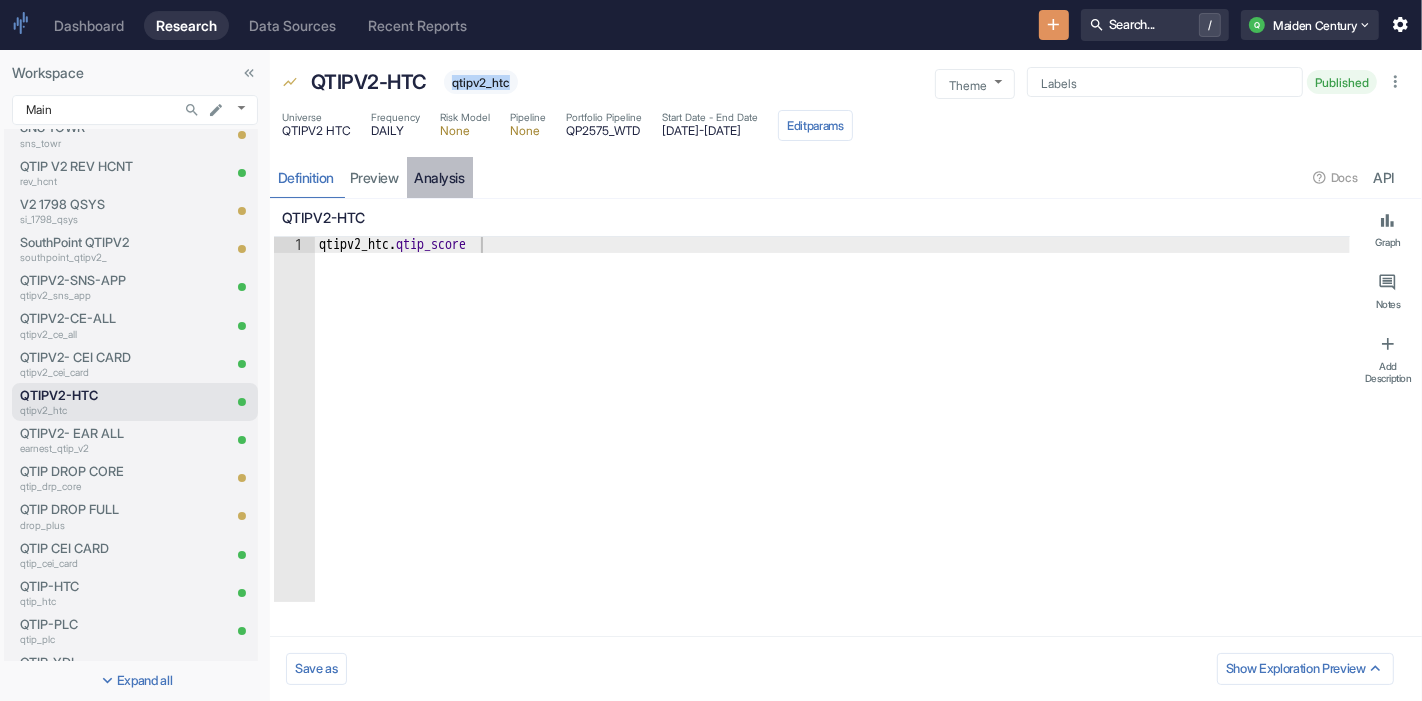 click on "analysis" at bounding box center (440, 177) 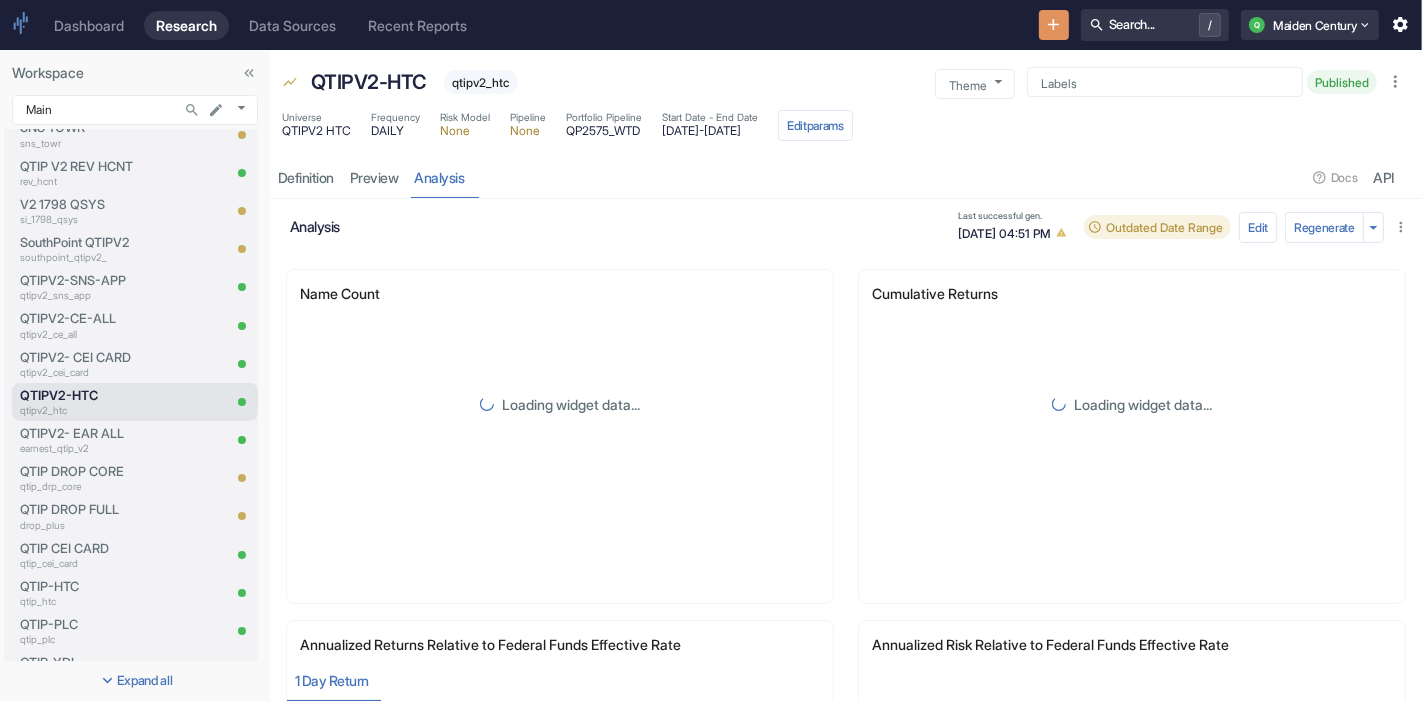 click on "[DATE]  -  [DATE]" at bounding box center (710, 131) 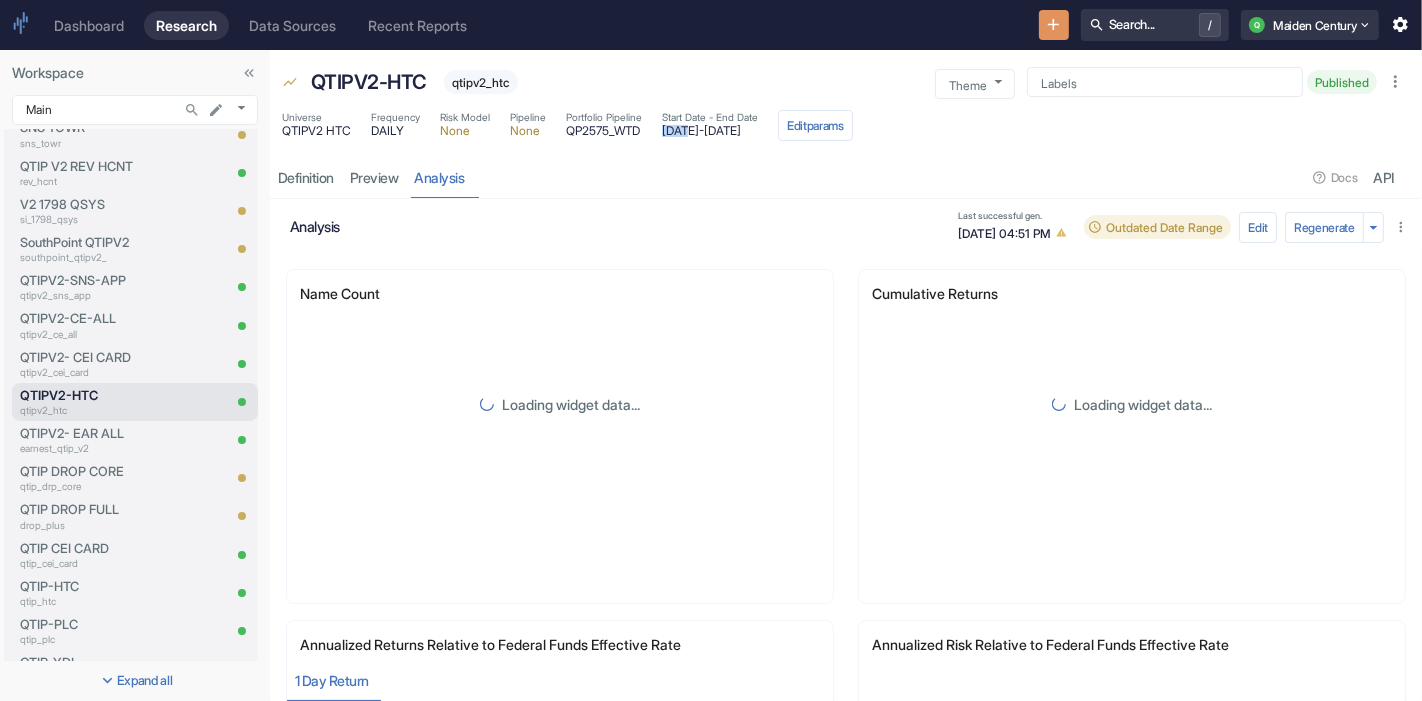 click on "[DATE]  -  [DATE]" at bounding box center (710, 131) 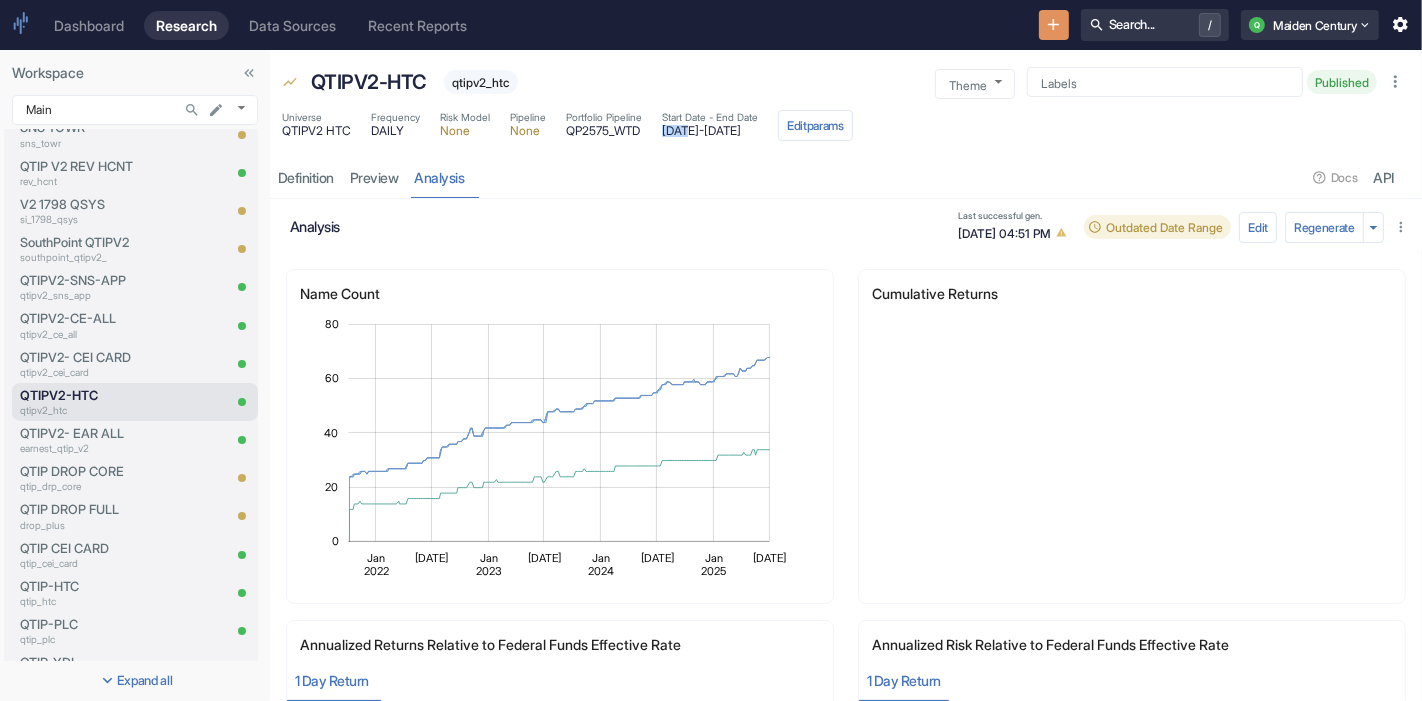 drag, startPoint x: 671, startPoint y: 131, endPoint x: 737, endPoint y: 130, distance: 66.007576 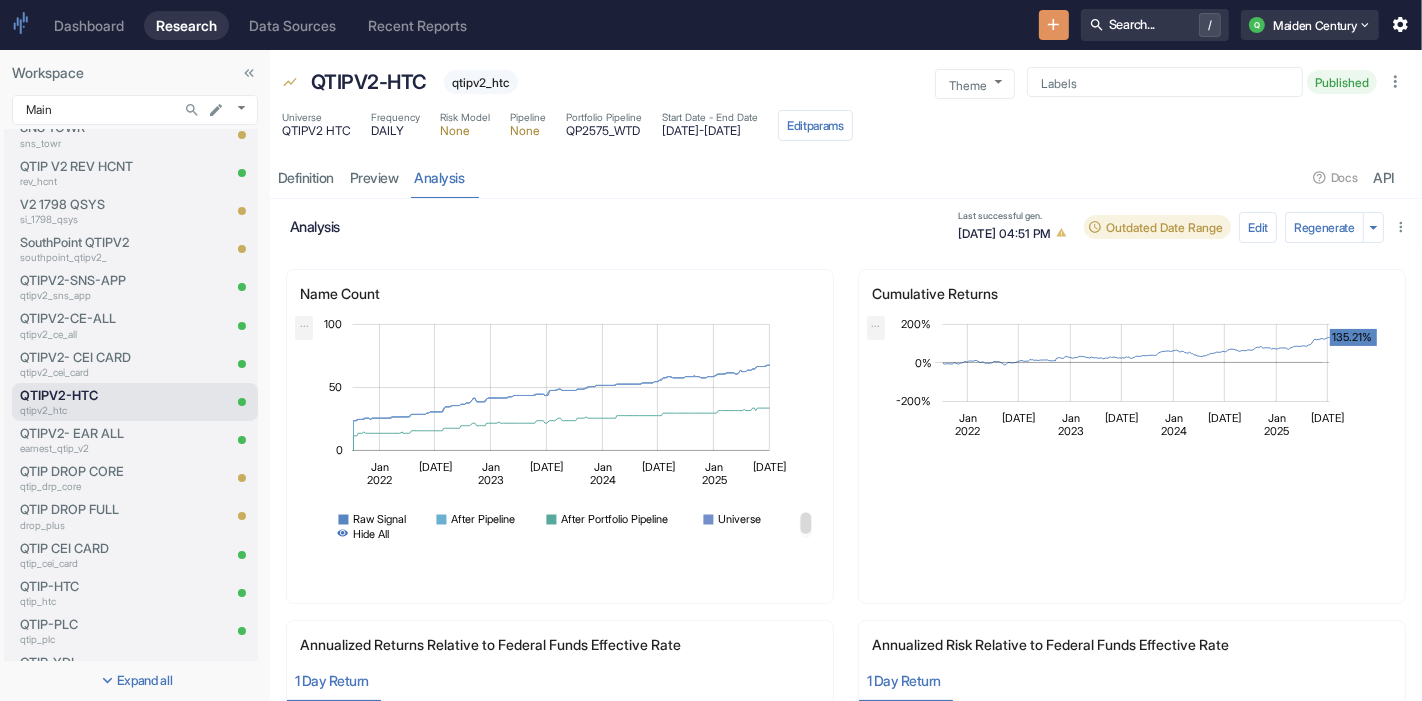click on "[DATE]  -  [DATE]" at bounding box center [710, 131] 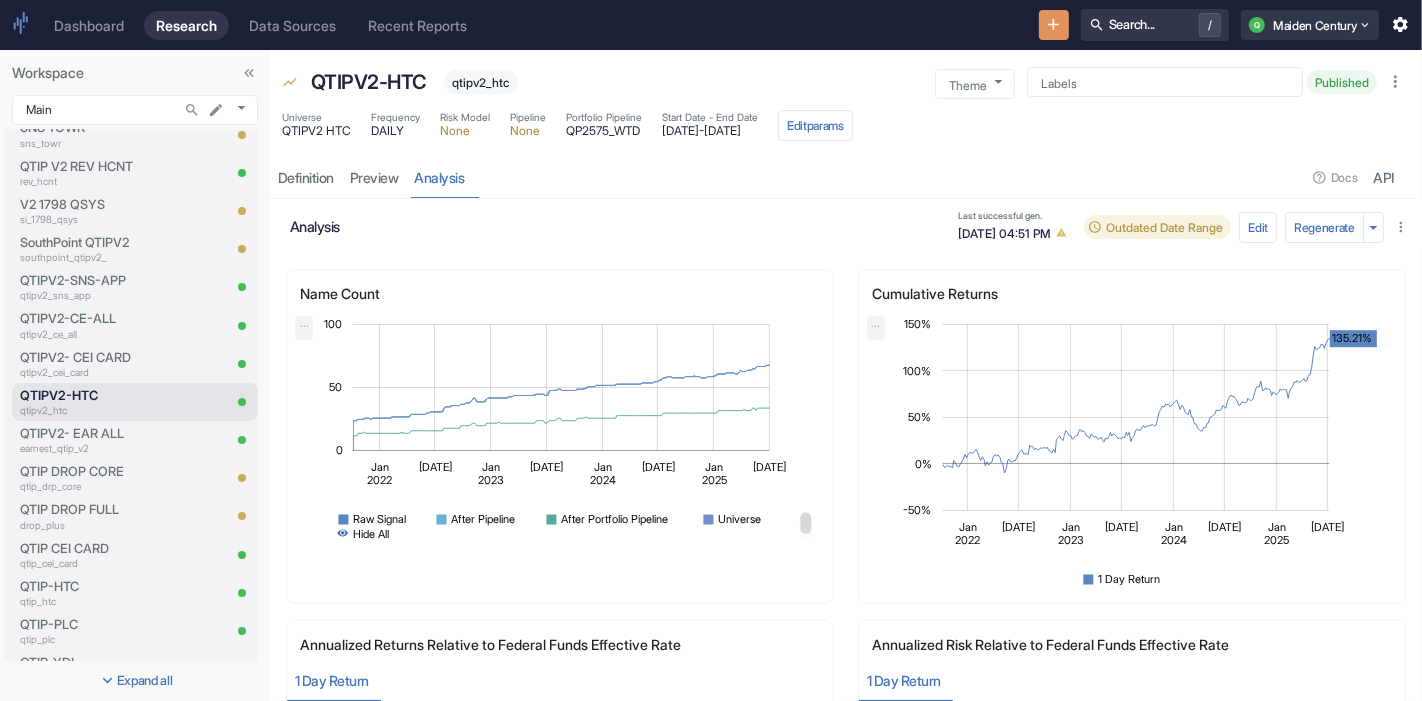 drag, startPoint x: 738, startPoint y: 133, endPoint x: 659, endPoint y: 142, distance: 79.51101 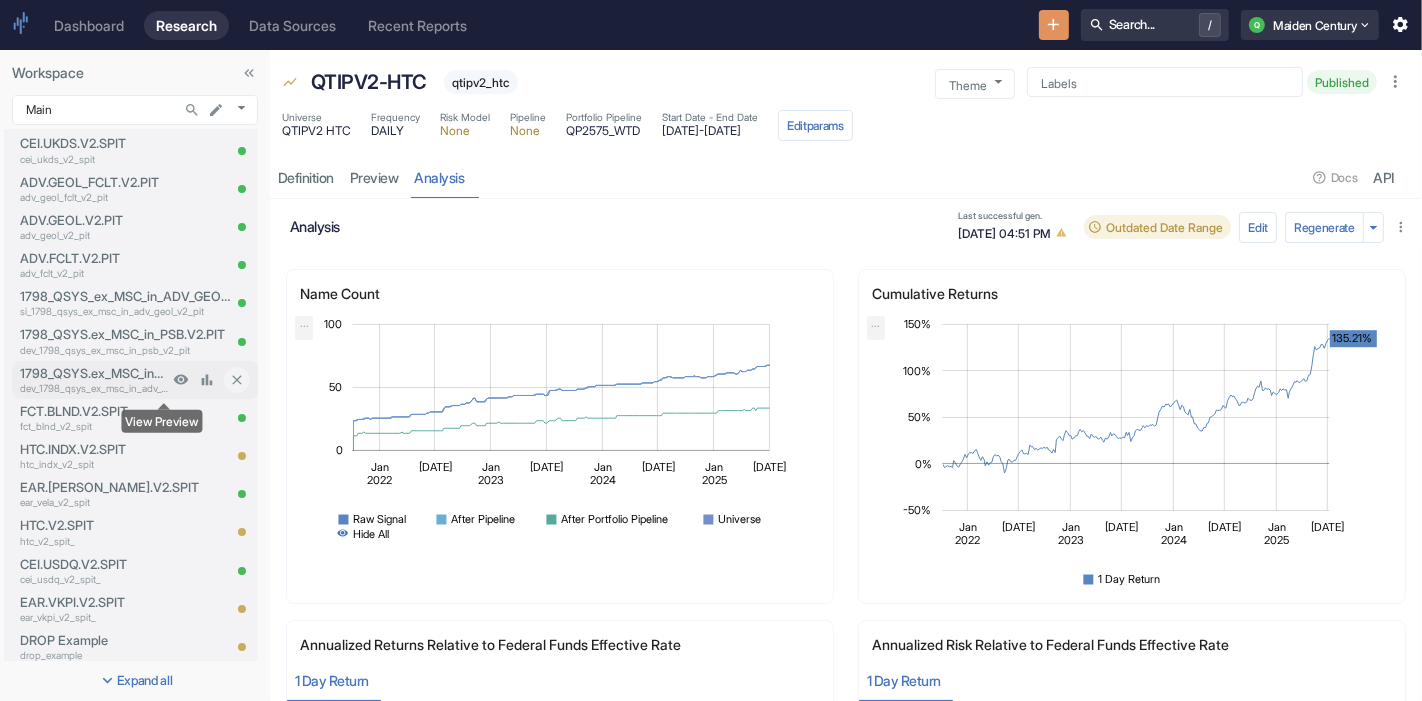 scroll, scrollTop: 162, scrollLeft: 0, axis: vertical 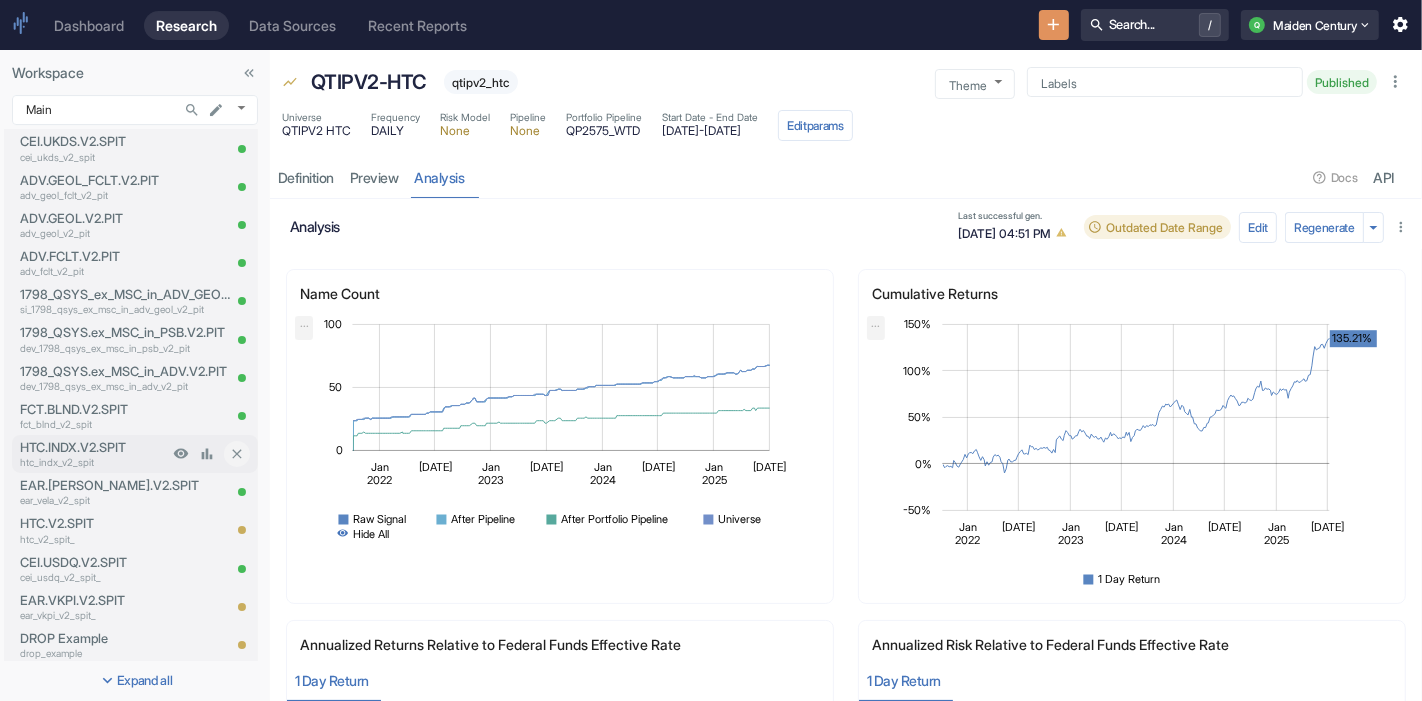 click on "HTC.INDX.V2.SPIT" at bounding box center [94, 447] 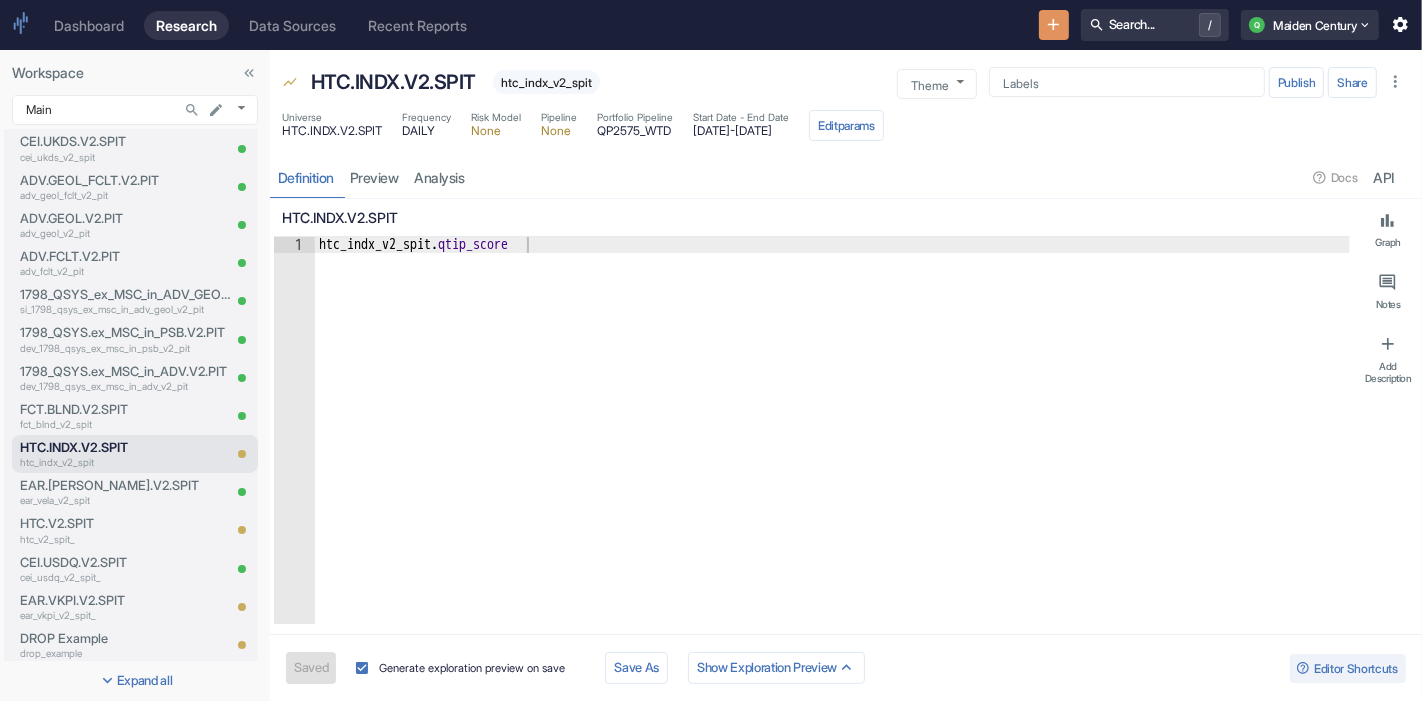click on "[DATE]  -  [DATE]" at bounding box center (741, 131) 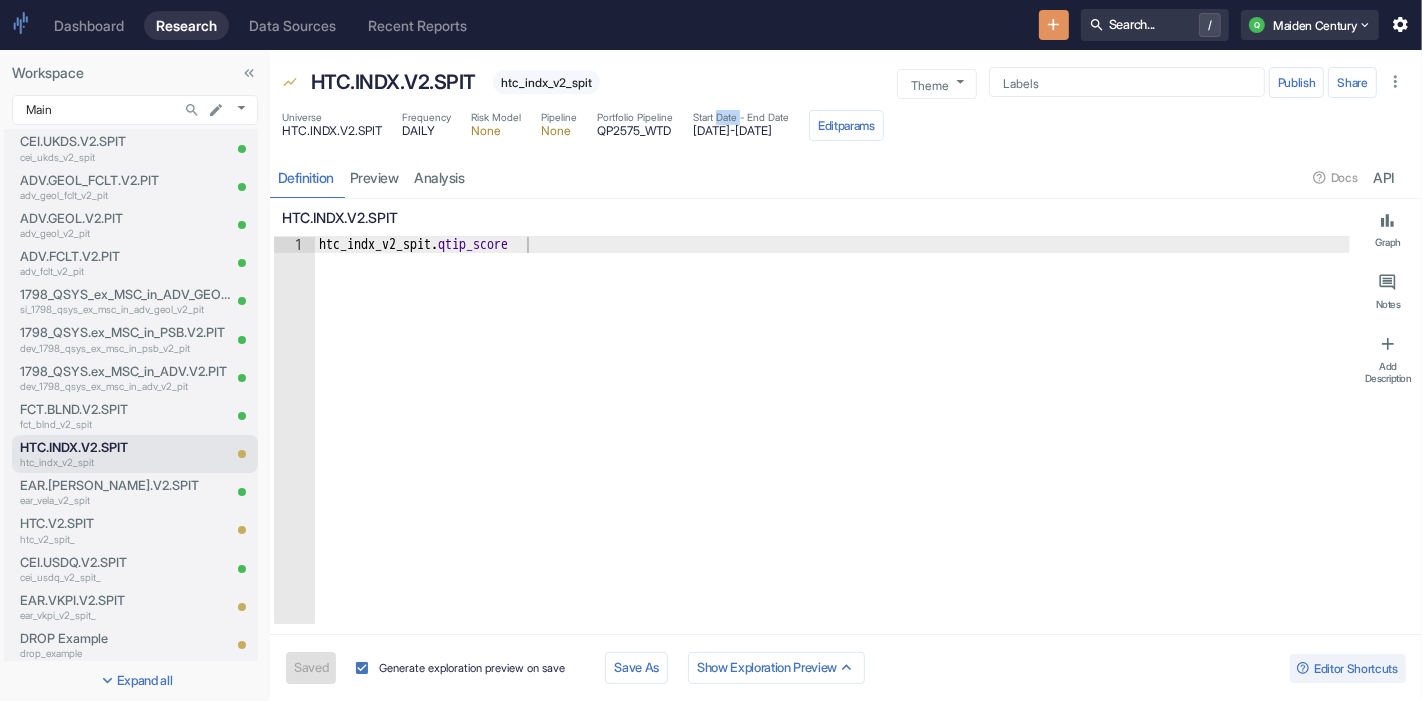 click on "Start Date - End Date" at bounding box center (741, 117) 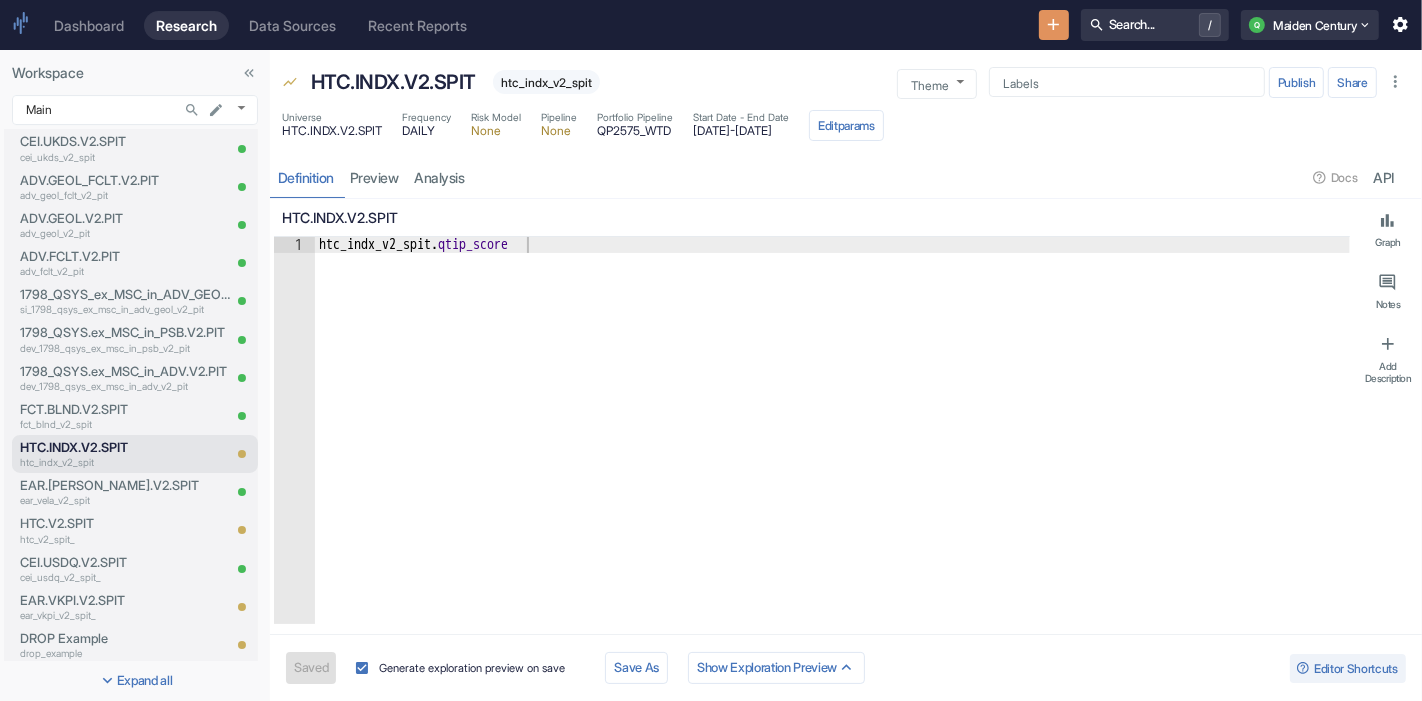 click on "htc_indx_v2_spit" at bounding box center (546, 82) 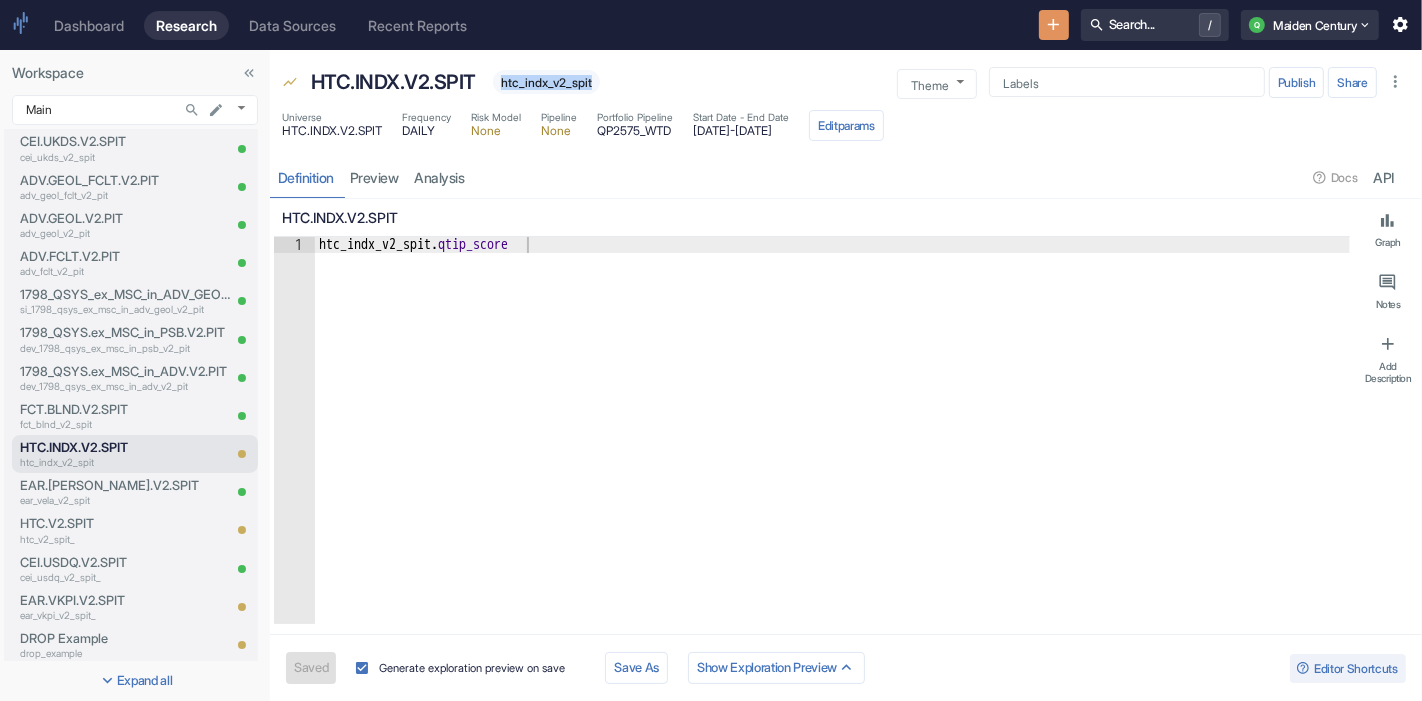 click on "htc_indx_v2_spit" at bounding box center (546, 82) 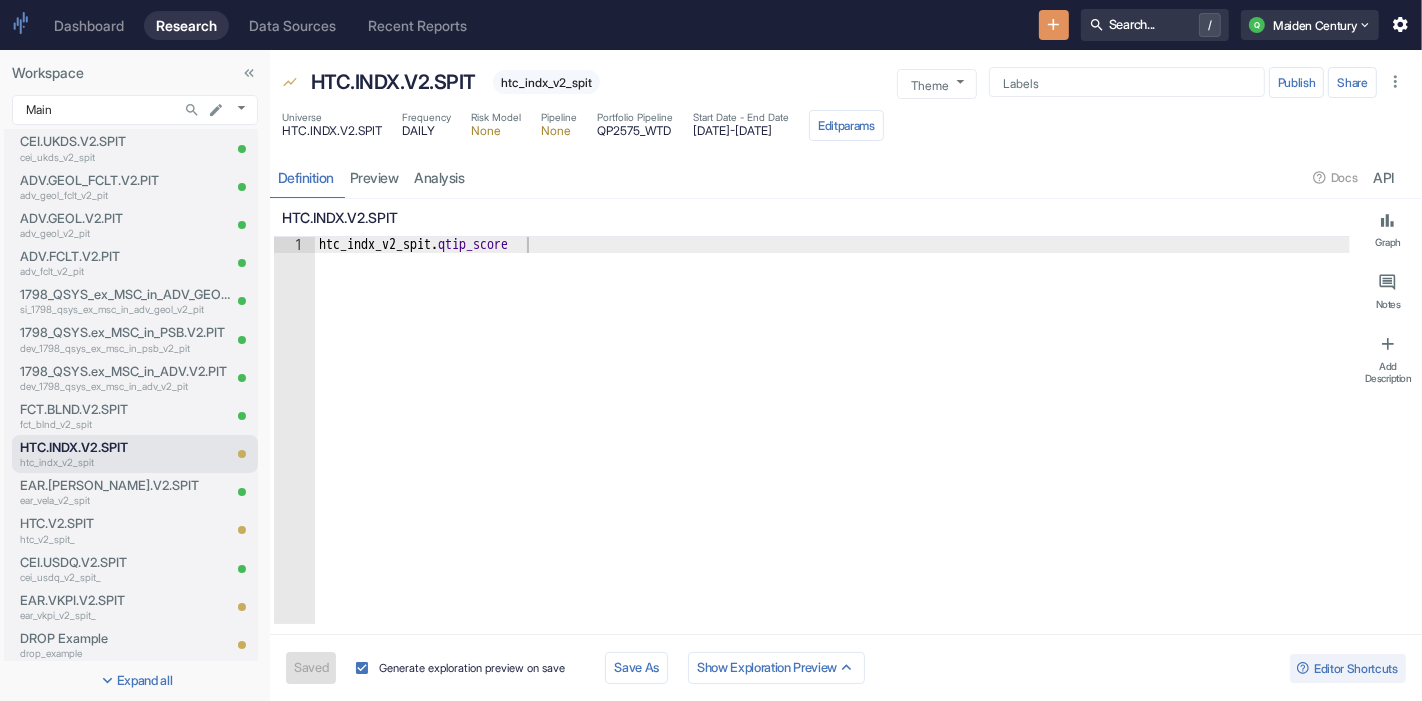click on "HTC.INDX.V2.SPIT" at bounding box center [332, 131] 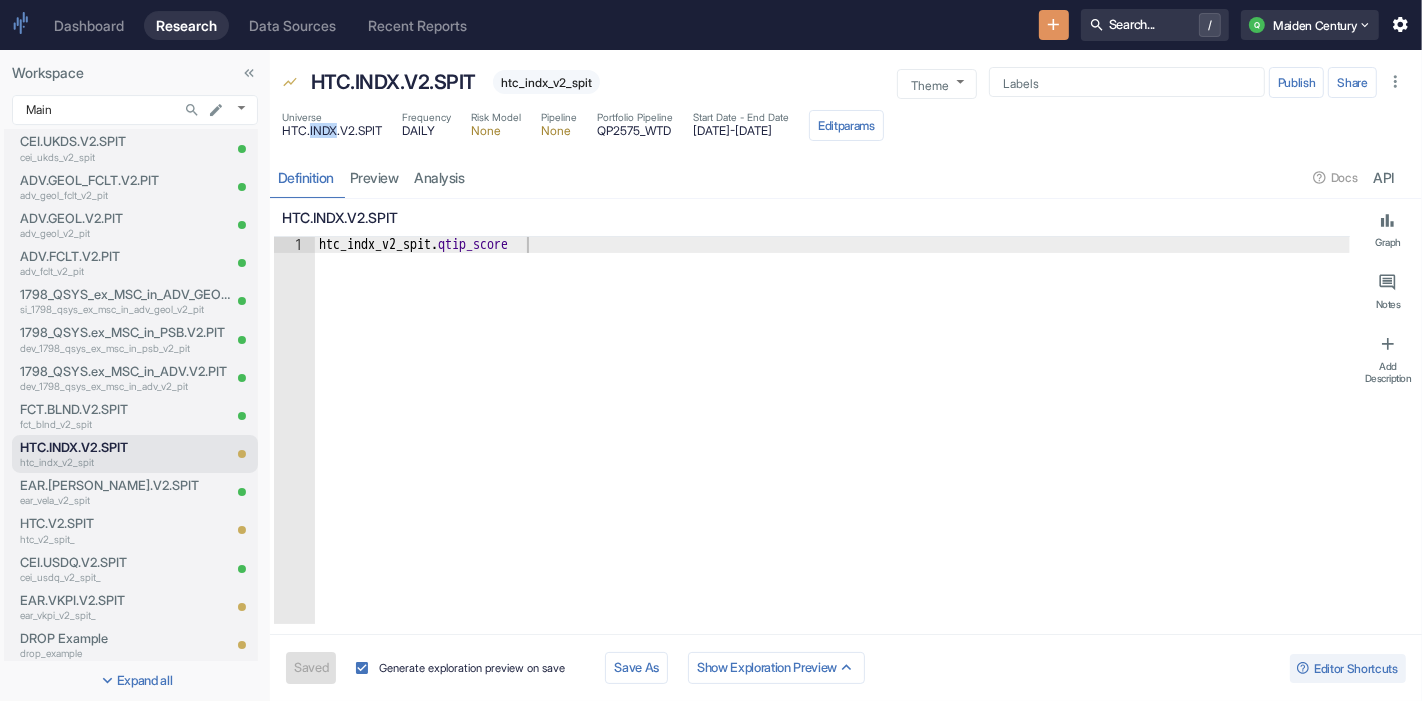 click on "HTC.INDX.V2.SPIT" at bounding box center [332, 131] 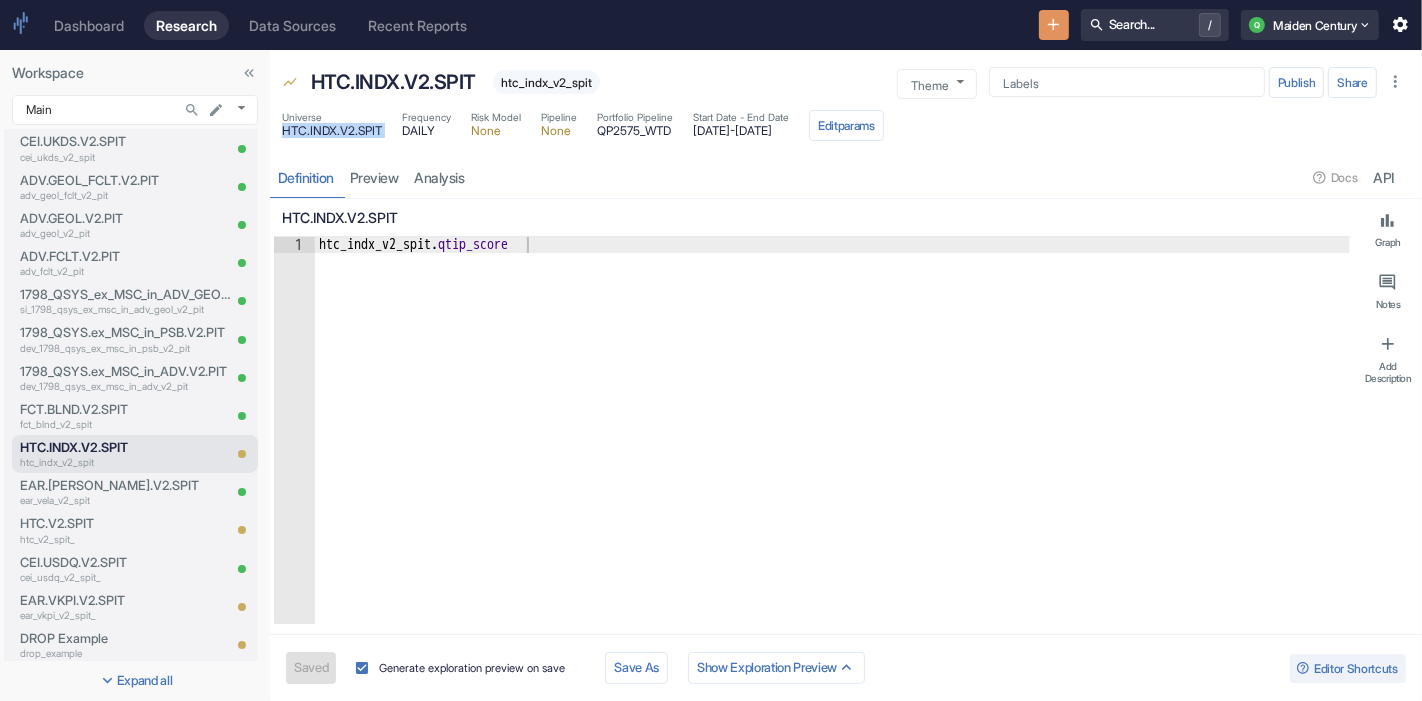 click on "HTC.INDX.V2.SPIT" at bounding box center [332, 131] 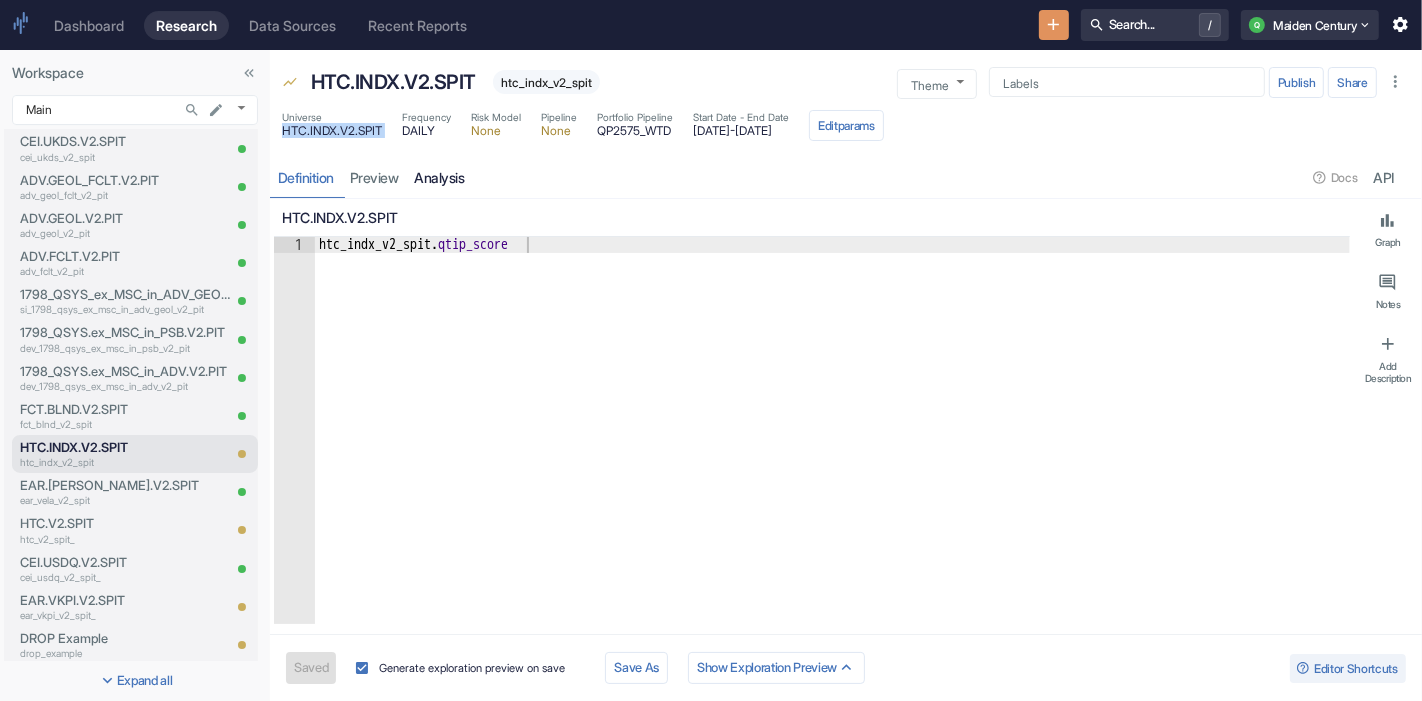 click on "analysis" at bounding box center (440, 177) 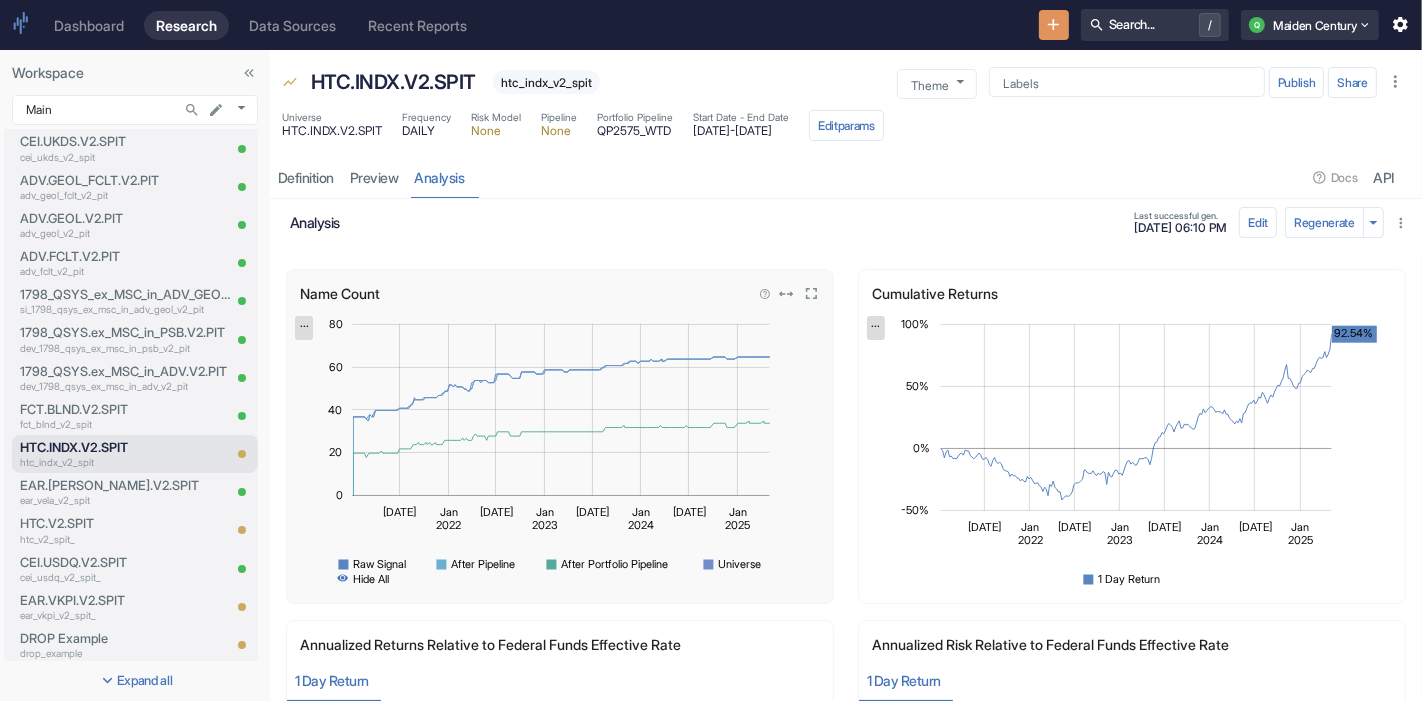 scroll, scrollTop: 401, scrollLeft: 0, axis: vertical 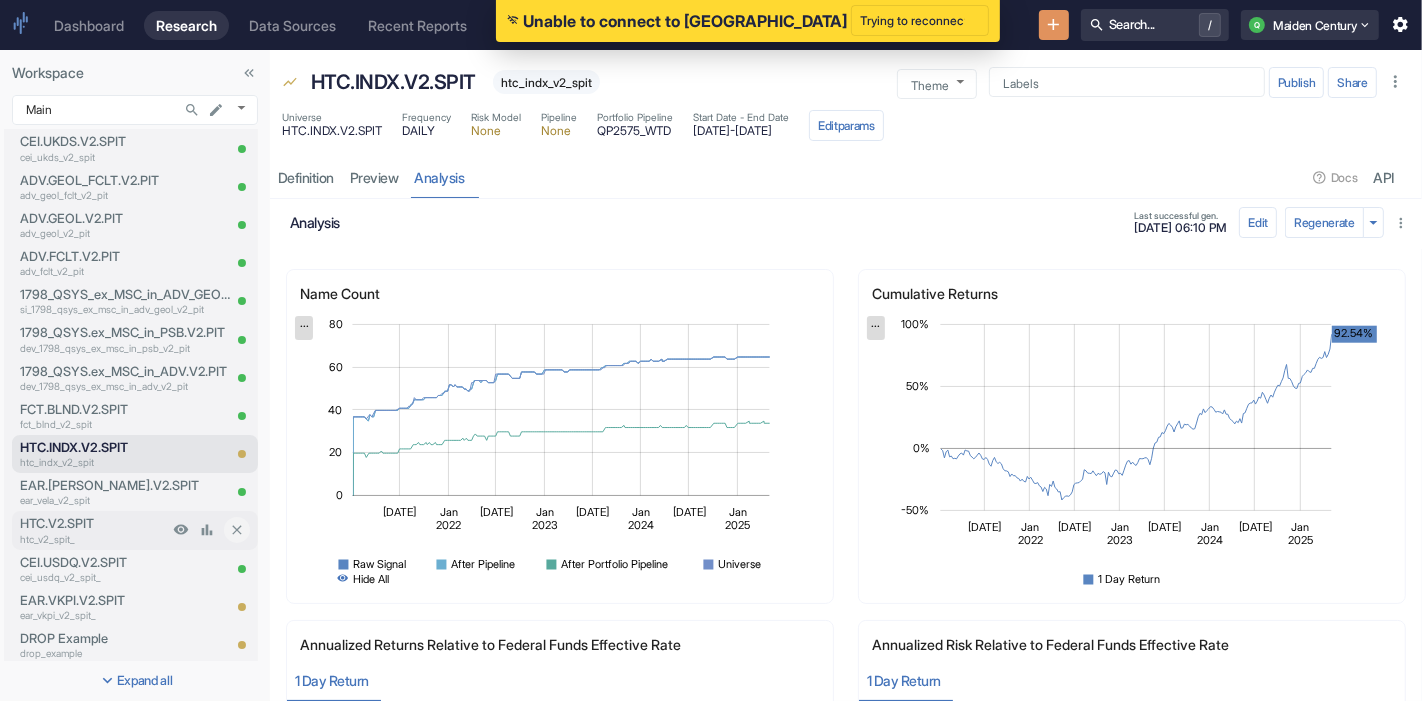 click on "HTC.V2.SPIT" at bounding box center (94, 523) 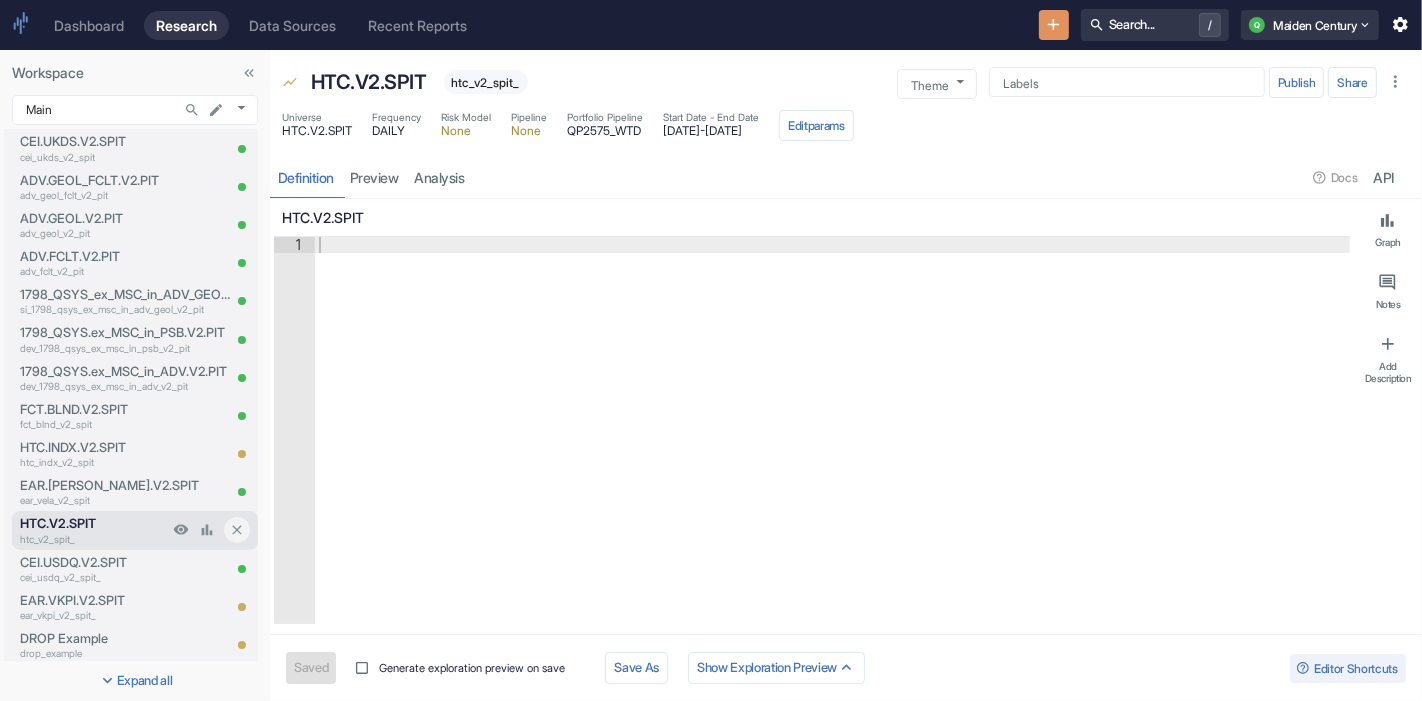 type on "x" 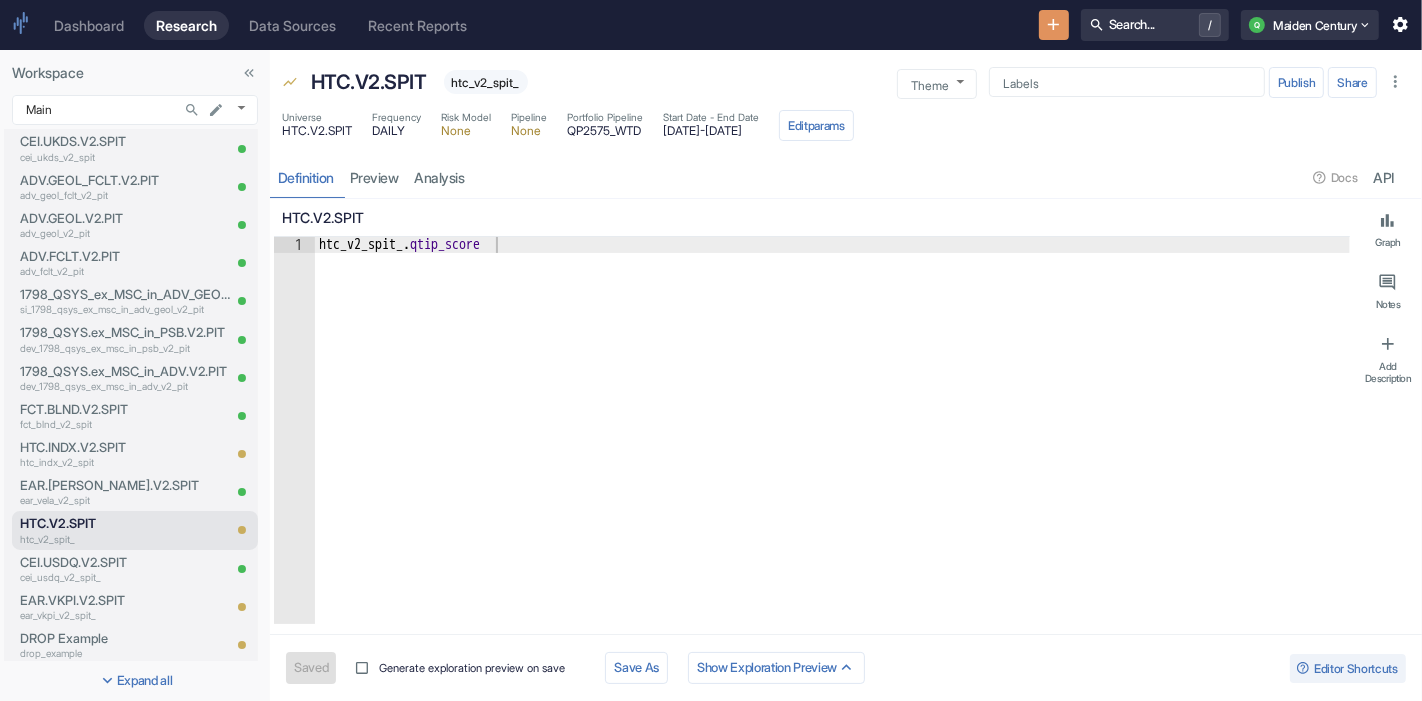 click on "HTC.V2.SPIT" at bounding box center (317, 131) 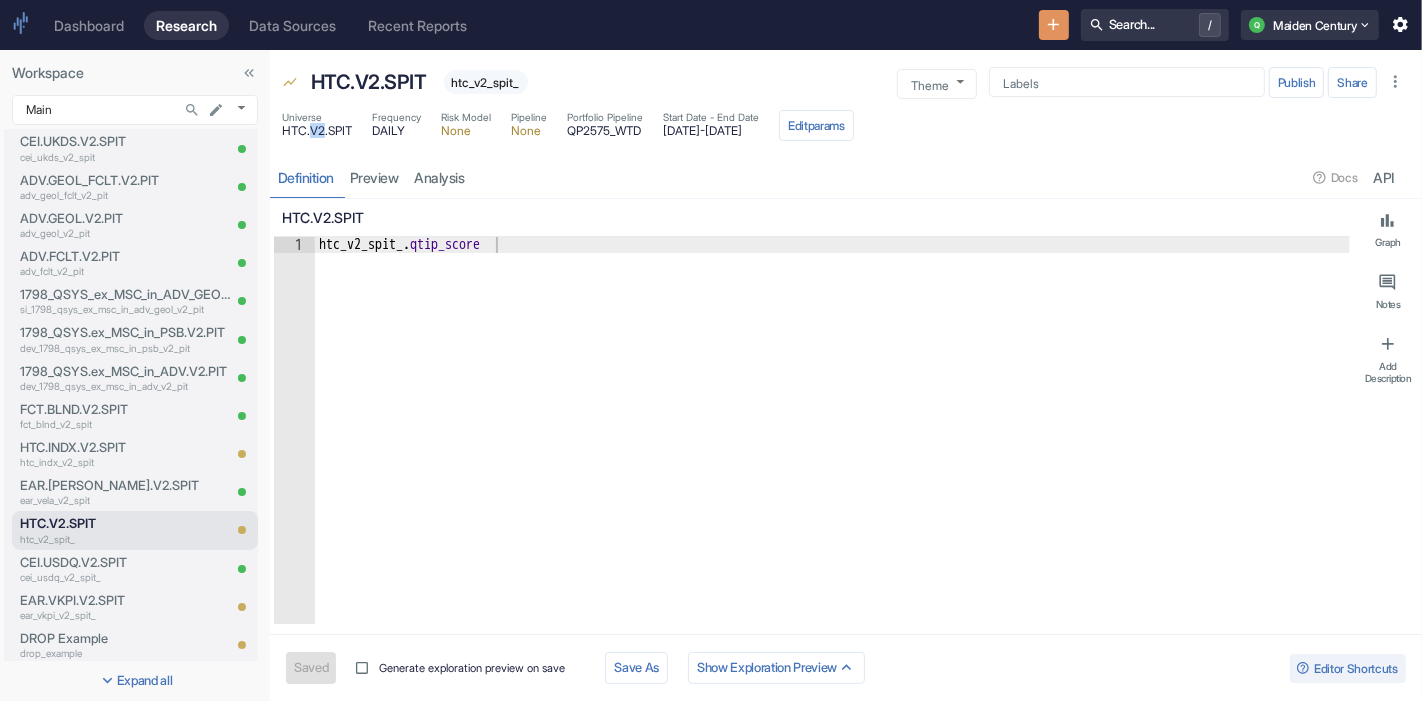 click on "HTC.V2.SPIT" at bounding box center (317, 131) 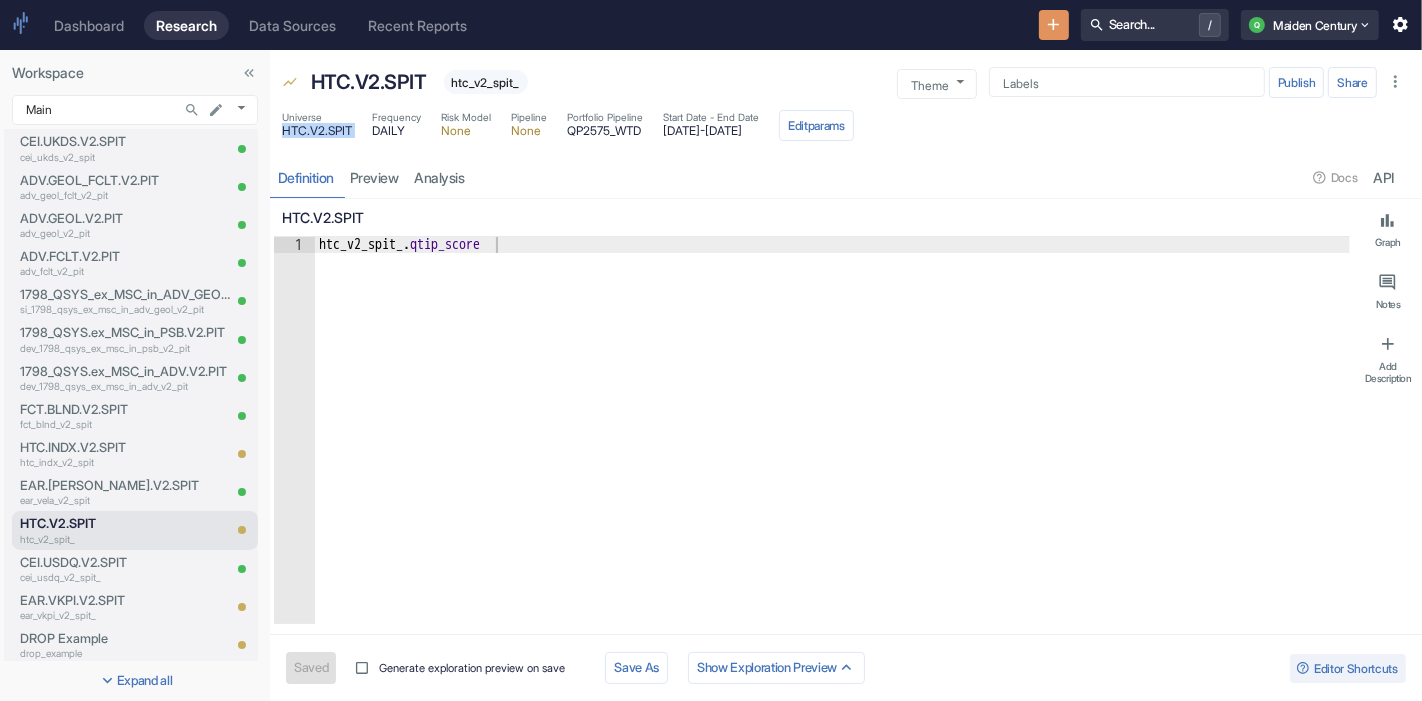 click on "HTC.V2.SPIT" at bounding box center [317, 131] 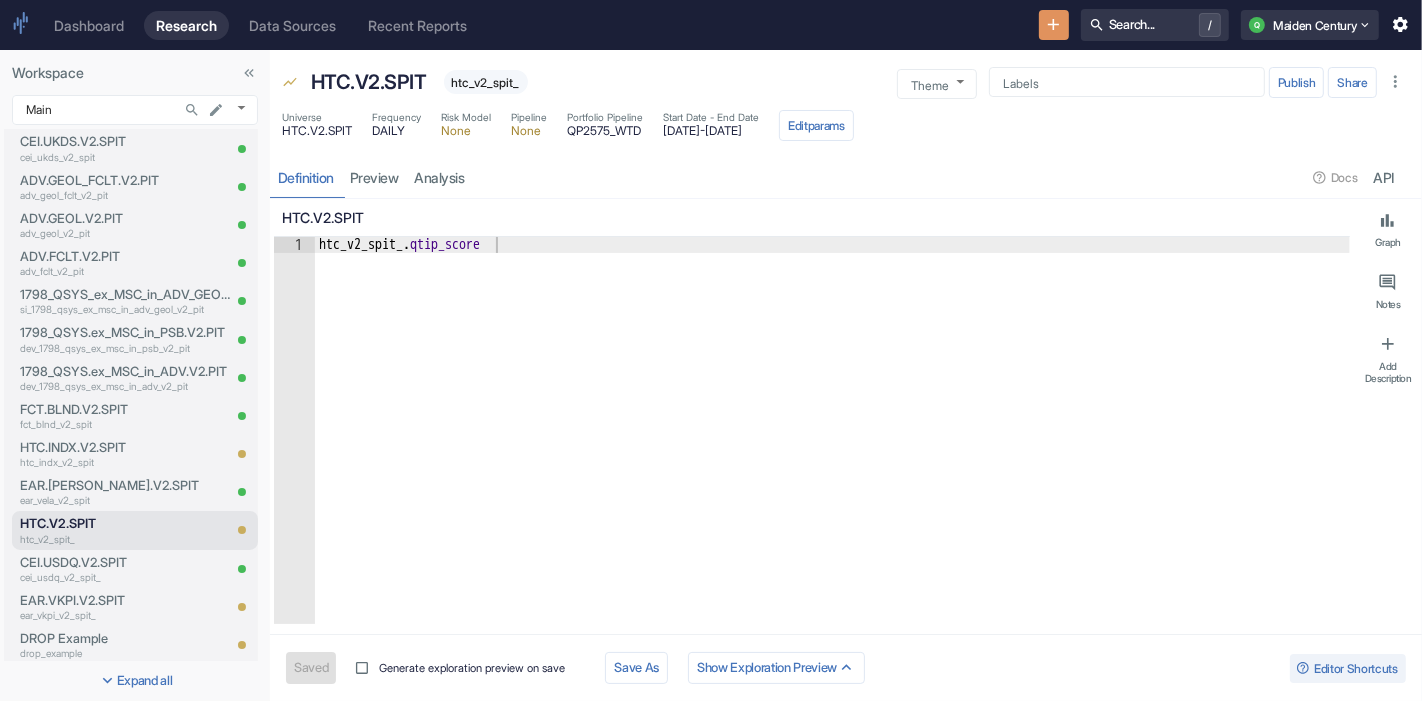 click on "htc_v2_spit_" at bounding box center [486, 82] 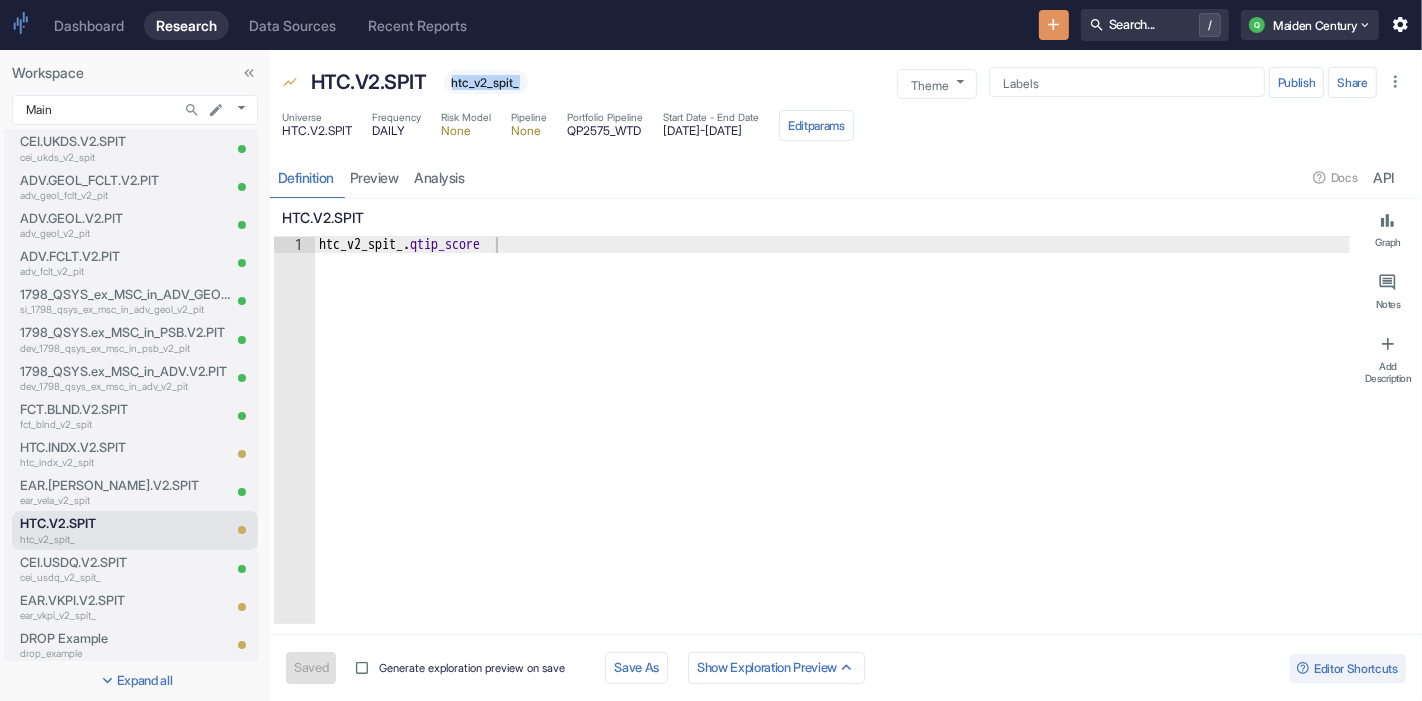 click on "htc_v2_spit_" at bounding box center [486, 82] 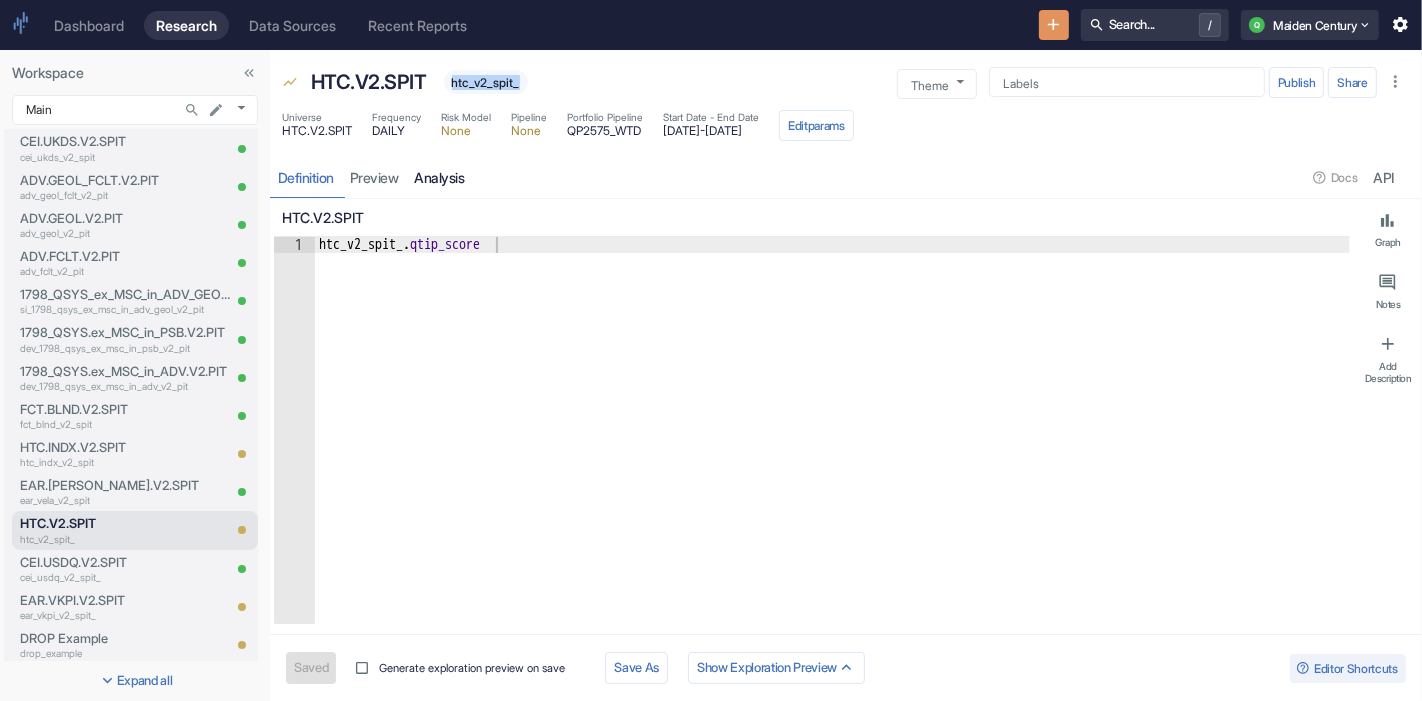 click on "analysis" at bounding box center [440, 177] 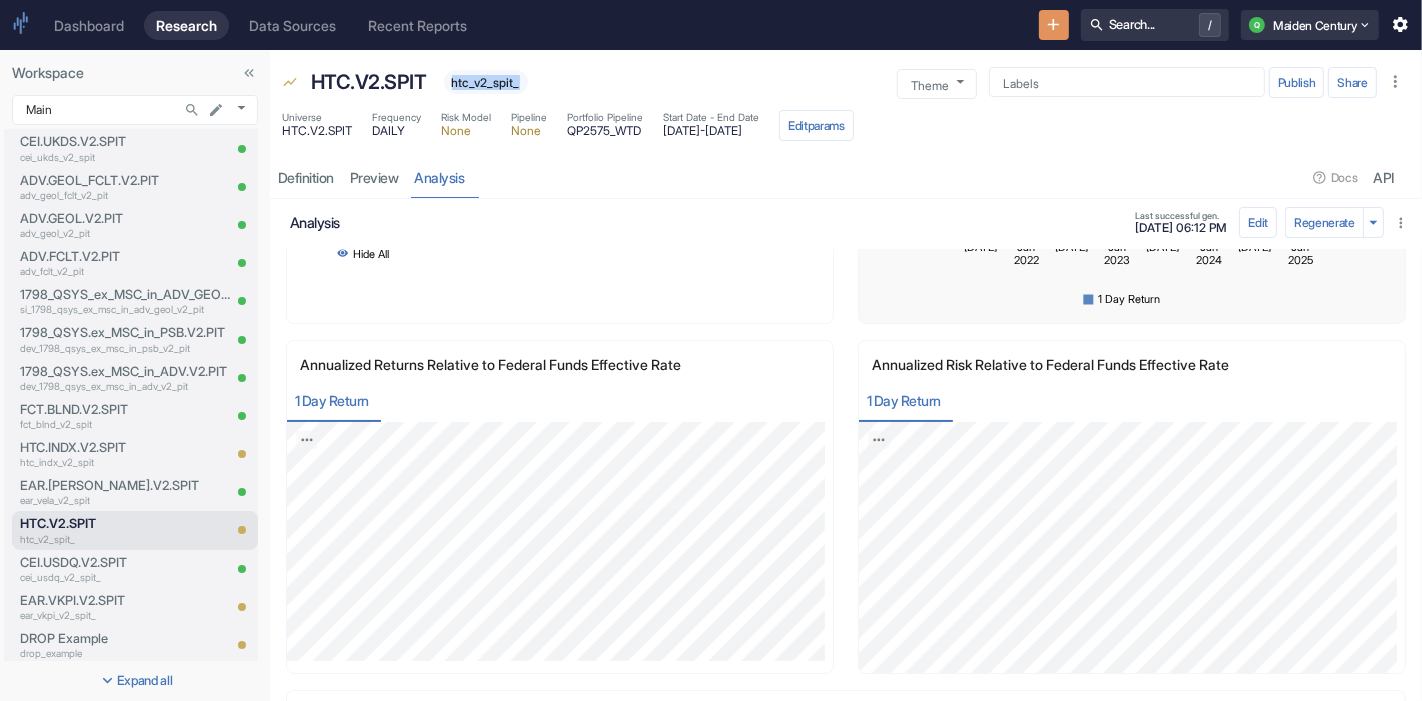 scroll, scrollTop: 291, scrollLeft: 0, axis: vertical 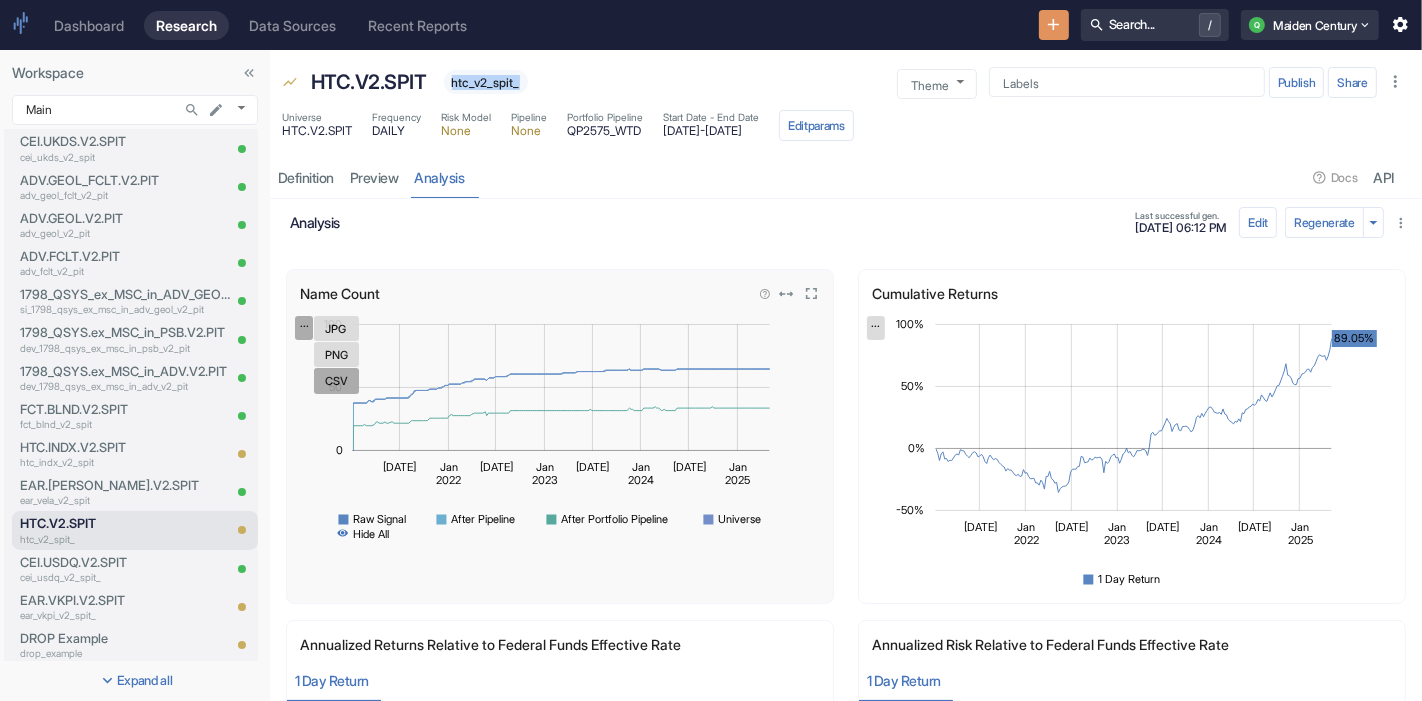 click on "CSV" at bounding box center (336, 380) 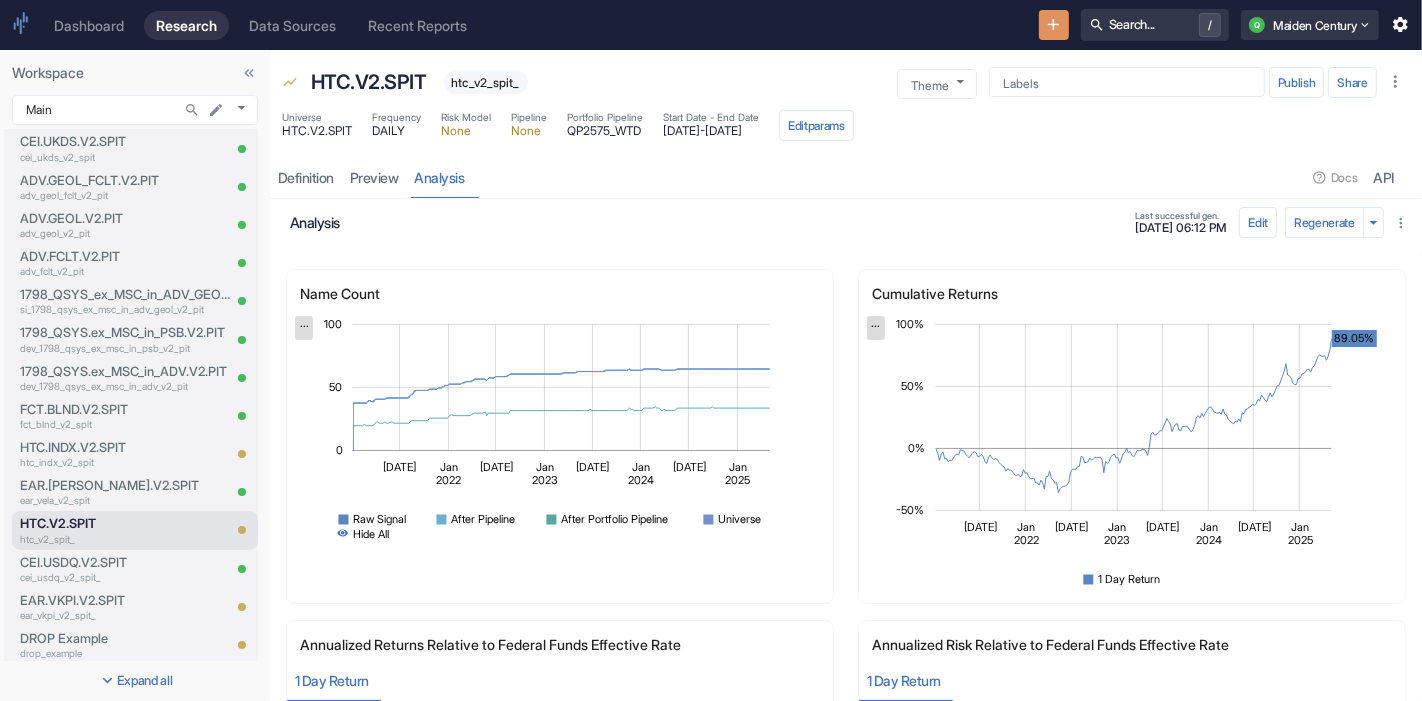 click on "analysis Last successful gen. [DATE] 06:12 PM" at bounding box center [764, 222] 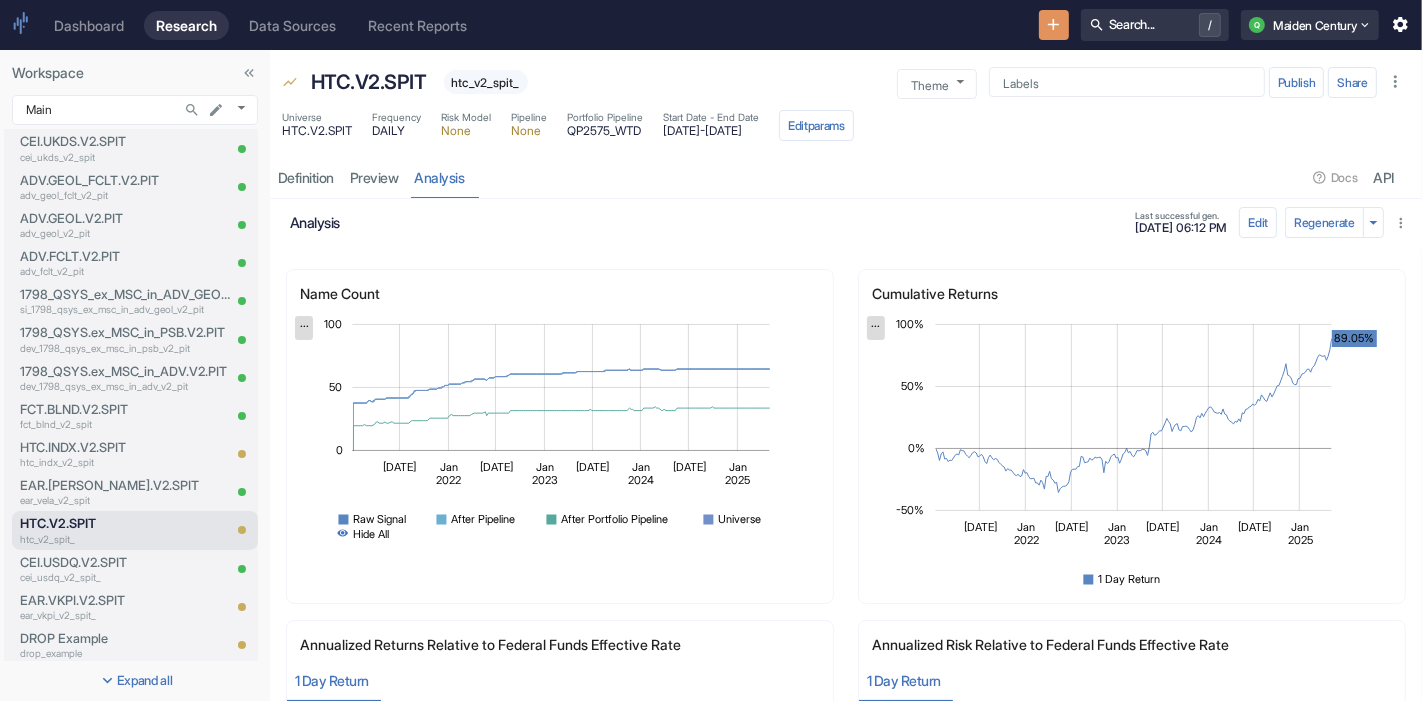 scroll, scrollTop: 0, scrollLeft: 0, axis: both 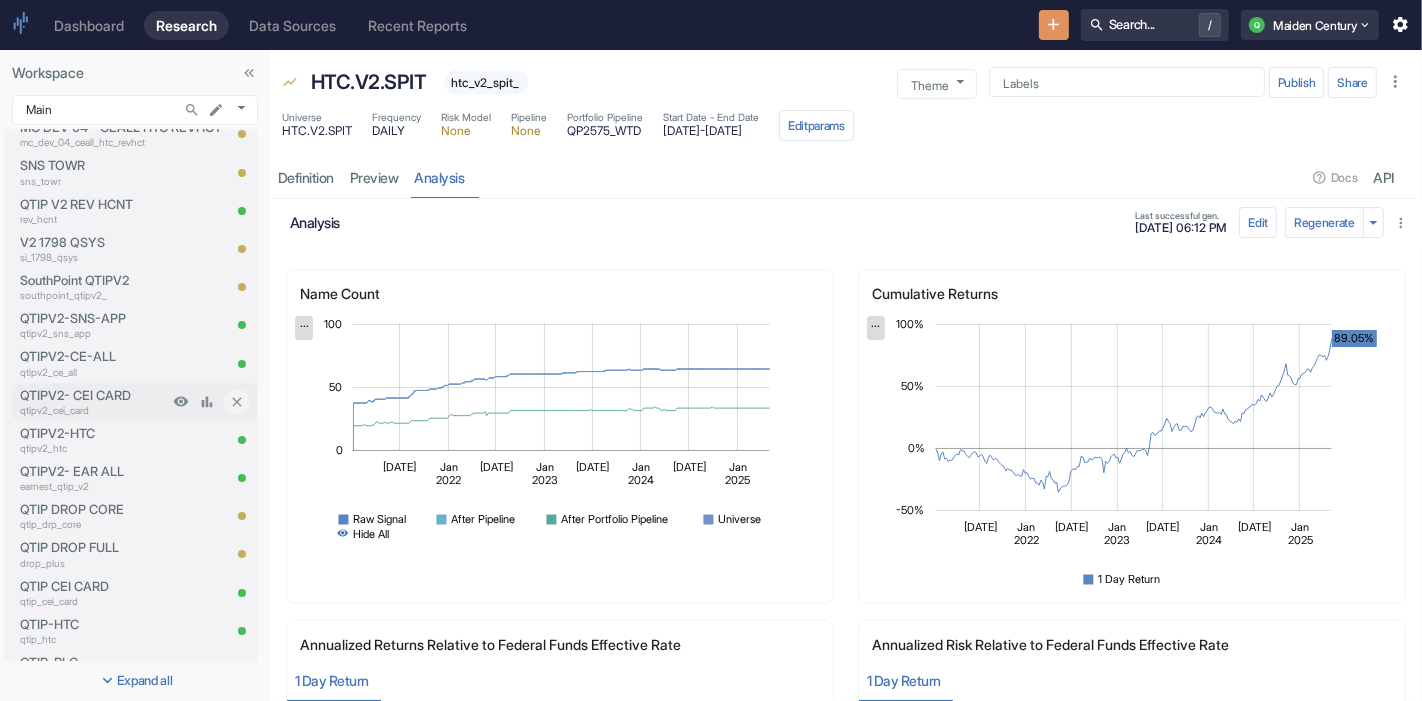 click on "QTIPV2- CEI CARD" at bounding box center (94, 395) 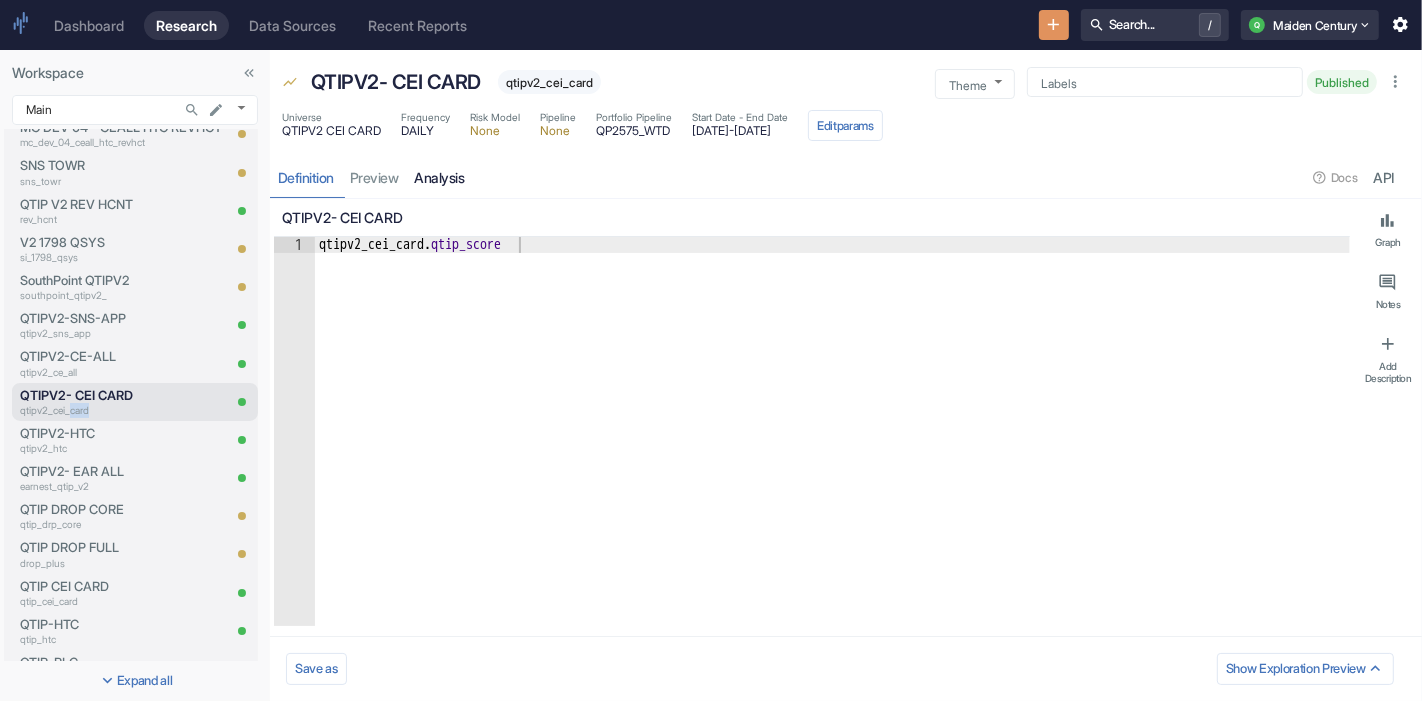 click on "analysis" at bounding box center [440, 177] 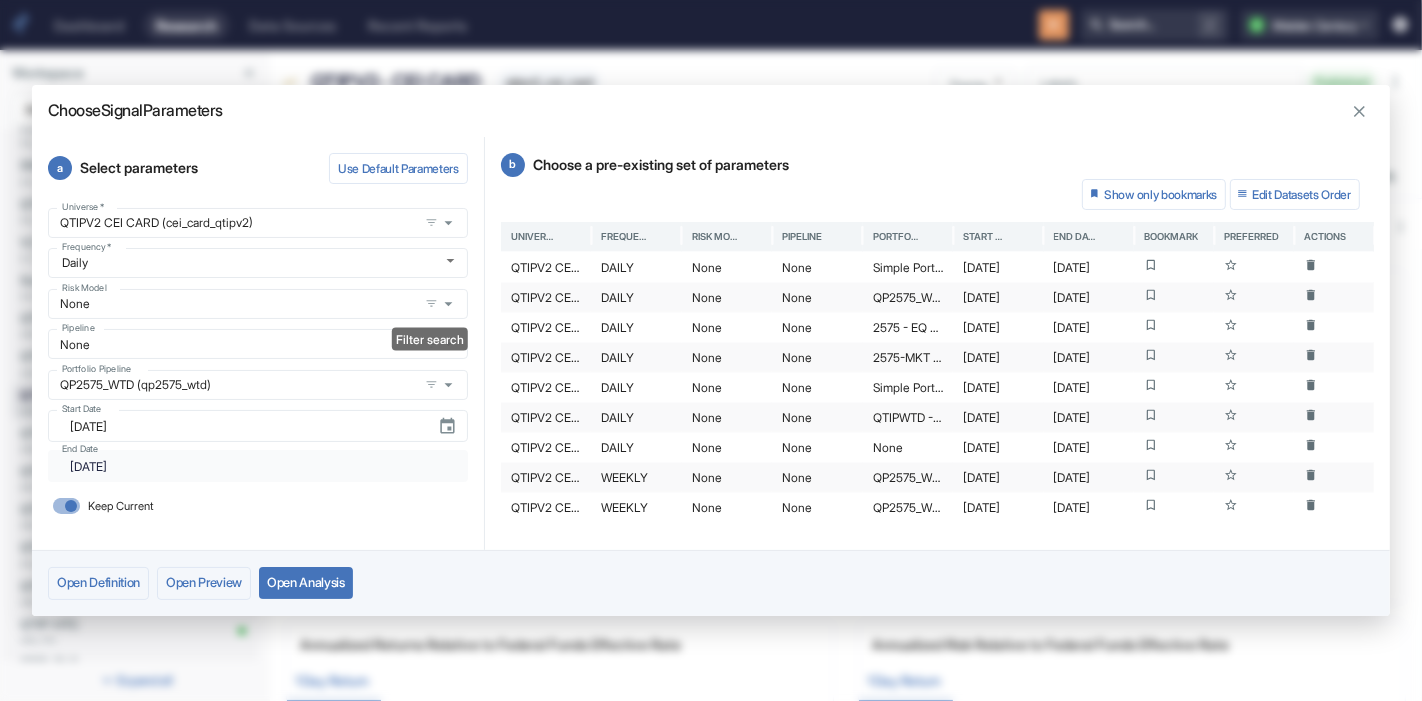 click on "Keep Current" at bounding box center (71, 506) 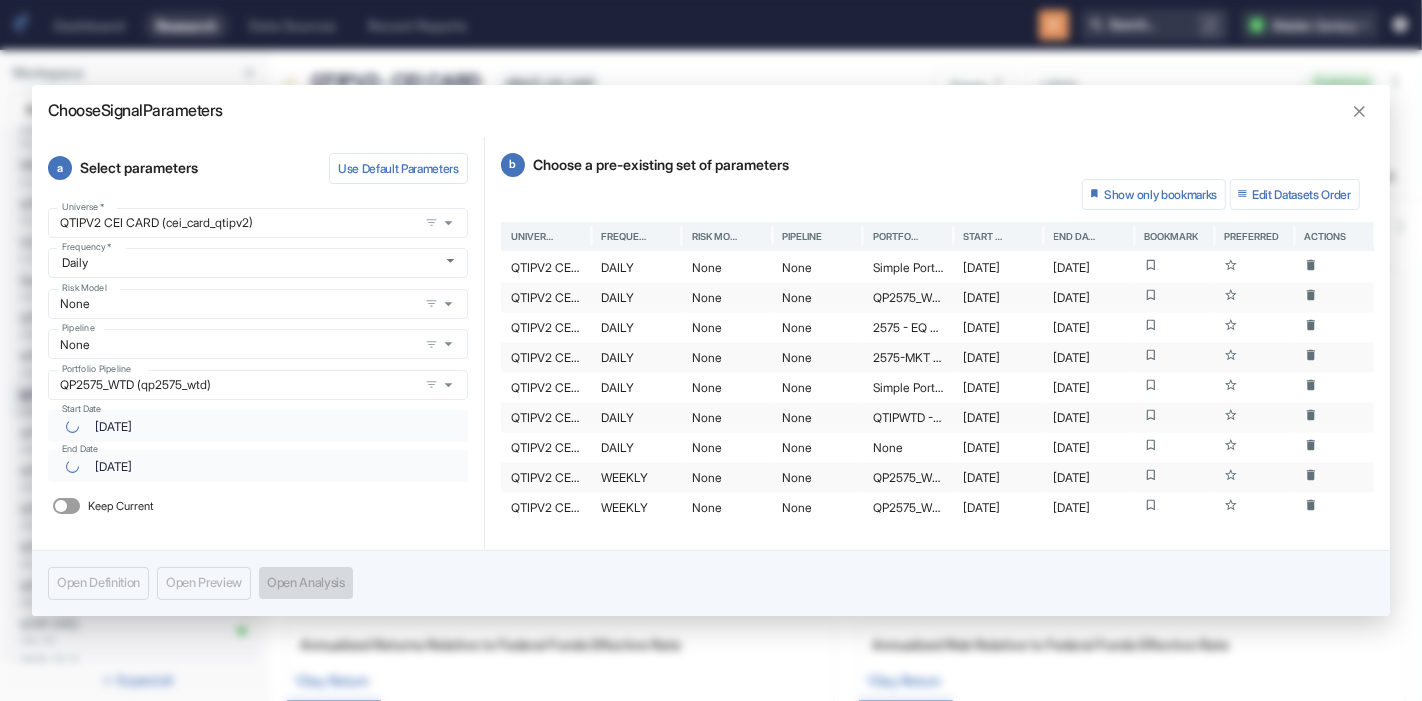 type on "[DATE]" 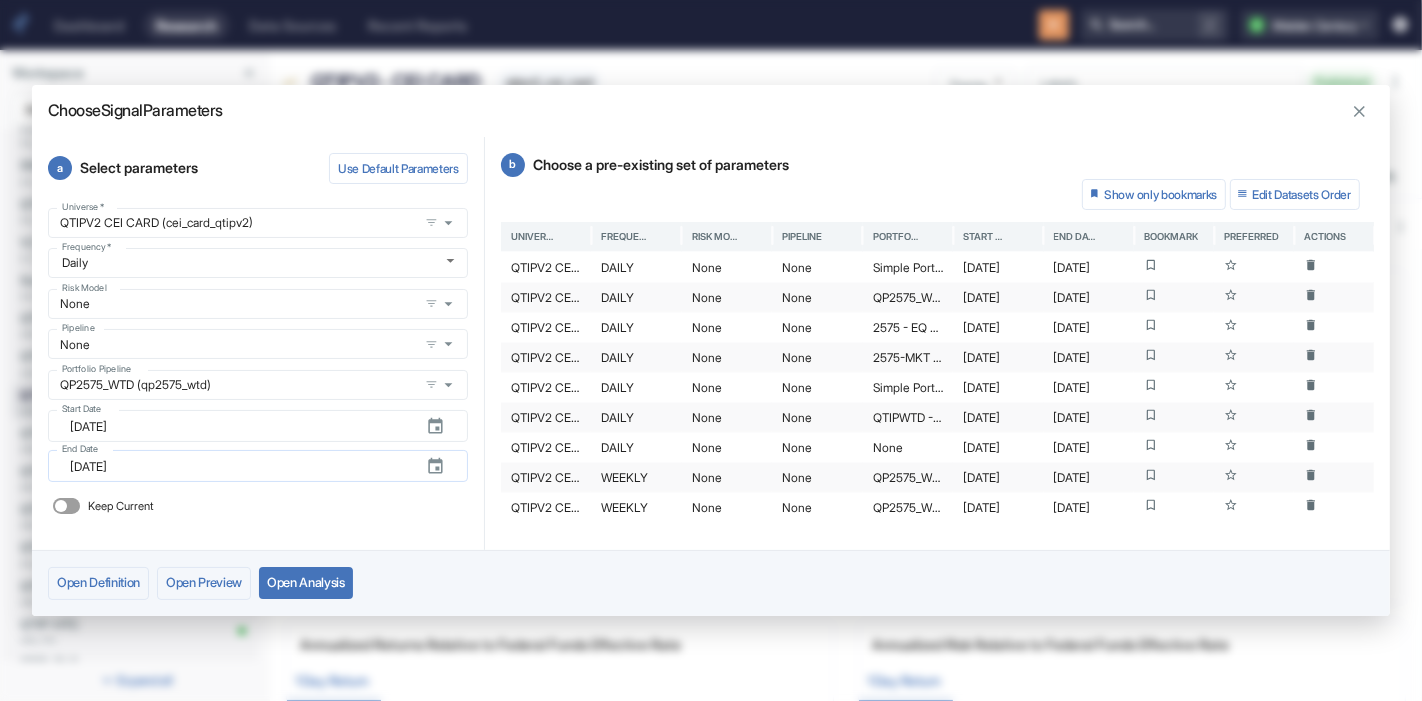 click on "[DATE]" at bounding box center [240, 466] 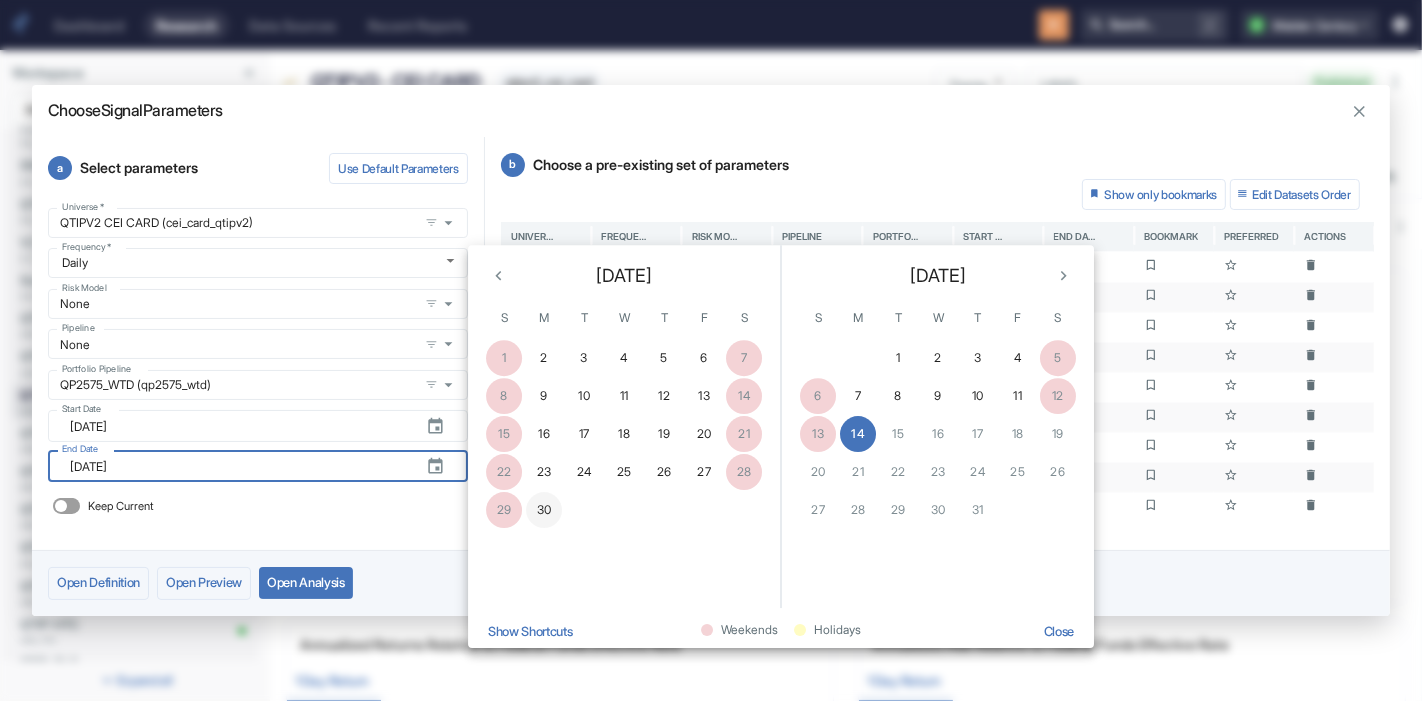 click on "30" at bounding box center (544, 510) 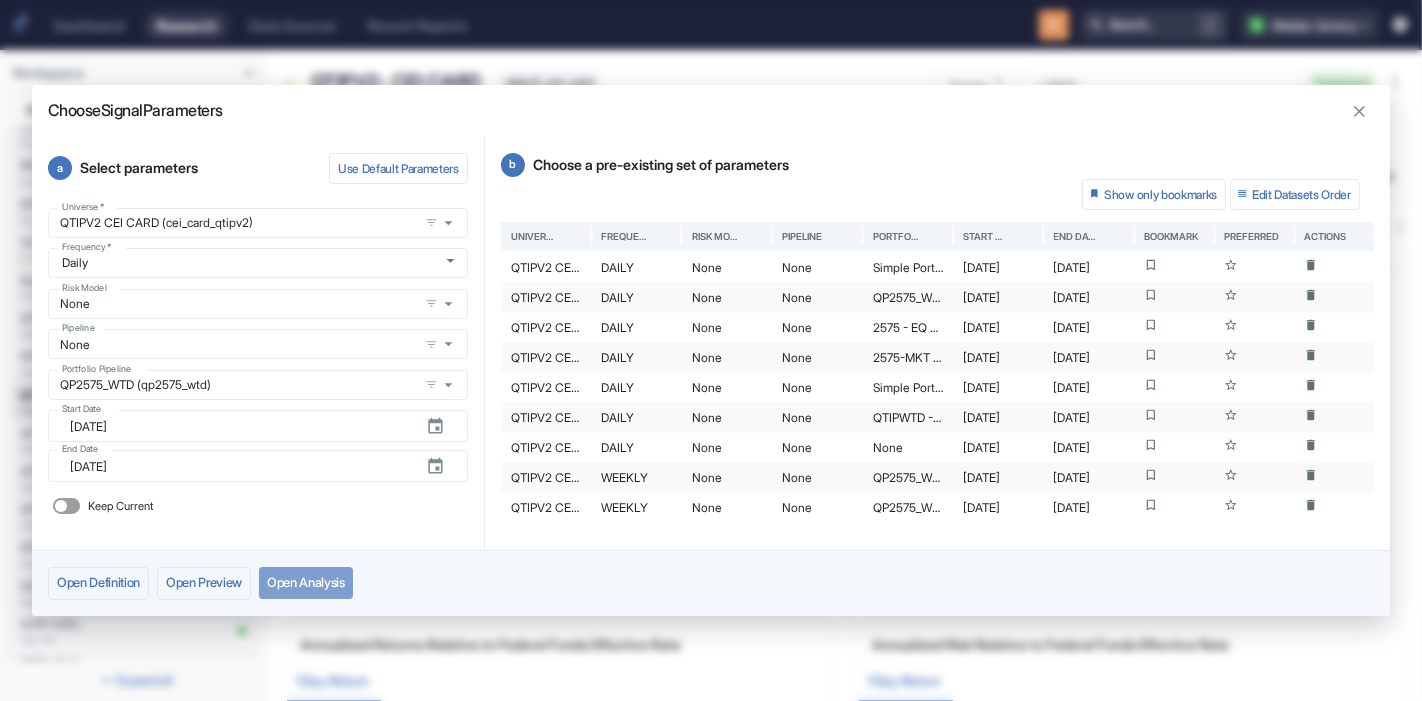 click on "Open Analysis" at bounding box center (306, 583) 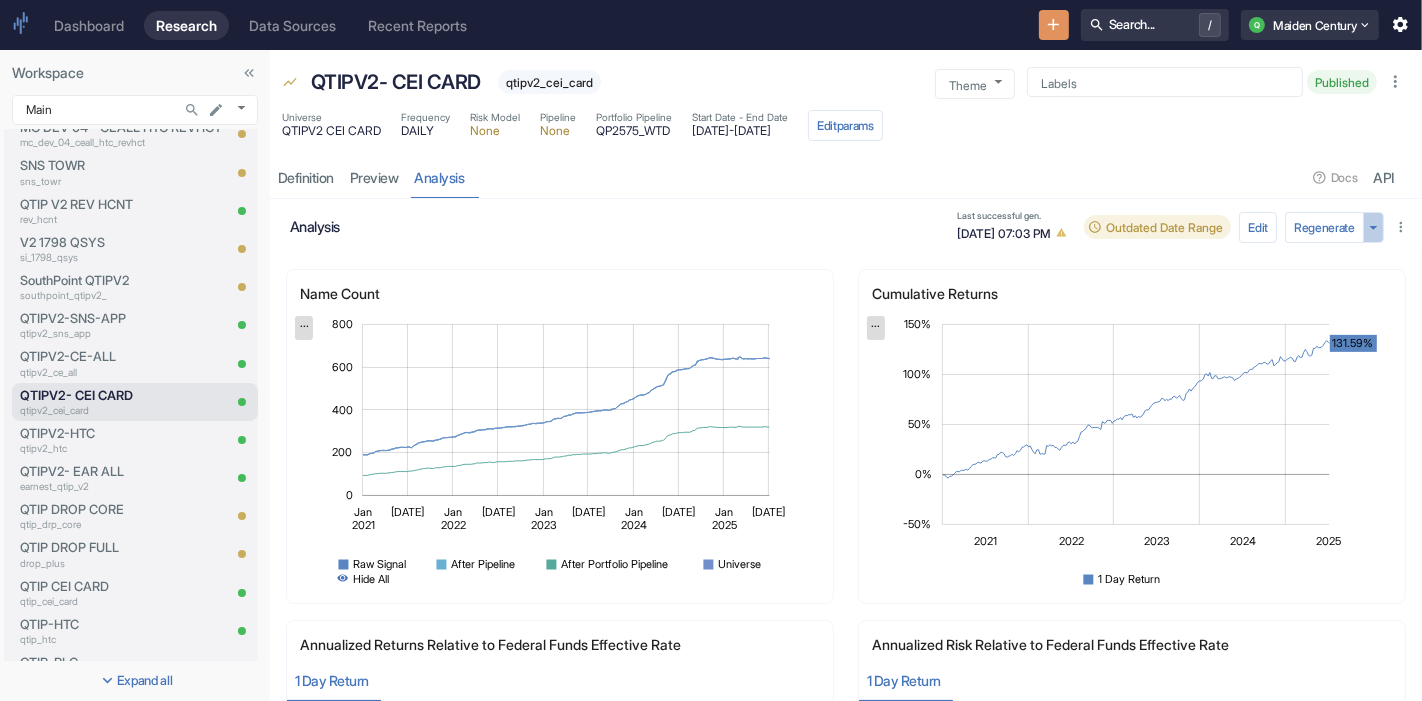 click at bounding box center [1373, 227] 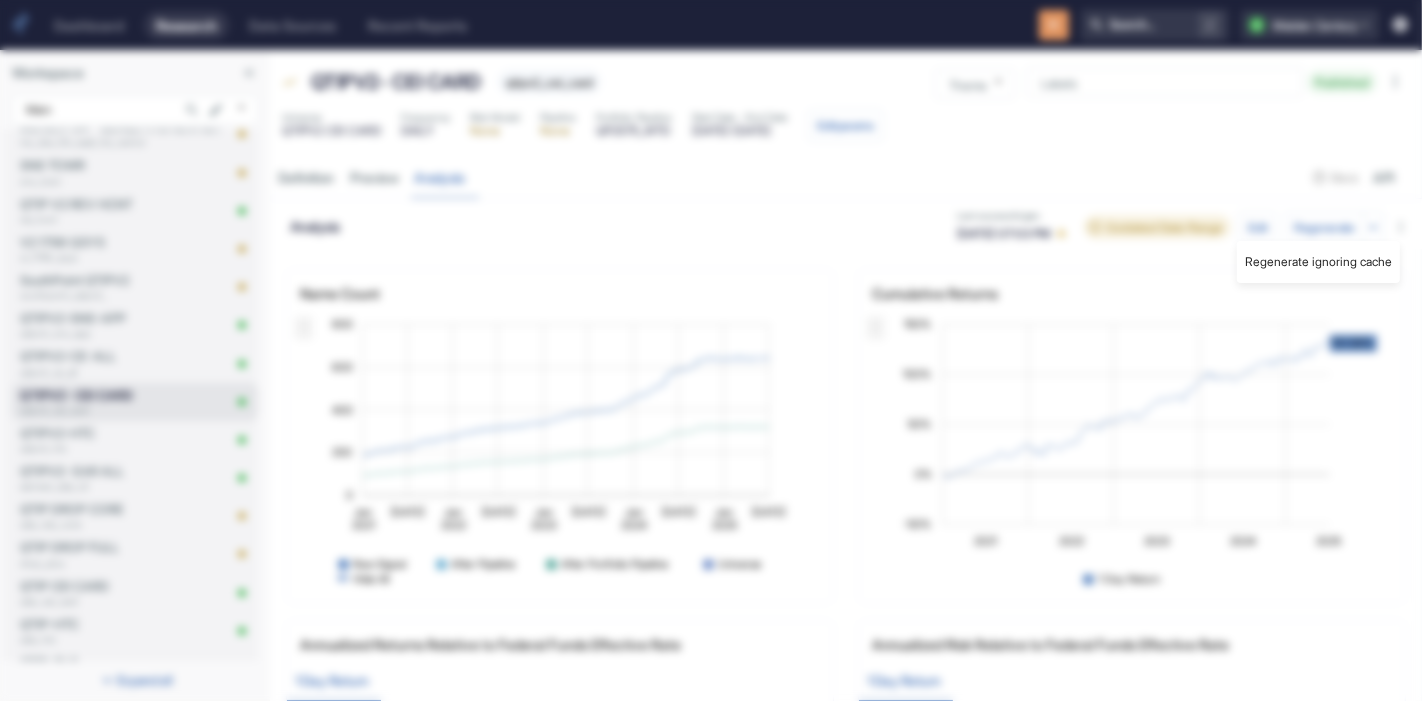 click on "Regenerate ignoring cache" at bounding box center [1318, 262] 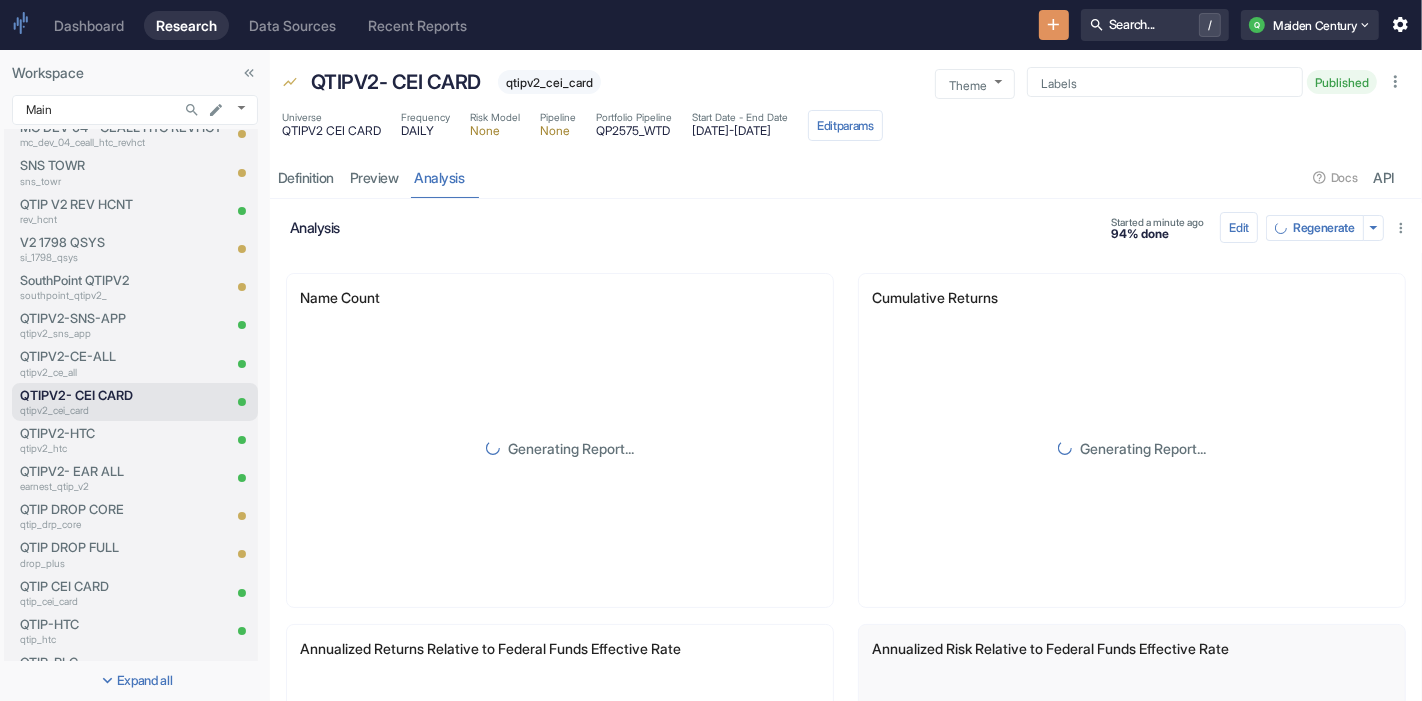 type 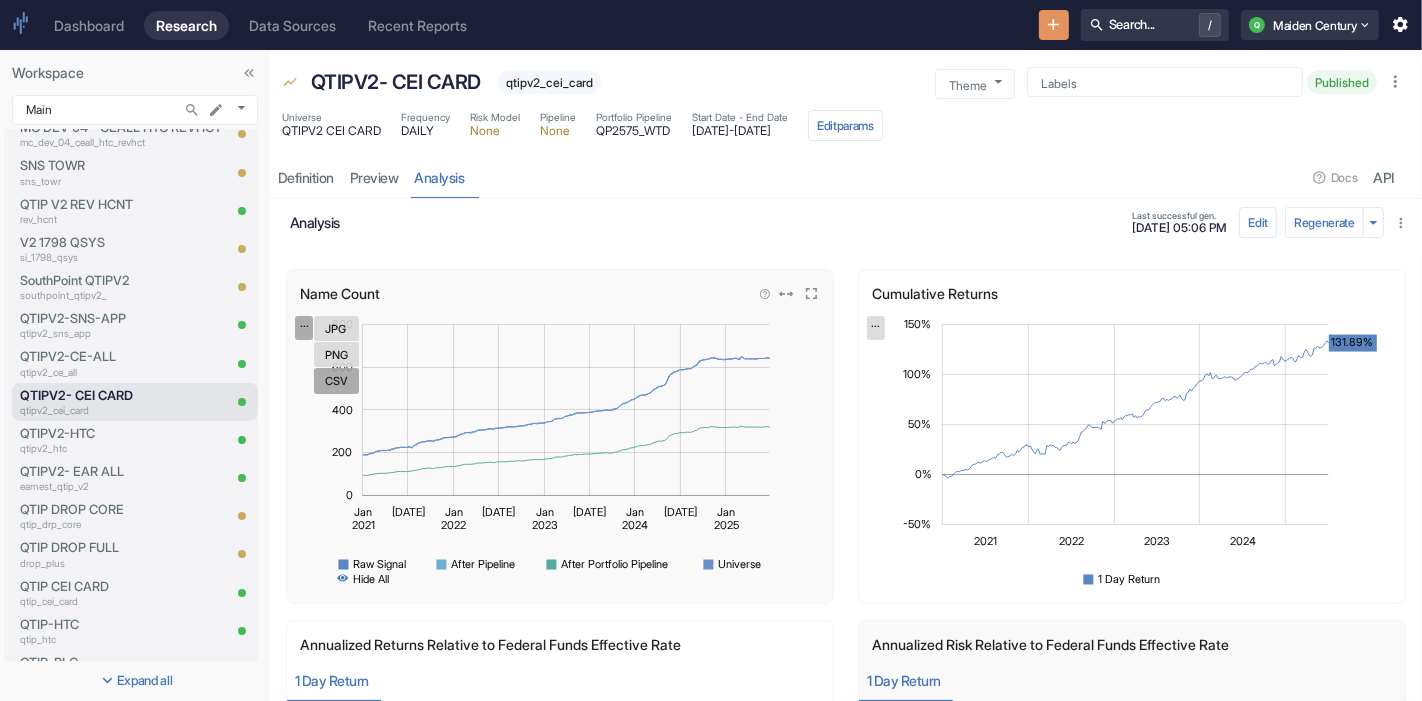 click on "CSV" at bounding box center [336, 380] 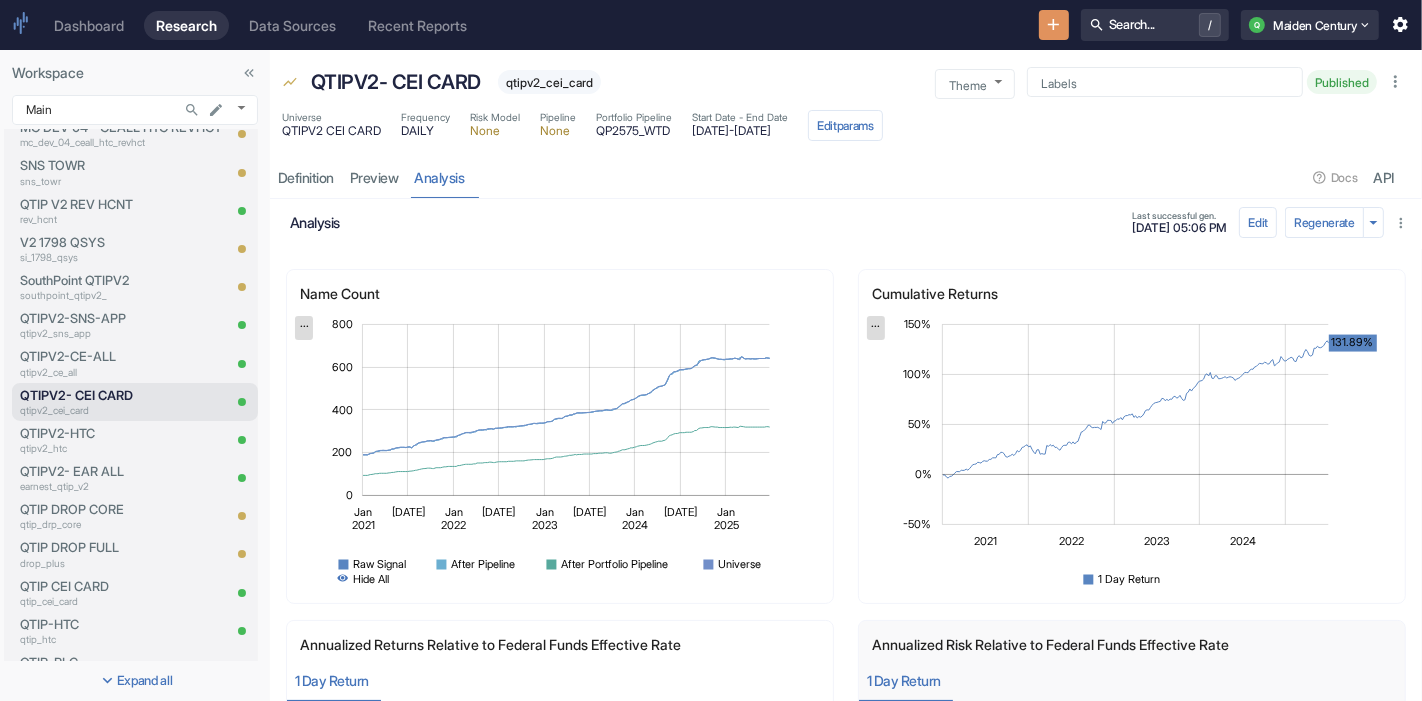 scroll, scrollTop: 267, scrollLeft: 0, axis: vertical 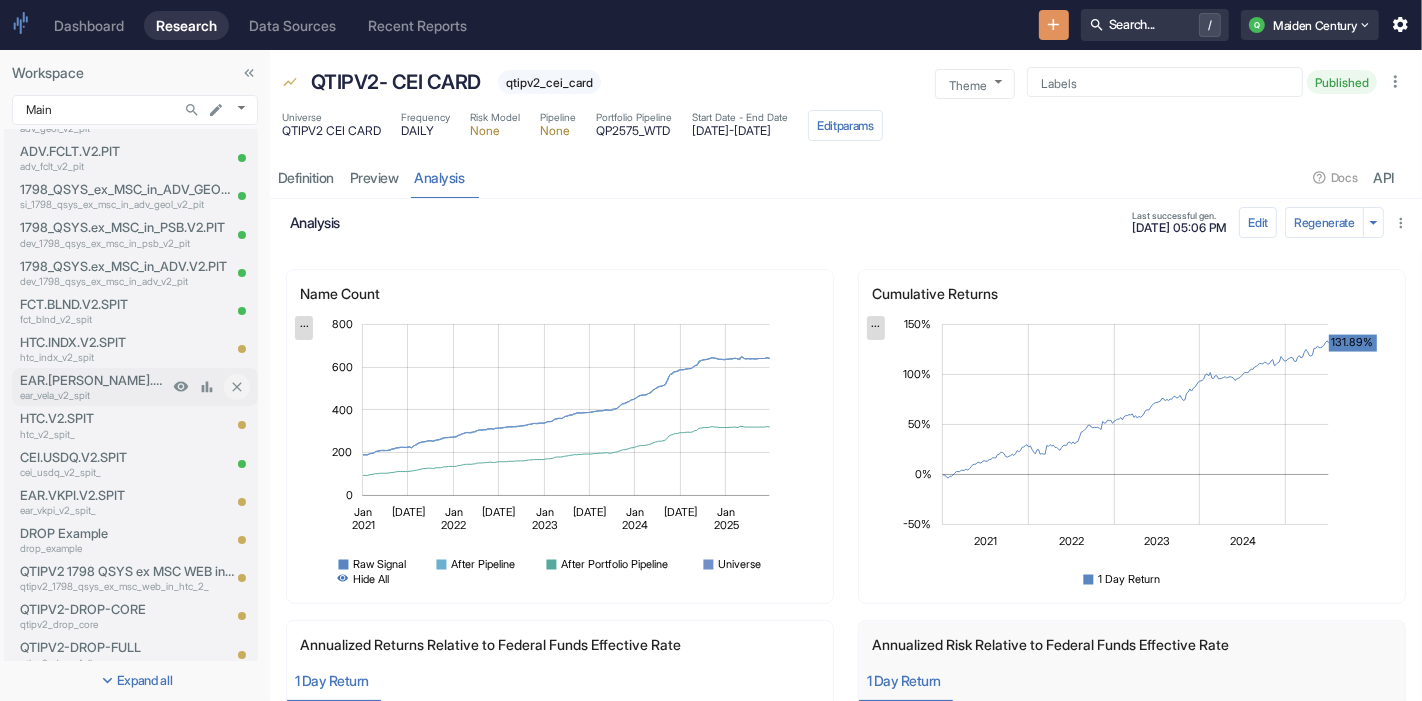 click on "EAR.[PERSON_NAME].V2.SPIT" at bounding box center [94, 380] 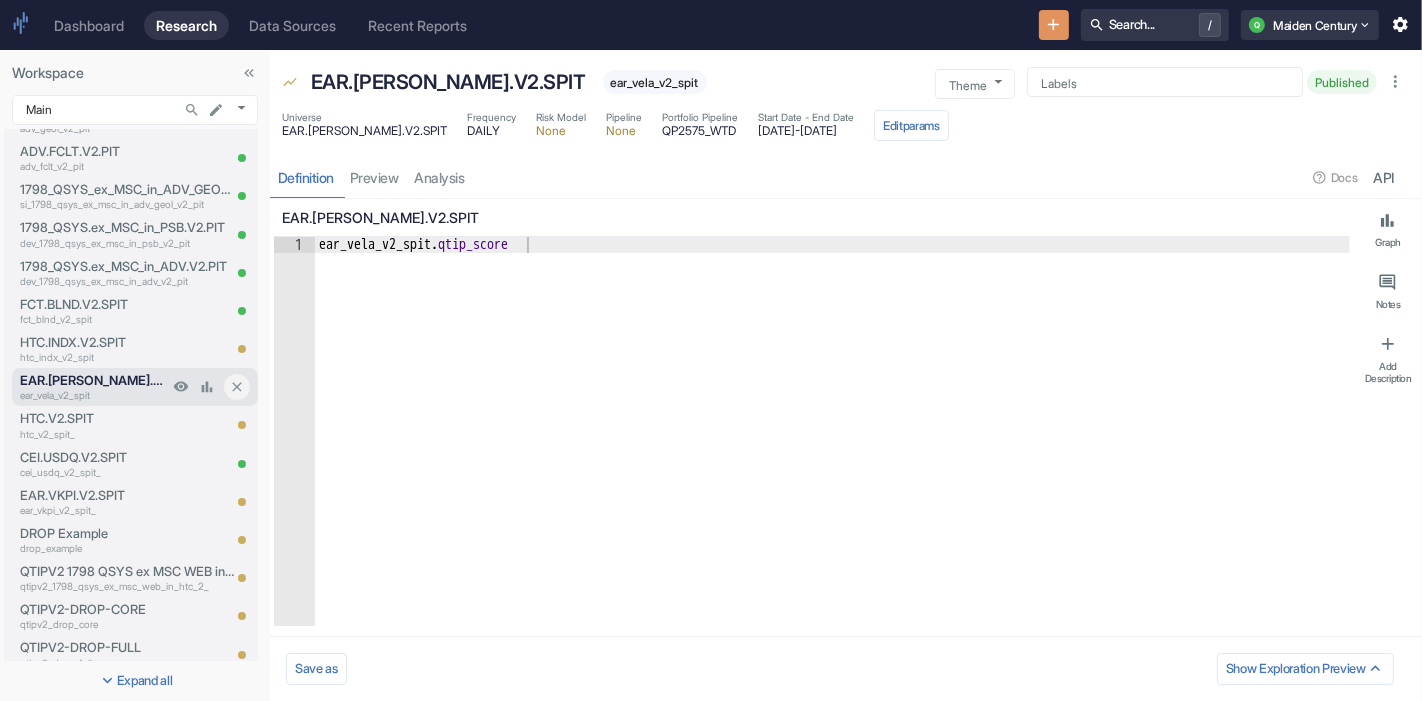 type on "x" 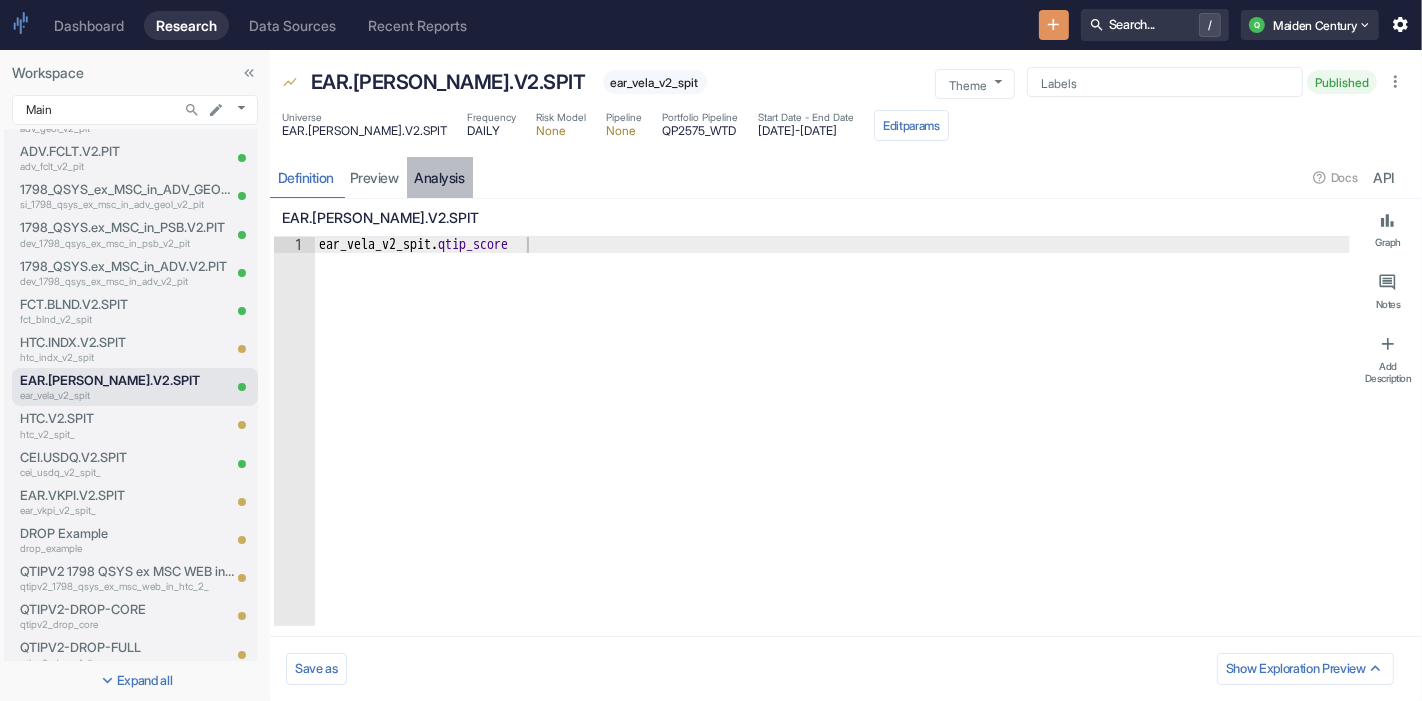 click on "analysis" at bounding box center (440, 177) 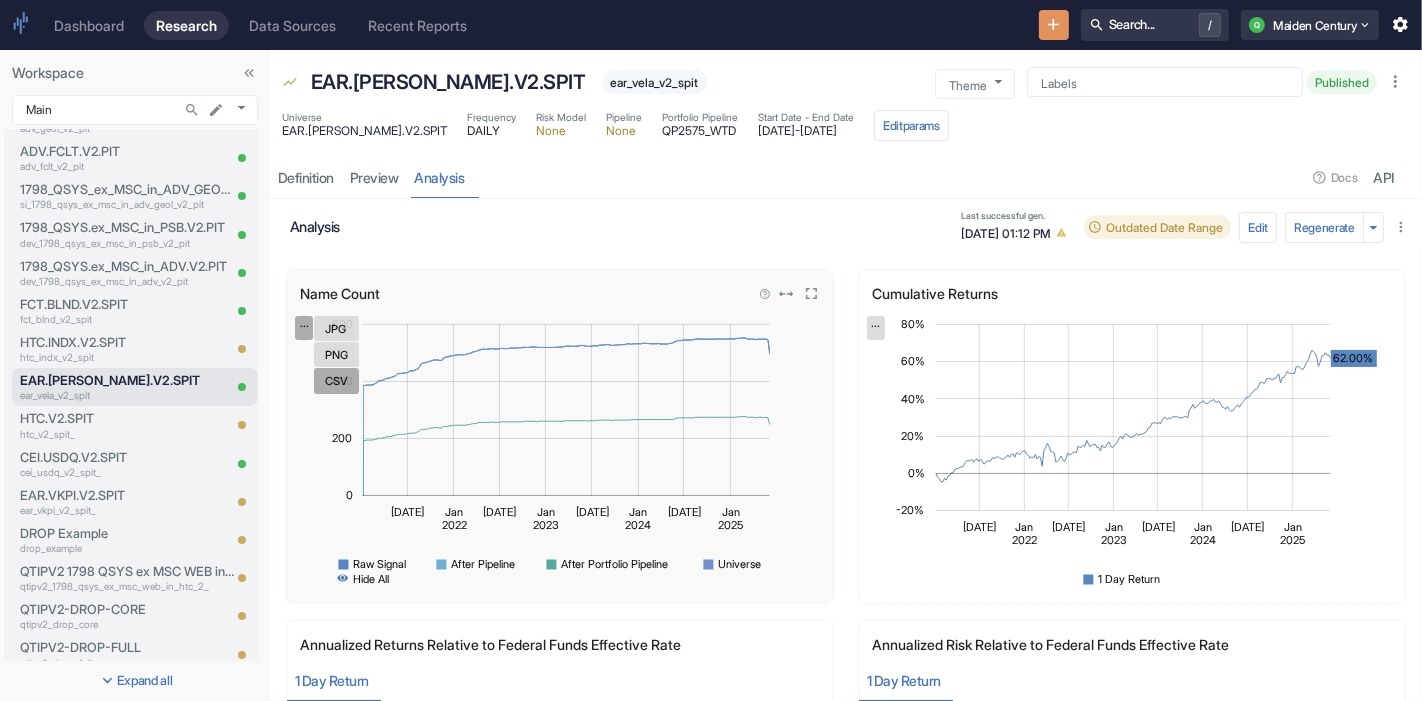 click on "CSV" at bounding box center [336, 380] 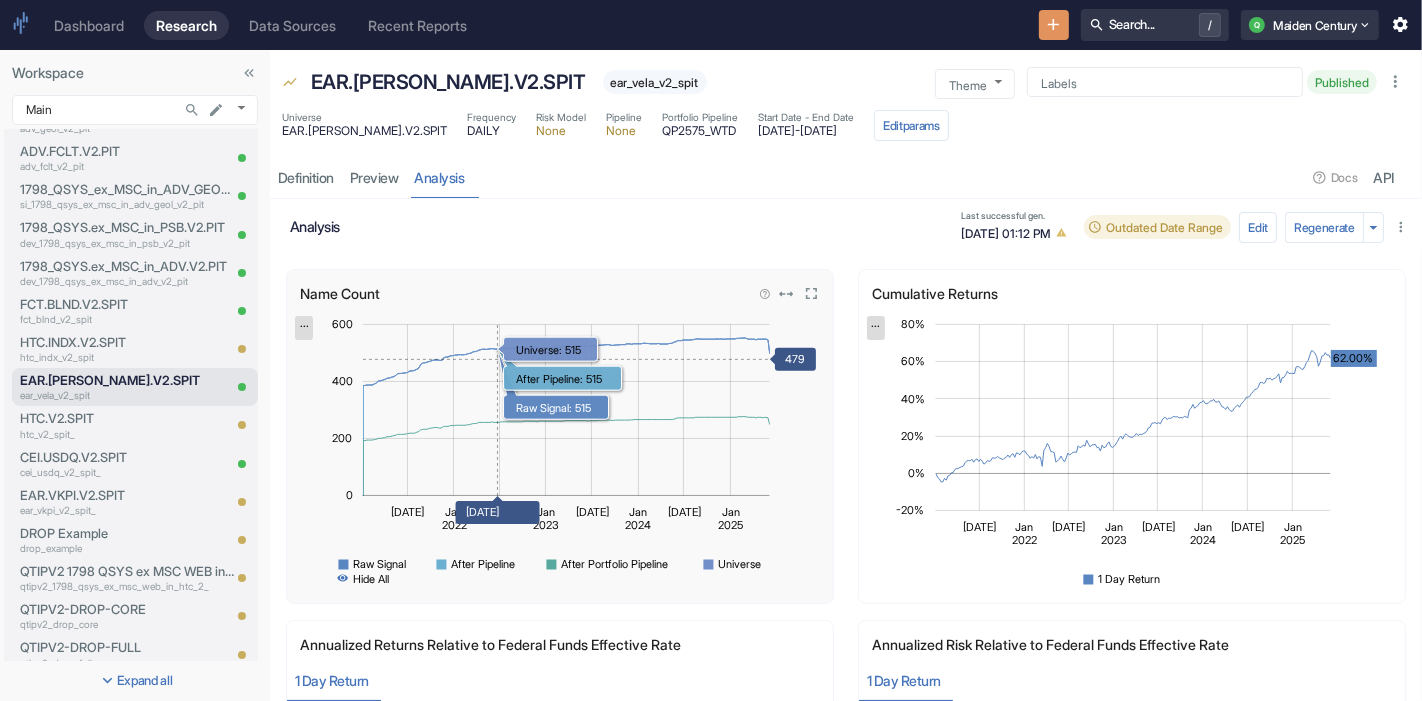 scroll, scrollTop: 1414, scrollLeft: 0, axis: vertical 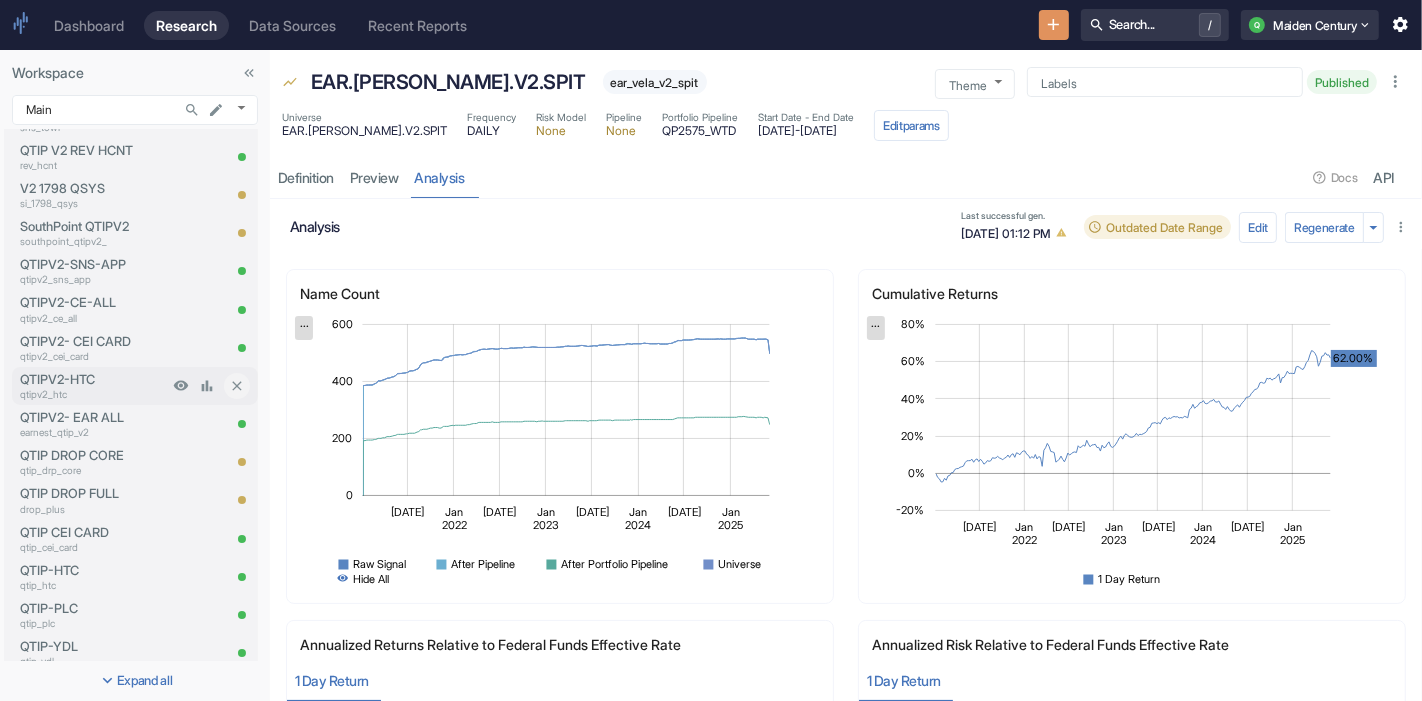 click on "QTIPV2-HTC" at bounding box center (94, 379) 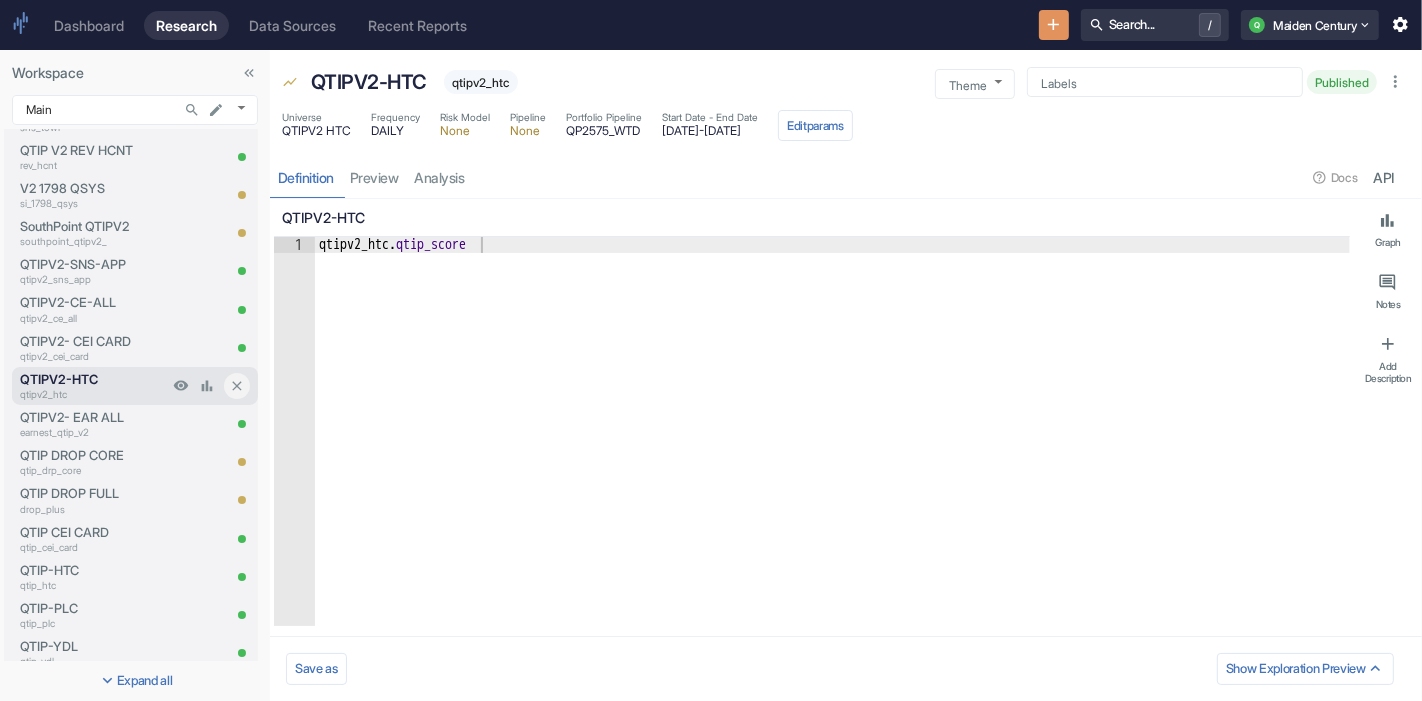 type on "x" 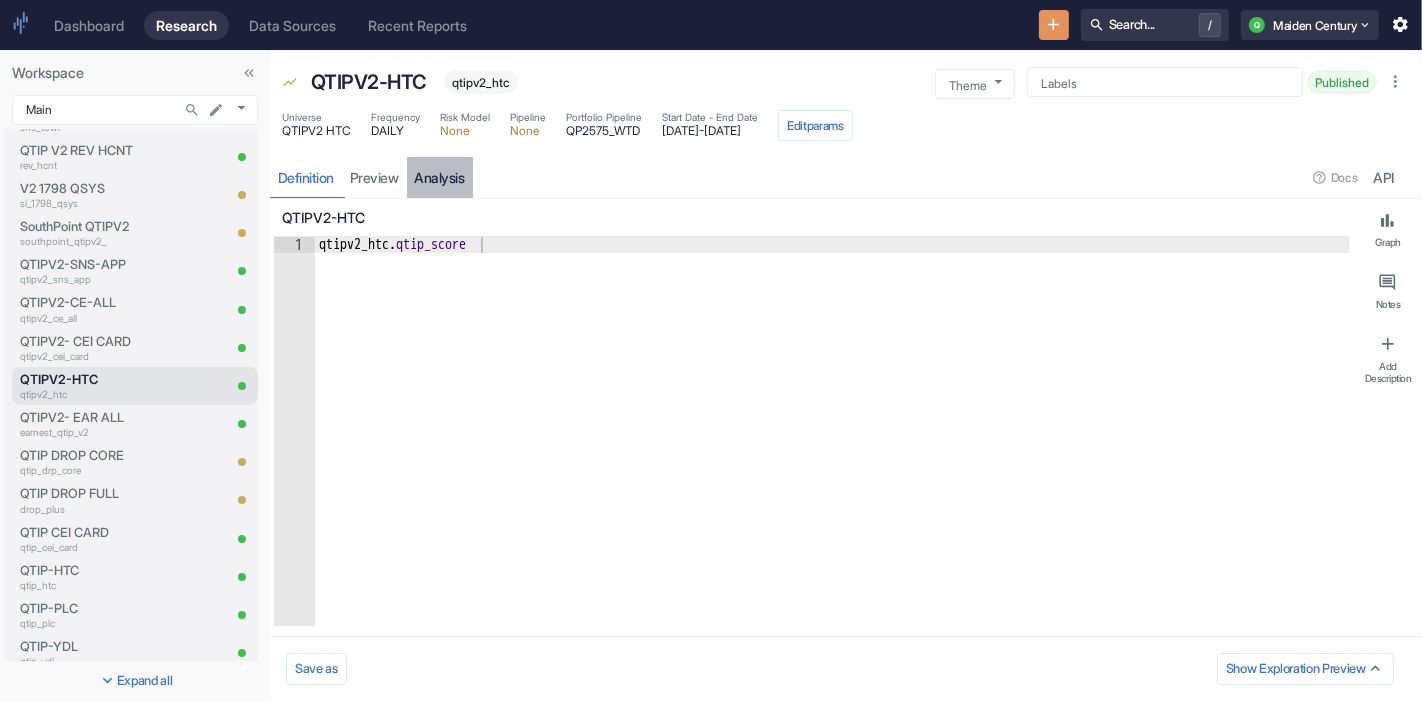 click on "analysis" at bounding box center (440, 177) 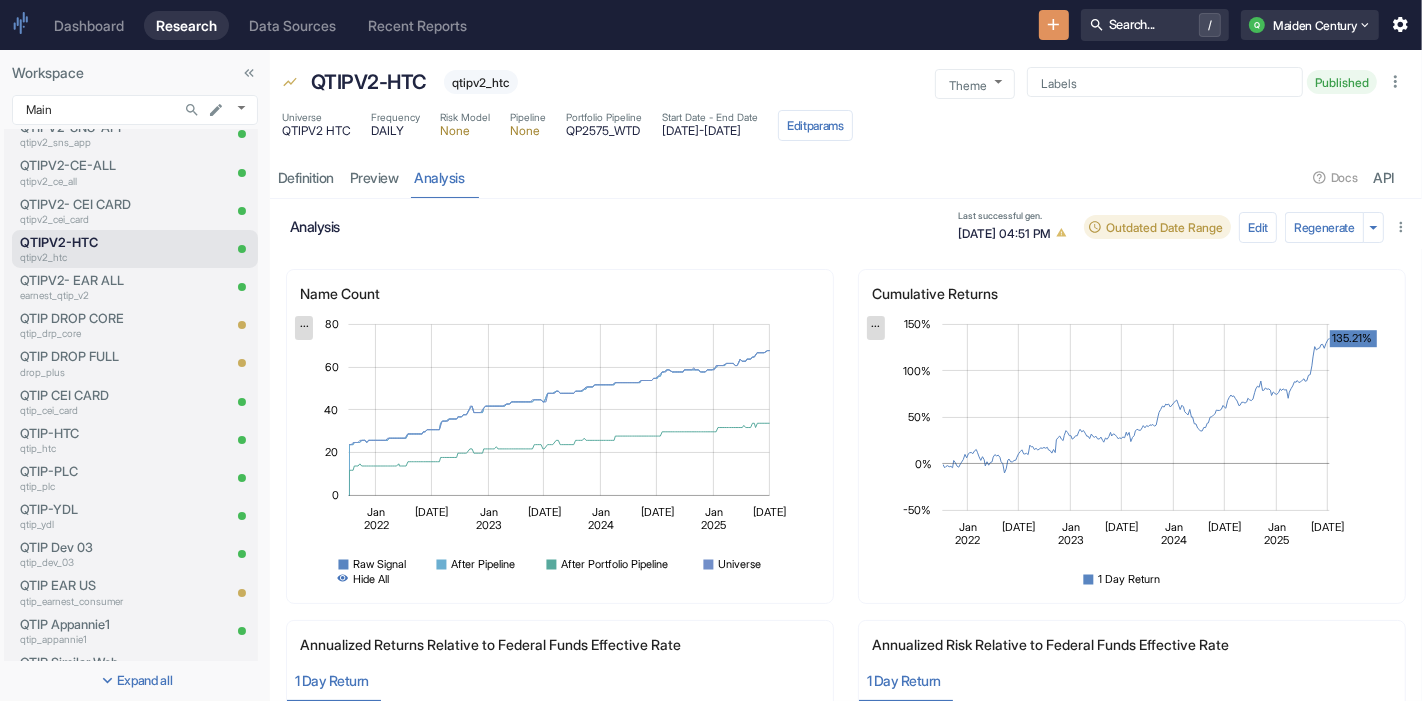 scroll, scrollTop: 328, scrollLeft: 0, axis: vertical 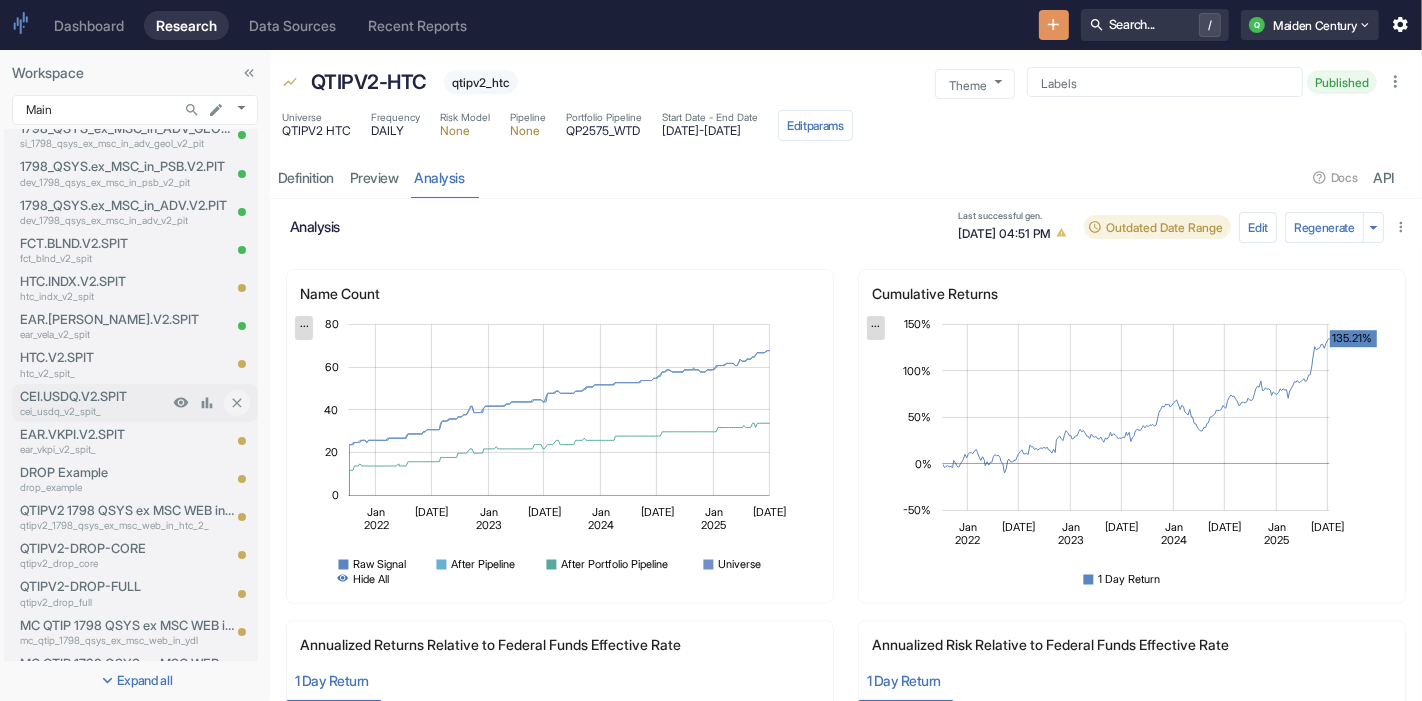 click on "cei_usdq_v2_spit_" at bounding box center [94, 411] 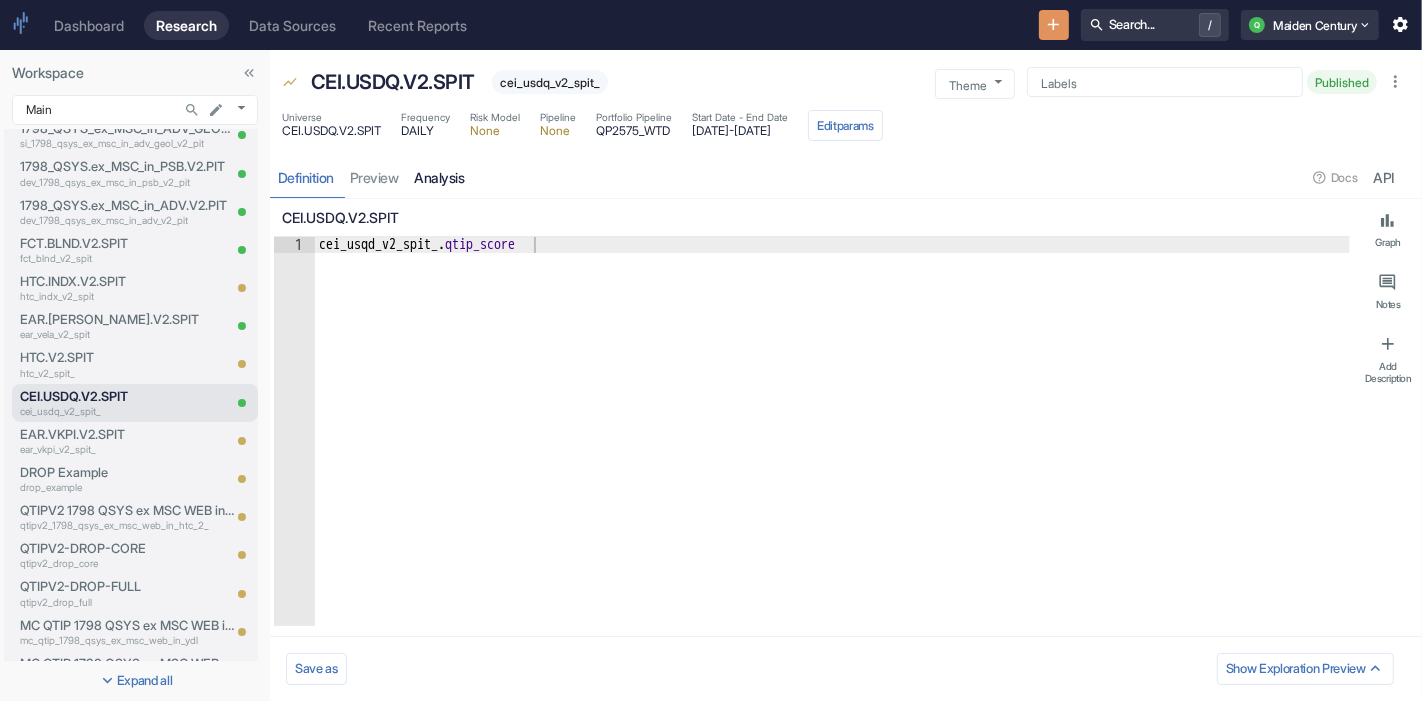 type on "x" 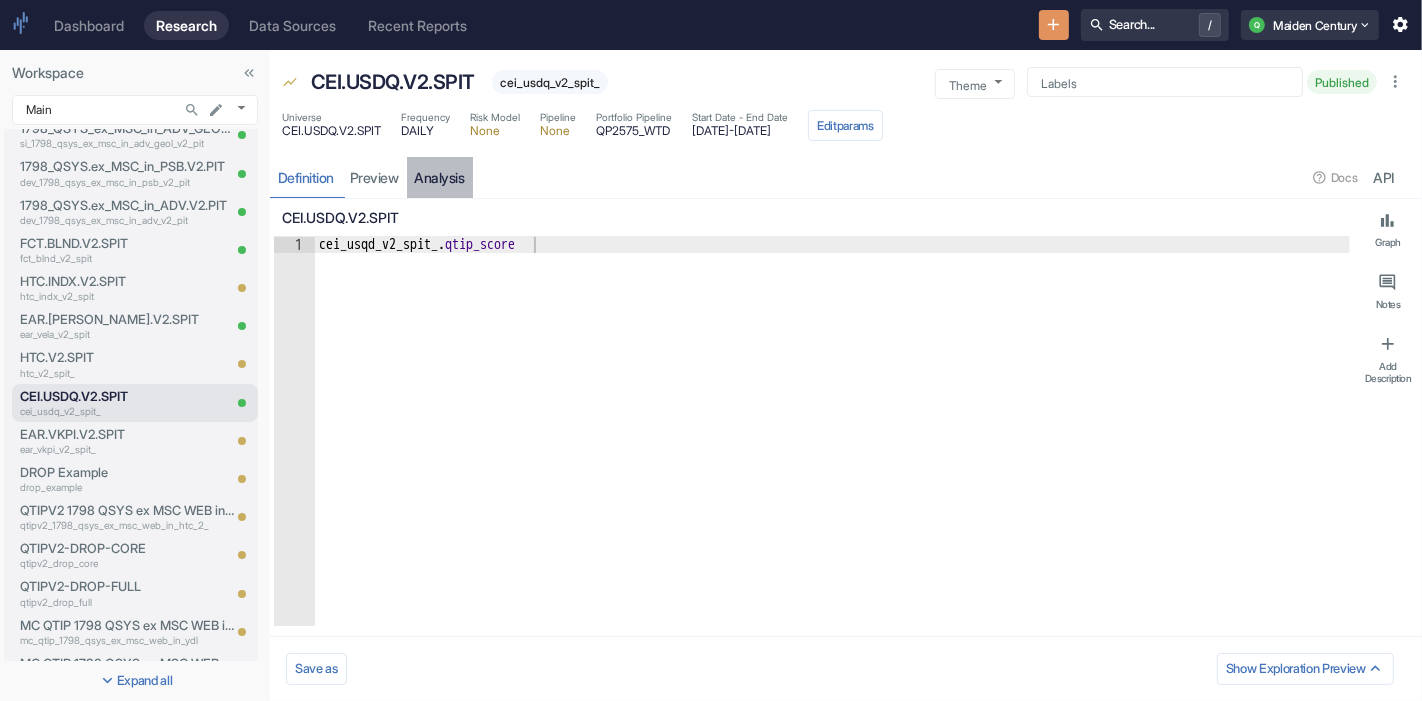 click on "analysis" at bounding box center (440, 177) 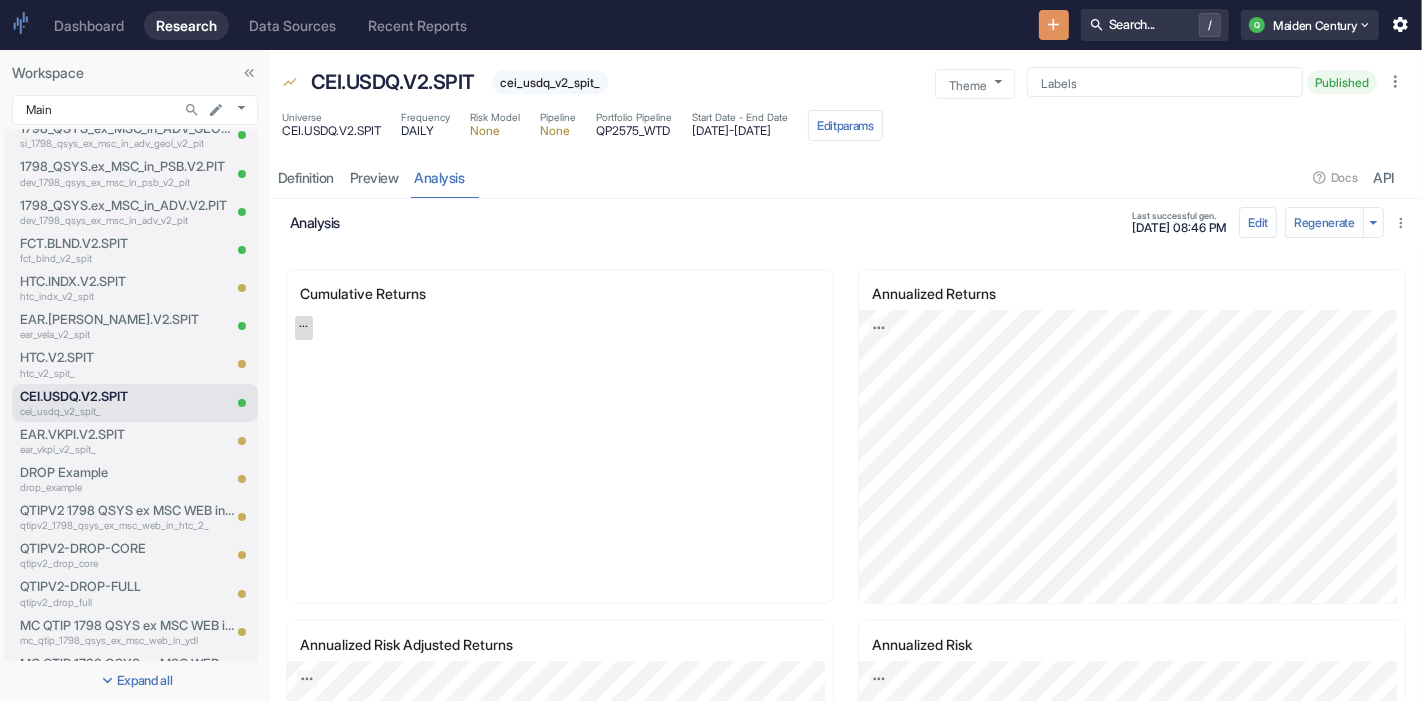 click on "[DATE]  -  [DATE]" at bounding box center (740, 131) 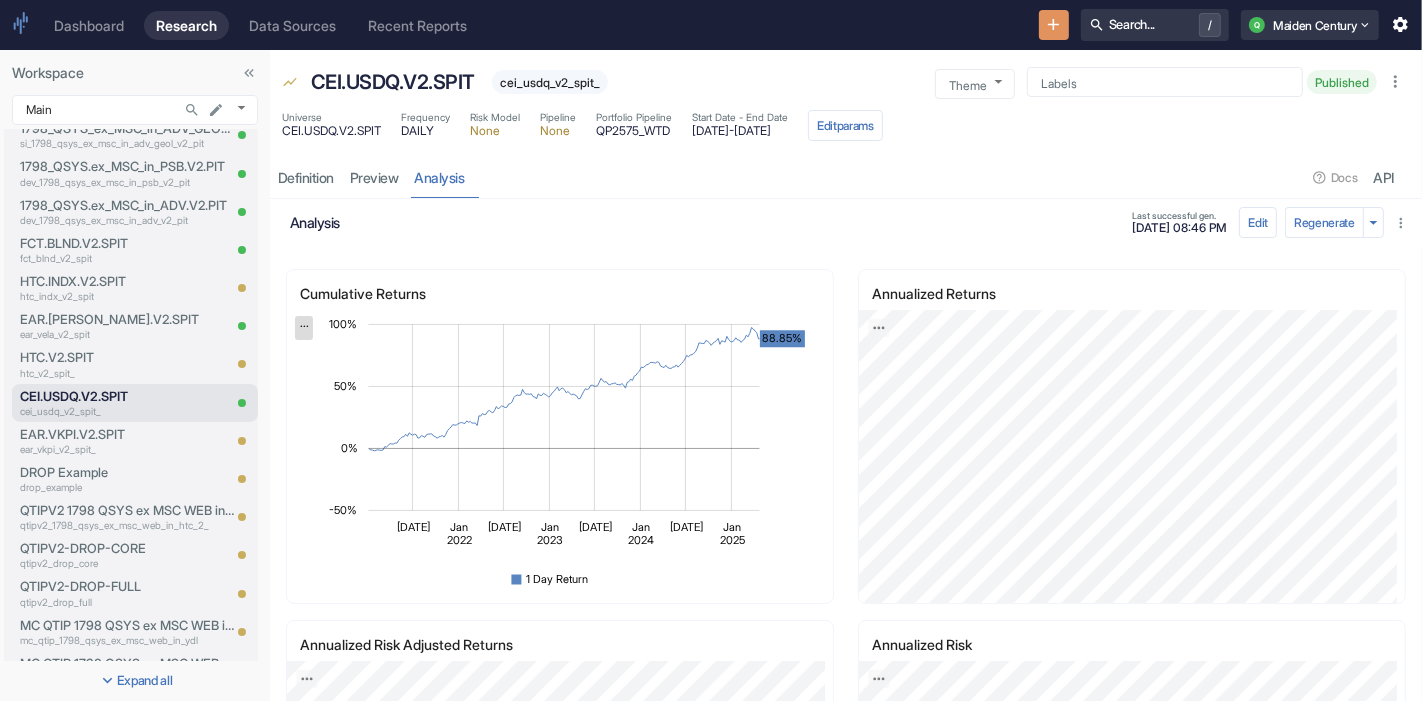 click on "[DATE]  -  [DATE]" at bounding box center [740, 131] 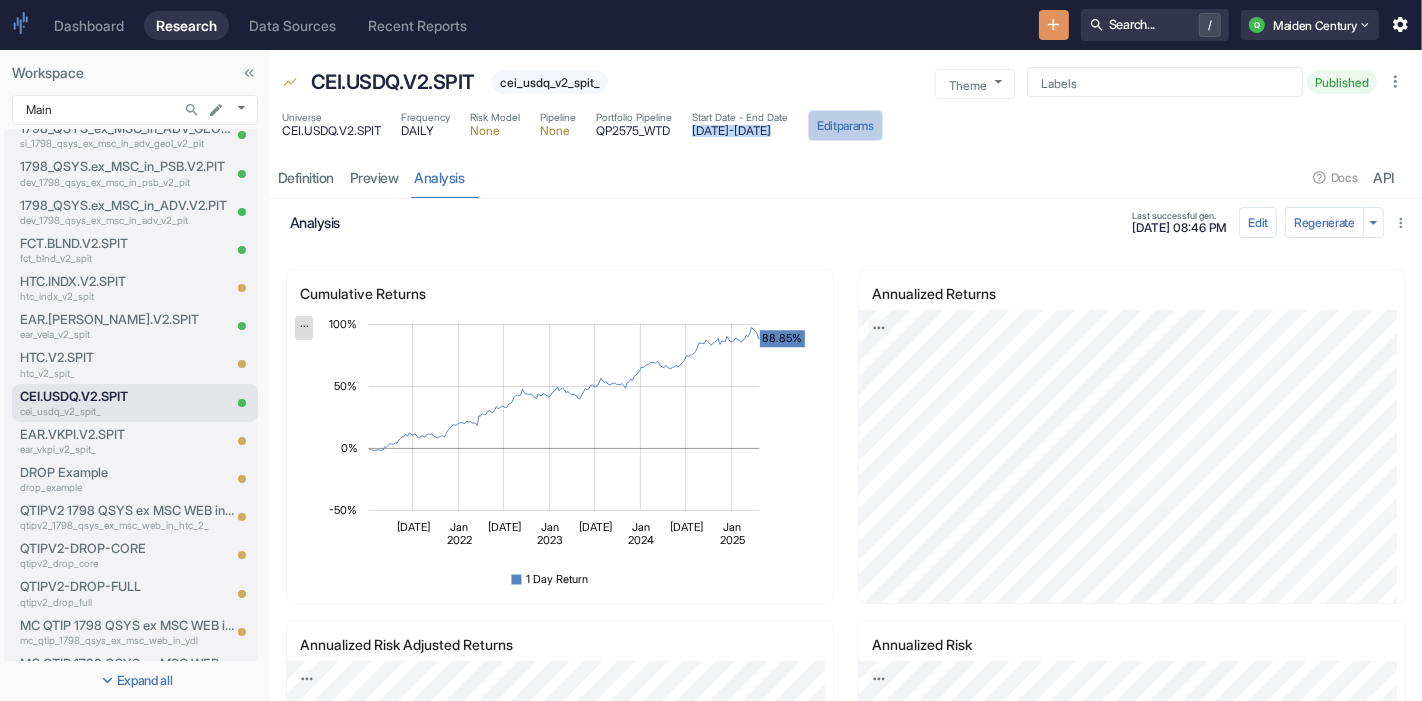 click on "Edit  params" at bounding box center [845, 125] 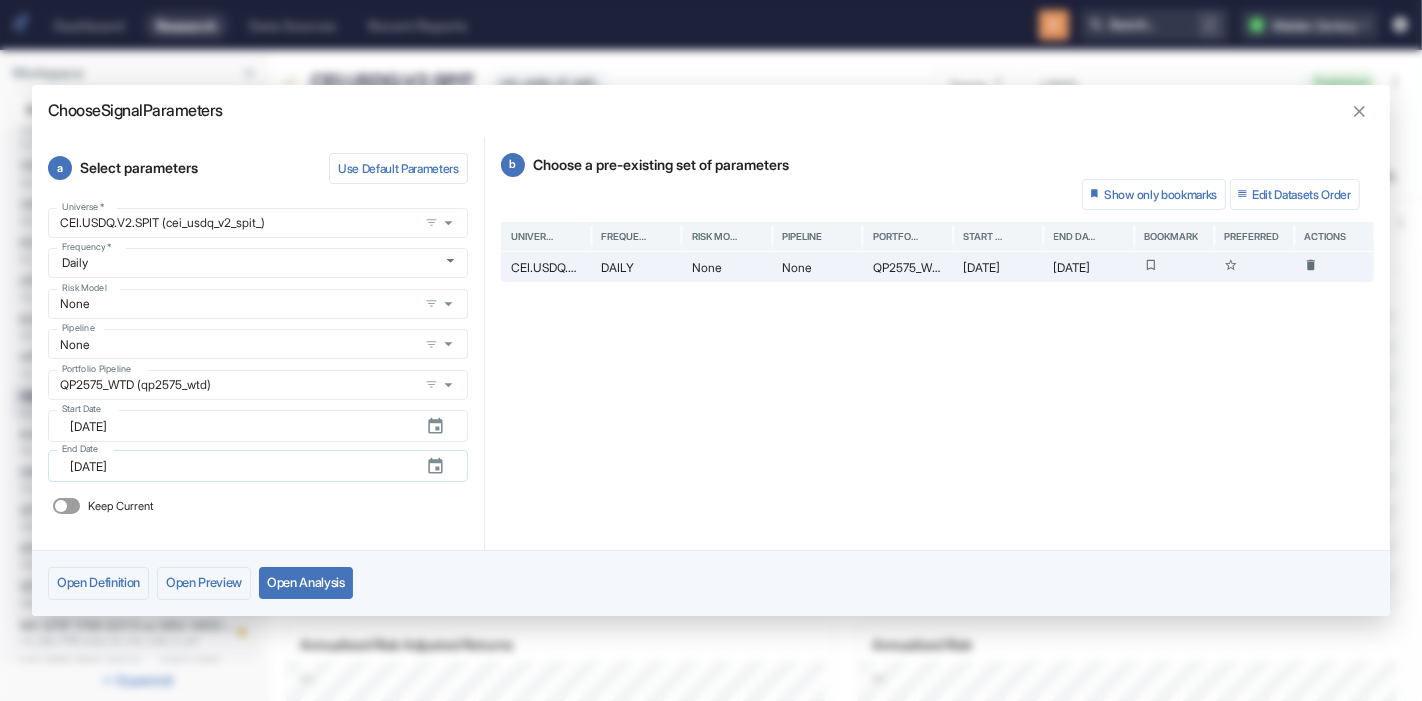 click on "[DATE]" at bounding box center [240, 466] 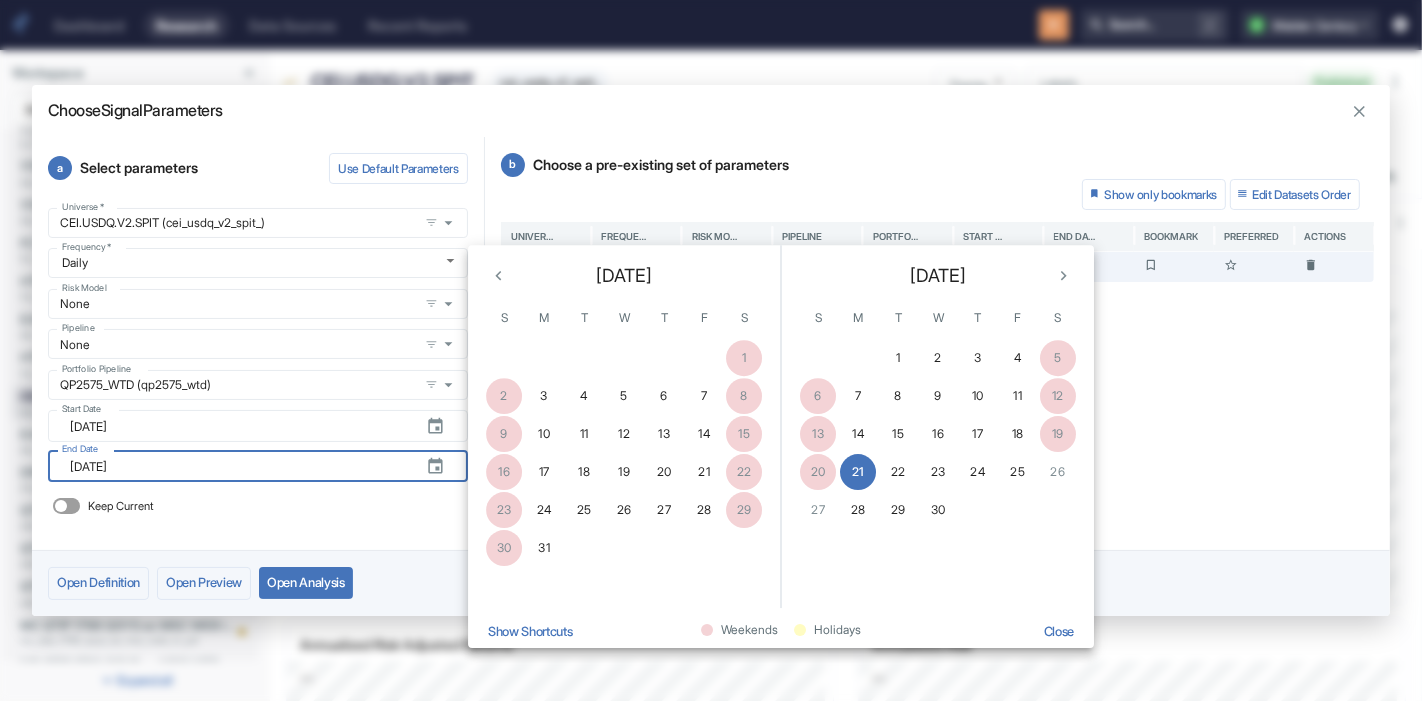 click 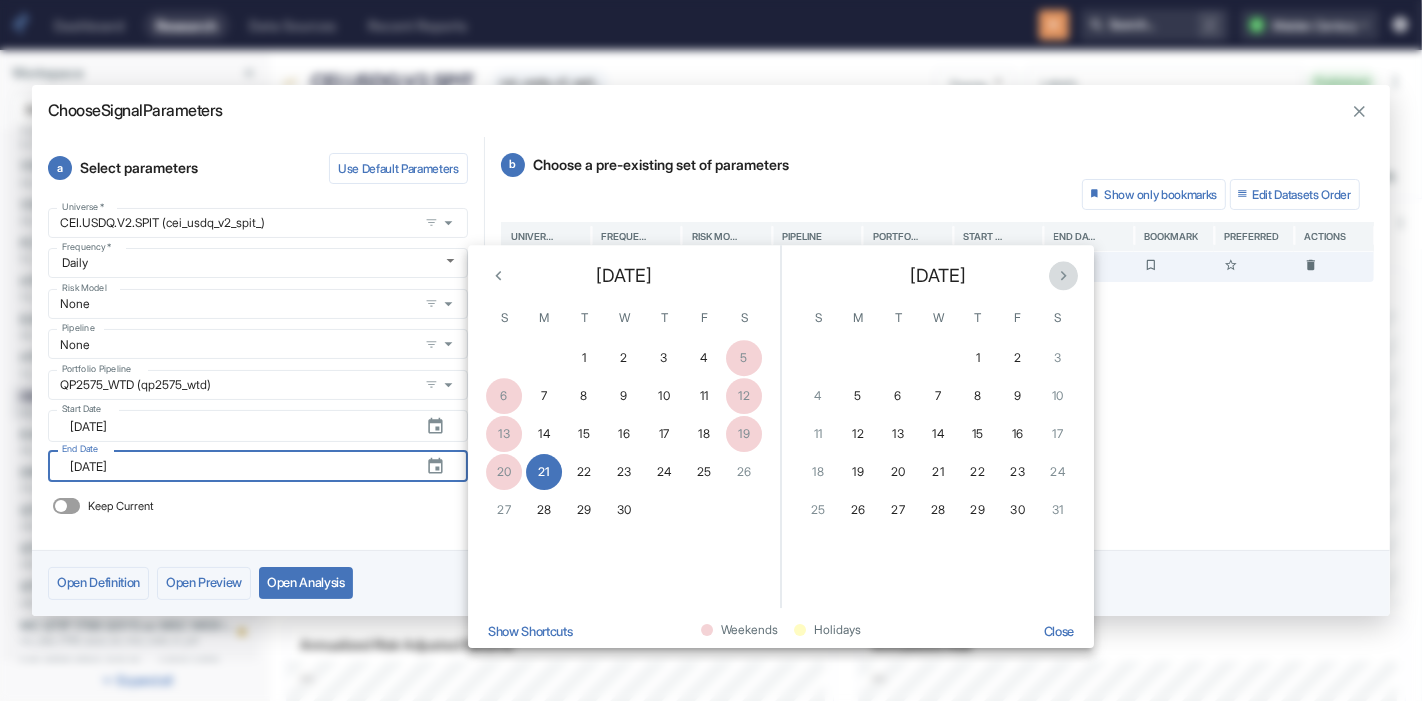 click 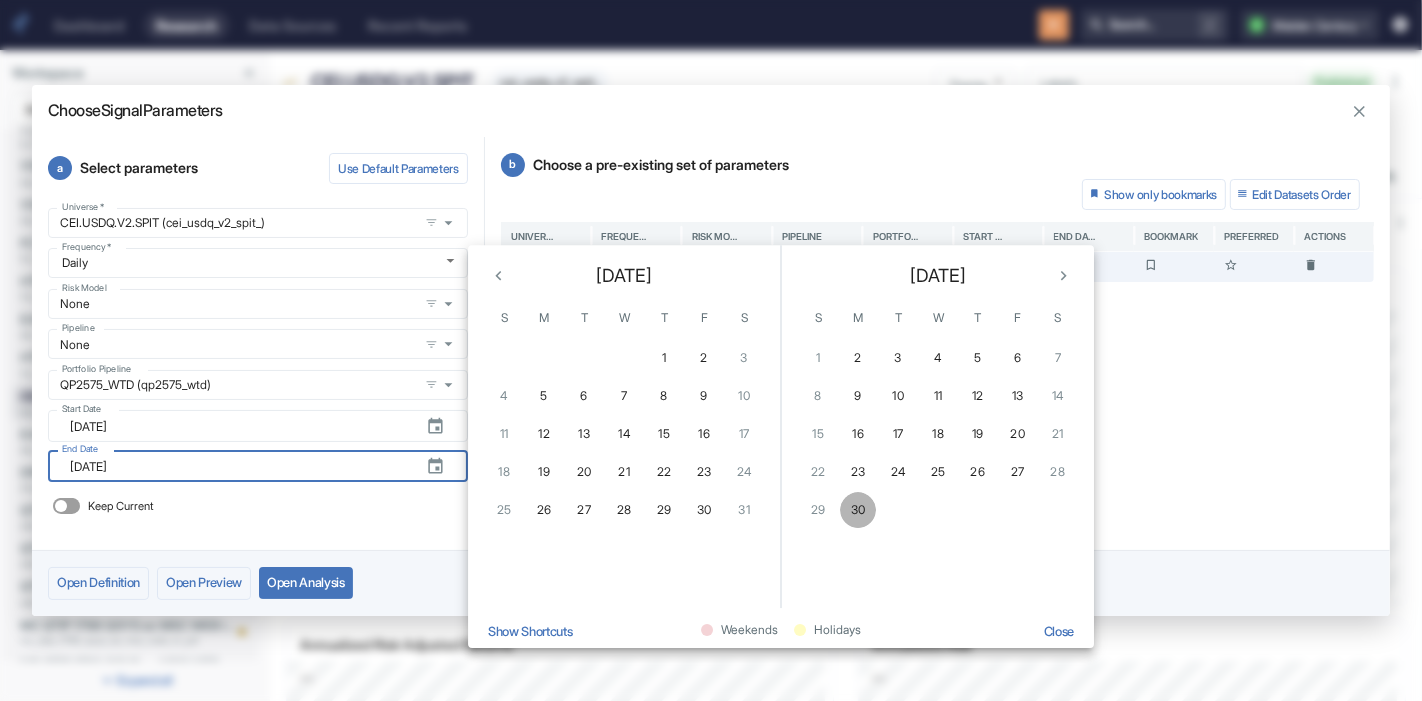 click on "30" at bounding box center (858, 510) 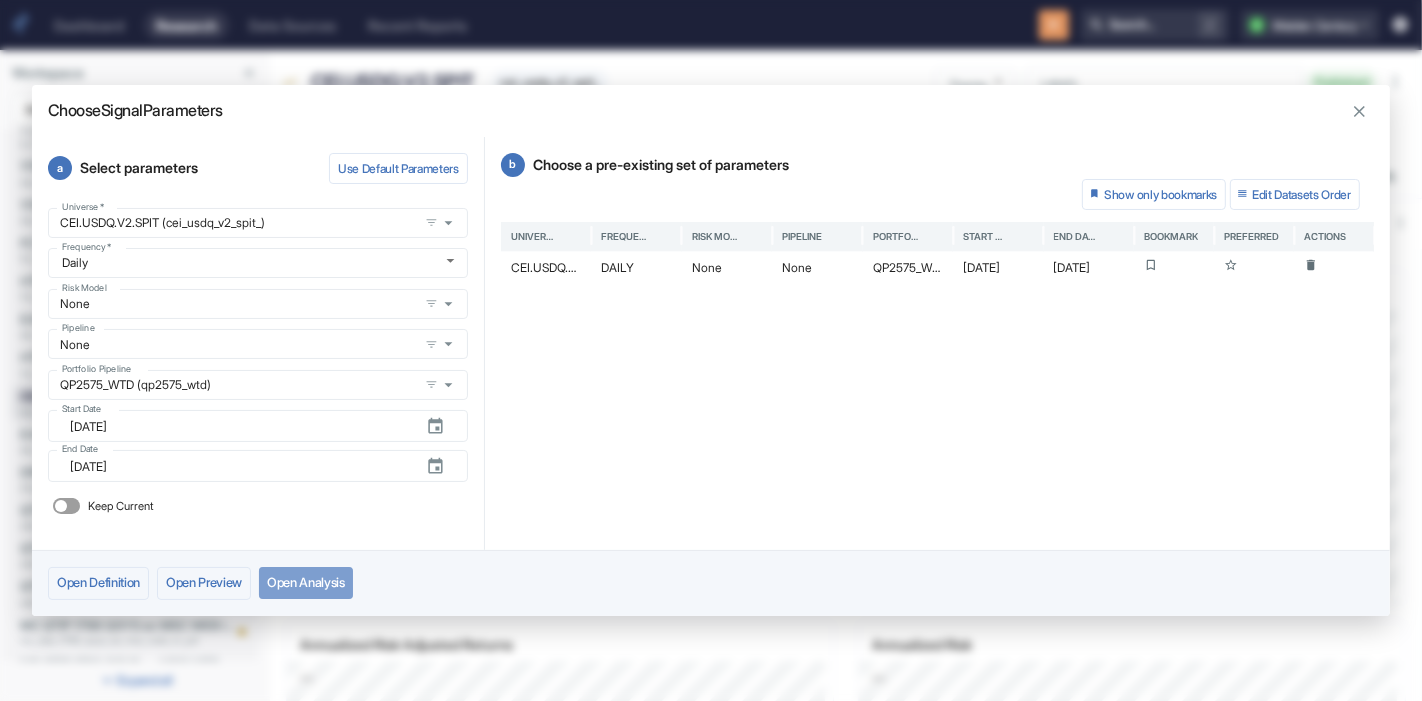 click on "Open Analysis" at bounding box center [306, 583] 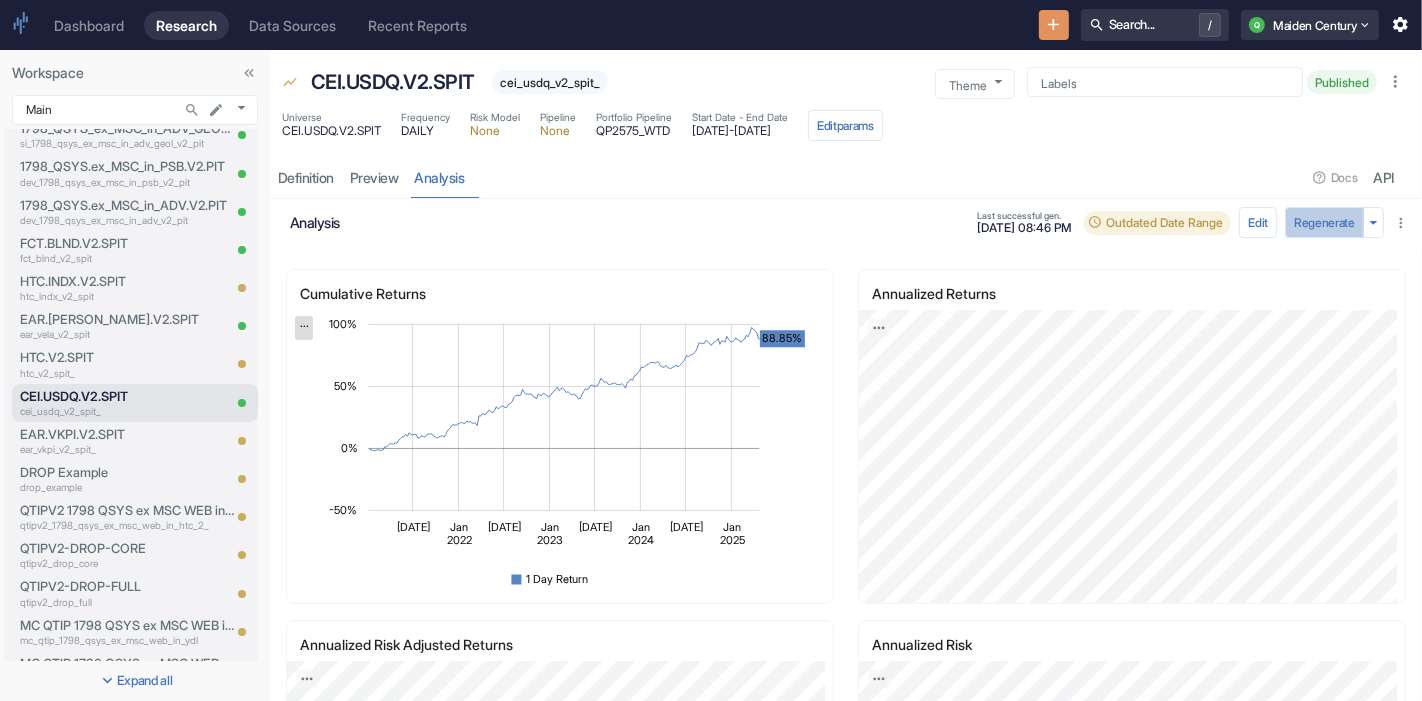 click on "Regenerate" at bounding box center [1324, 222] 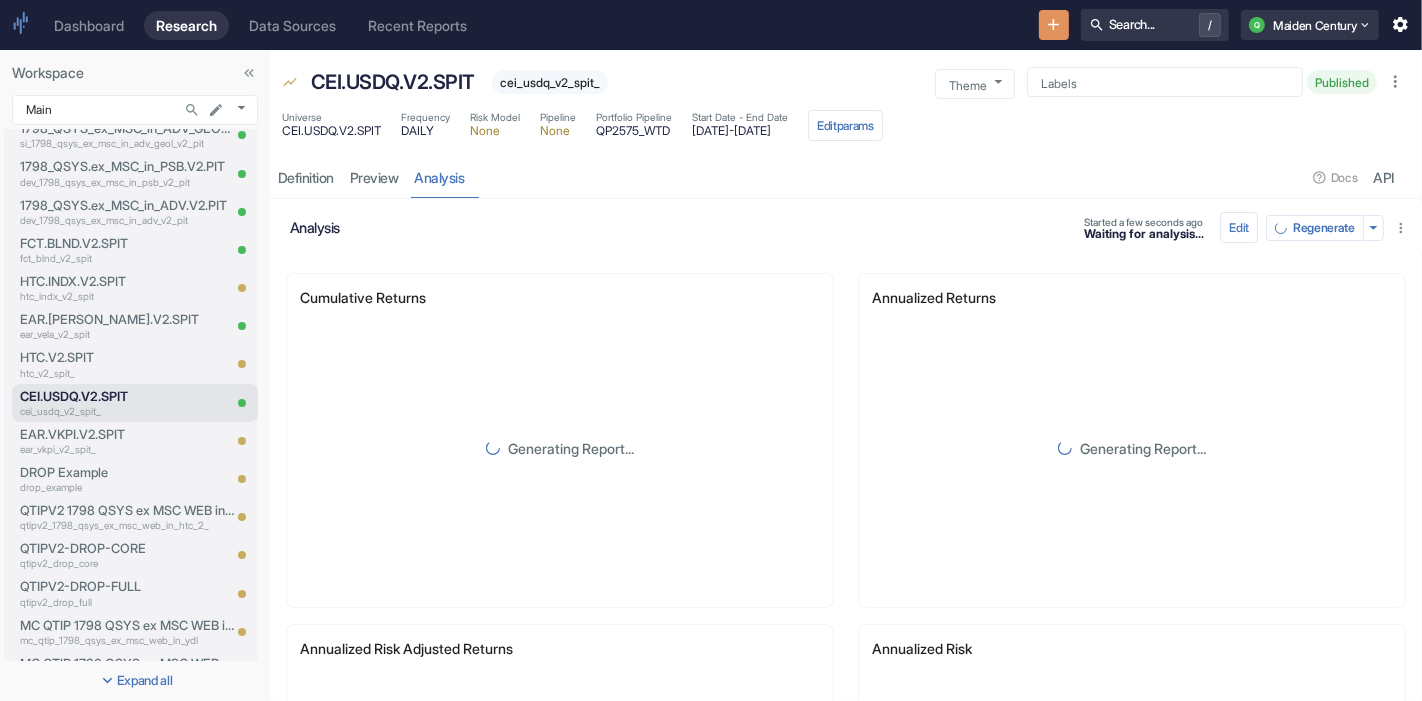 click on "cei_usdq_v2_spit_" at bounding box center (550, 82) 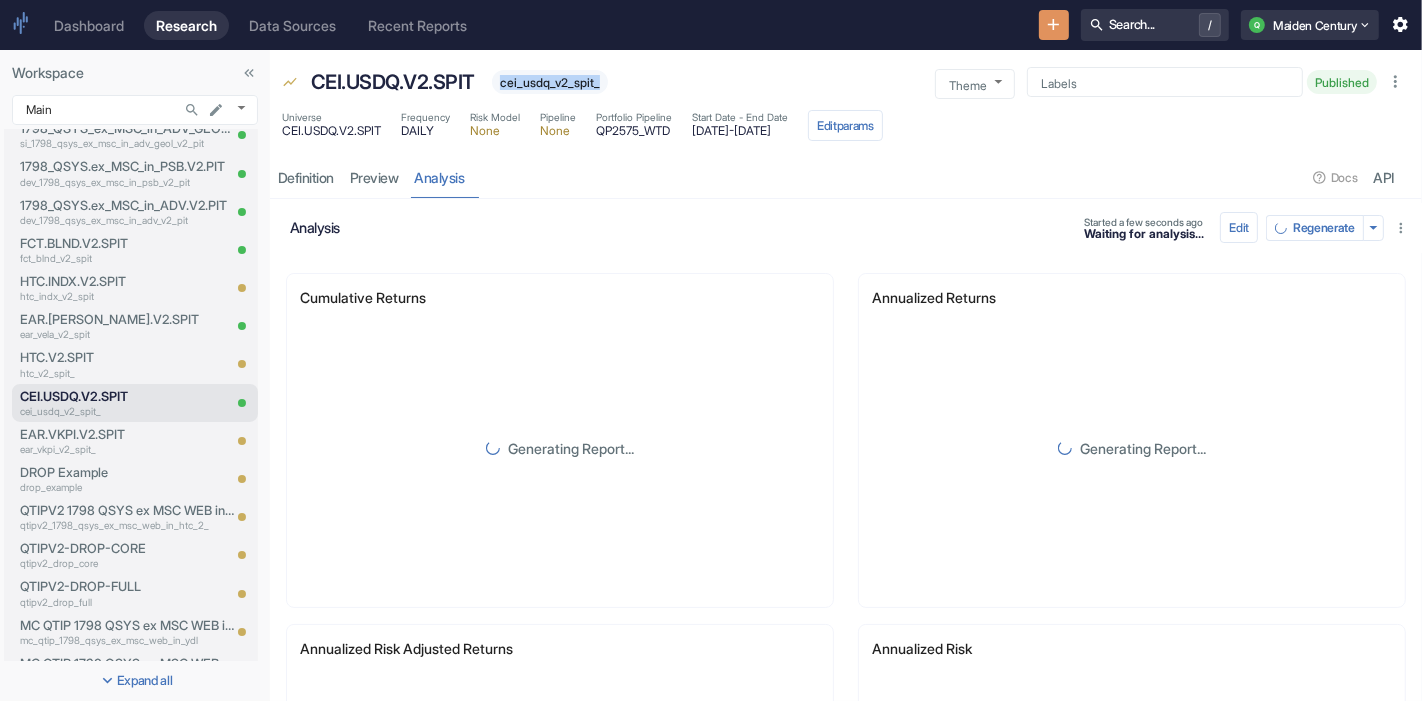 click on "cei_usdq_v2_spit_" at bounding box center (550, 82) 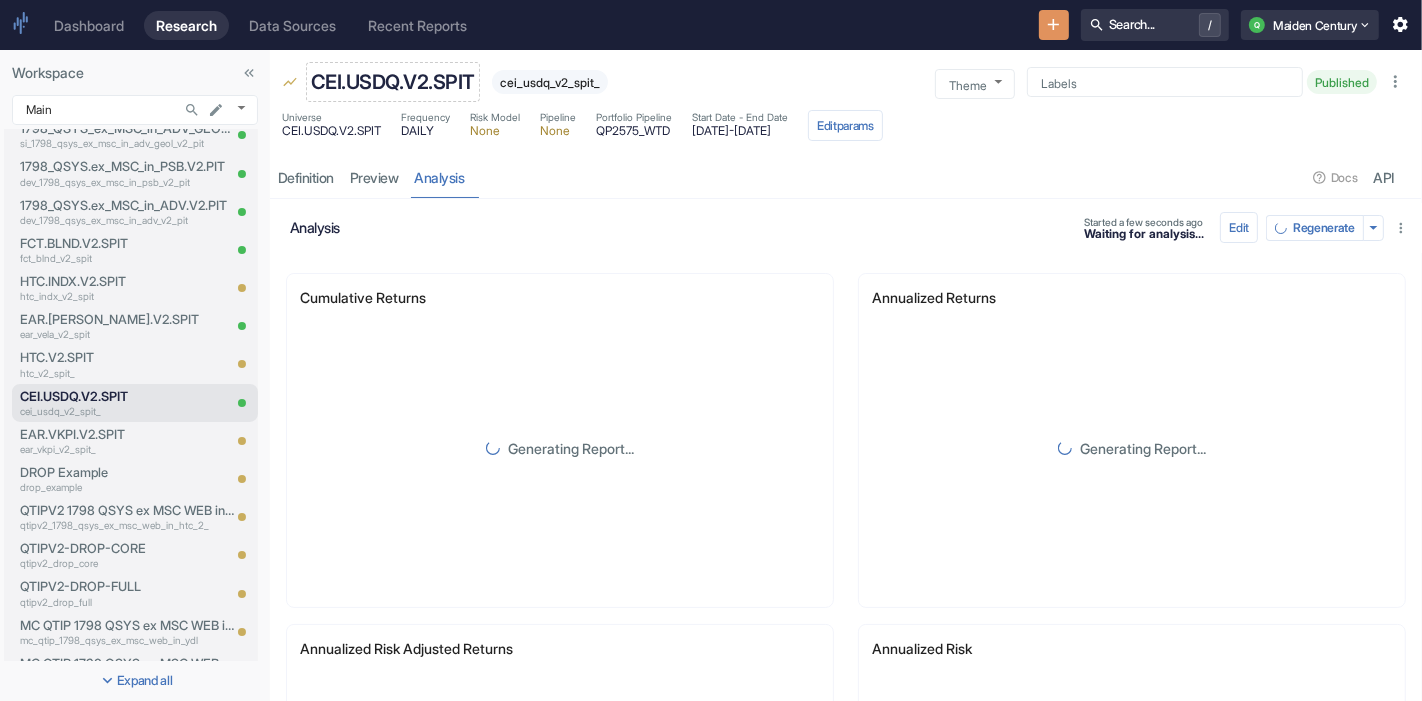 click on "CEI.USDQ.V2.SPIT" at bounding box center (393, 82) 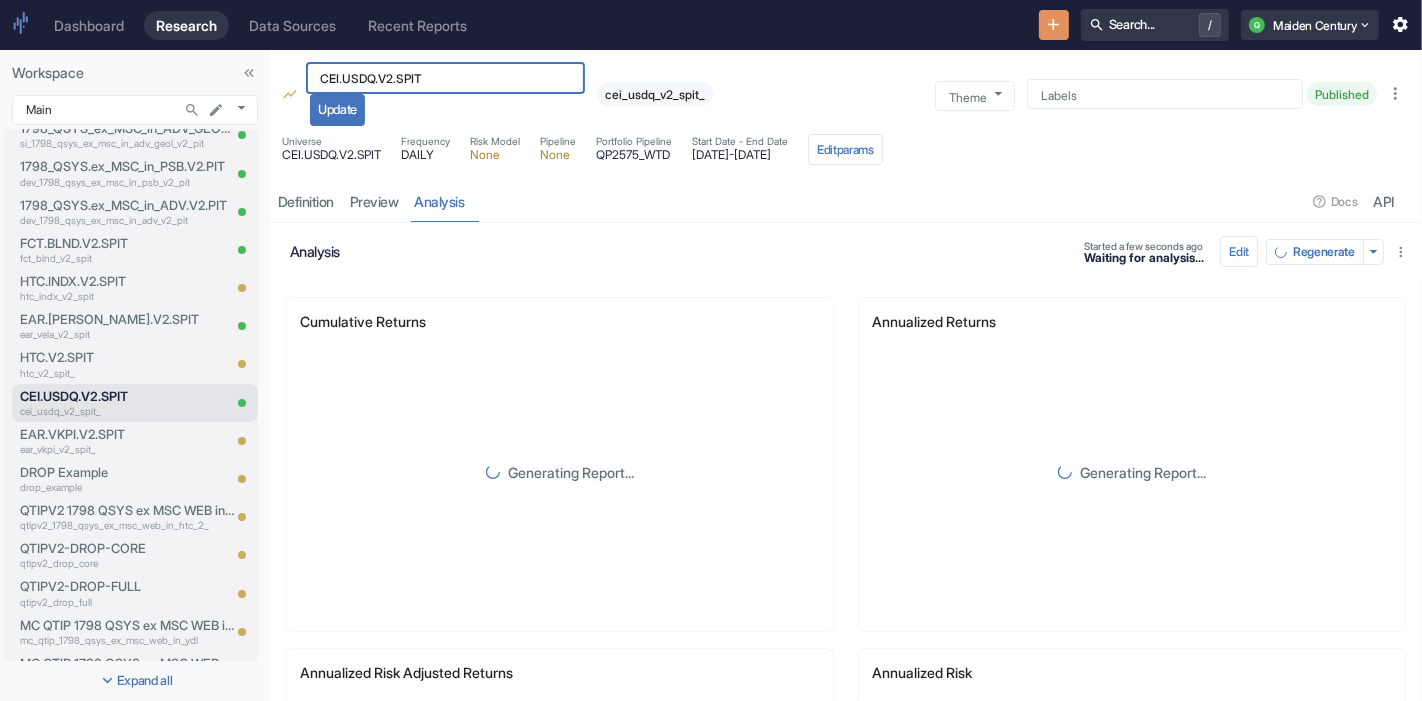 click on "CEI.USDQ.V2.SPIT" at bounding box center (445, 78) 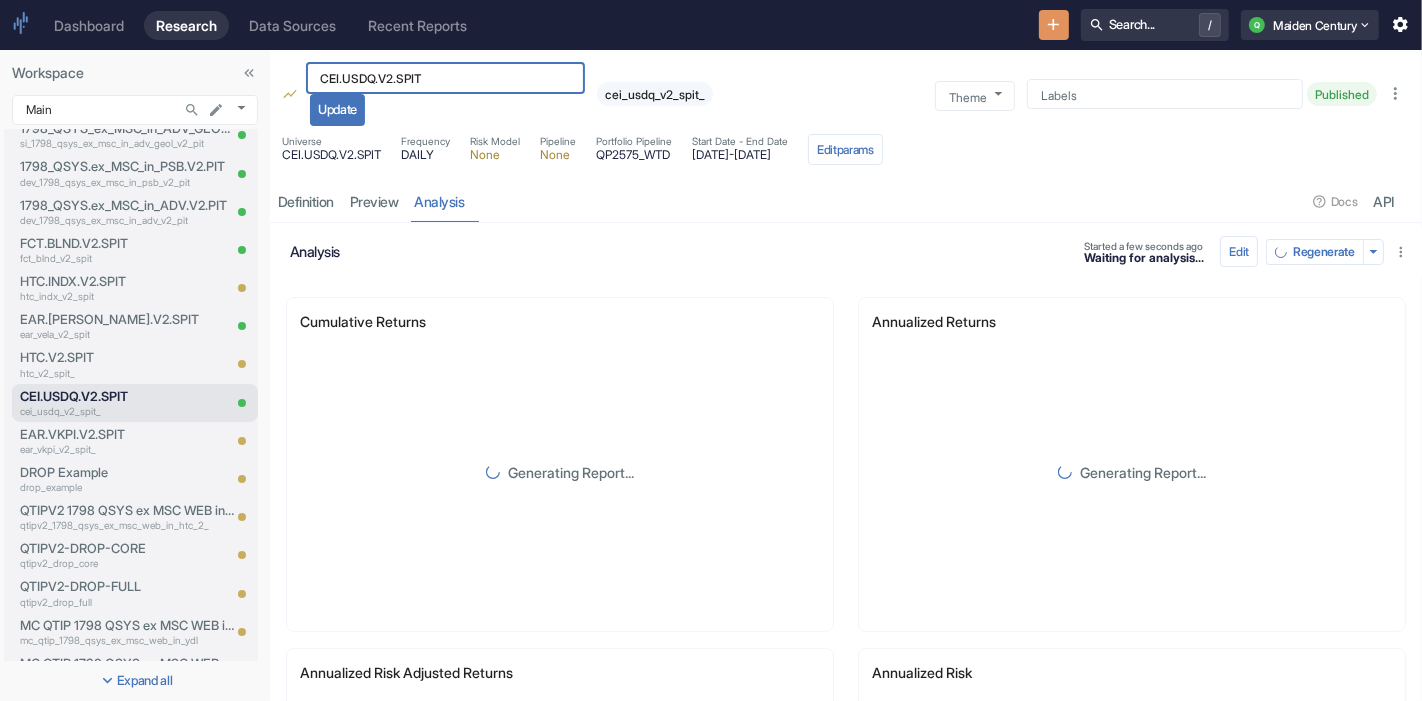 click on "CEI.USDQ.V2.SPIT" at bounding box center (445, 78) 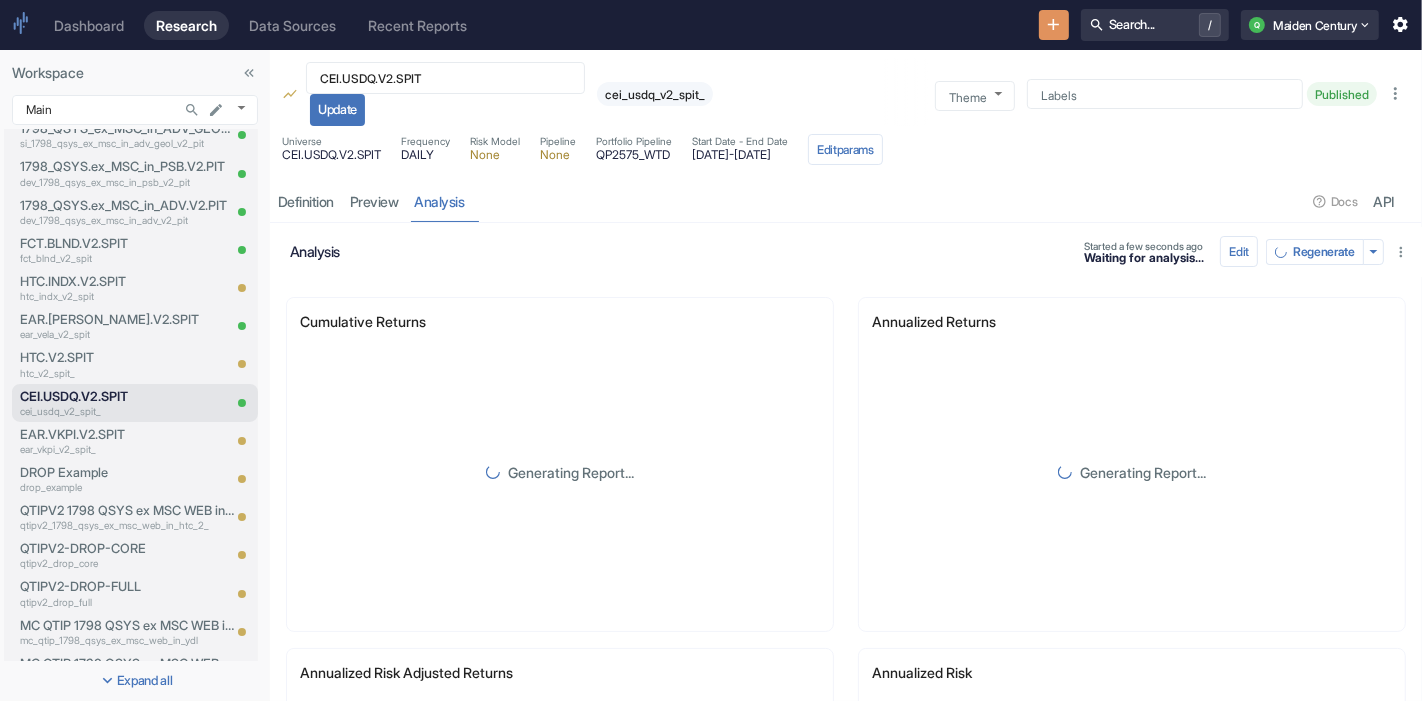 click at bounding box center (890, 201) 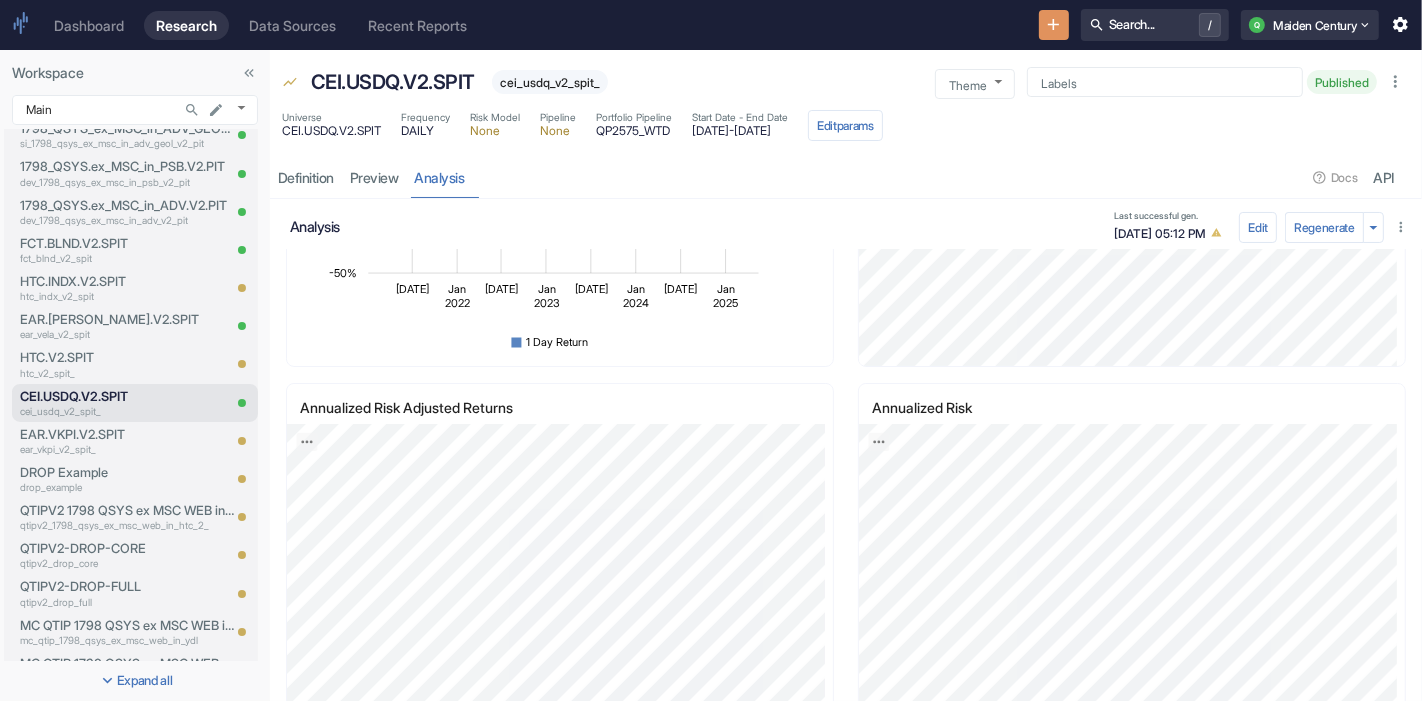 scroll, scrollTop: 0, scrollLeft: 0, axis: both 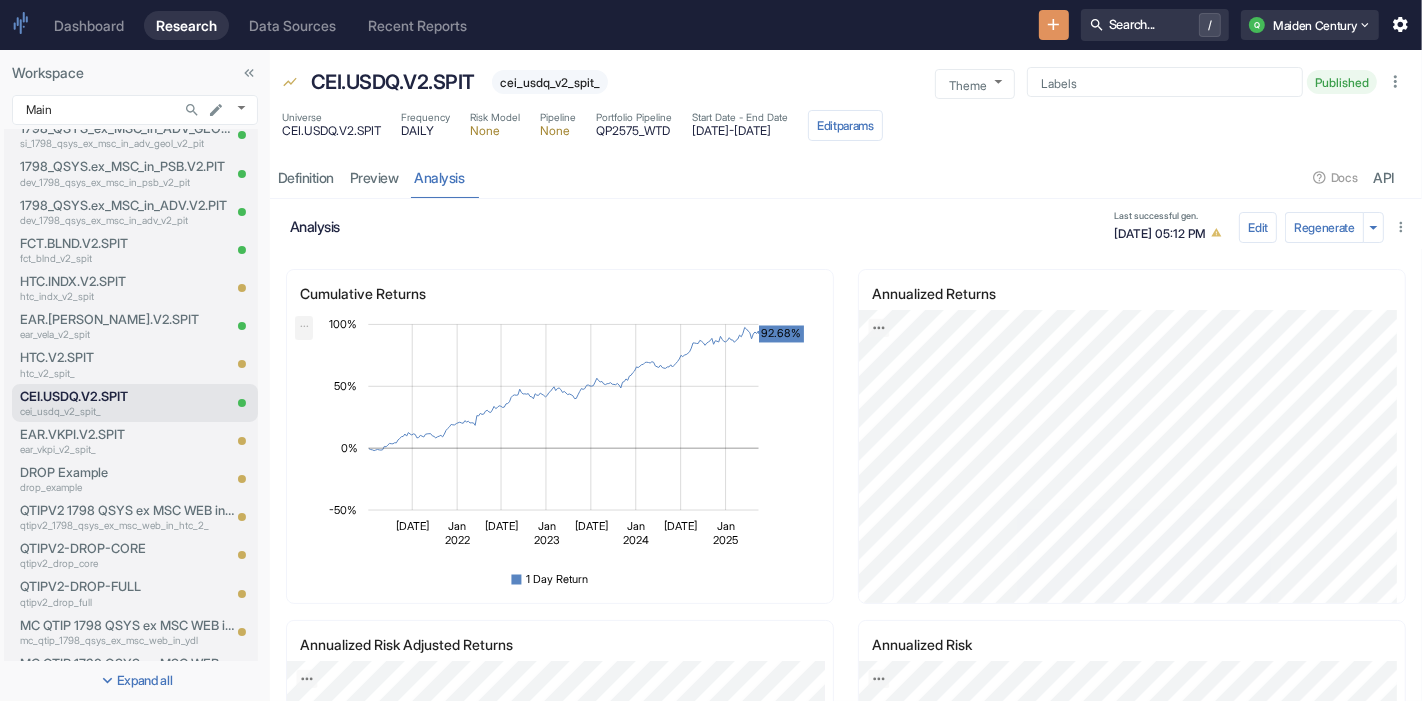 click on "[DATE]  -  [DATE]" at bounding box center (740, 131) 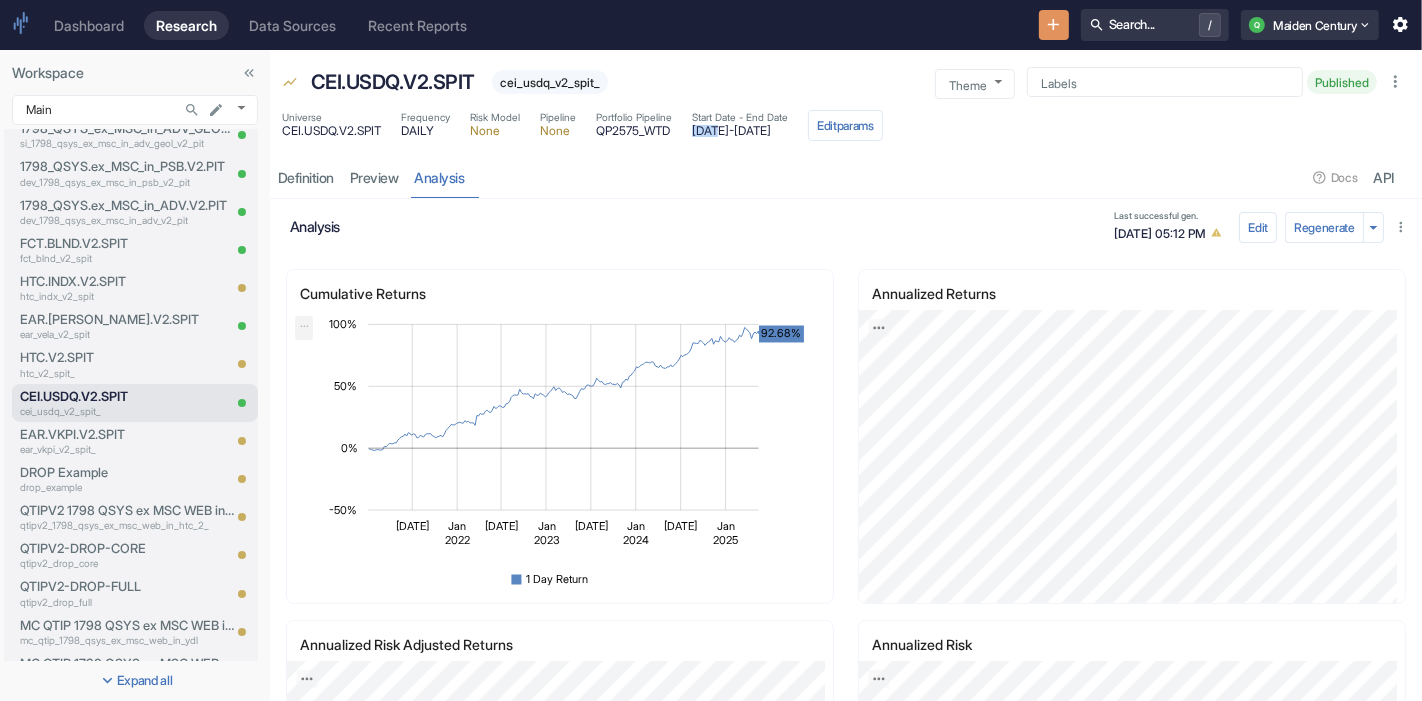click on "[DATE]  -  [DATE]" at bounding box center (740, 131) 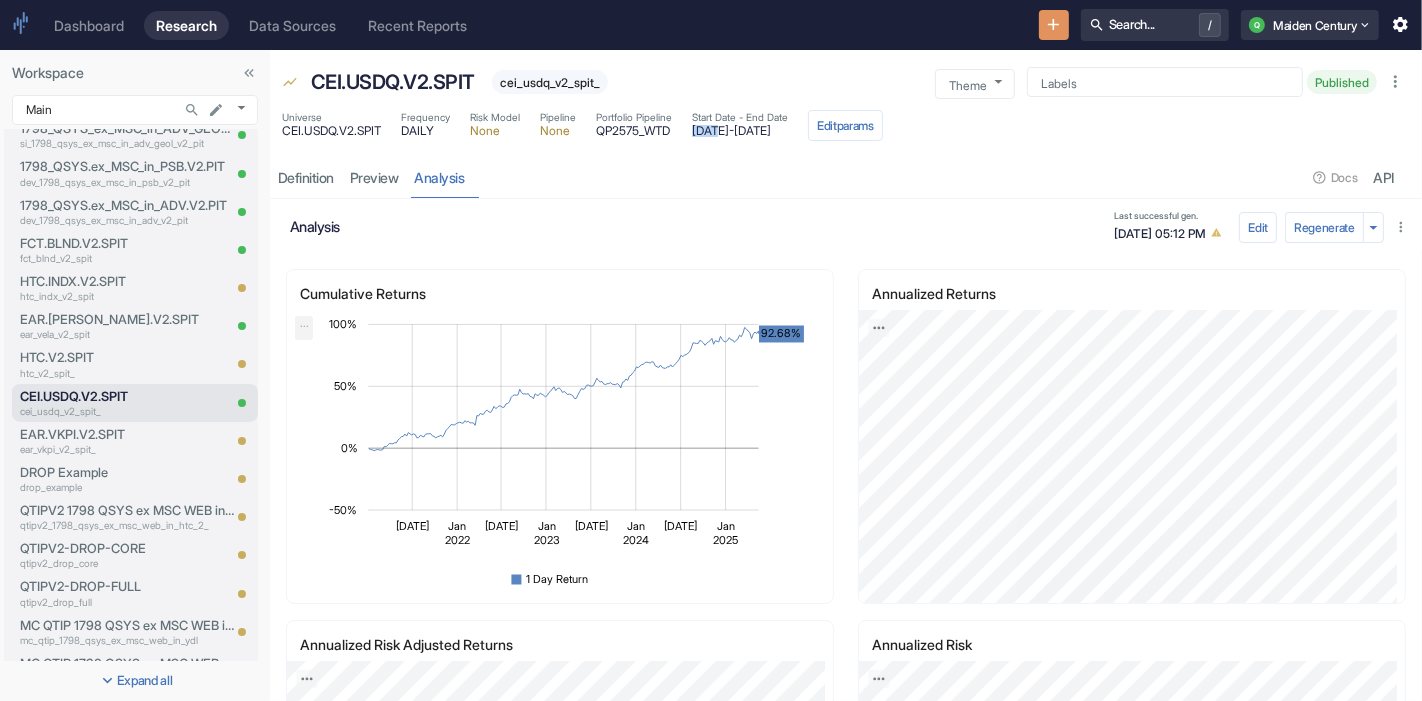 drag, startPoint x: 772, startPoint y: 133, endPoint x: 702, endPoint y: 133, distance: 70 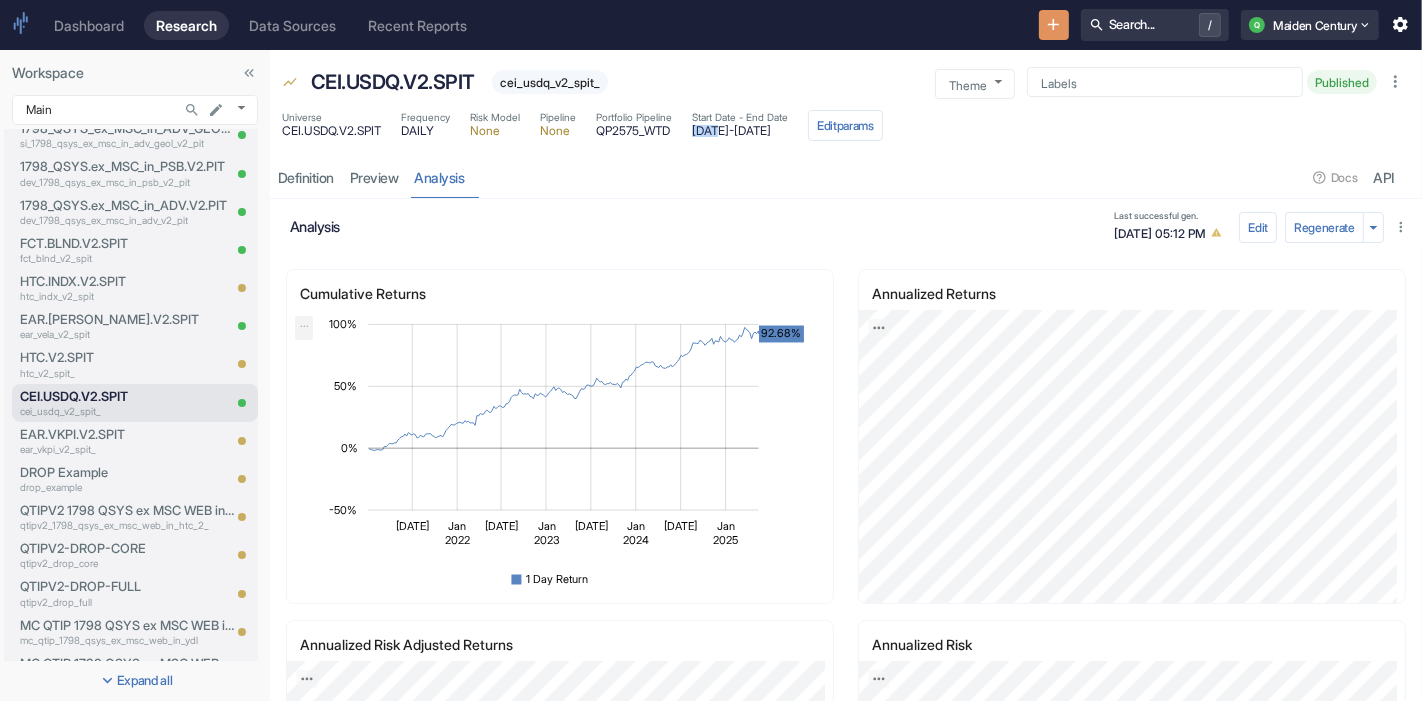 drag, startPoint x: 787, startPoint y: 135, endPoint x: 861, endPoint y: 130, distance: 74.168724 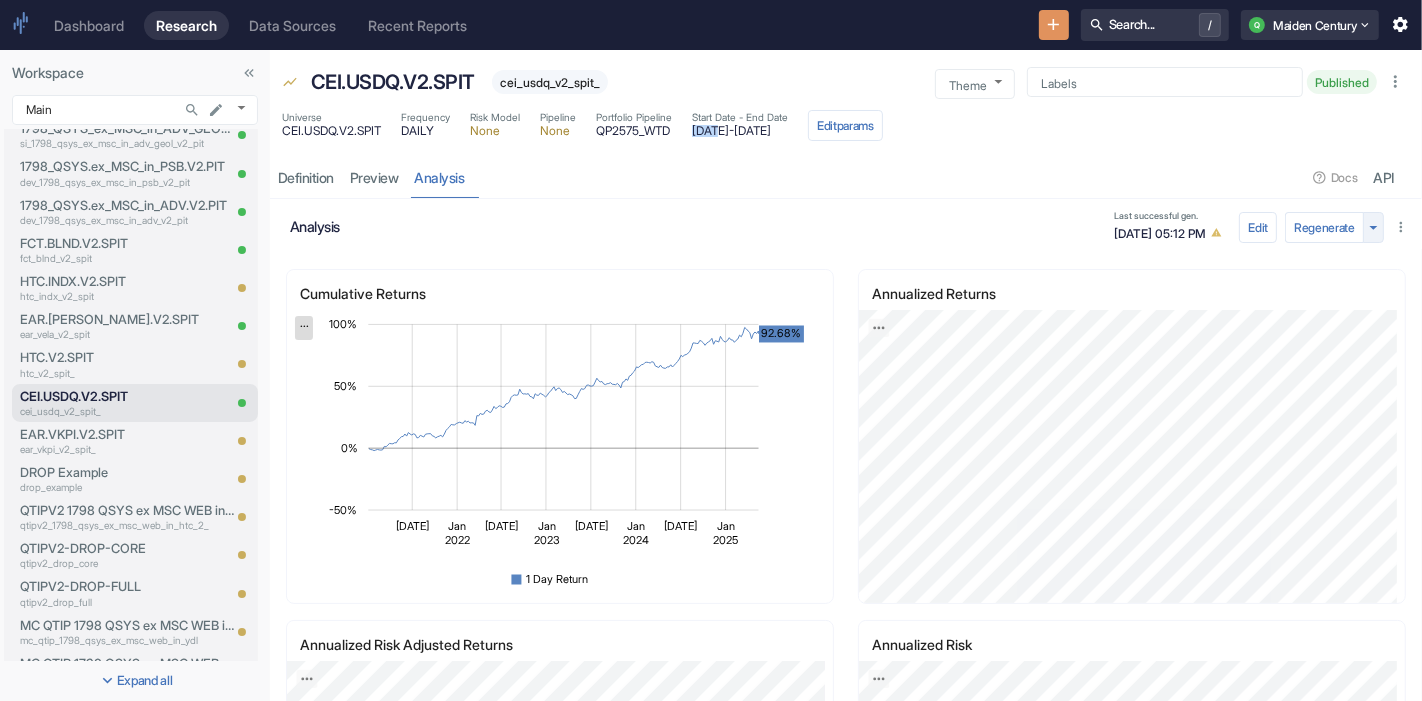 click 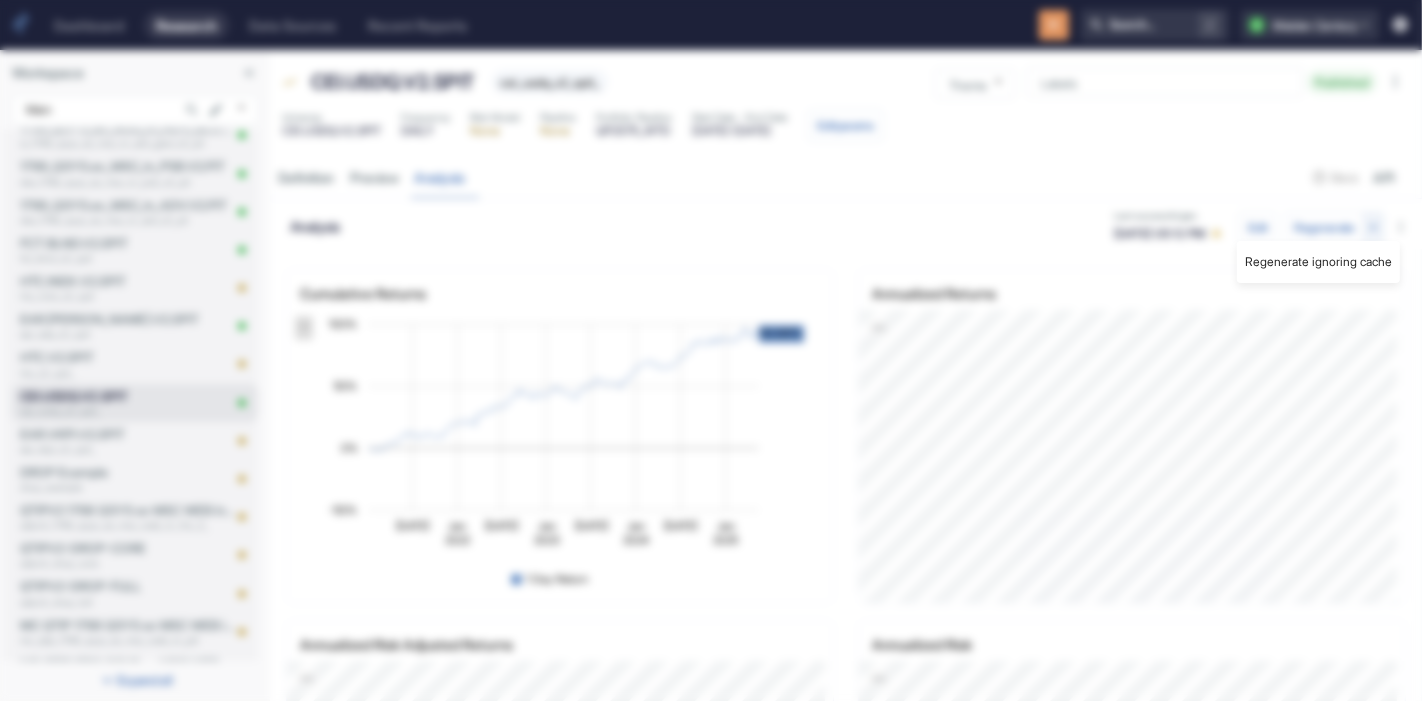click at bounding box center [711, 350] 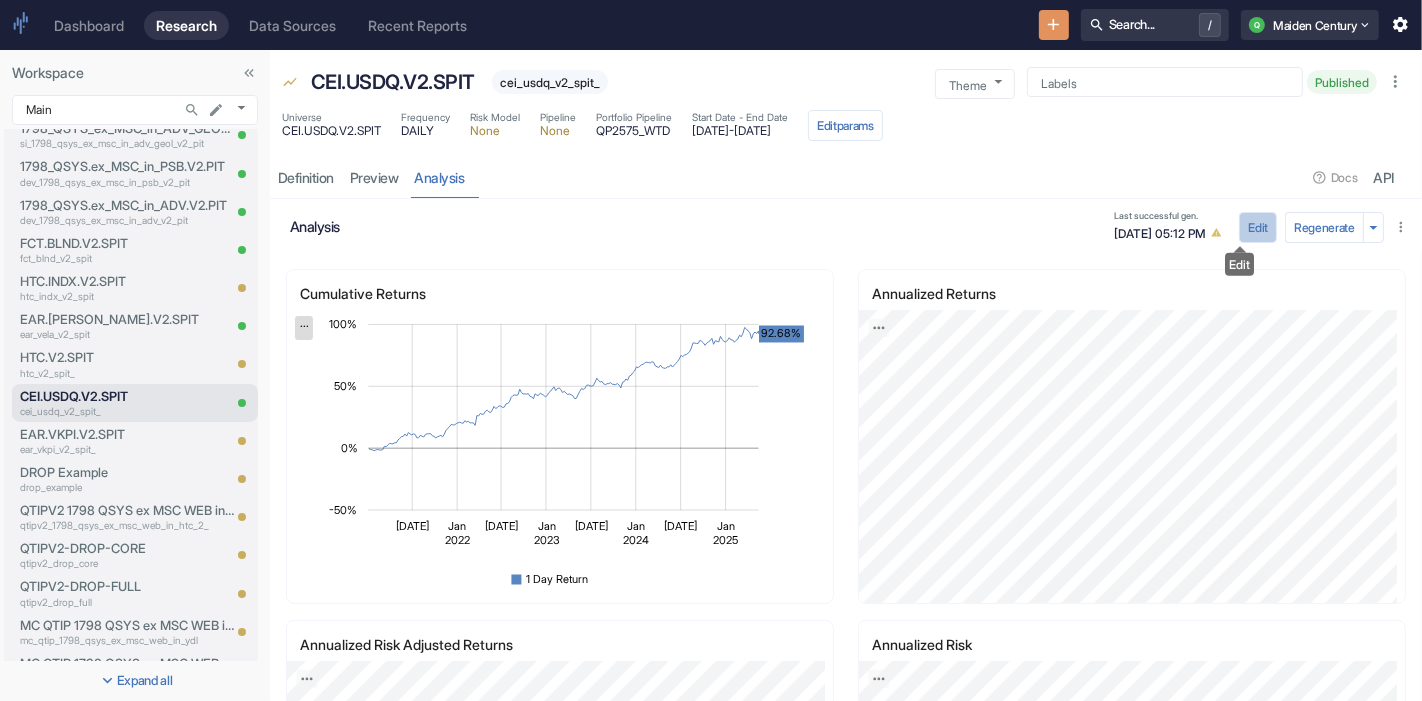 click on "Edit" at bounding box center [1258, 227] 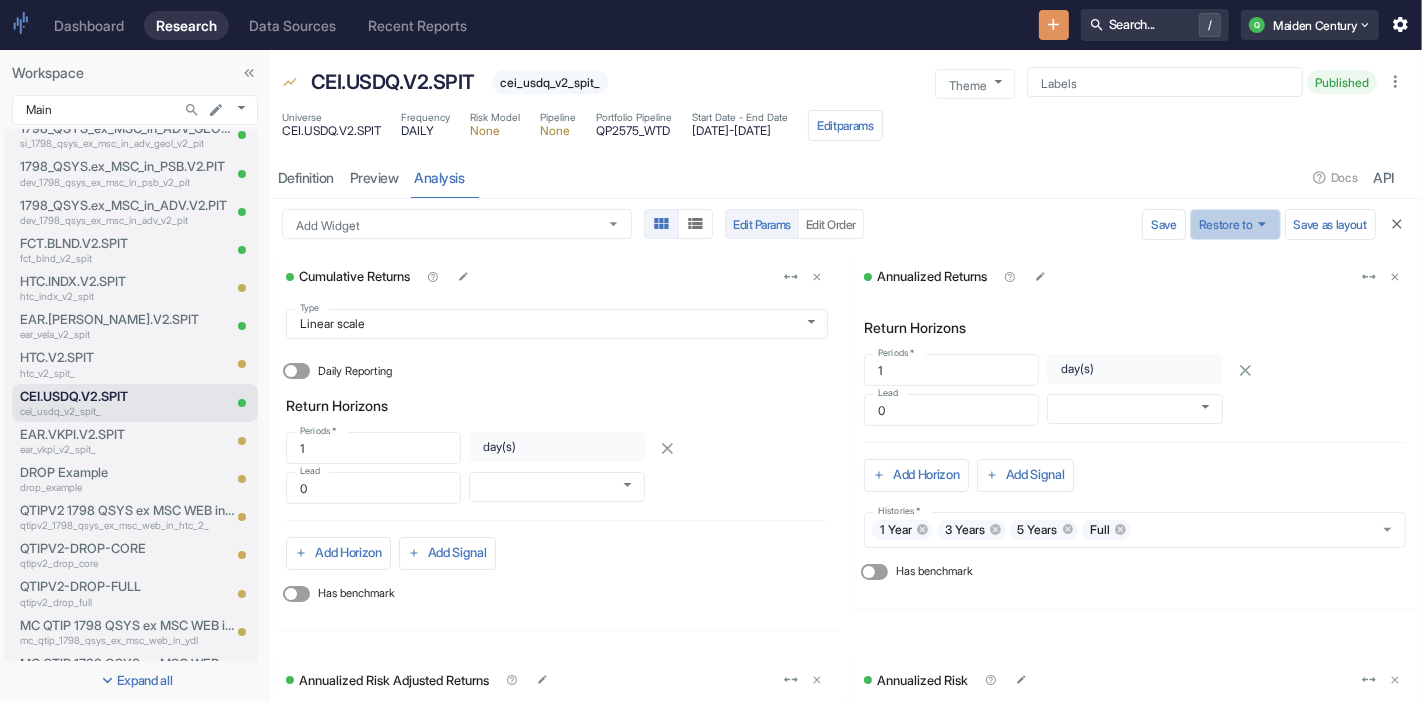 click 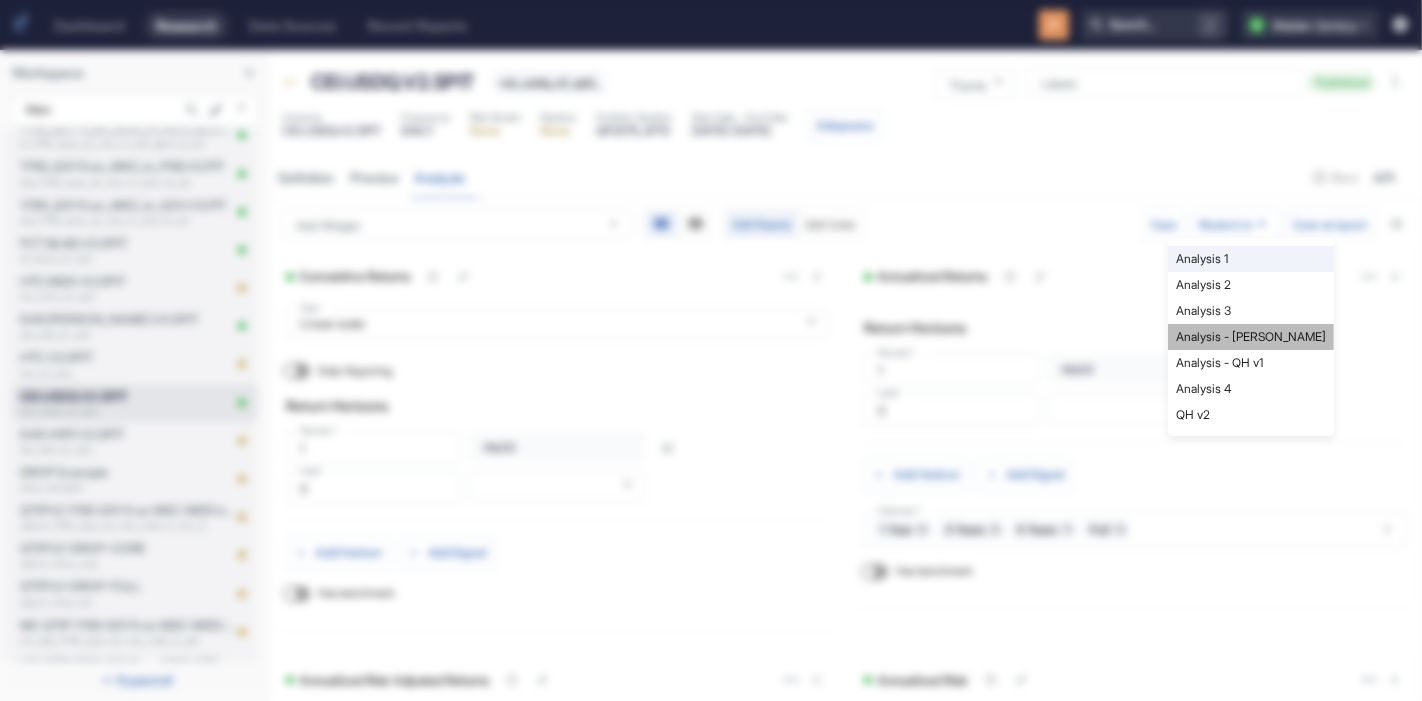 click on "Analysis - [PERSON_NAME]" at bounding box center (1251, 337) 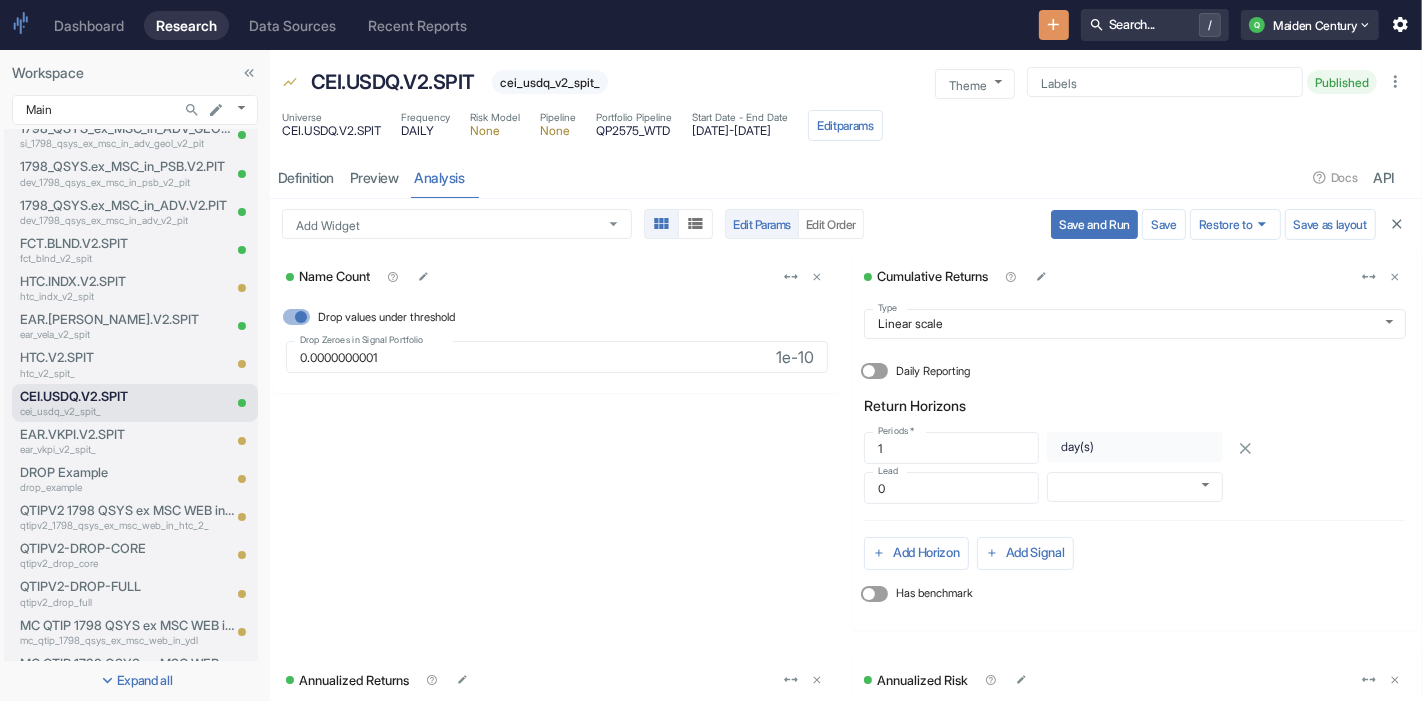 click on "Save and Run" at bounding box center [1094, 224] 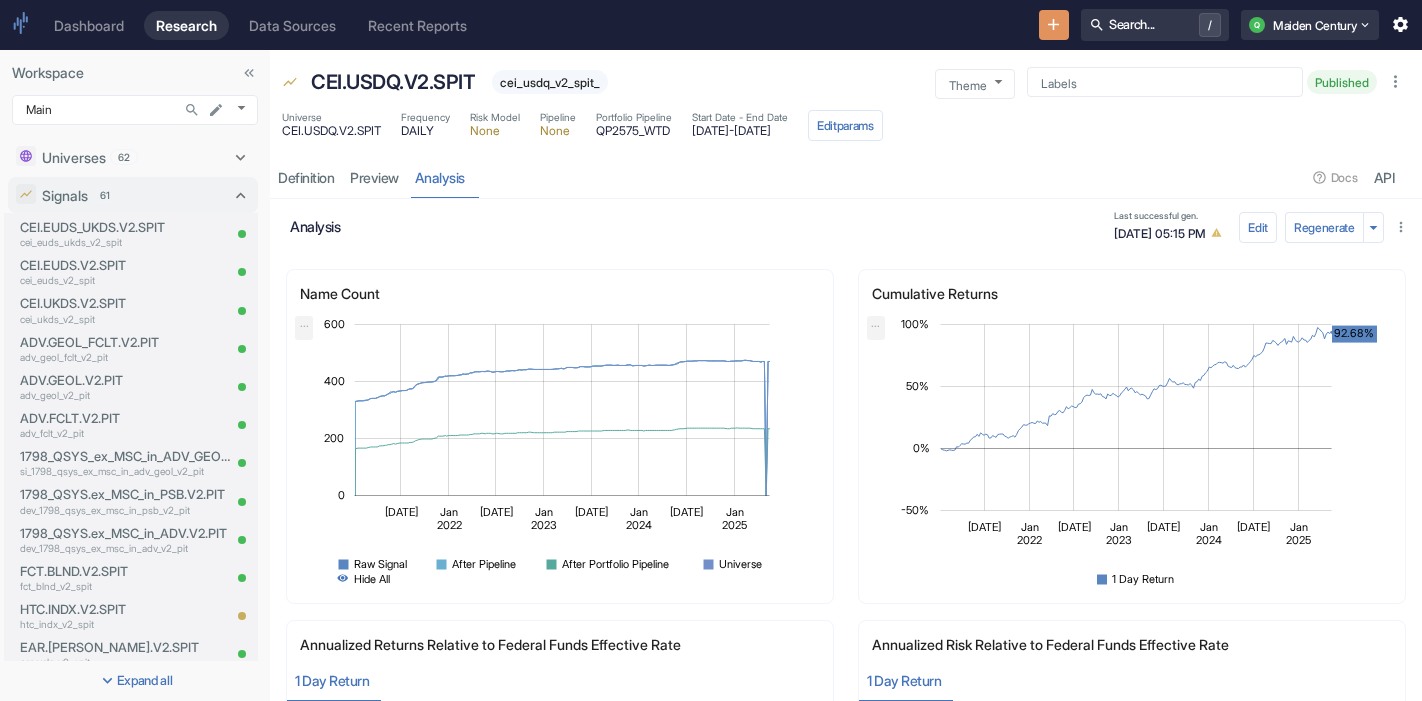 scroll, scrollTop: 0, scrollLeft: 0, axis: both 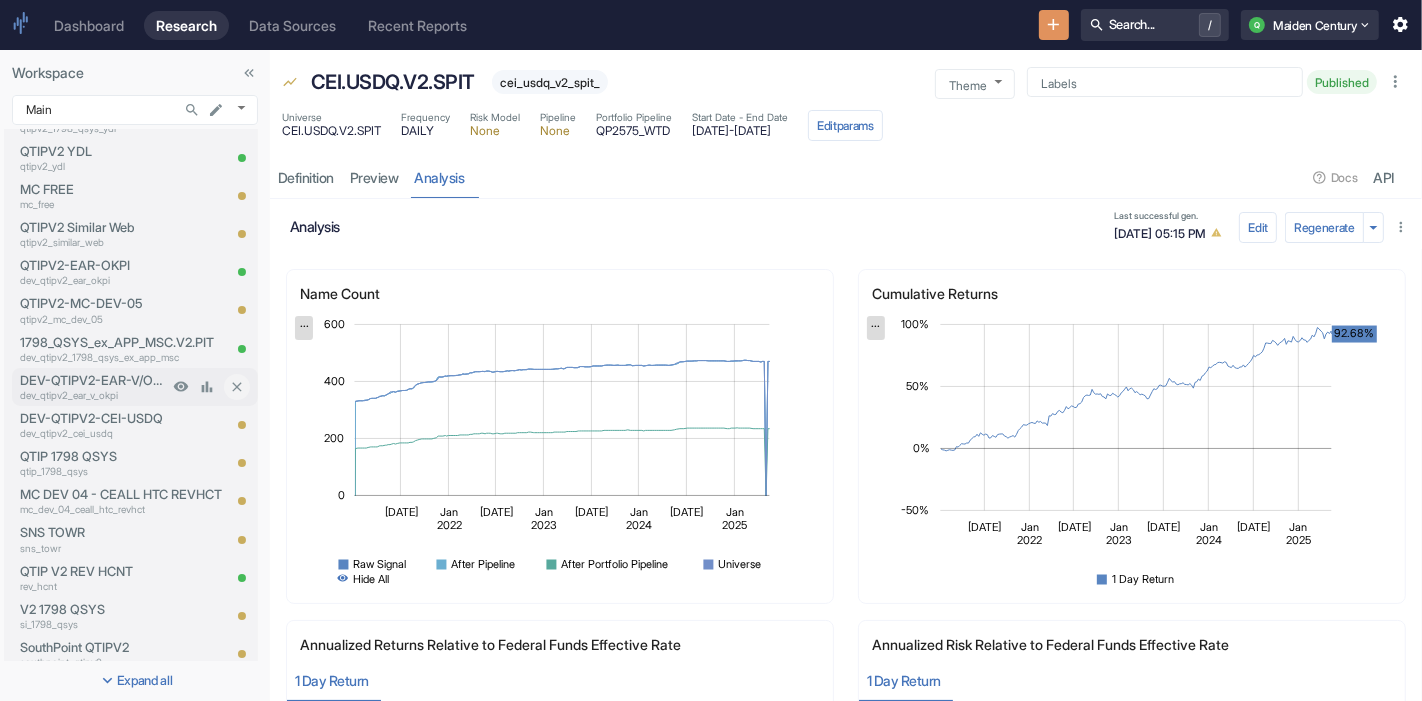 click on "dev_qtipv2_ear_v_okpi" at bounding box center (94, 395) 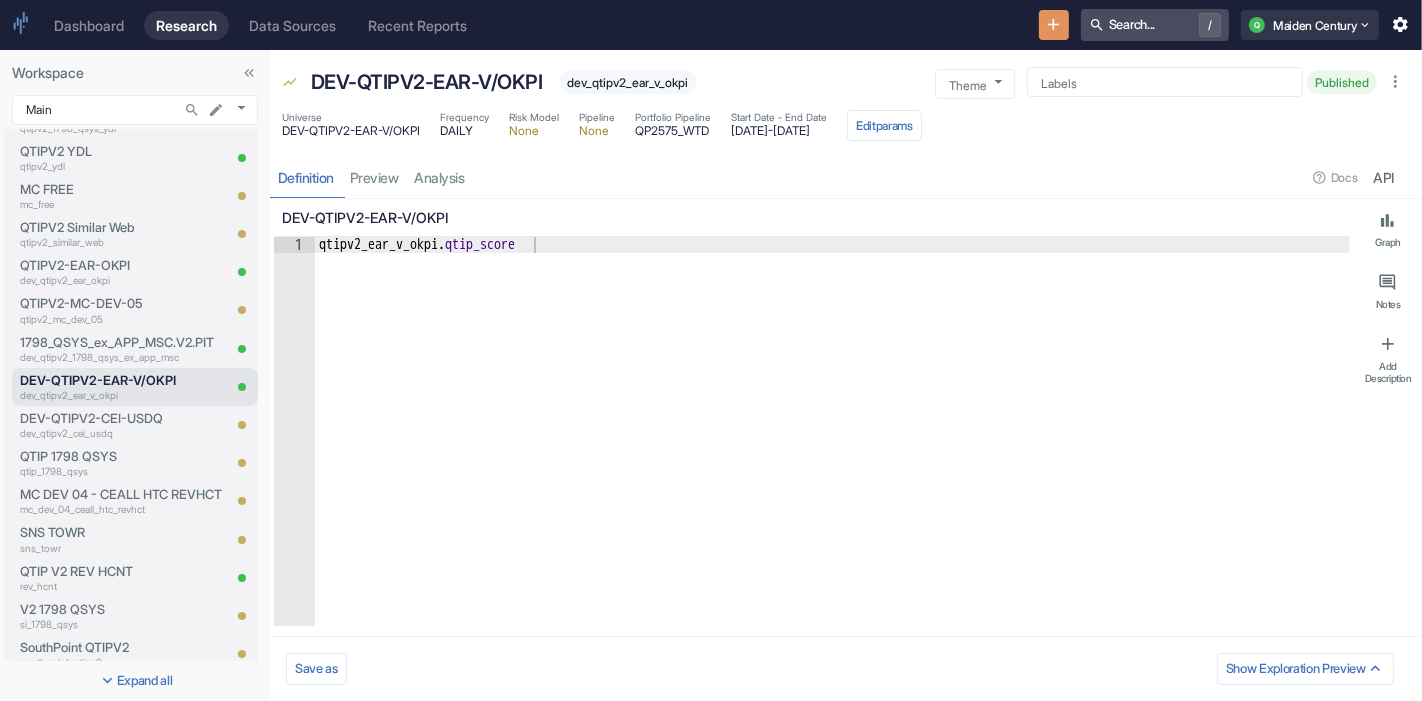 type on "x" 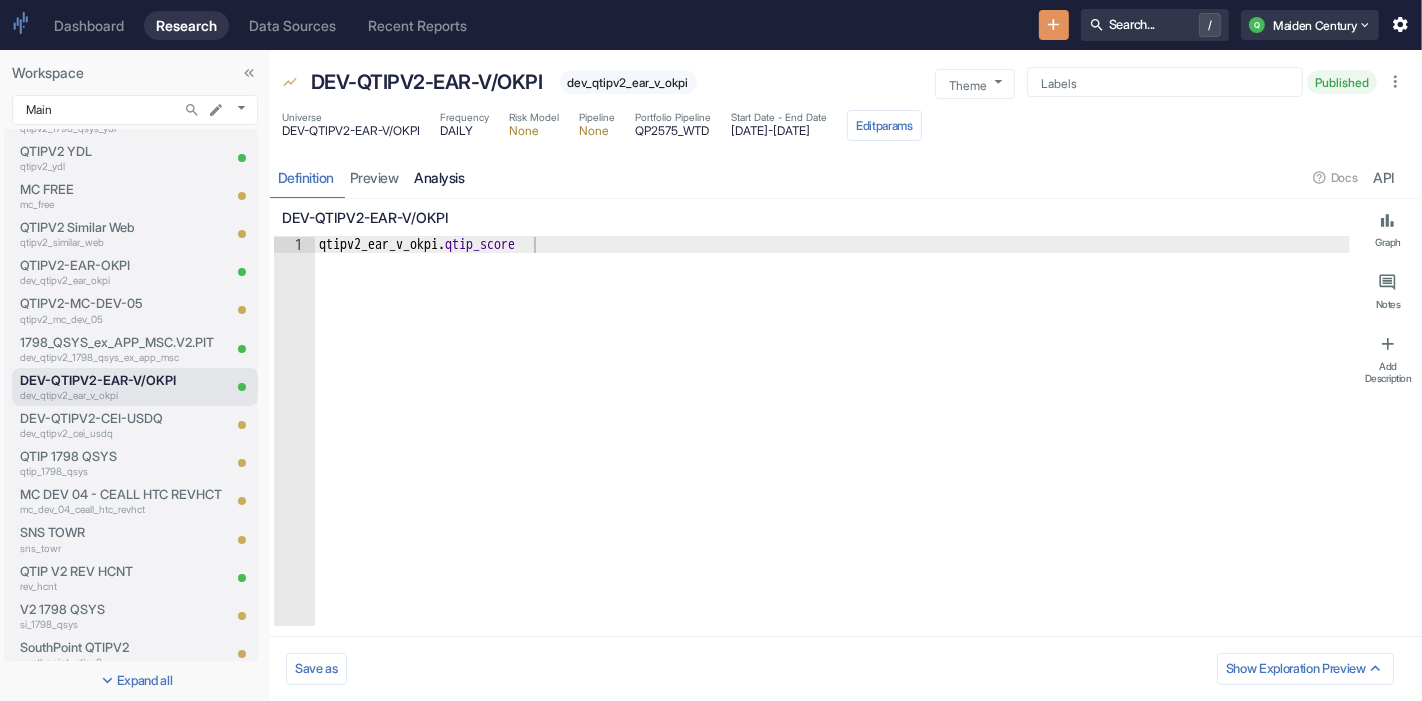 click on "analysis" at bounding box center (440, 177) 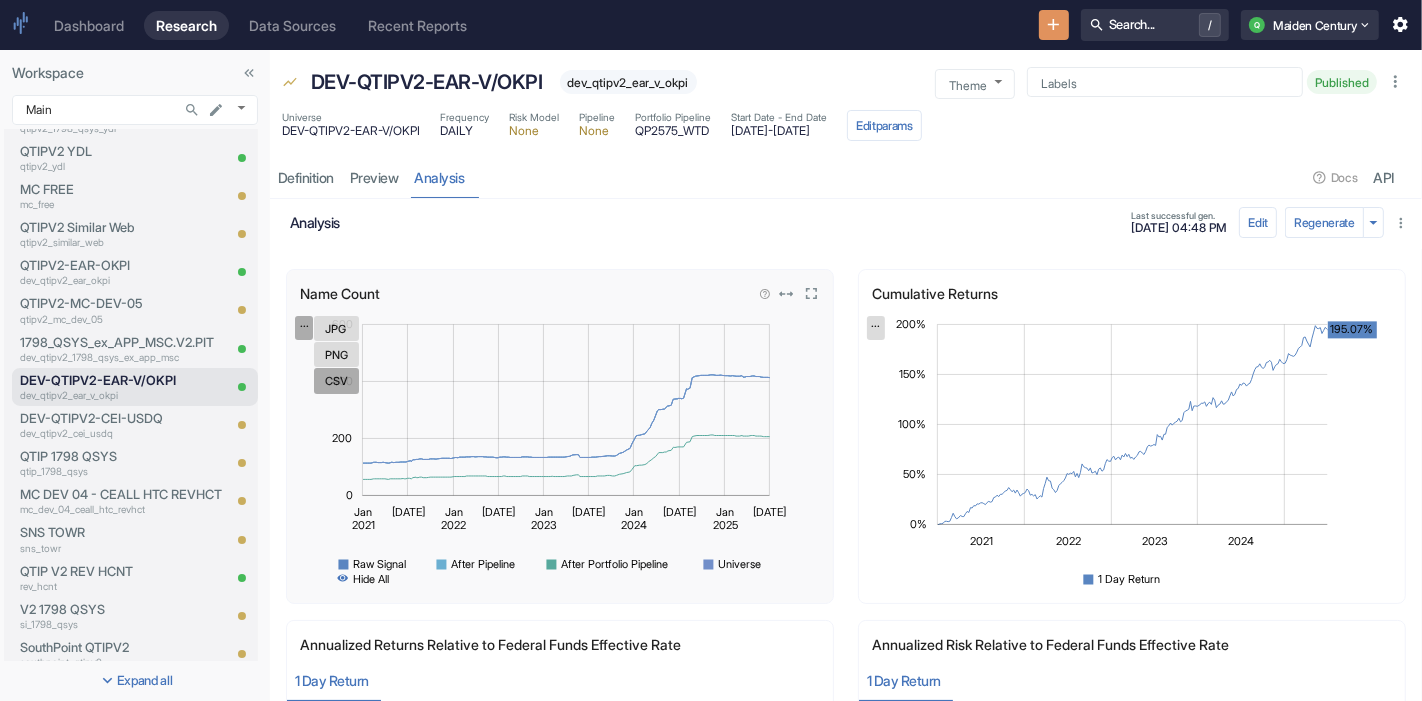 click on "CSV" at bounding box center [336, 380] 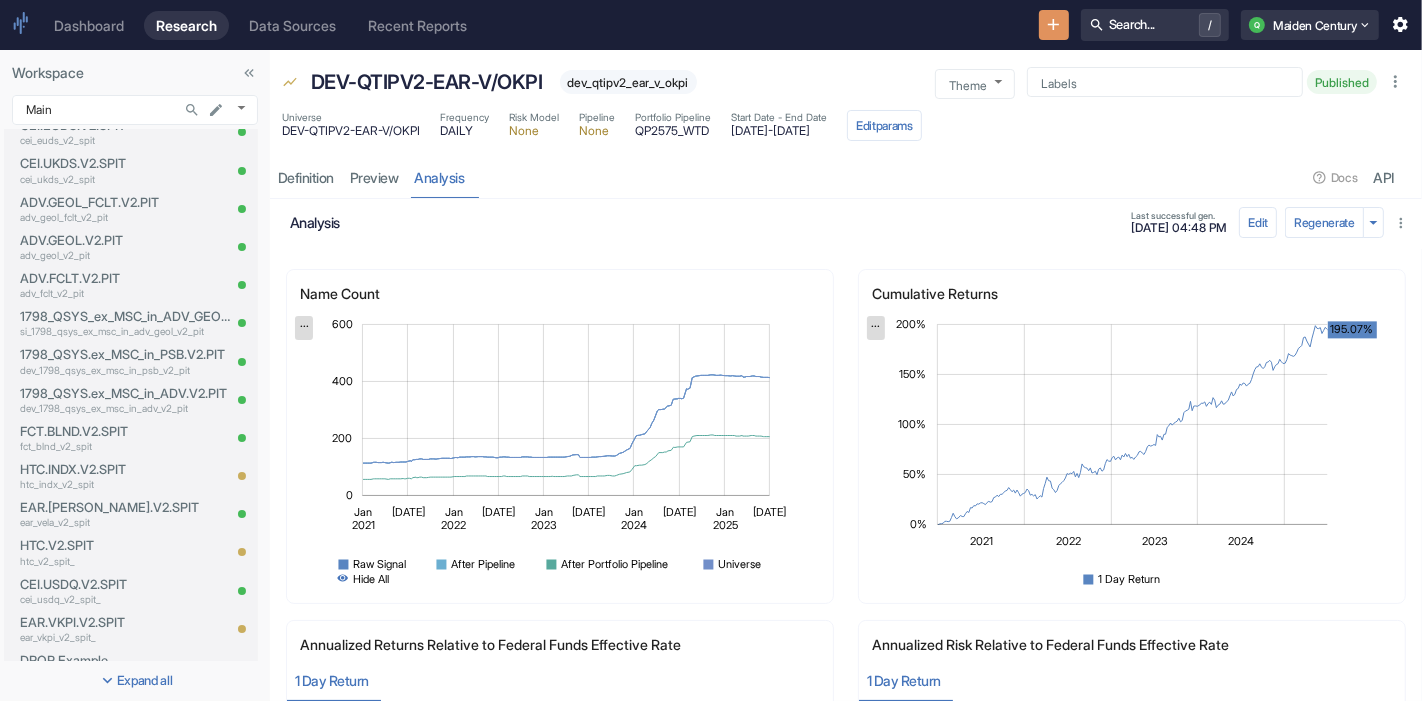 scroll, scrollTop: 0, scrollLeft: 0, axis: both 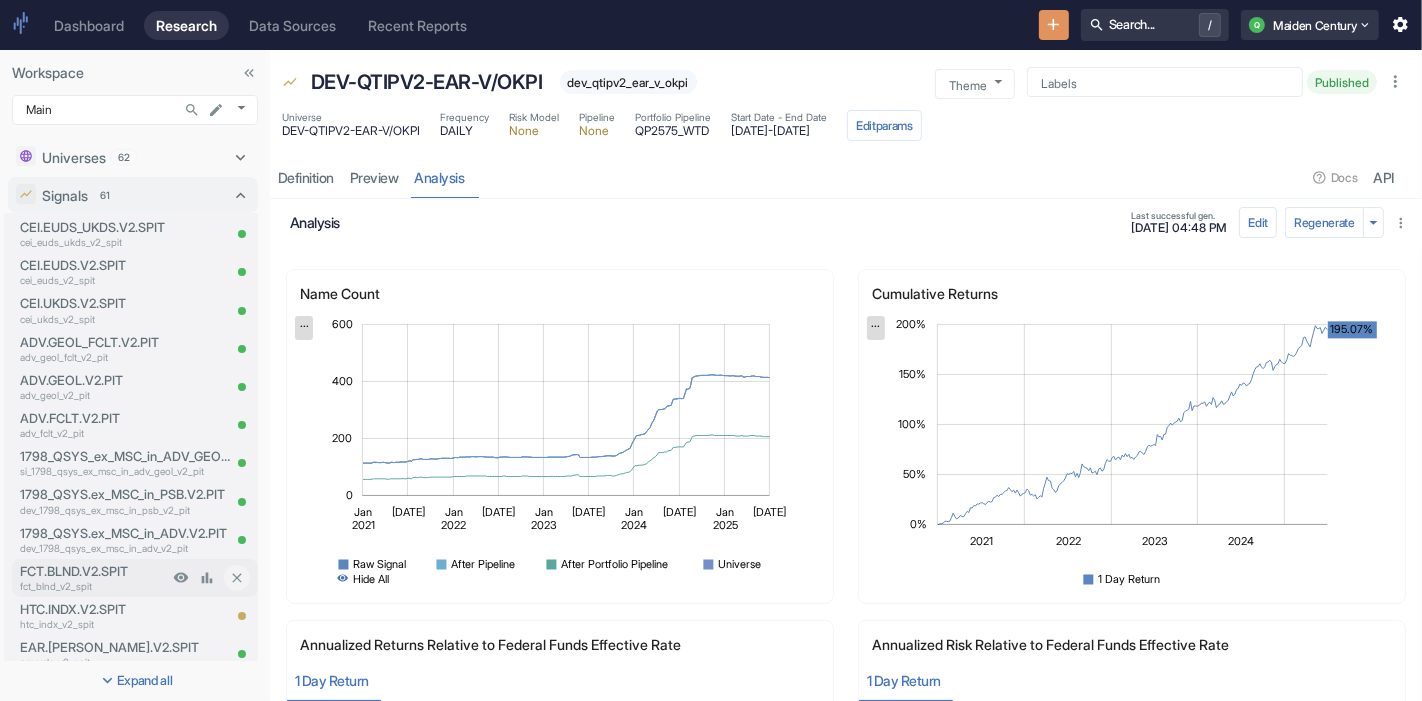 click on "FCT.BLND.V2.SPIT" at bounding box center [94, 571] 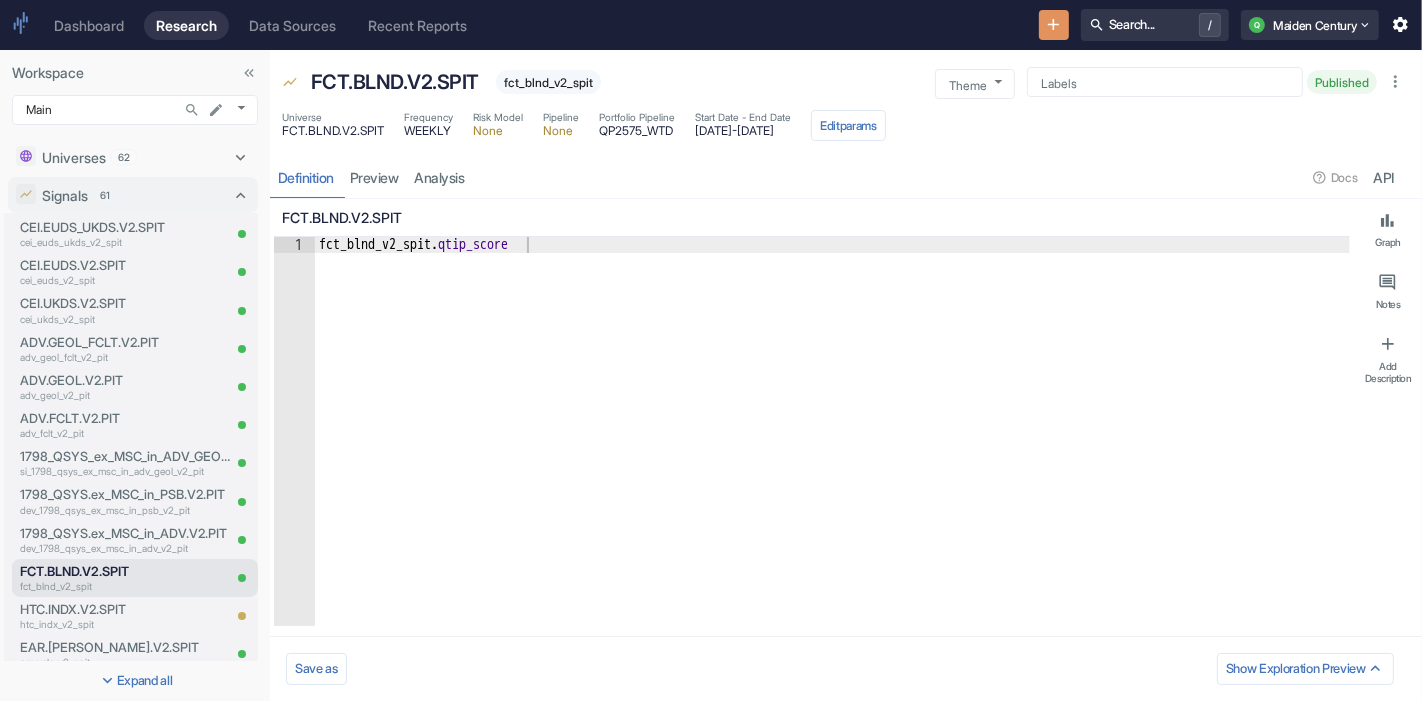 click on "fct_blnd_v2_spit" at bounding box center (548, 82) 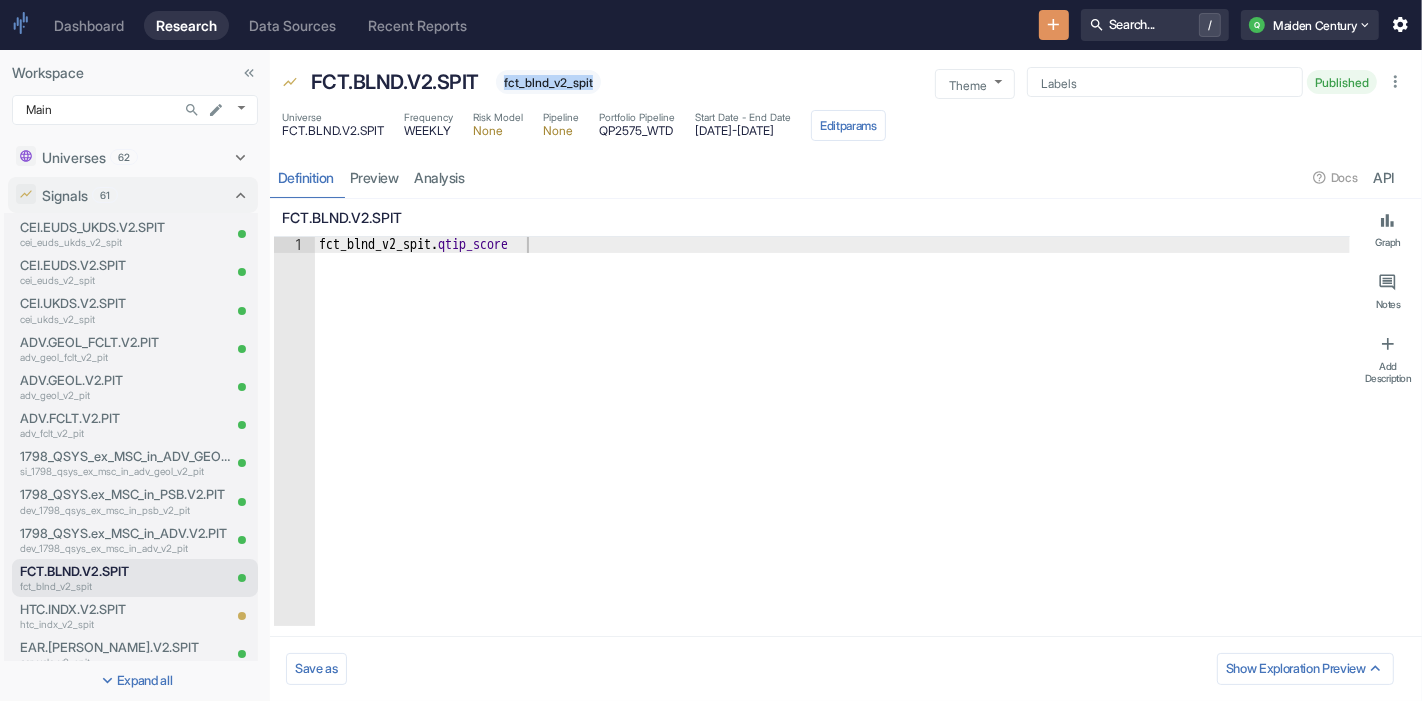 click on "fct_blnd_v2_spit" at bounding box center (548, 82) 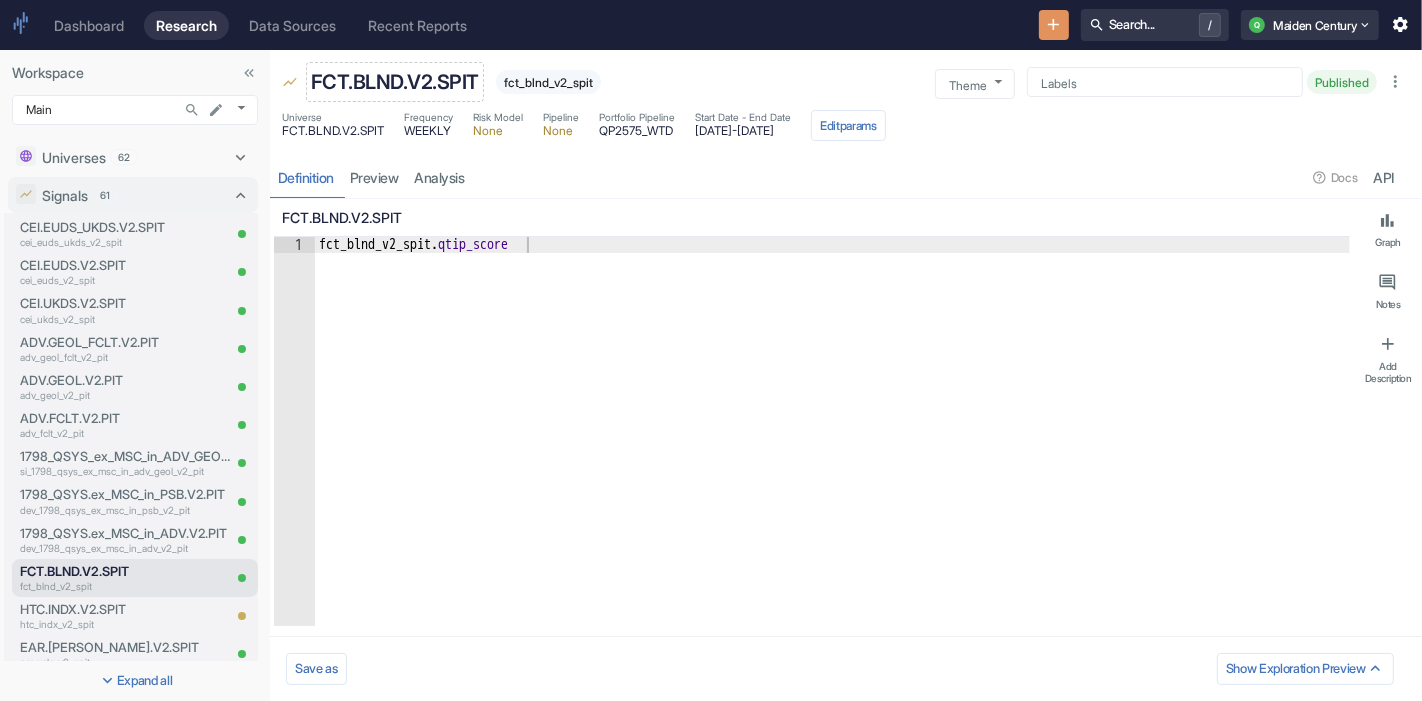 click on "FCT.BLND.V2.SPIT" at bounding box center (395, 82) 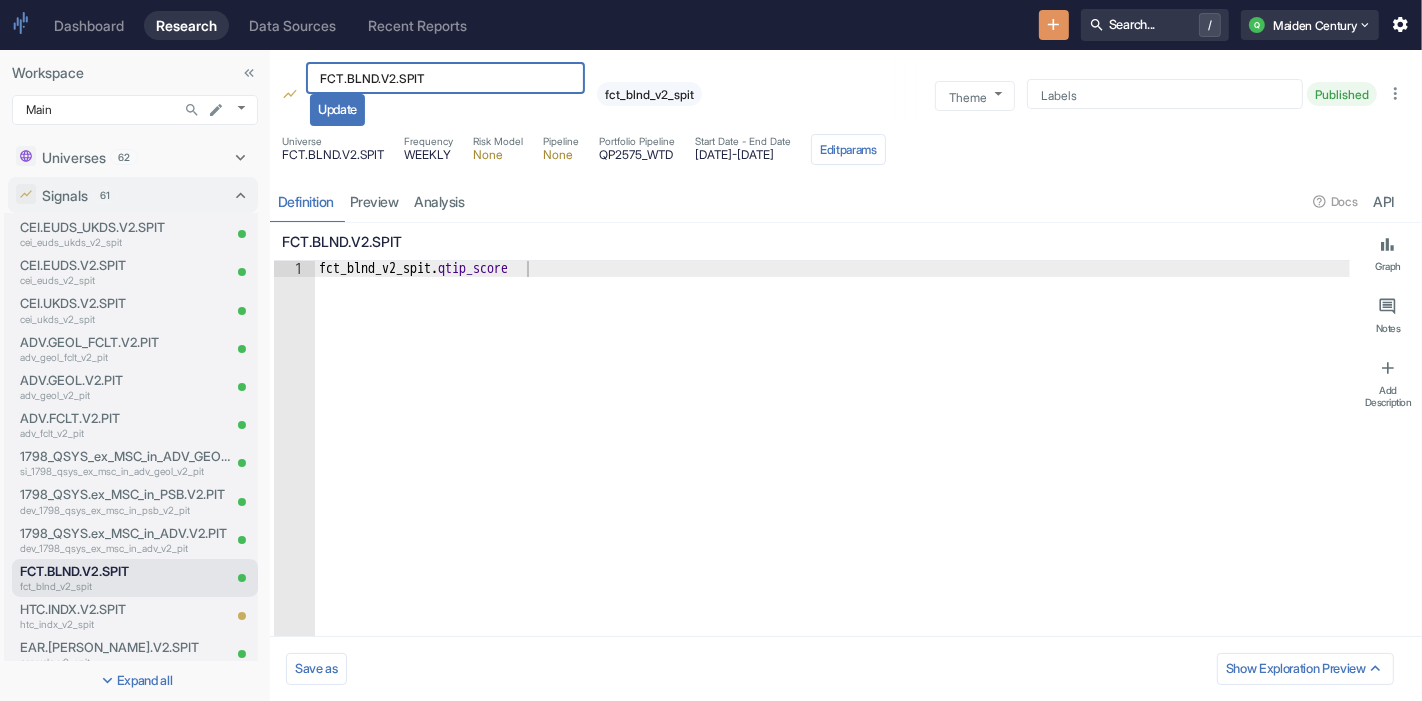 click on "FCT.BLND.V2.SPIT" at bounding box center (445, 78) 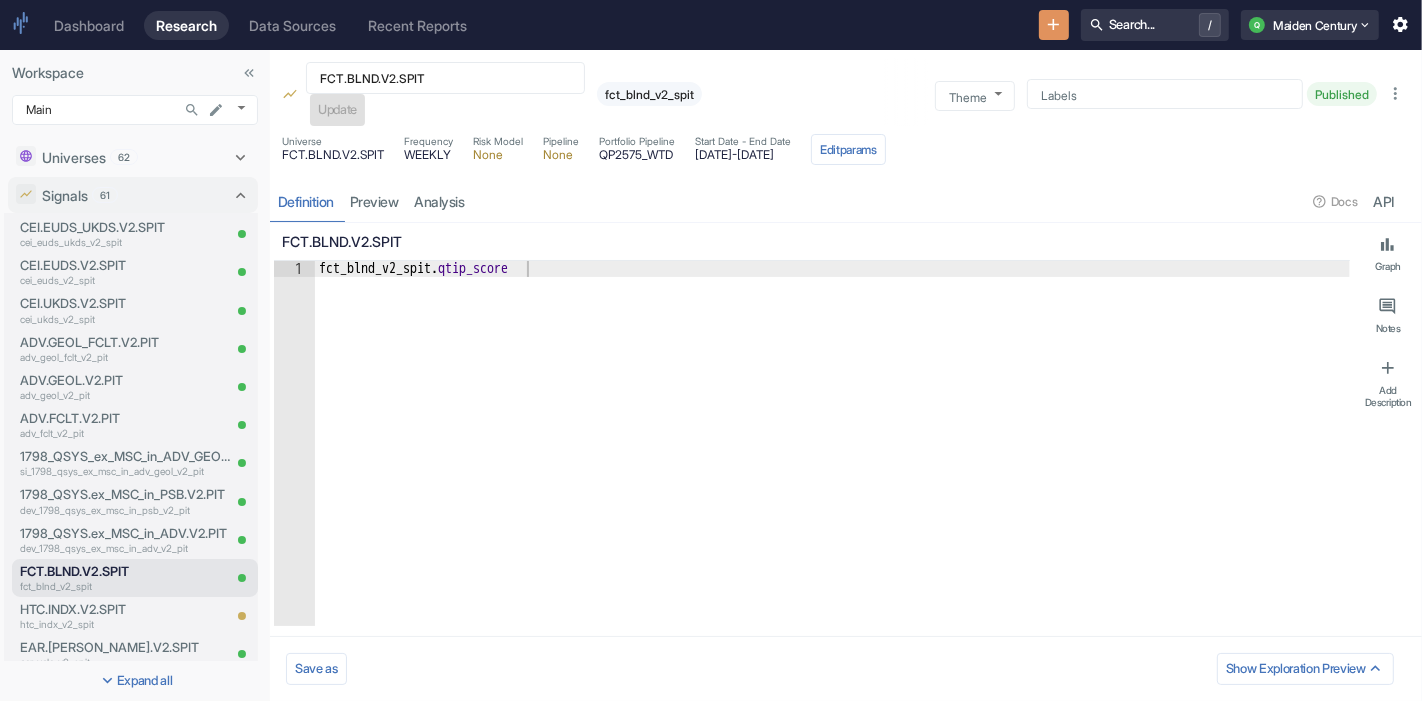 type on "x" 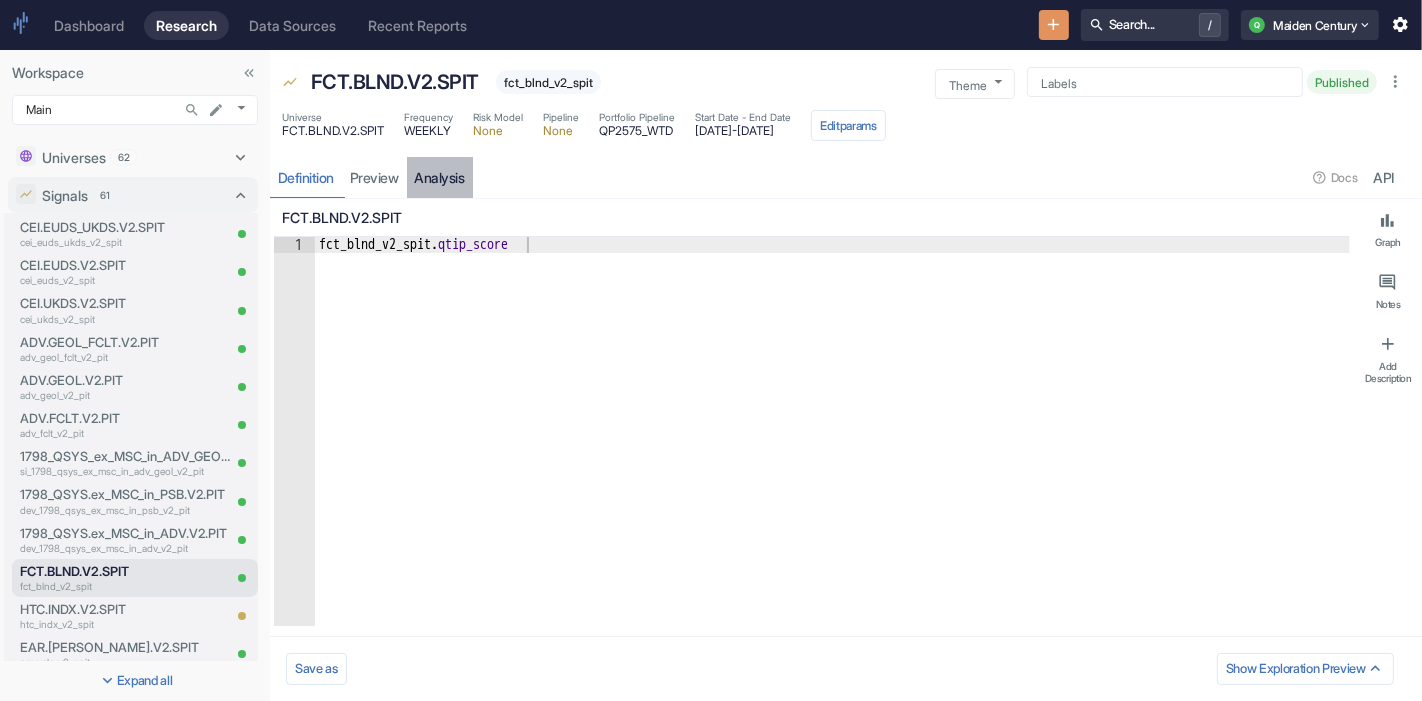 click on "analysis" at bounding box center [440, 177] 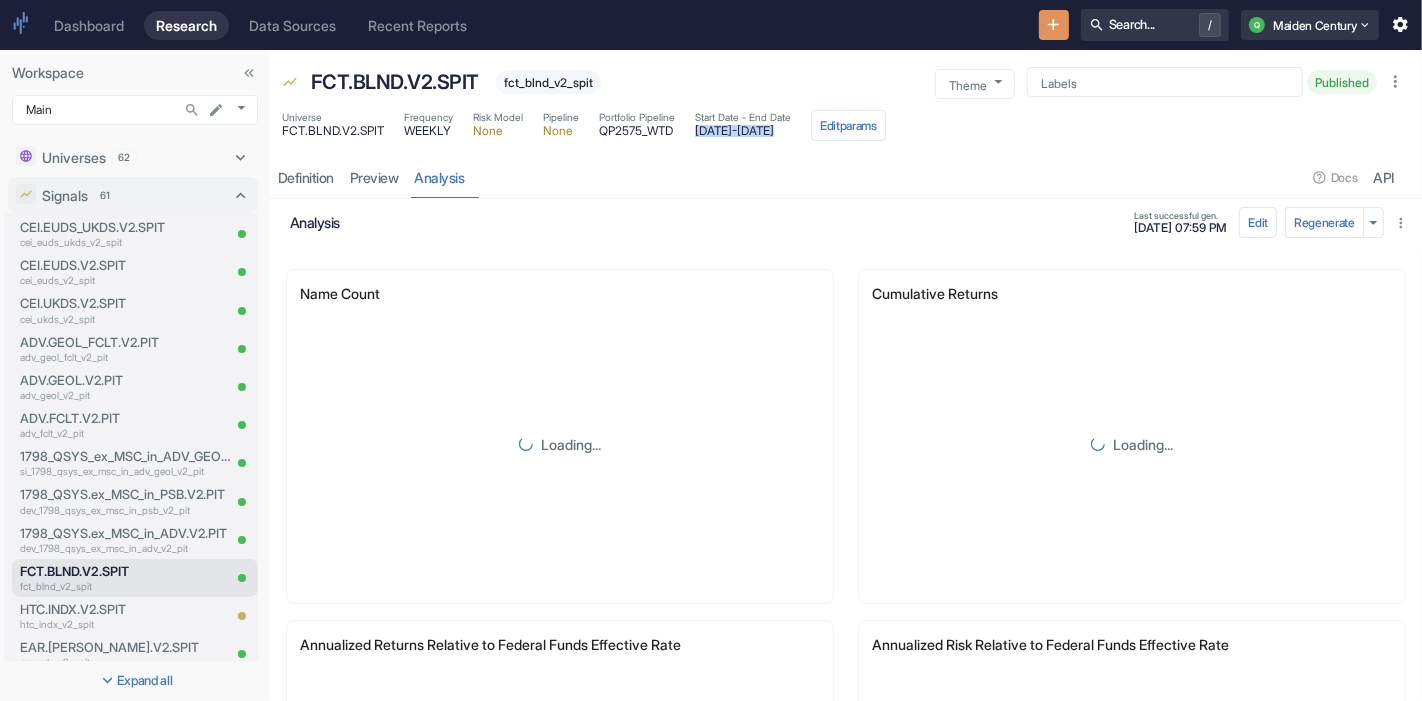 click on "2021-01-08  -  2025-05-23" at bounding box center (743, 131) 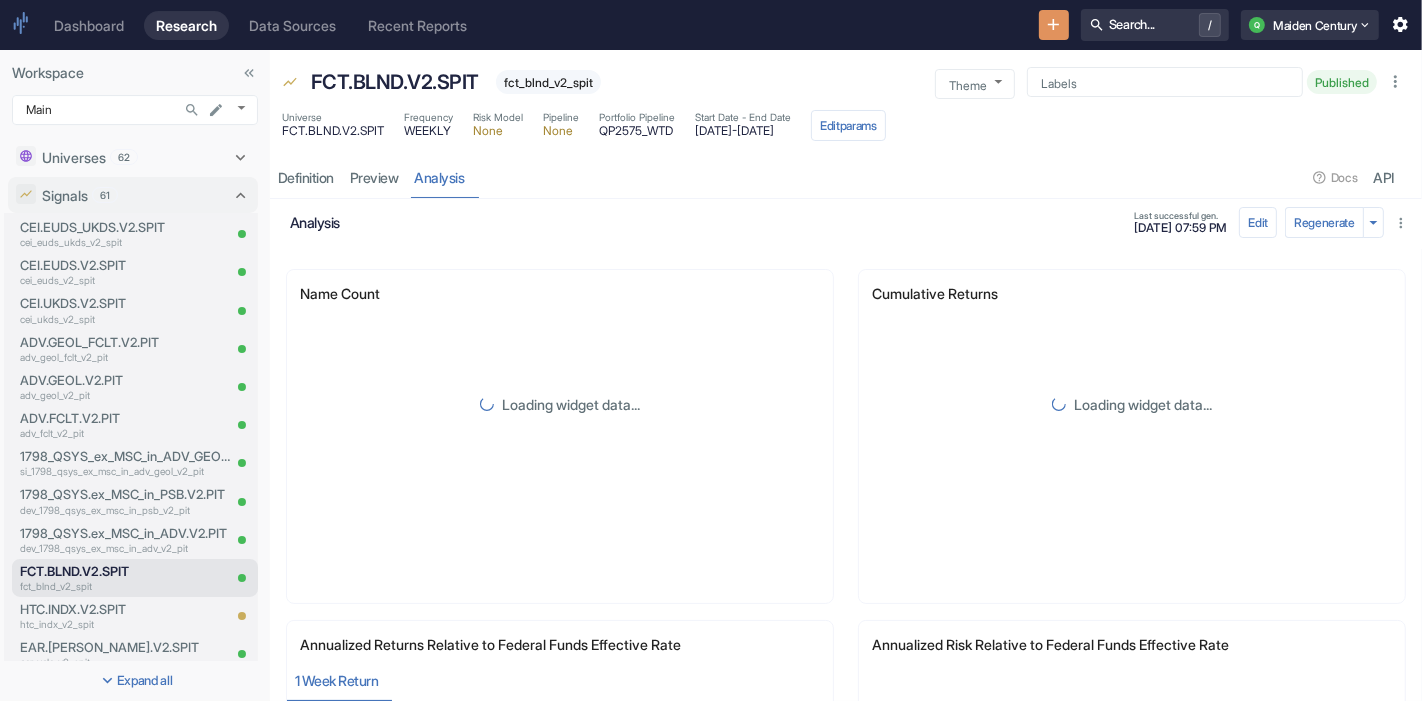 drag, startPoint x: 774, startPoint y: 129, endPoint x: 708, endPoint y: 133, distance: 66.1211 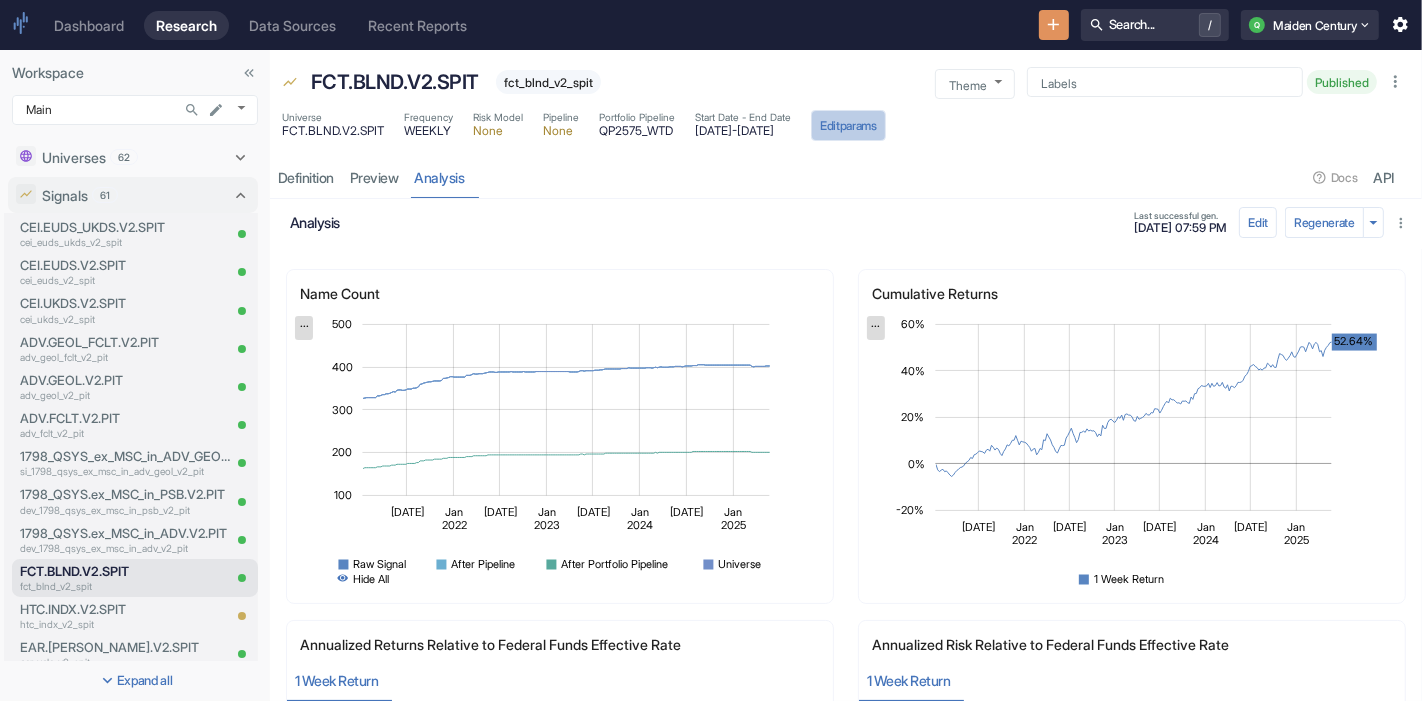 click on "Edit  params" at bounding box center [848, 125] 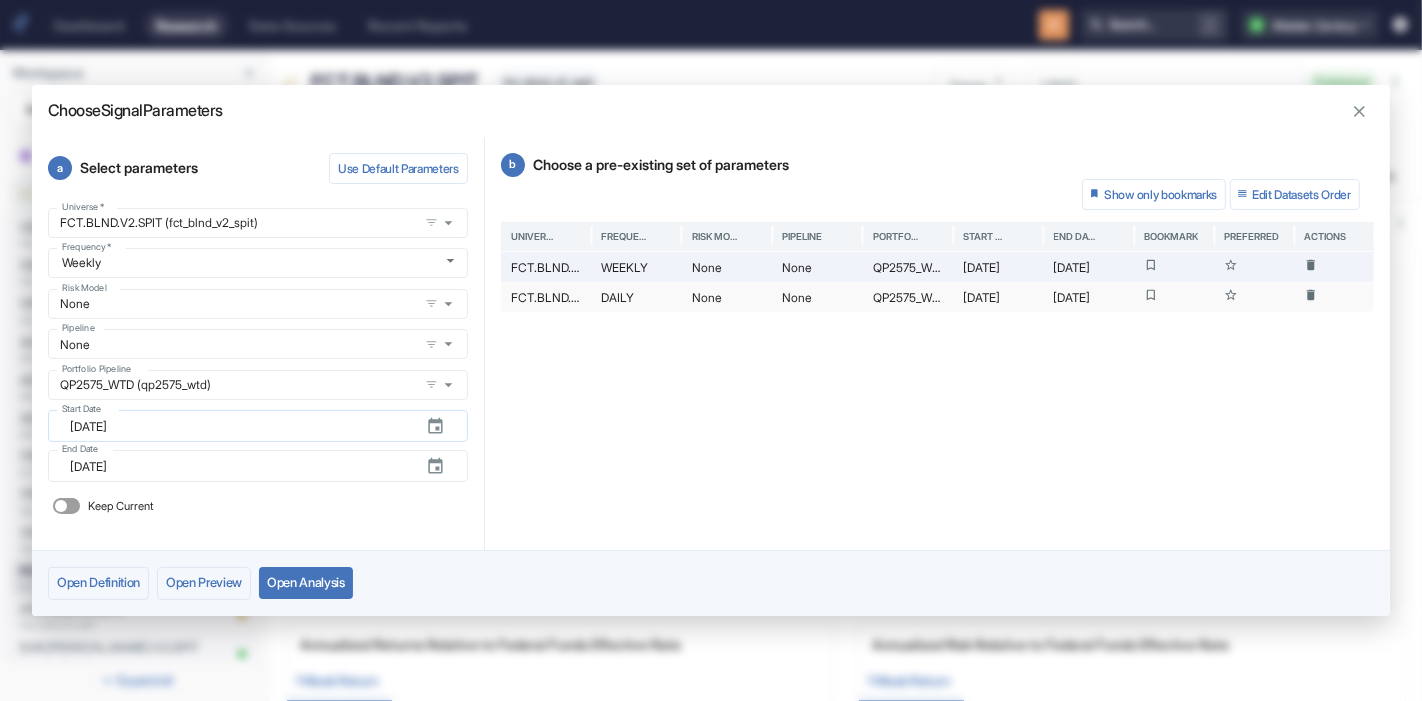 click on "[DATE]" at bounding box center (240, 426) 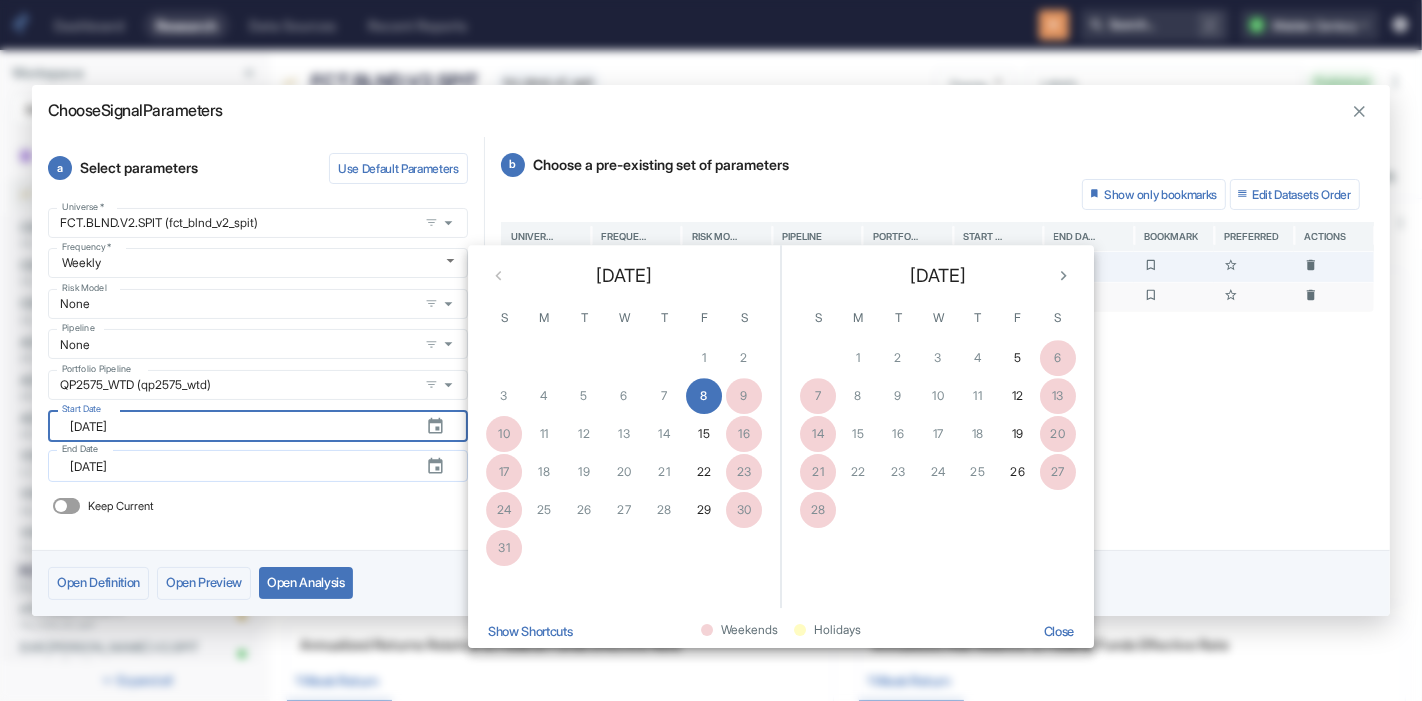 click on "2025-05-23" at bounding box center [240, 466] 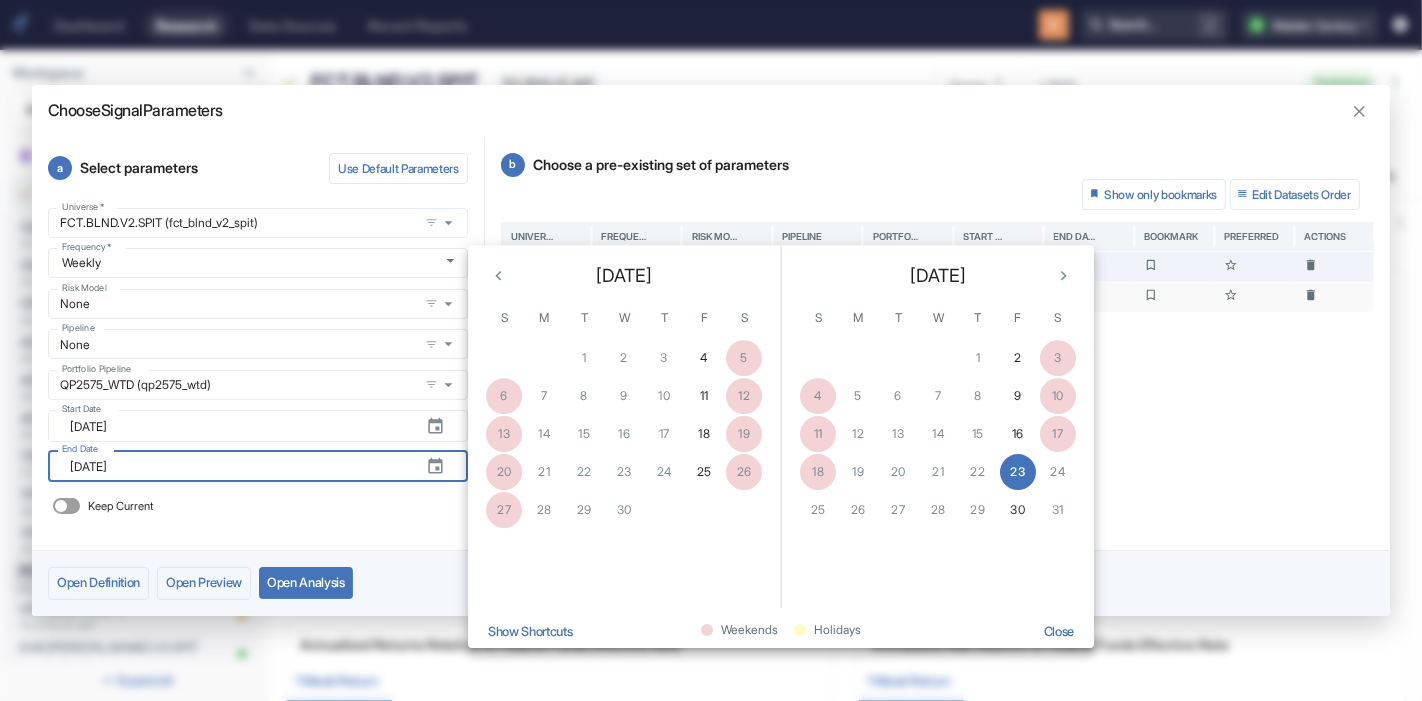 click 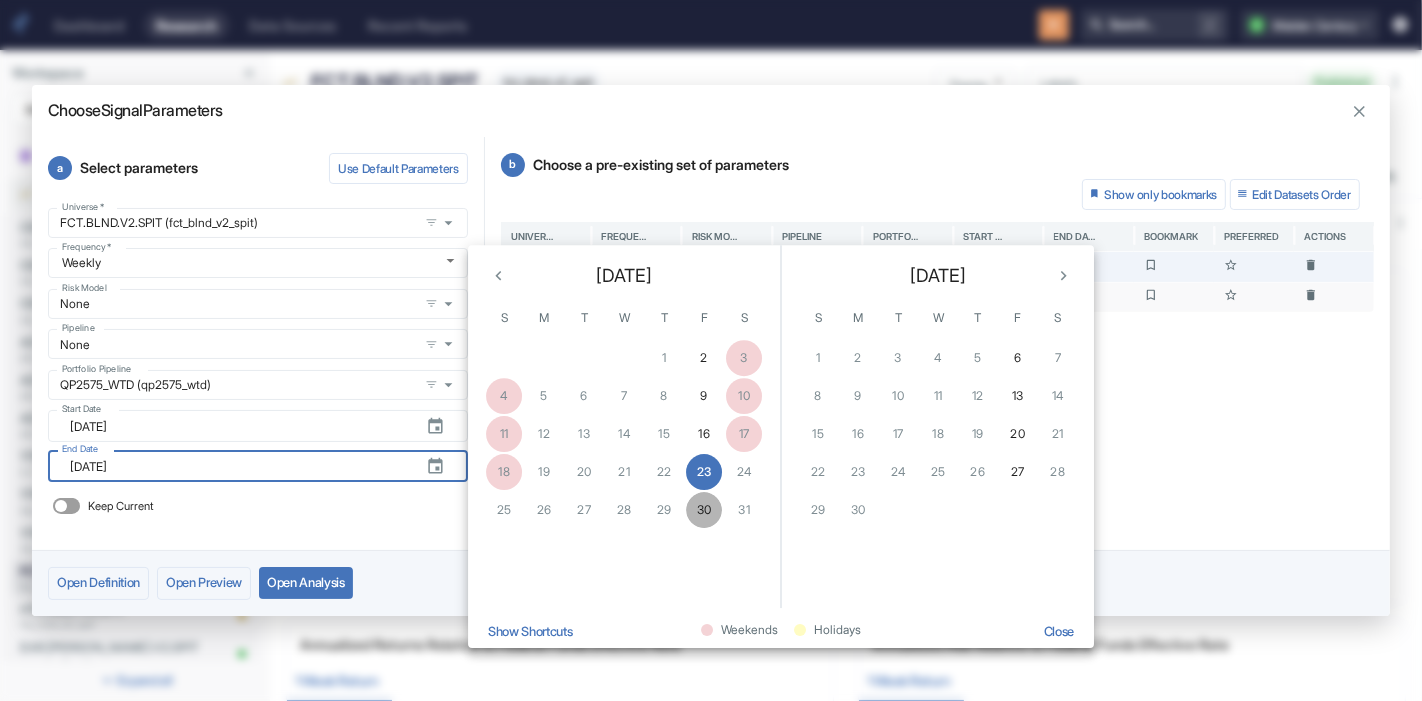 click on "30" at bounding box center (704, 510) 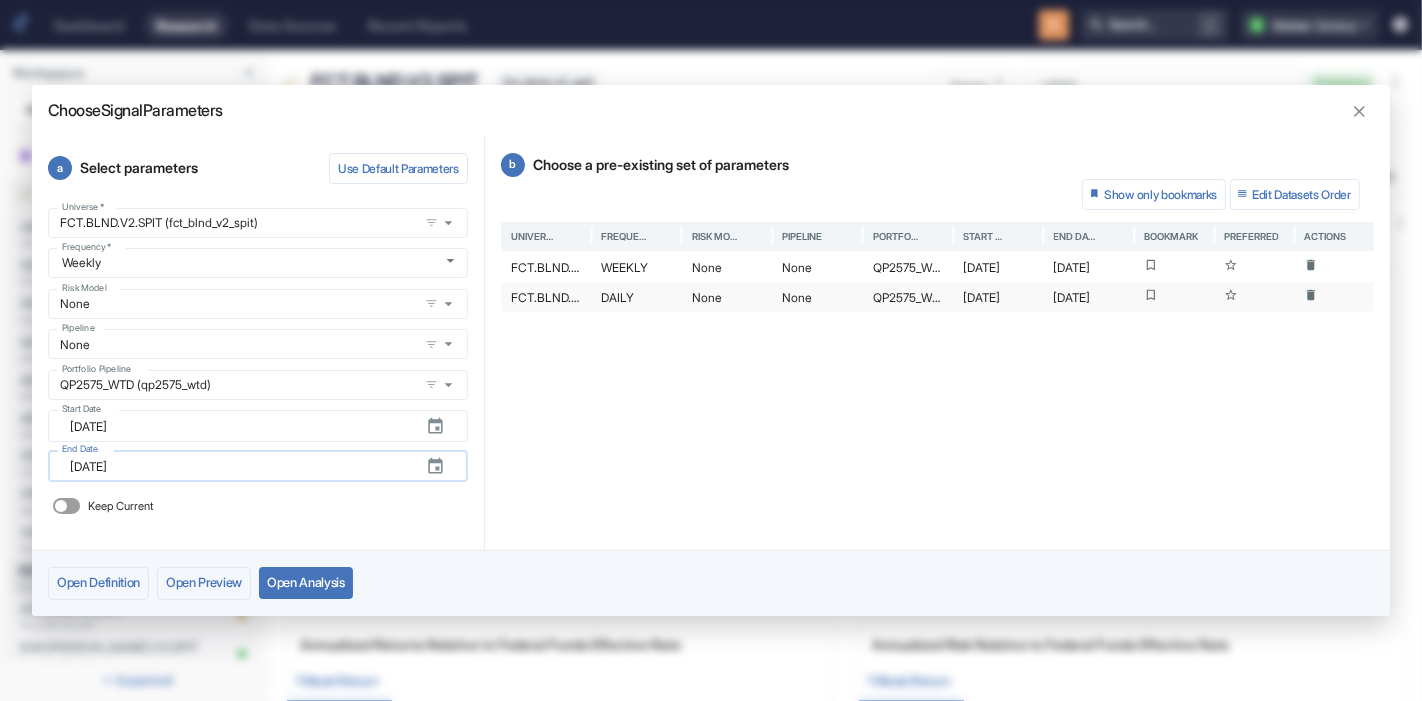 click on "2025-05-30" at bounding box center [240, 466] 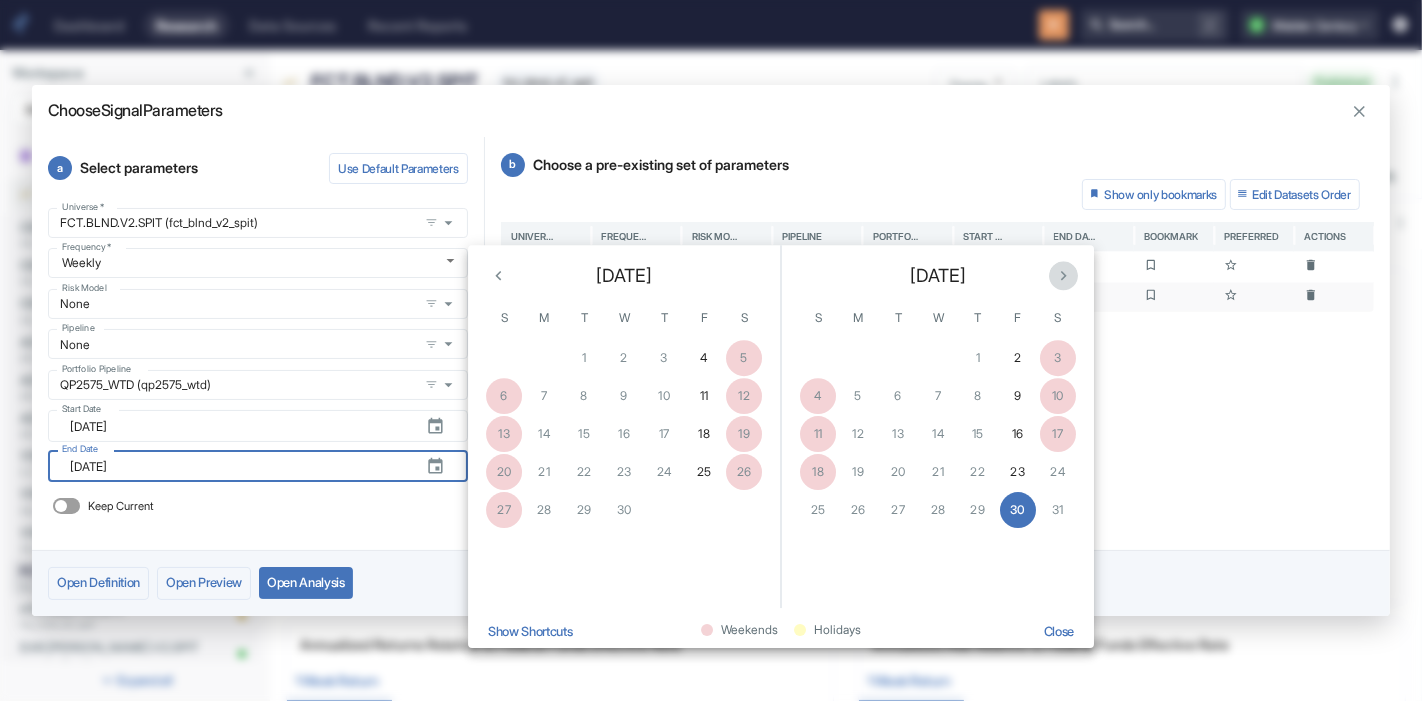 click 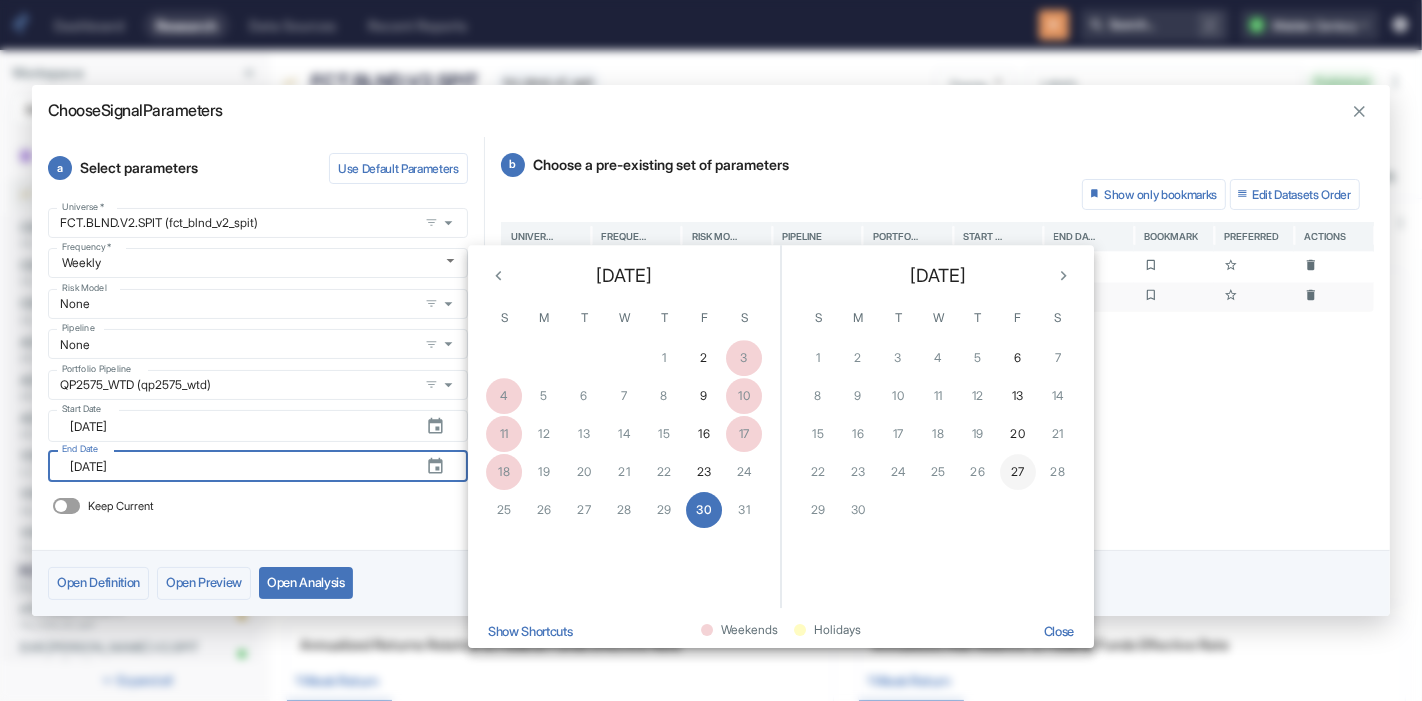 click on "27" at bounding box center [1018, 472] 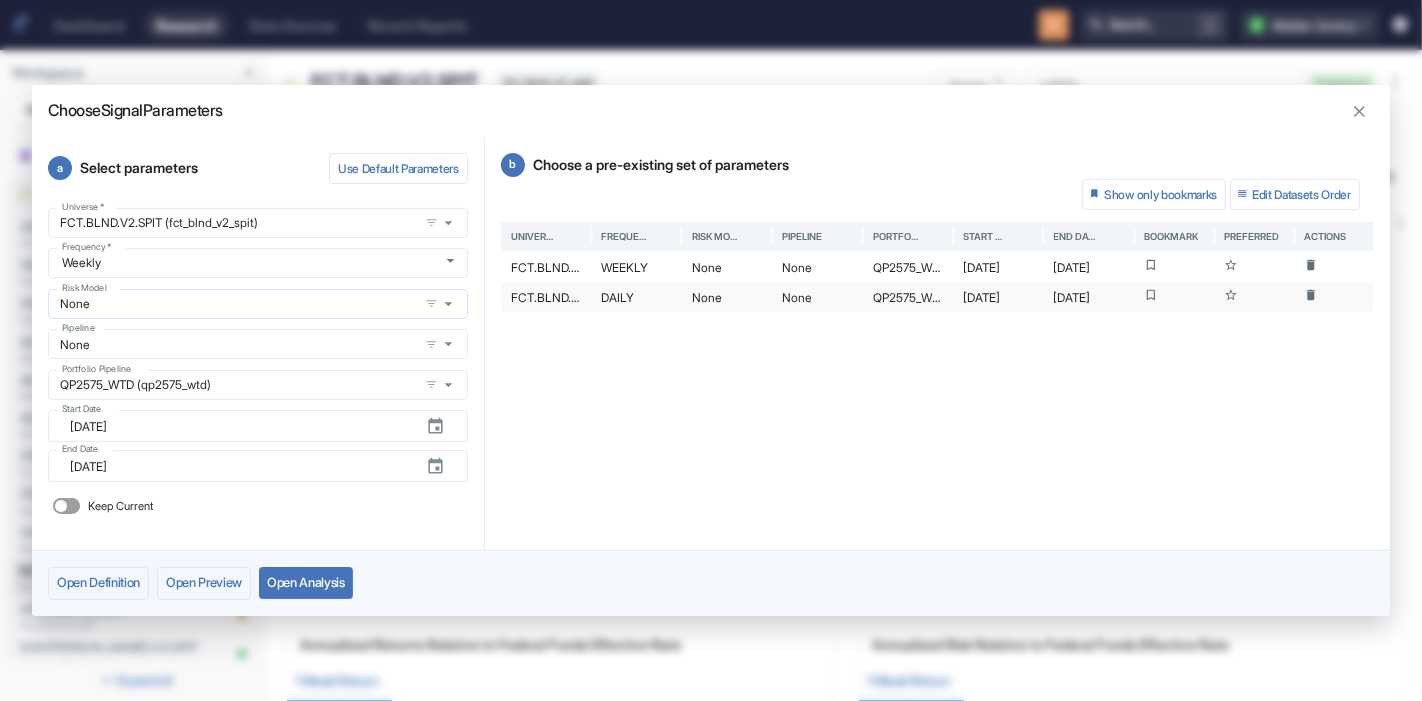 type on "2025-06-27" 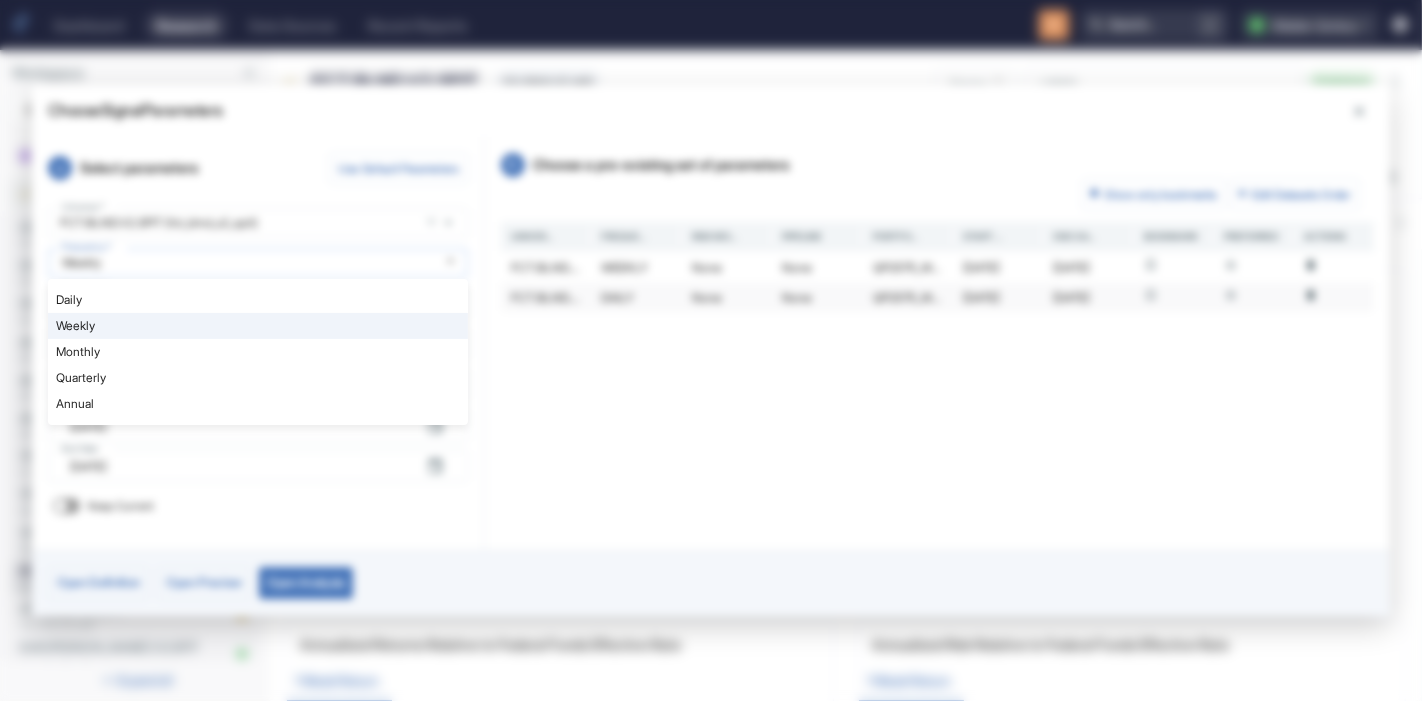 click on "Dashboard Research Data Sources Recent Reports Search... / Q Maiden Century Workspace Main 1008 ​ Universes 62 CEI.EUDS_UKDS.V2.SPIT cei_euds_ukds_v2_spit CEI.UKDS.V2.SPIT cei_ukds_v2_spit CEI.EUDS.V2.SPIT cei_euds_v2_spit ADV.GEOL_FCLT.V2.PIT u_adv_geol_fclt_v2_pit ADV.GEOL.V2.PIT u_adv_geol_v2_pit ADV.FCLT.V2.PIT u_adv_fclt_v2_pit 1798_QSYS_ex_MSC_in_ADV_GEOL.V2.PIT v_1798_qsys_ex_msc_in_adv_geol_v2_pit 1798_QSYS.ex_MSC_in_ADV.V2.PIT dev_1798_qsys_ex_msc_in_adv_v2_pit 1798_QSYS.ex_MSC_in_PSB.V2.PIT dev_1798_qsys_ex_msc_in_psb_v2_pit HTC.INDX.V2.SPIT htc_indx_v2_spit FCT.BLND.V2.SPIT fct_blnd_v2_spit EAR.VELA.V2.SPIT ear_vela_v2_spit CEI.USDQ.V2.SPIT cei_usdq_v2_spit_ EAR.VKPI.V2.SPIT ear_vkpi_v2_spit_ HTC.V2.SPIT htc_v2_spit_ DROP Example drop_example QTIPV2 1798 QSYS ex MSC WEB in HTC (2) qtipv2_1798_qsys_ex_msc_web_in_htc_2_ QTIPV2-DROP-FULL qtipv2_drop_full QTIPV2-DROP-CORE qtipv2_drop_core QTIPV2 1798 QSYS ex MSC WEB in HTC qtipv2_1798_qsys_ex_msc_web_in_htc MC QTIP 1798 QSYS ex MSC WEB in YDL AKA aka" at bounding box center (711, 350) 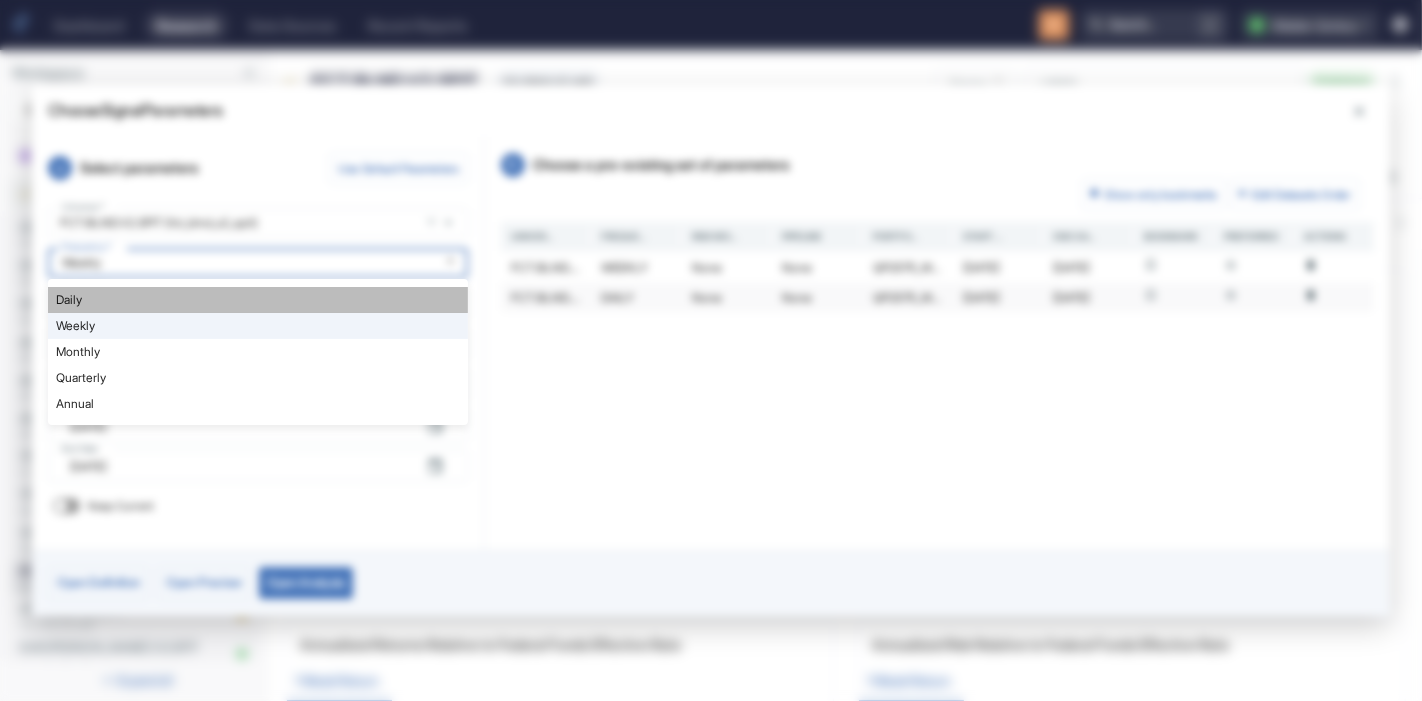 click on "Daily" at bounding box center [258, 300] 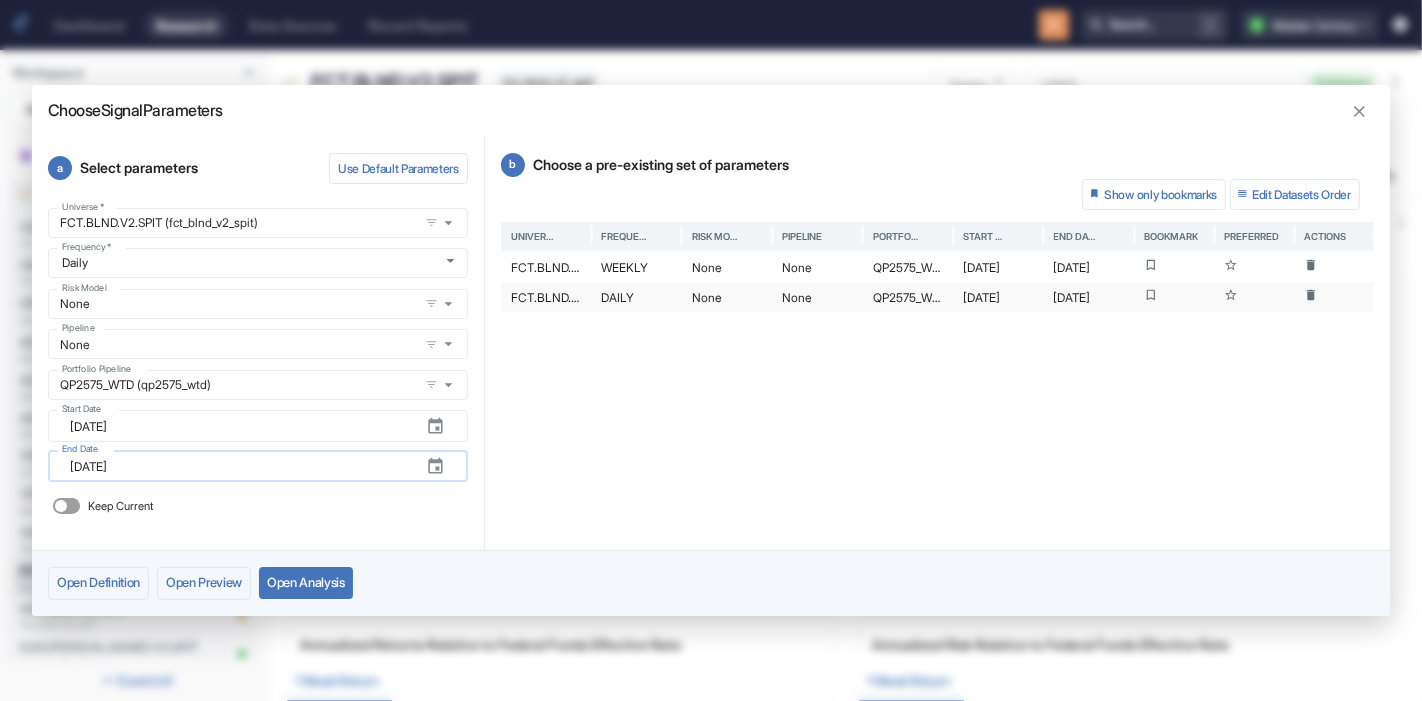 click on "2025-06-27" at bounding box center [240, 466] 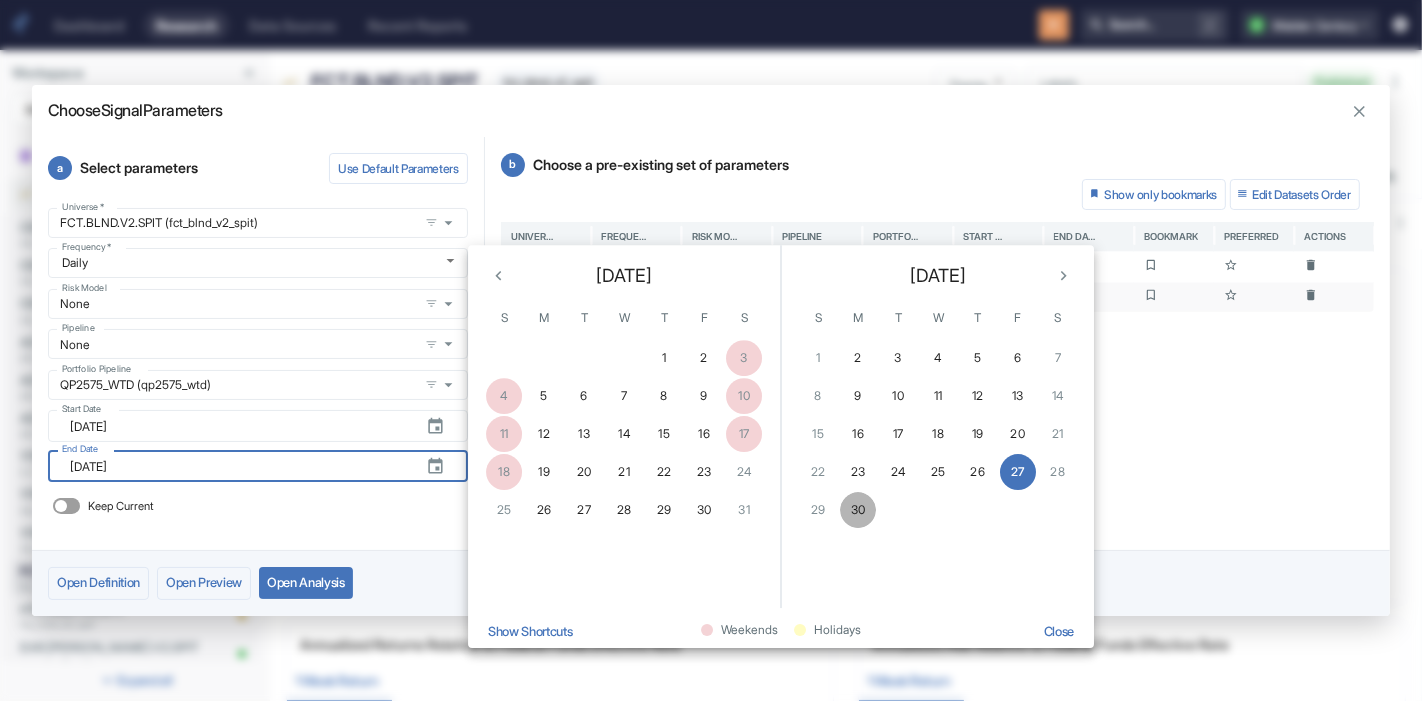 click on "30" at bounding box center [858, 510] 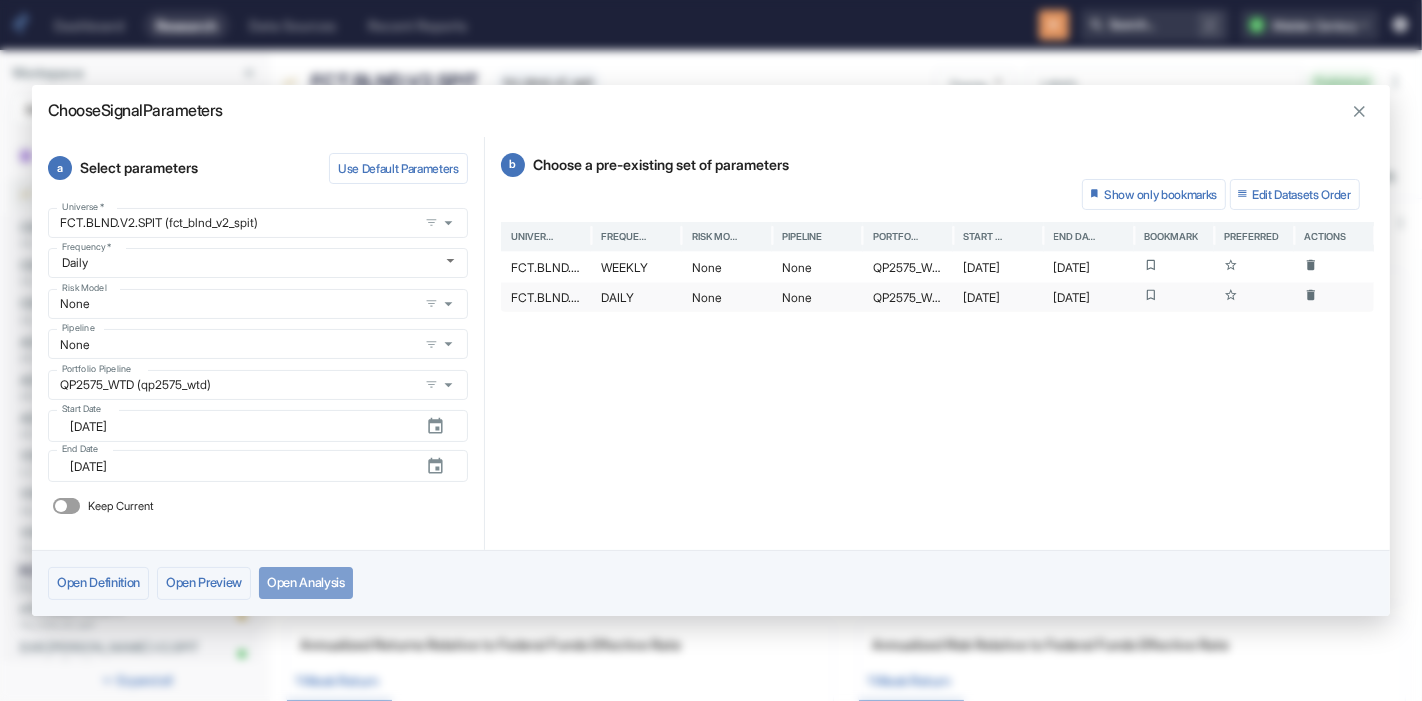 click on "Open Analysis" at bounding box center [306, 583] 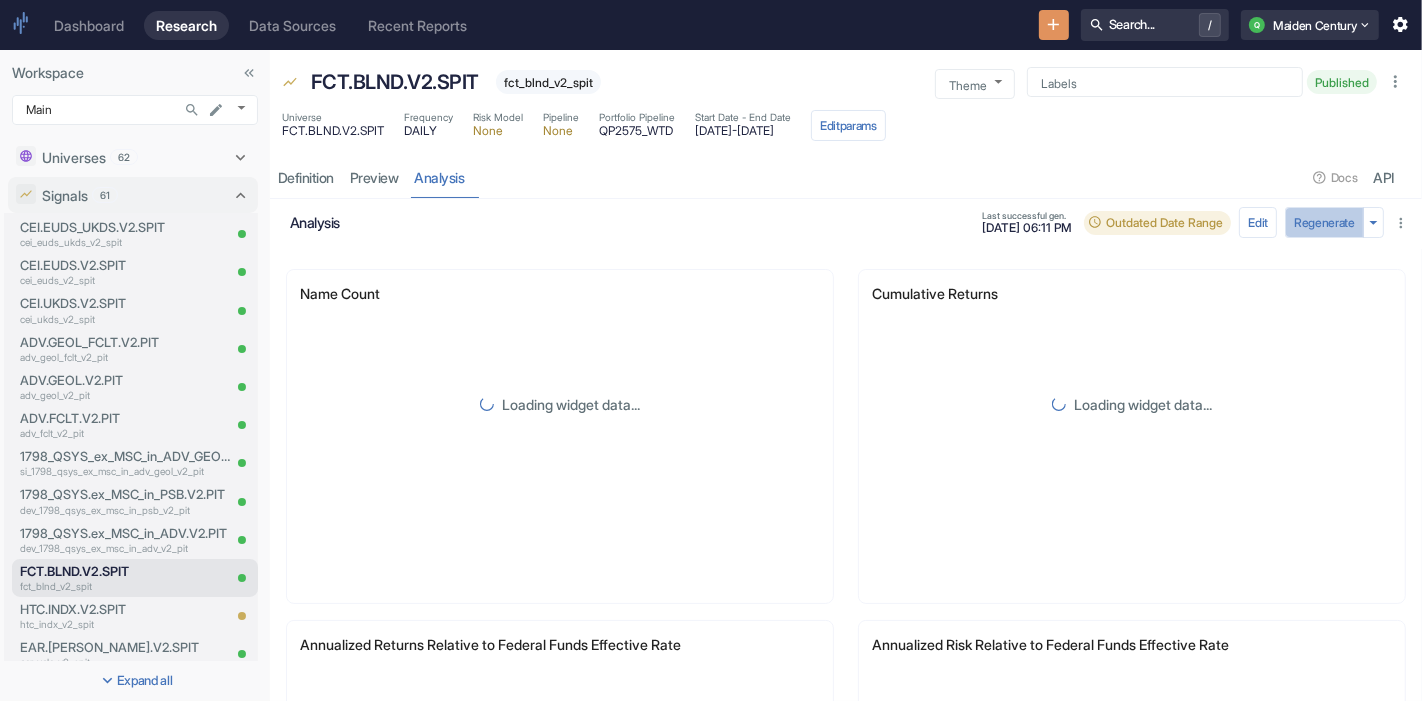 click on "Regenerate" at bounding box center (1324, 222) 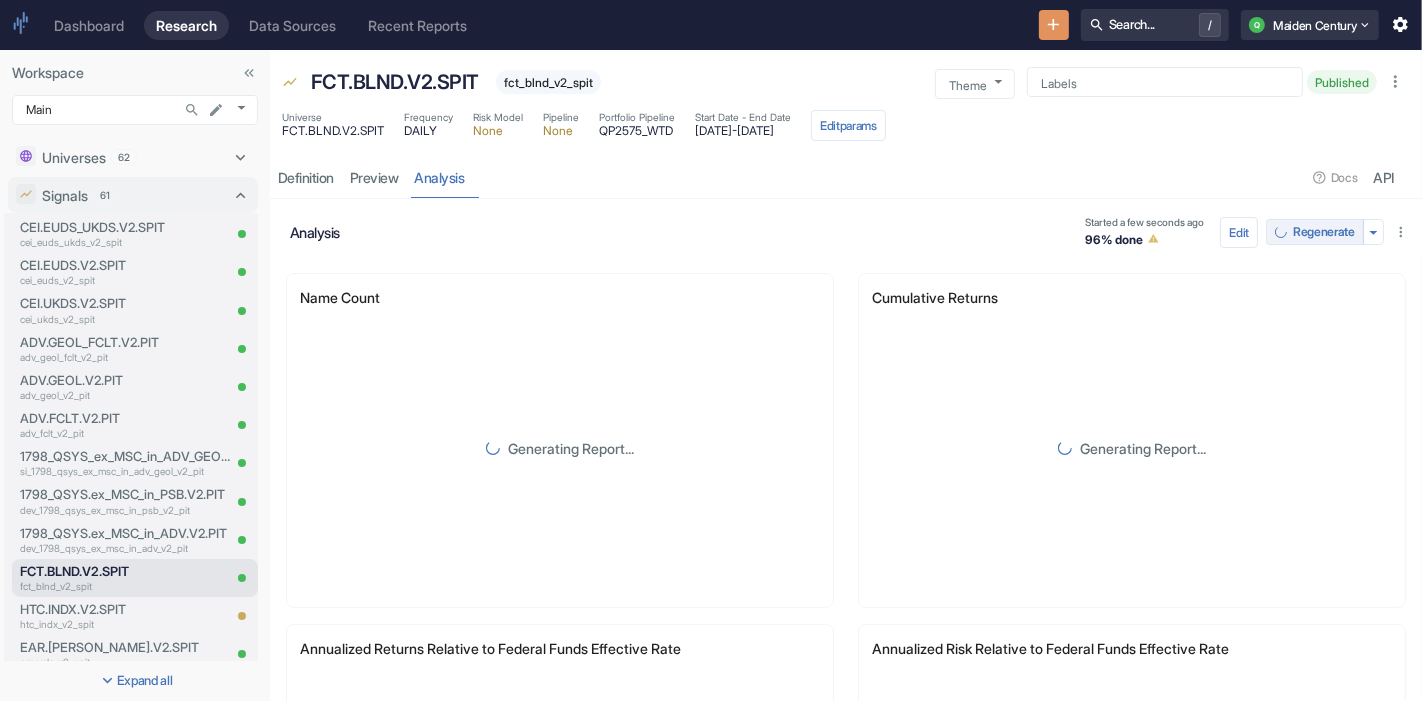 type 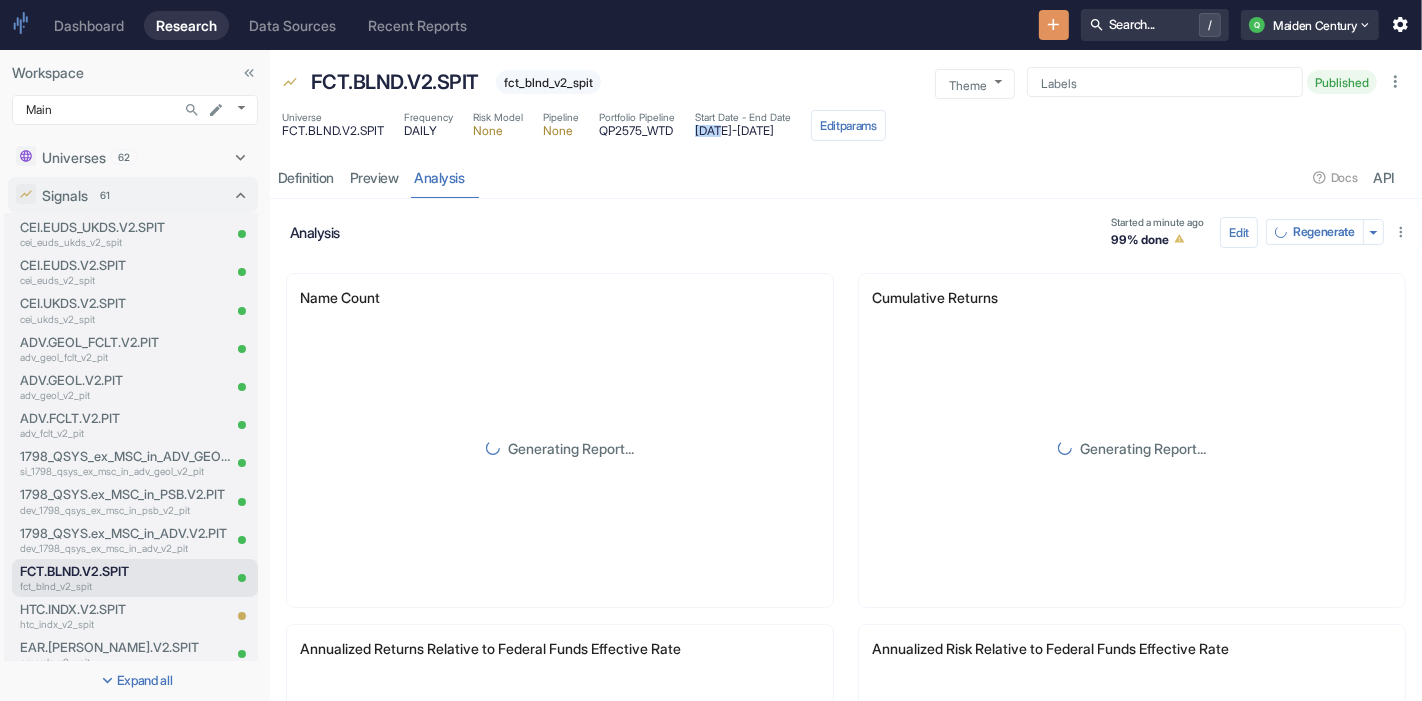 click on "2021-01-08  -  2025-06-30" at bounding box center [743, 131] 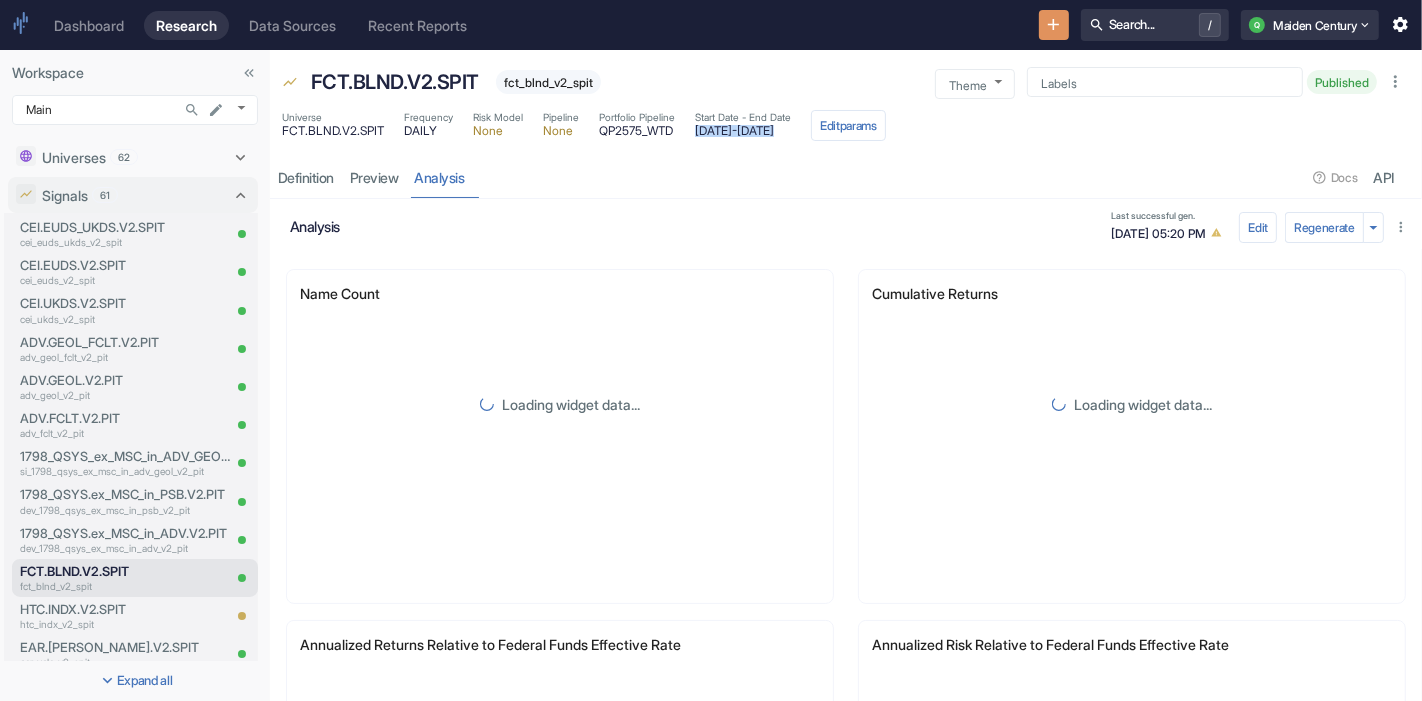 click on "Universe FCT.BLND.V2.SPIT Frequency DAILY Risk Model None Pipeline None Portfolio Pipeline QP2575_WTD Start Date - End Date 2021-01-08  -  2025-06-30 Edit  params" at bounding box center [584, 125] 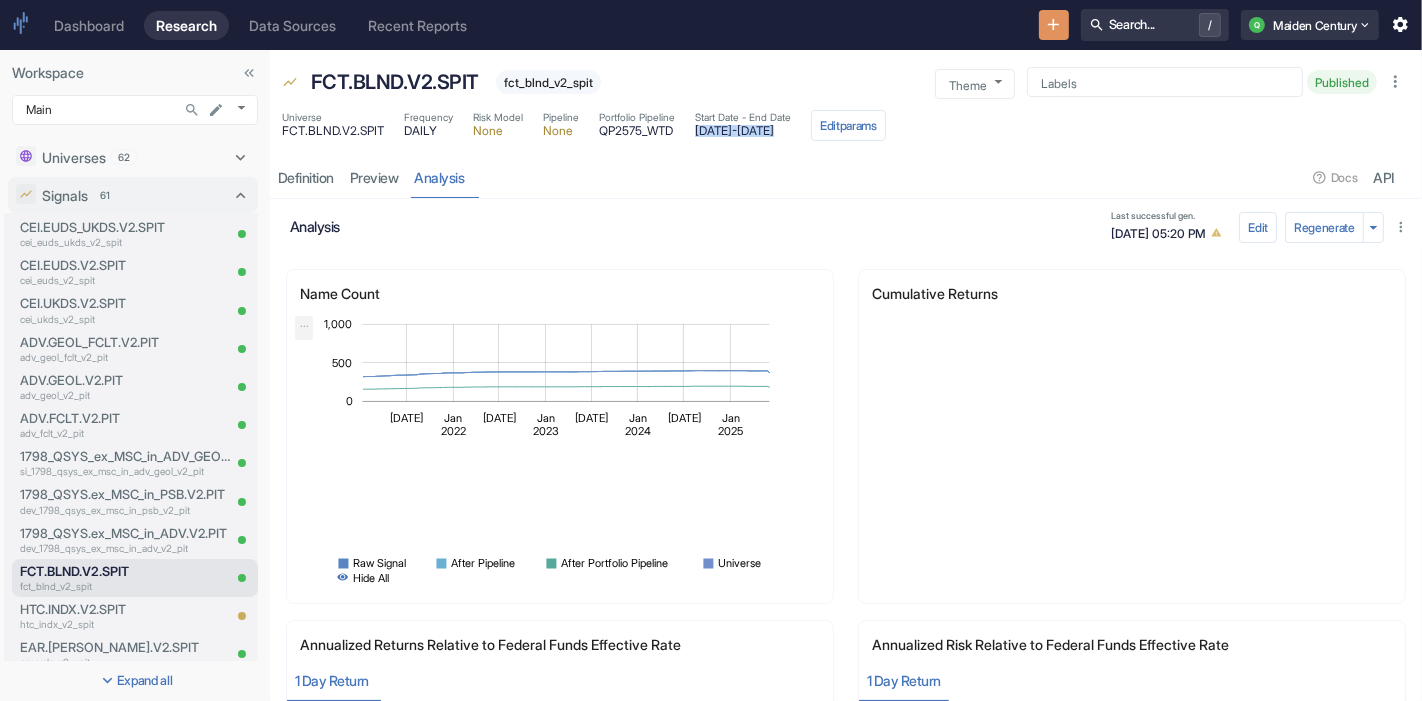 click on "Universe FCT.BLND.V2.SPIT Frequency DAILY Risk Model None Pipeline None Portfolio Pipeline QP2575_WTD Start Date - End Date 2021-01-08  -  2025-06-30 Edit  params" at bounding box center (584, 125) 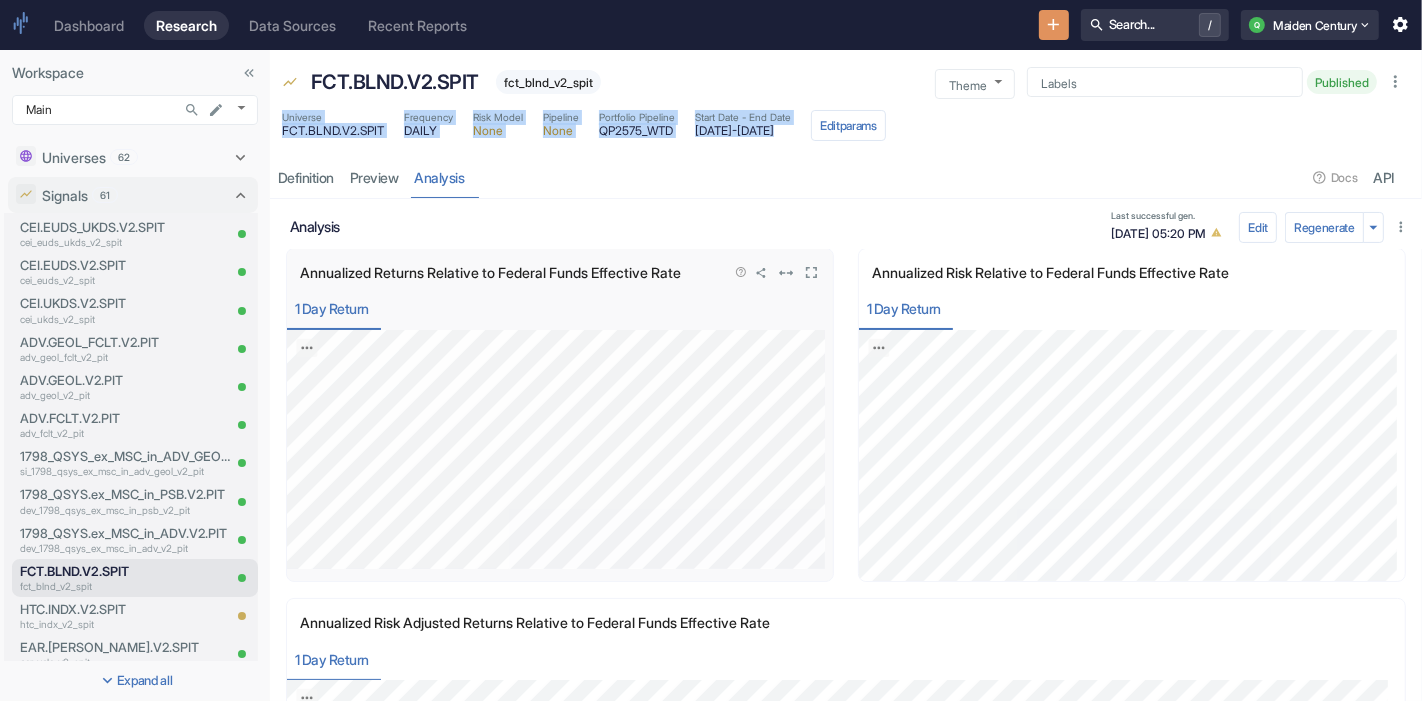 scroll, scrollTop: 0, scrollLeft: 0, axis: both 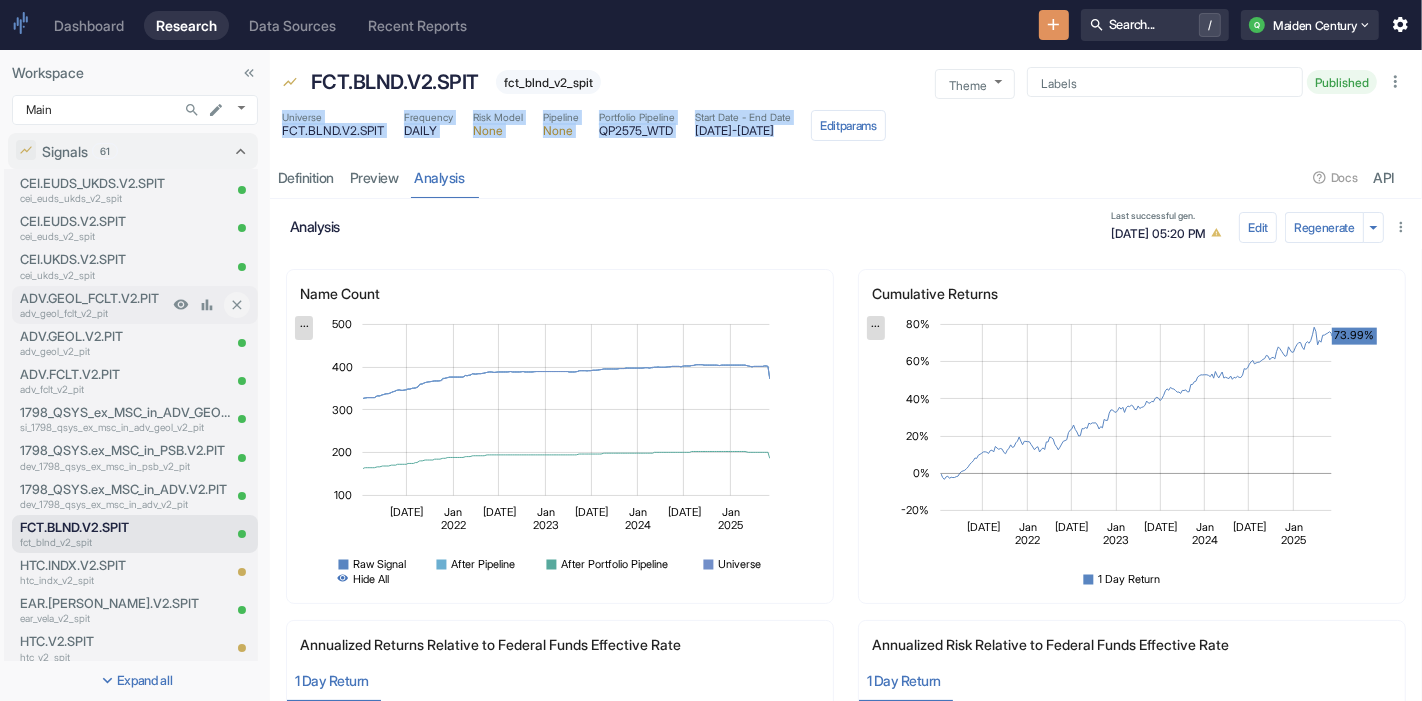 click on "ADV.GEOL_FCLT.V2.PIT" at bounding box center [94, 298] 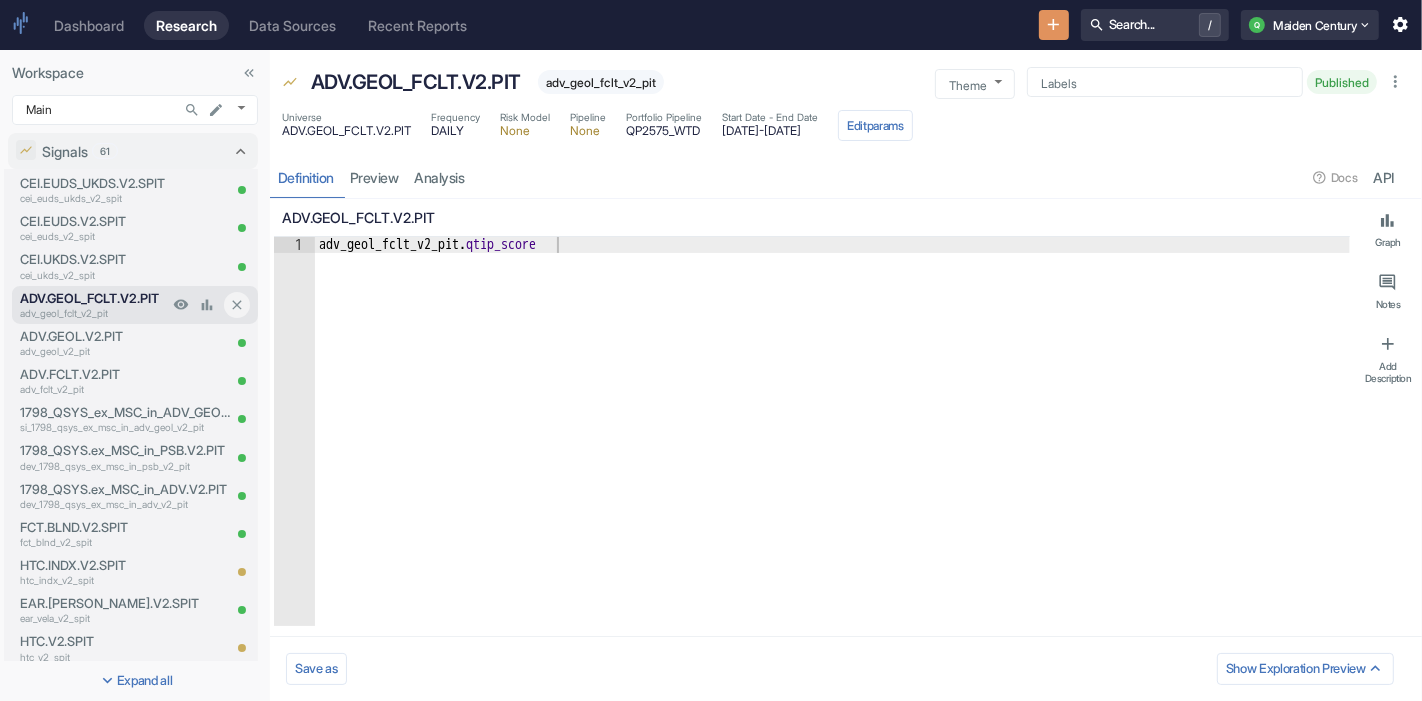 type on "x" 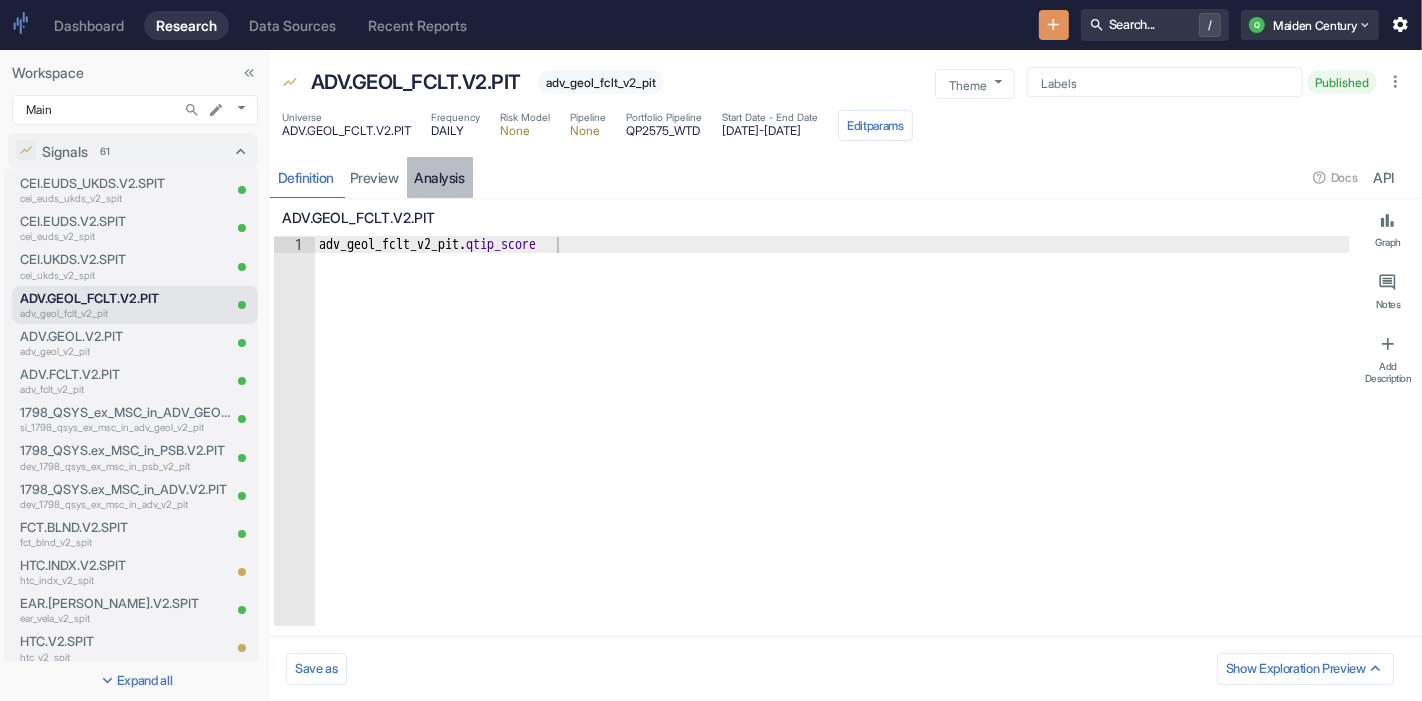 click on "analysis" at bounding box center [440, 177] 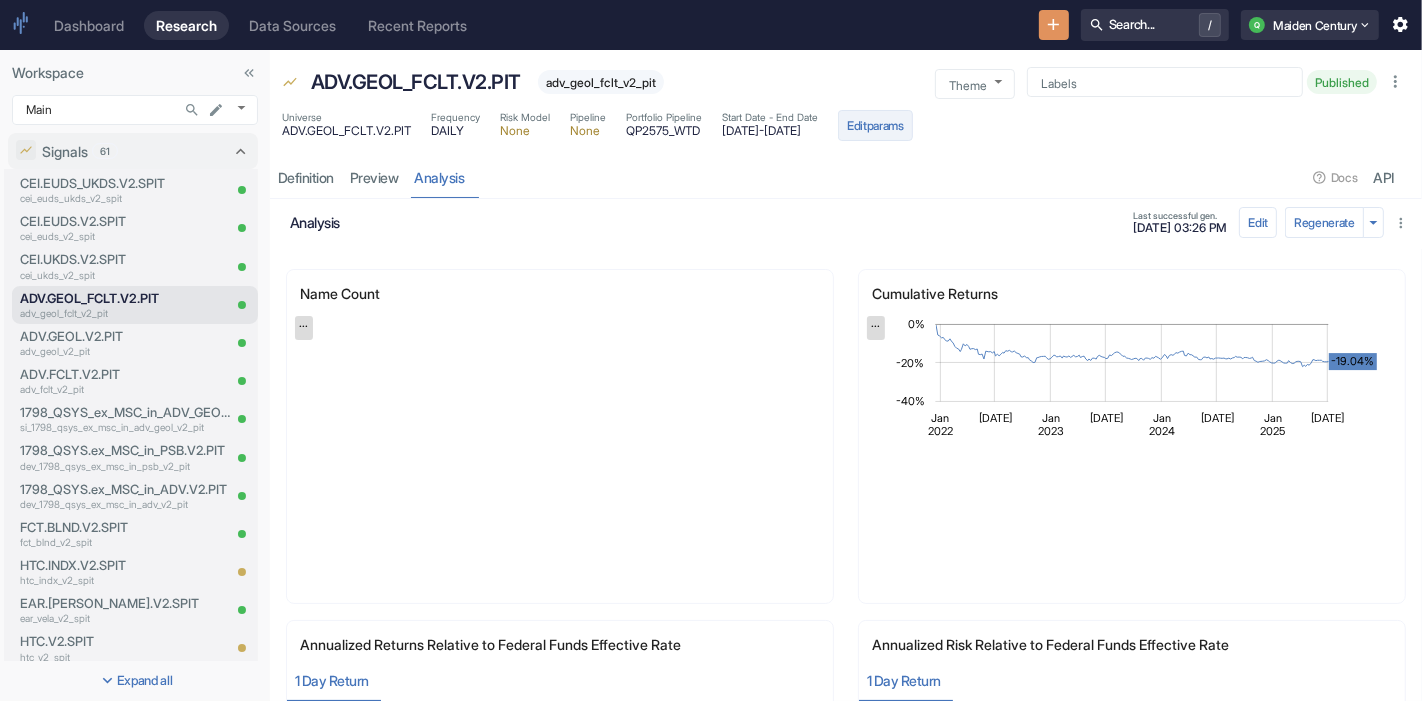 click on "Edit  params" at bounding box center [875, 125] 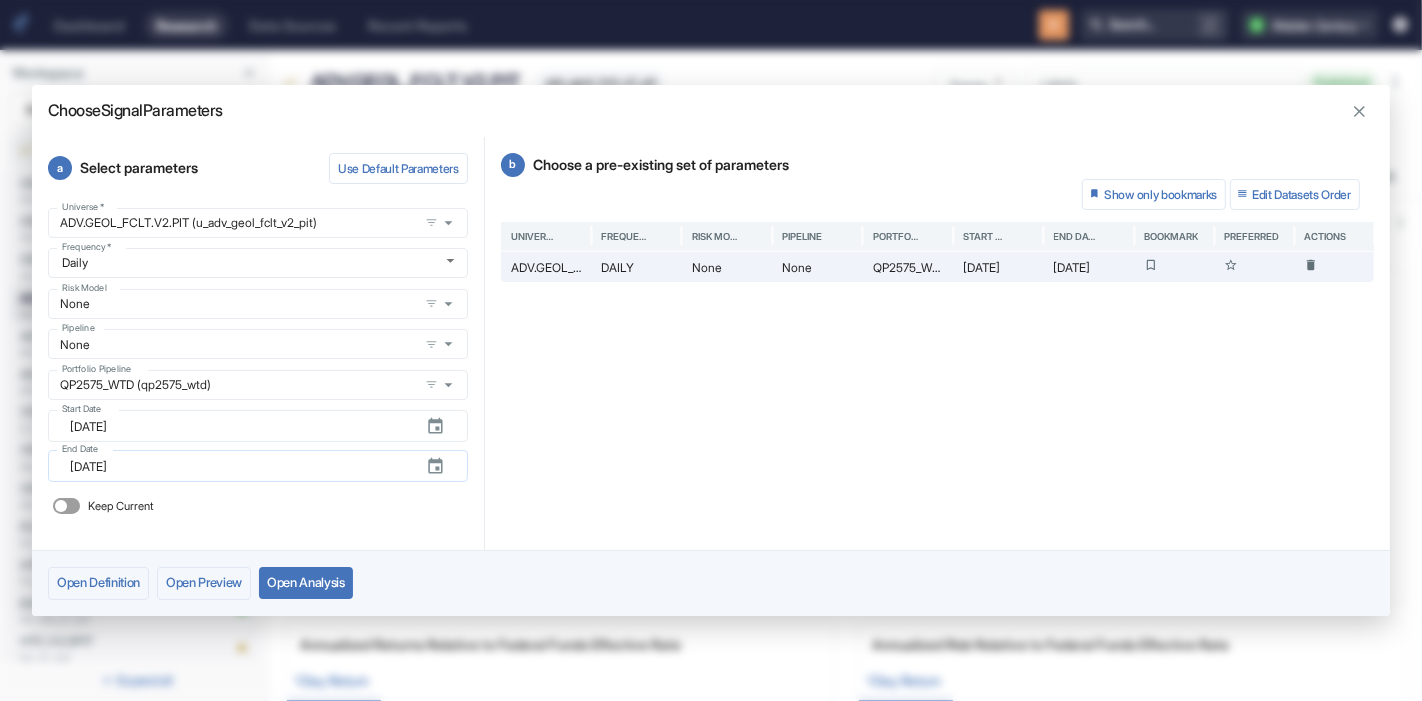 click on "[DATE]" at bounding box center (240, 466) 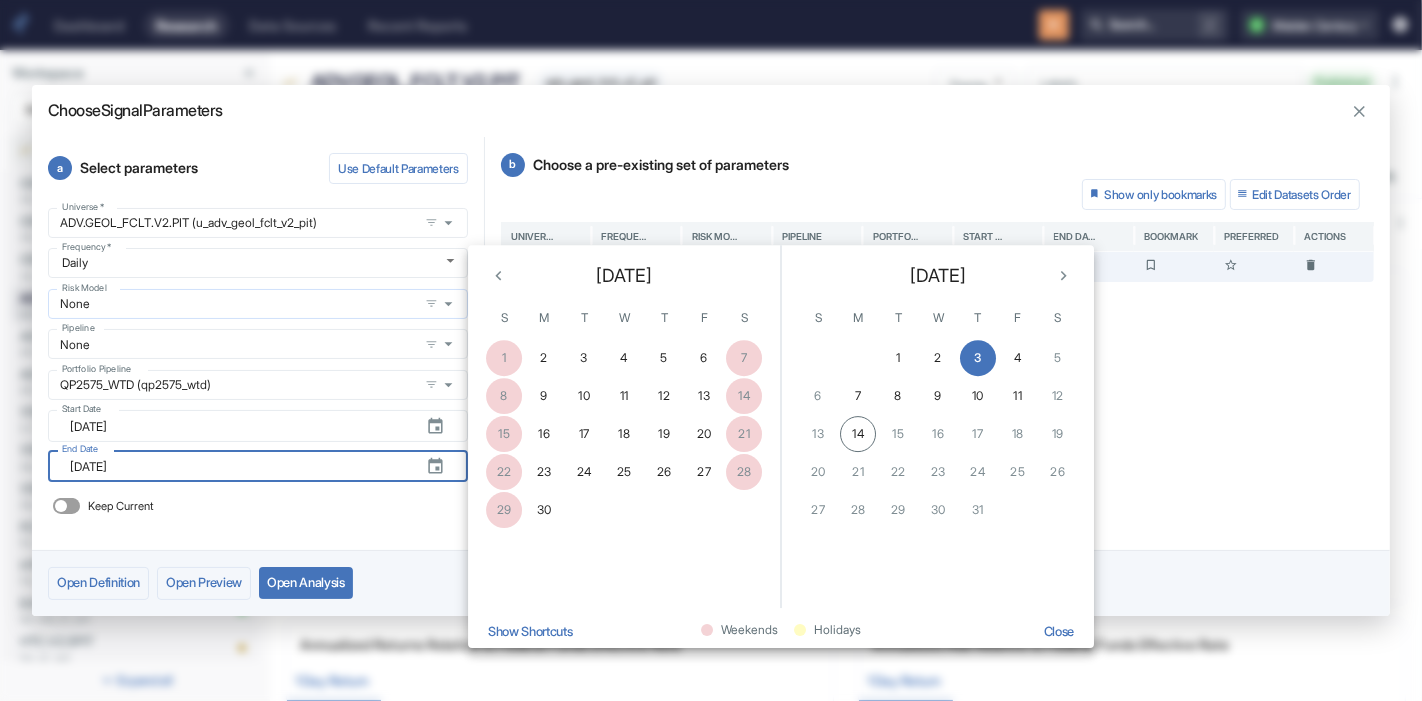 click on "None Risk Model" at bounding box center [258, 304] 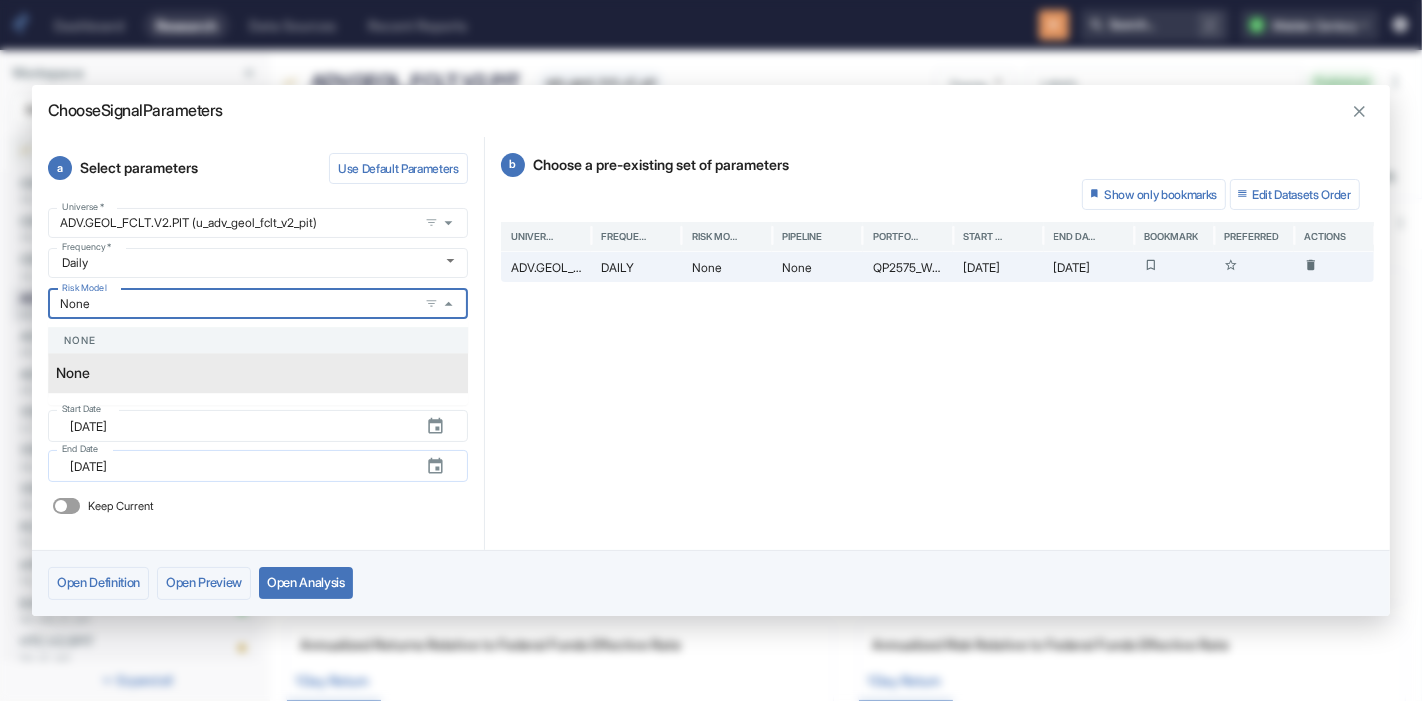 click on "[DATE]" at bounding box center (240, 466) 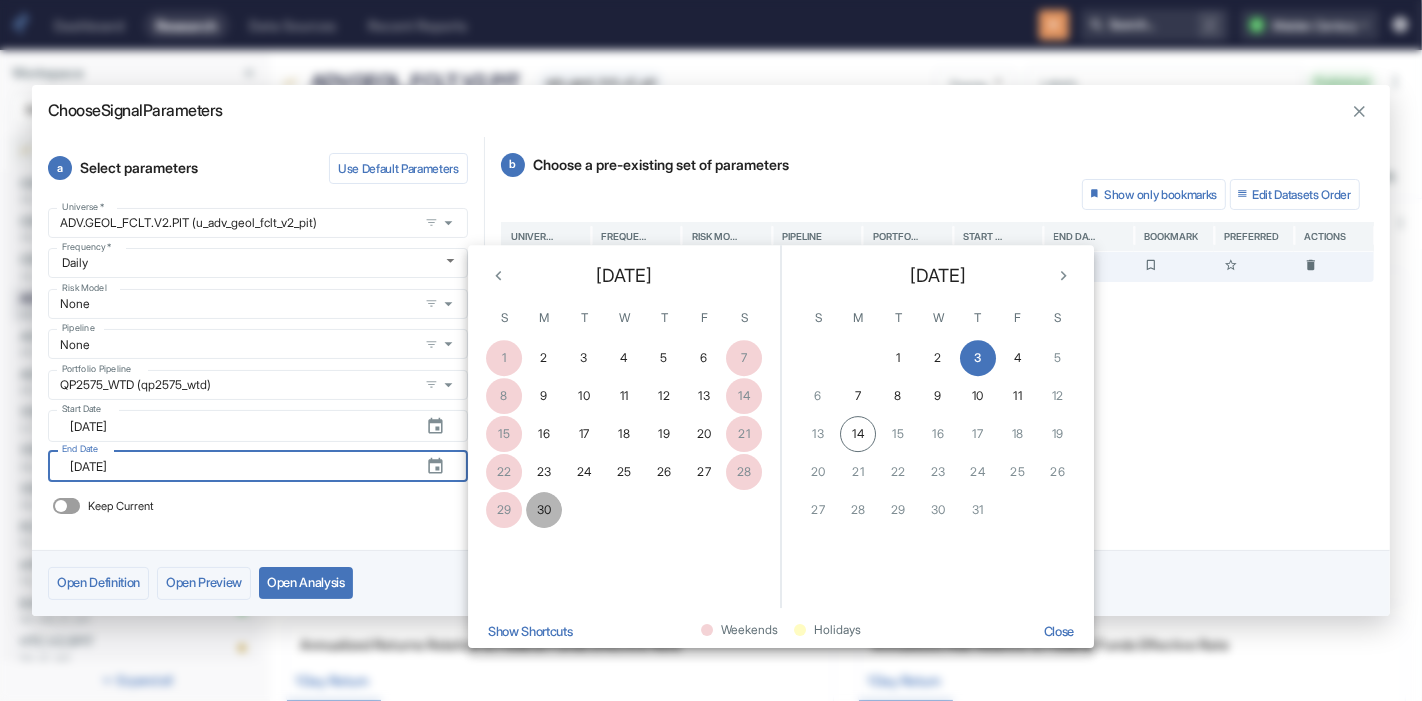 click on "30" at bounding box center (544, 510) 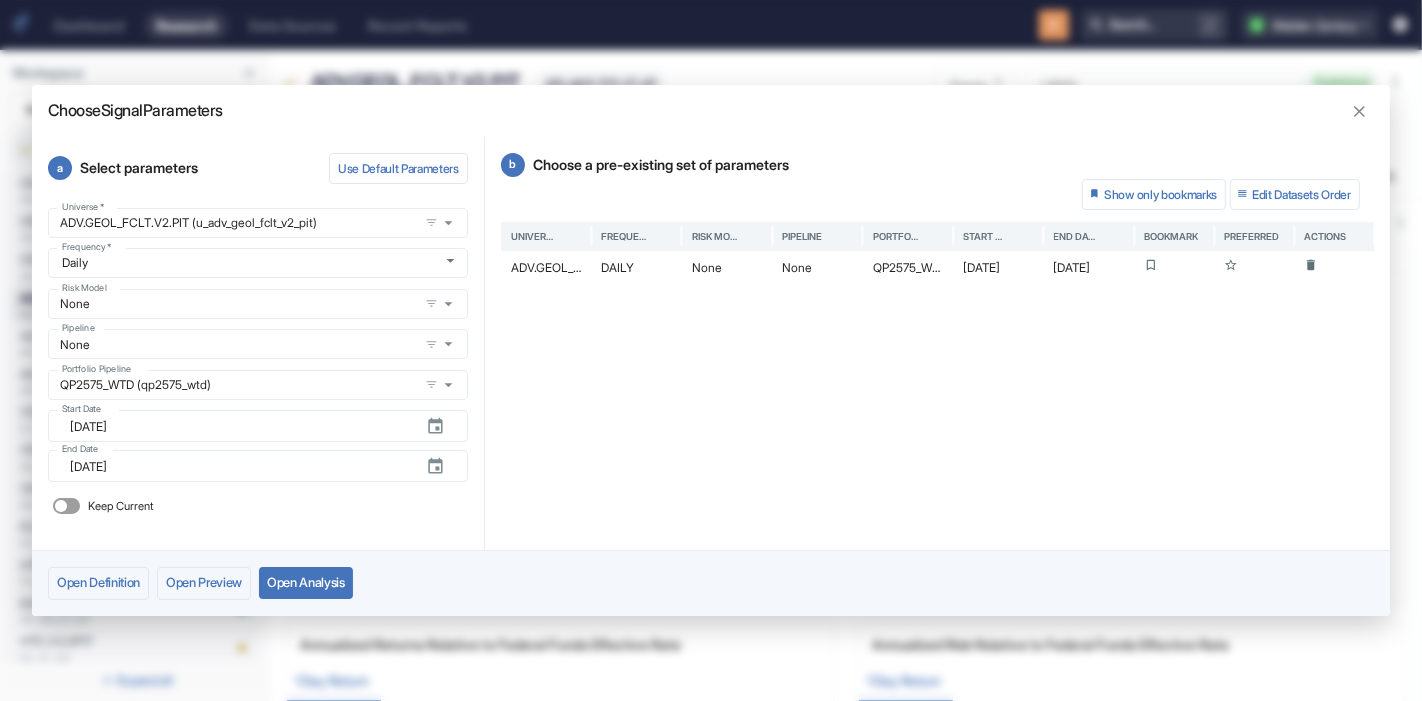 click on "Open Analysis" at bounding box center (306, 583) 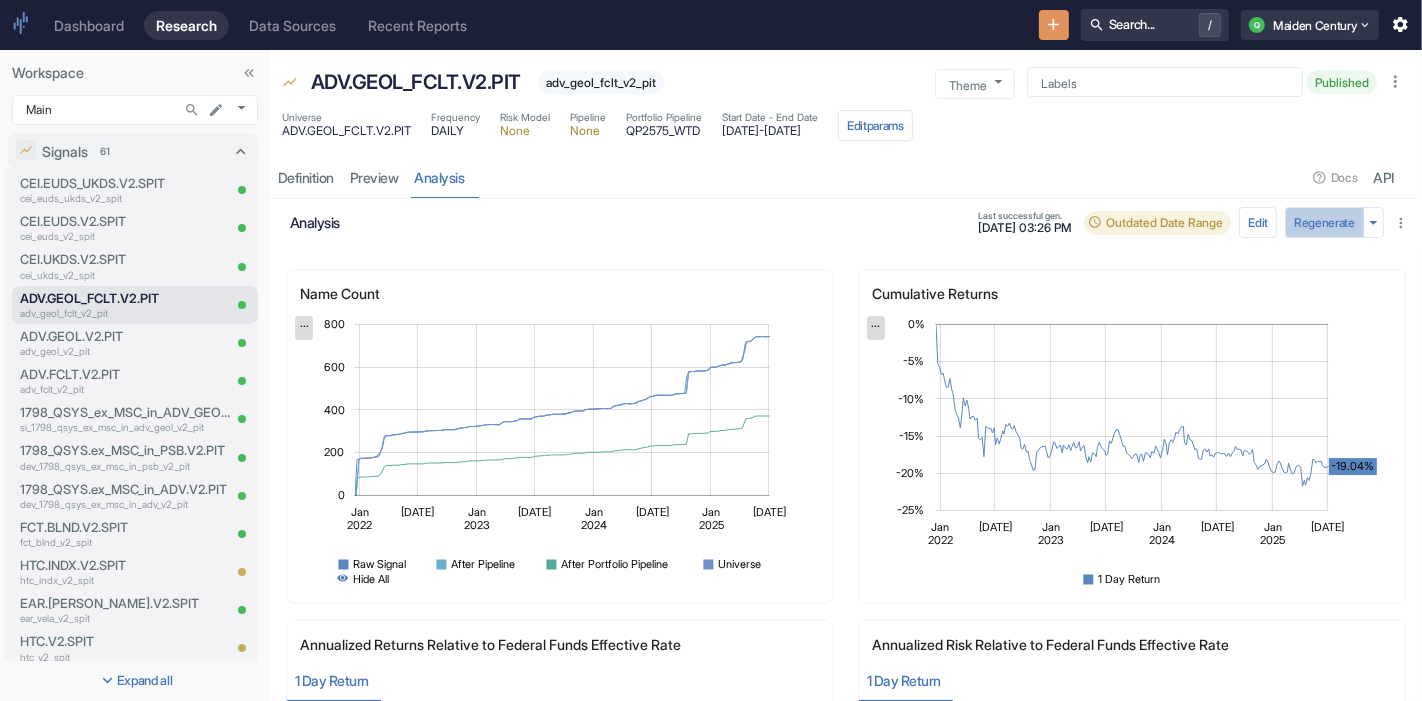 click on "Regenerate" at bounding box center [1324, 222] 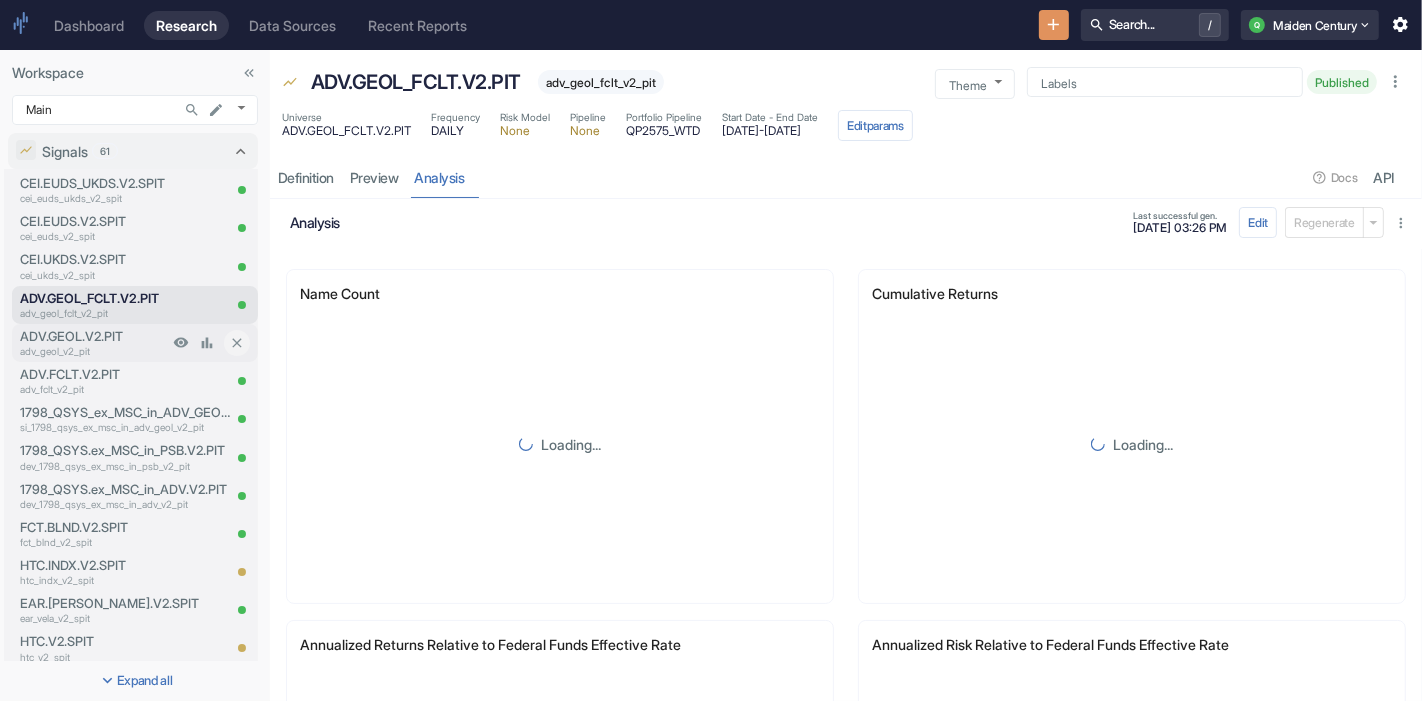 click on "ADV.GEOL.V2.PIT" at bounding box center (94, 336) 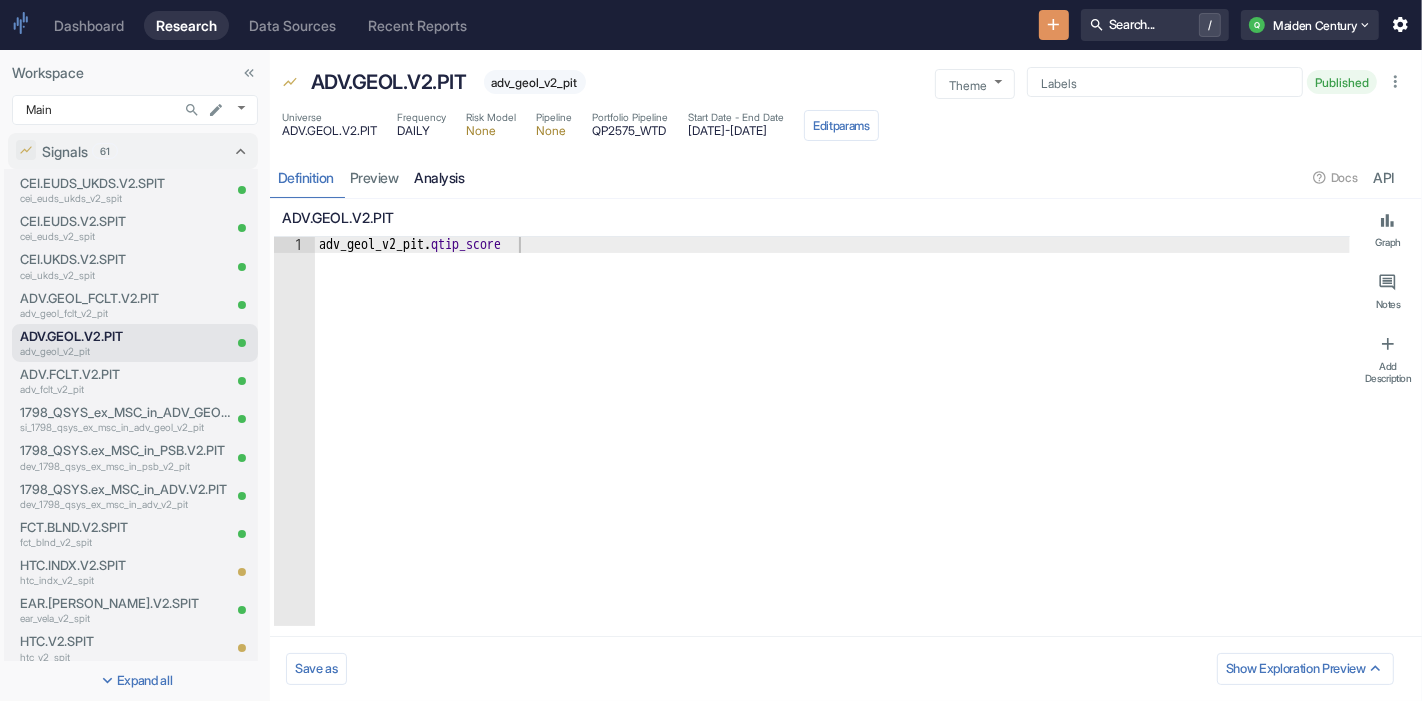type on "x" 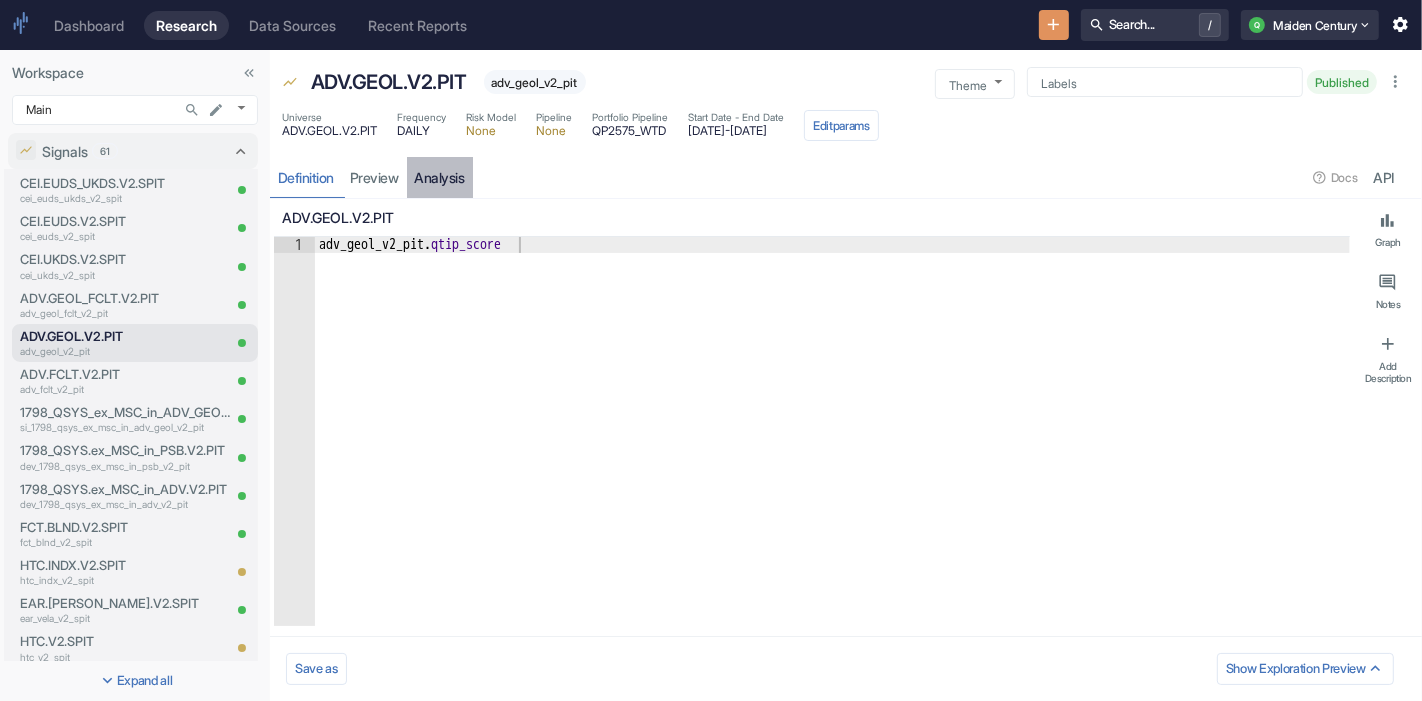 click on "analysis" at bounding box center [440, 177] 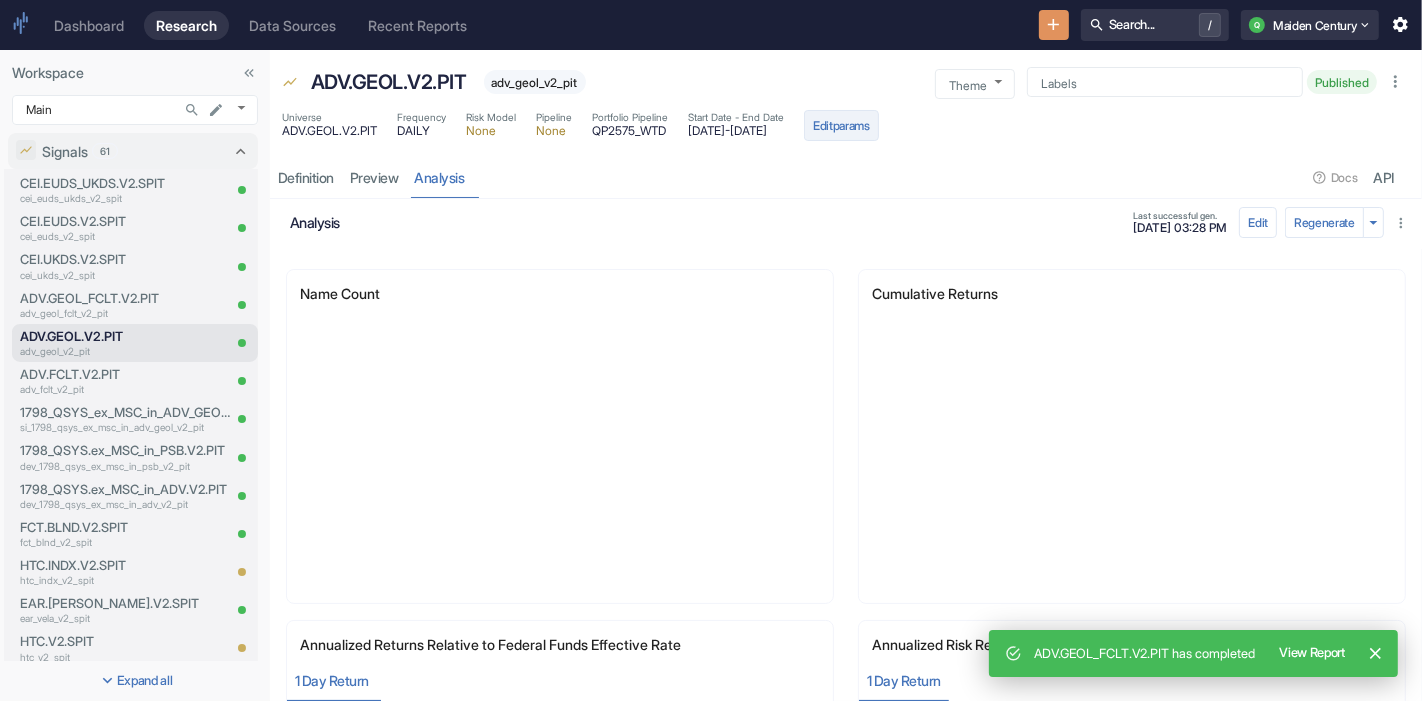 click on "Edit  params" at bounding box center (841, 125) 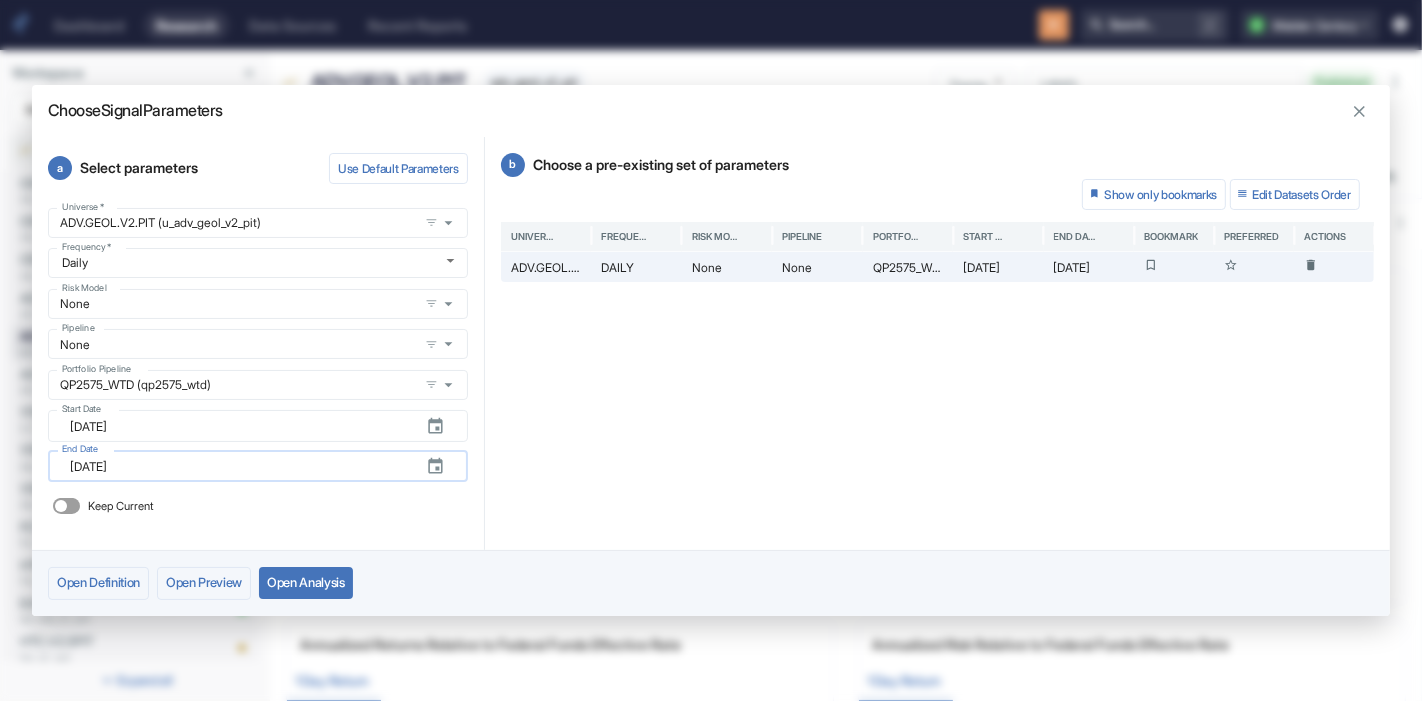 click on "[DATE]" at bounding box center (240, 466) 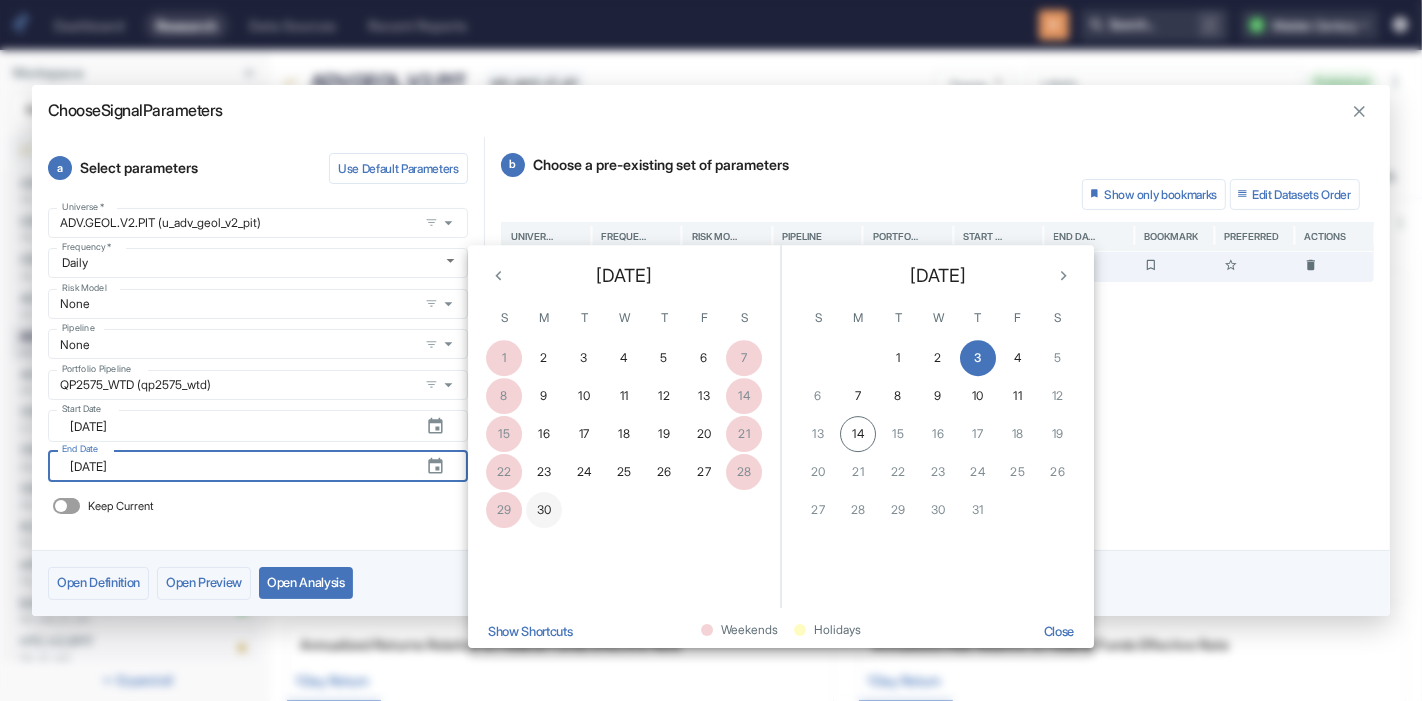 click on "30" at bounding box center (544, 510) 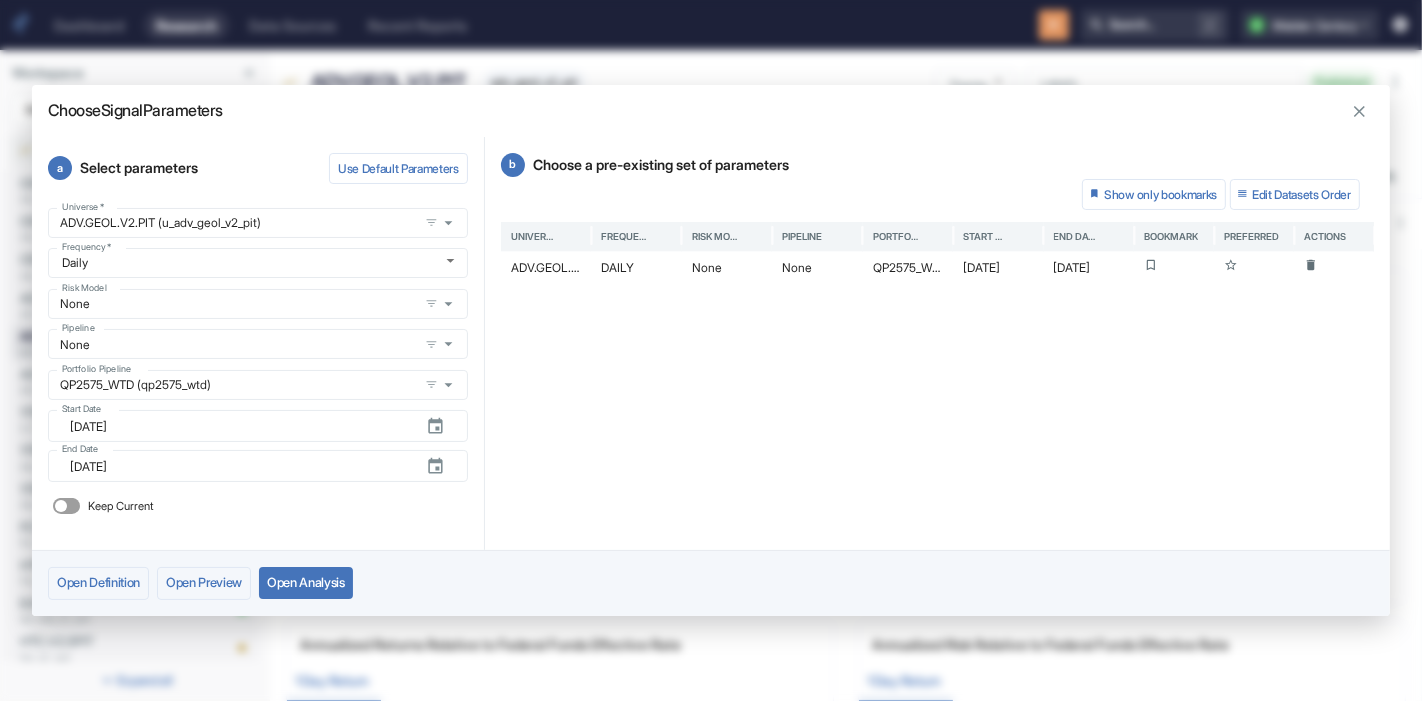 click on "Open Definition Open Preview Open Analysis" at bounding box center [711, 582] 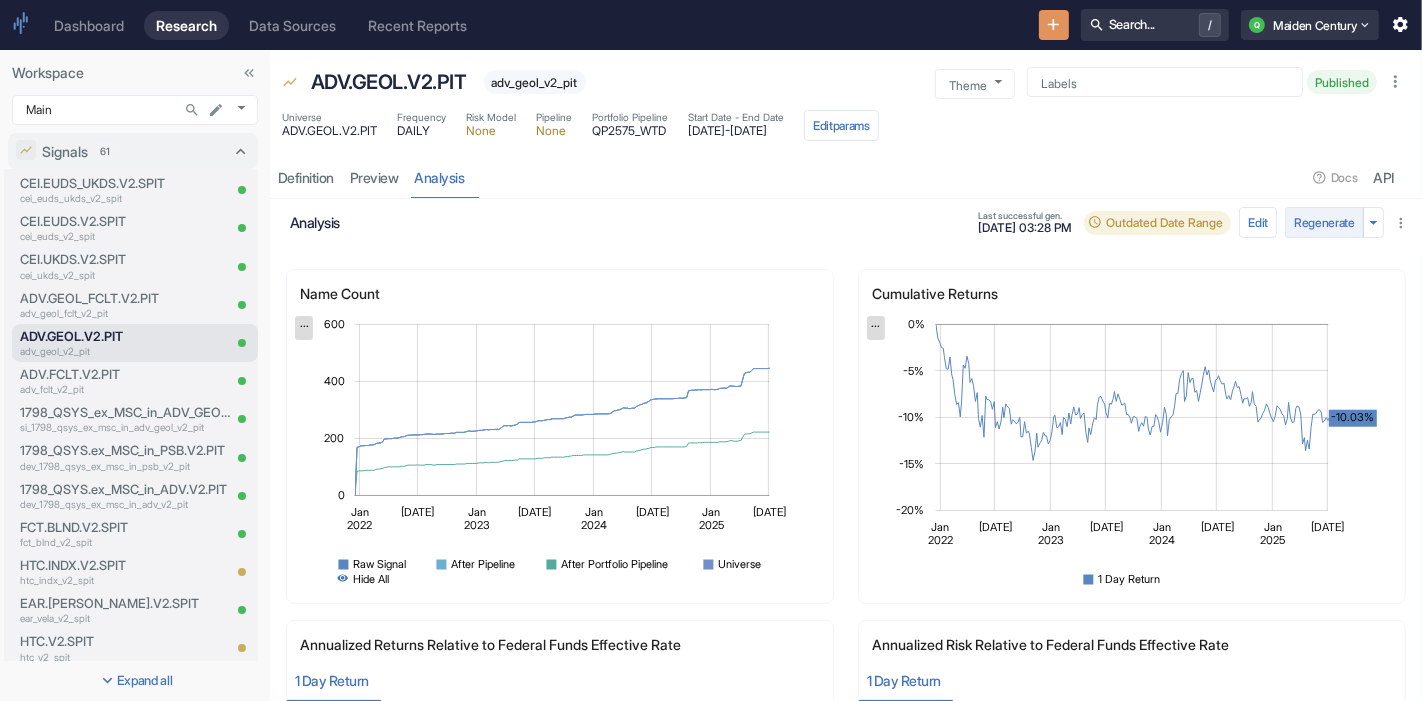 click on "Regenerate" at bounding box center [1324, 222] 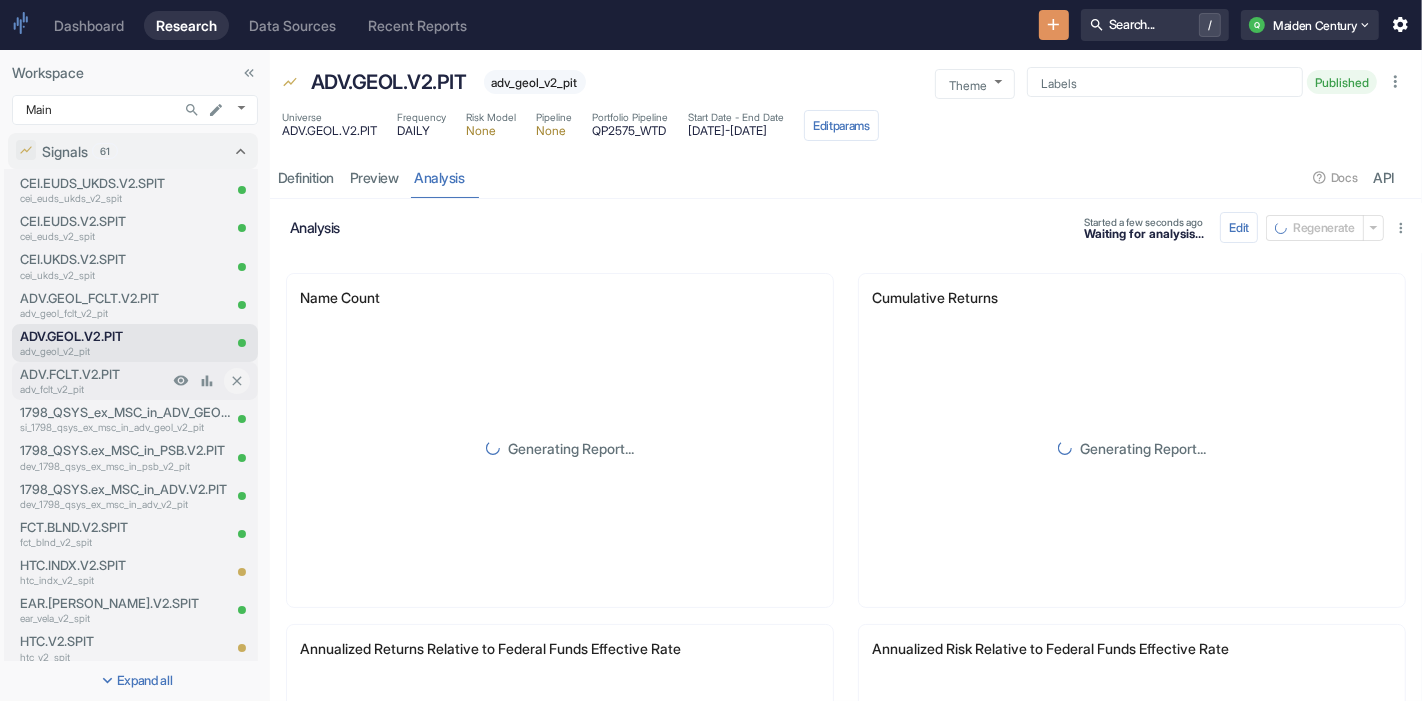 click on "ADV.FCLT.V2.PIT adv_fclt_v2_pit" at bounding box center (90, 381) 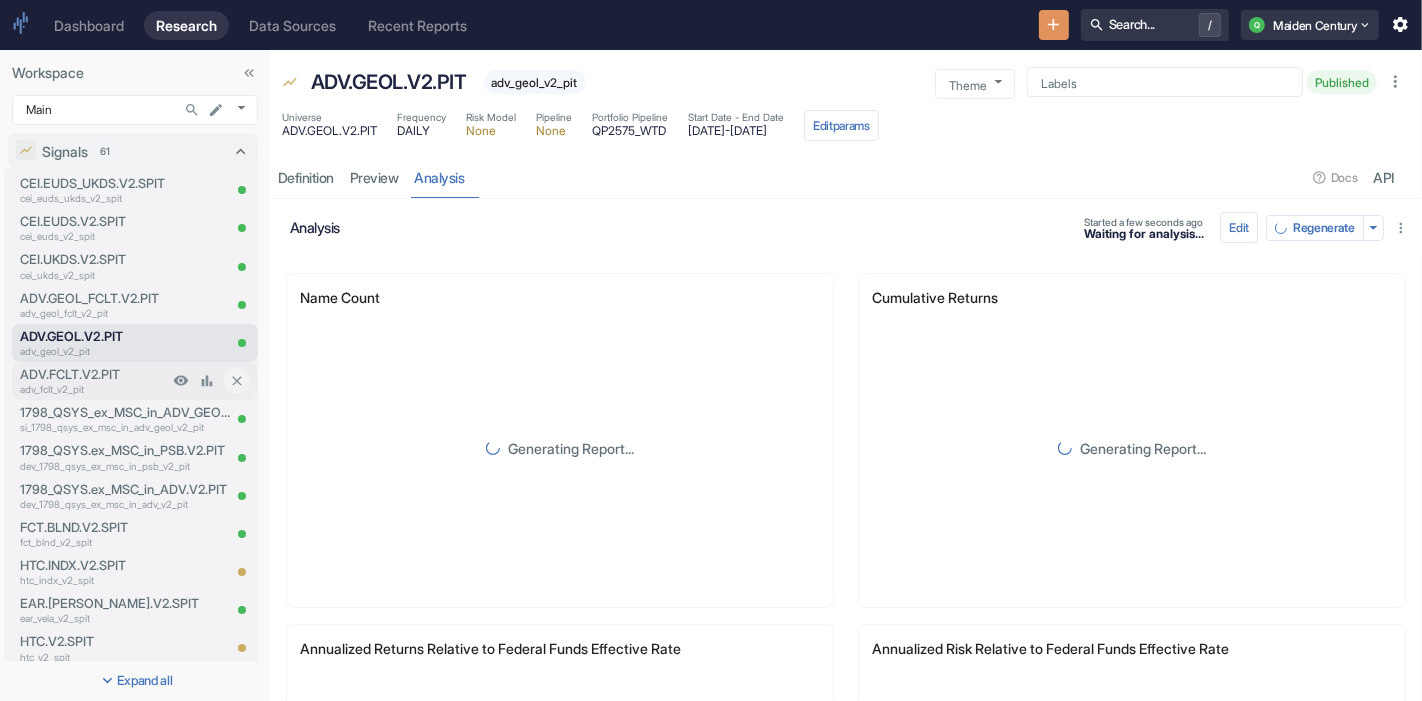click on "ADV.FCLT.V2.PIT adv_fclt_v2_pit" at bounding box center (90, 381) 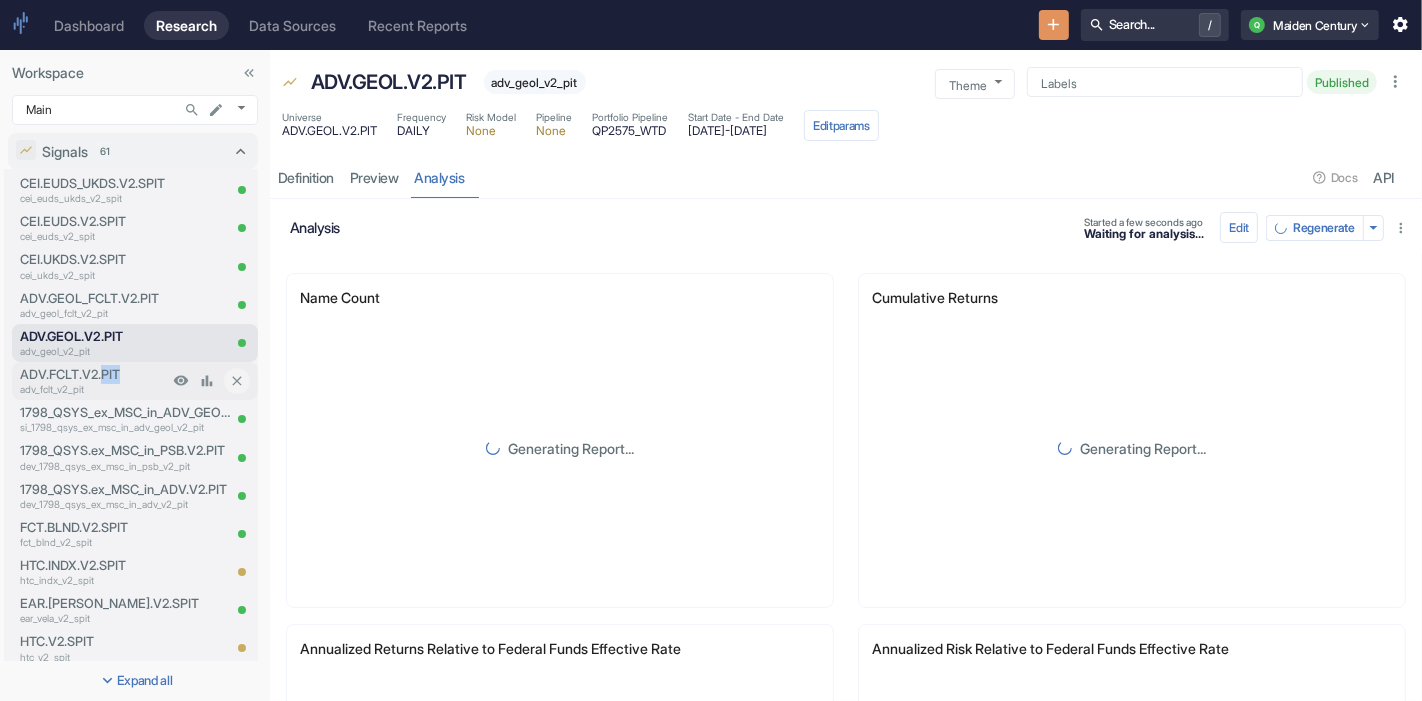 click on "ADV.FCLT.V2.PIT adv_fclt_v2_pit" at bounding box center (90, 381) 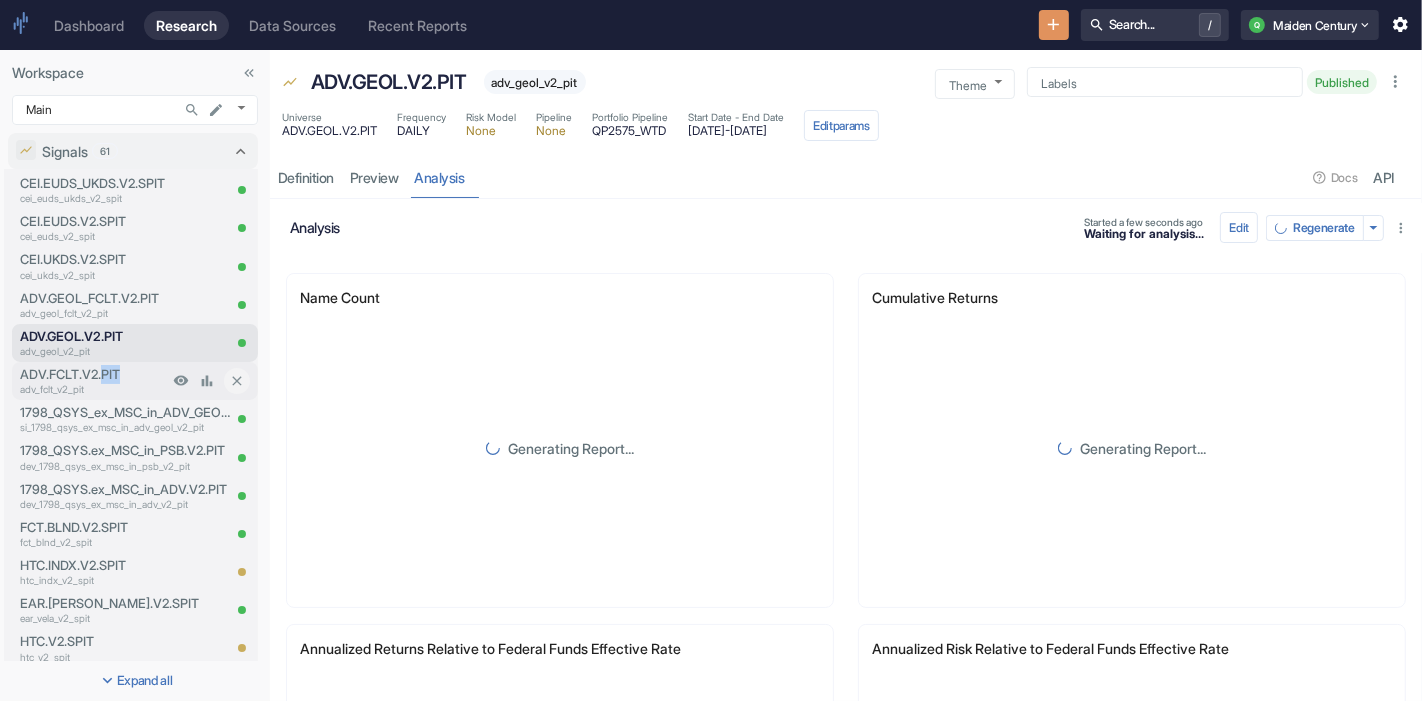 click on "adv_fclt_v2_pit" at bounding box center (94, 389) 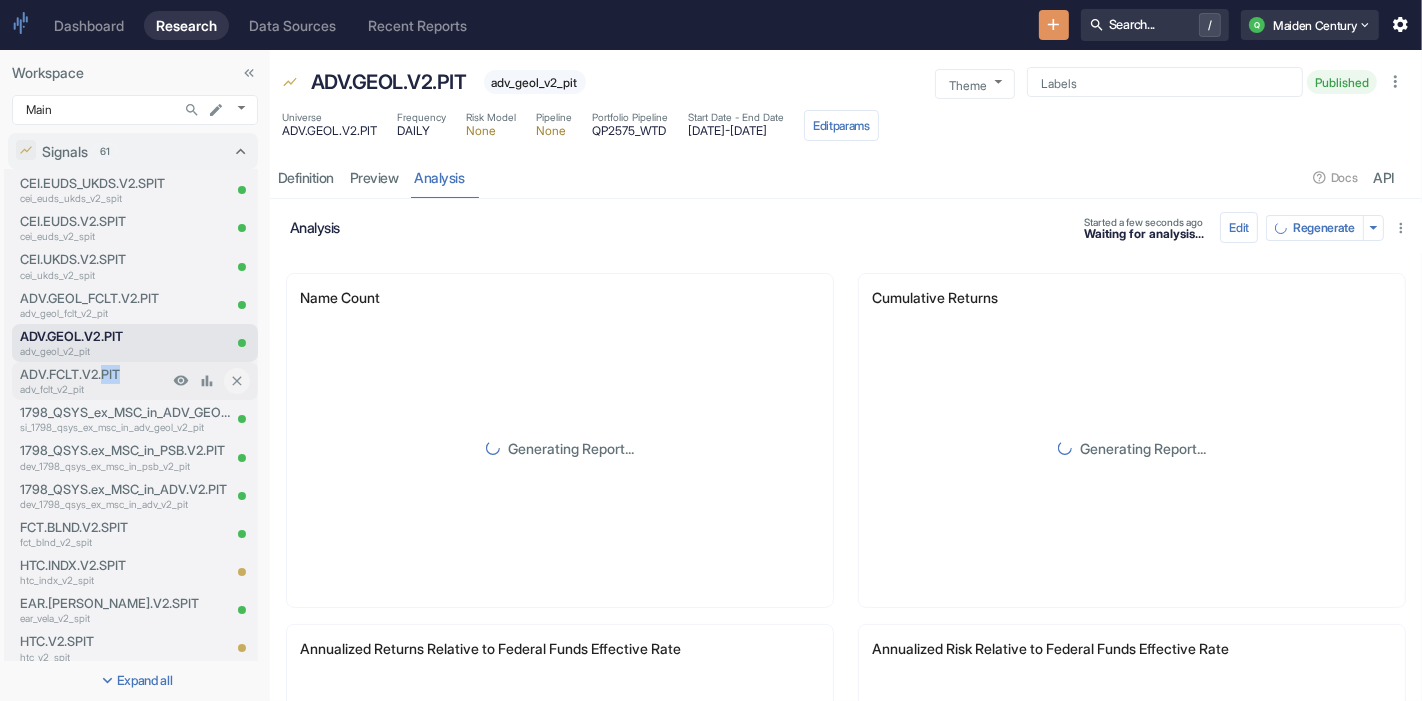 click on "adv_fclt_v2_pit" at bounding box center (94, 389) 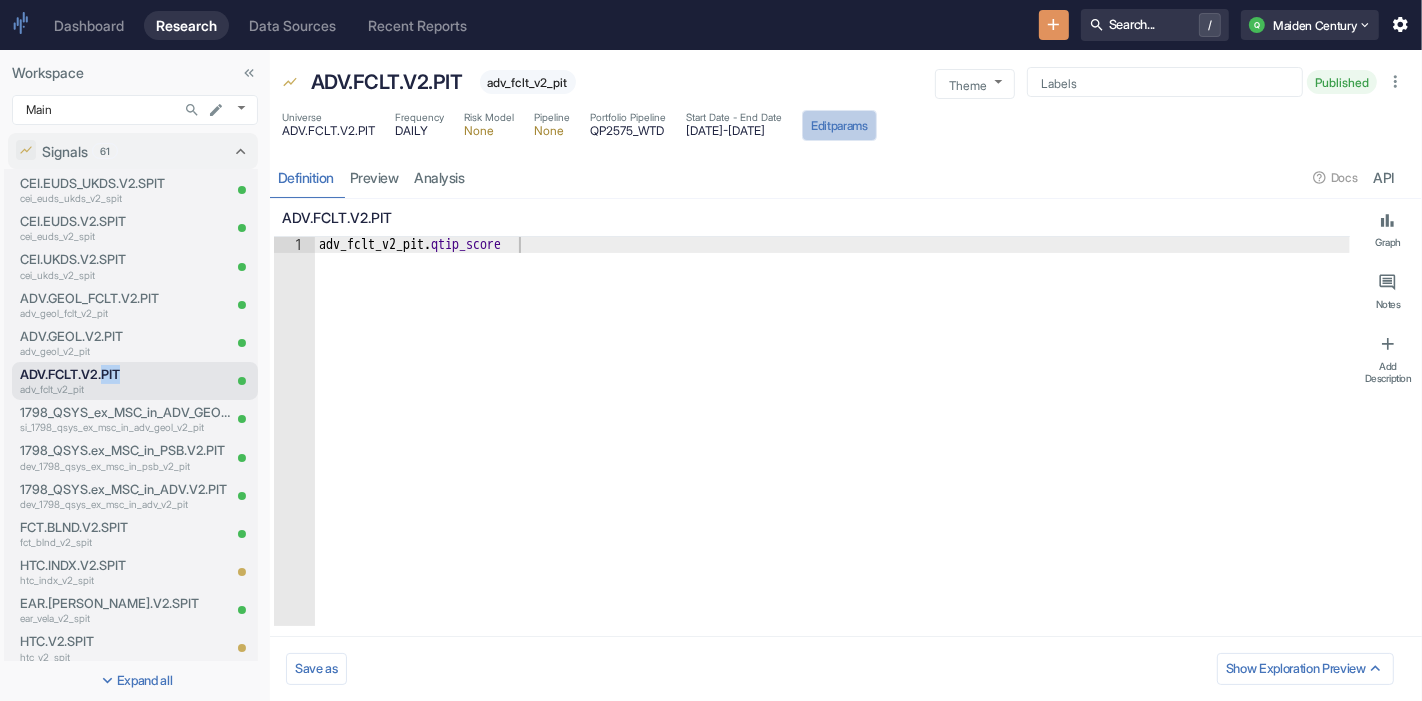 click on "Edit  params" at bounding box center [839, 125] 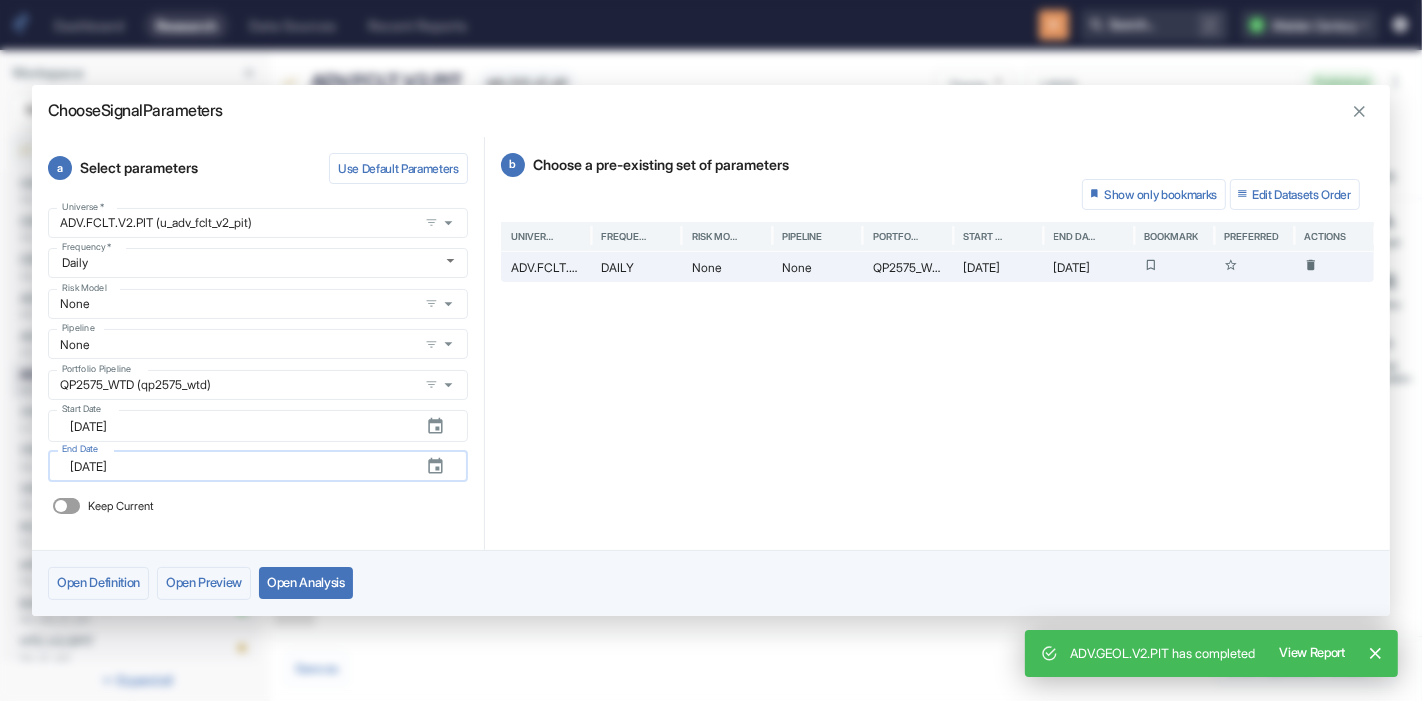 click on "[DATE]" at bounding box center (240, 466) 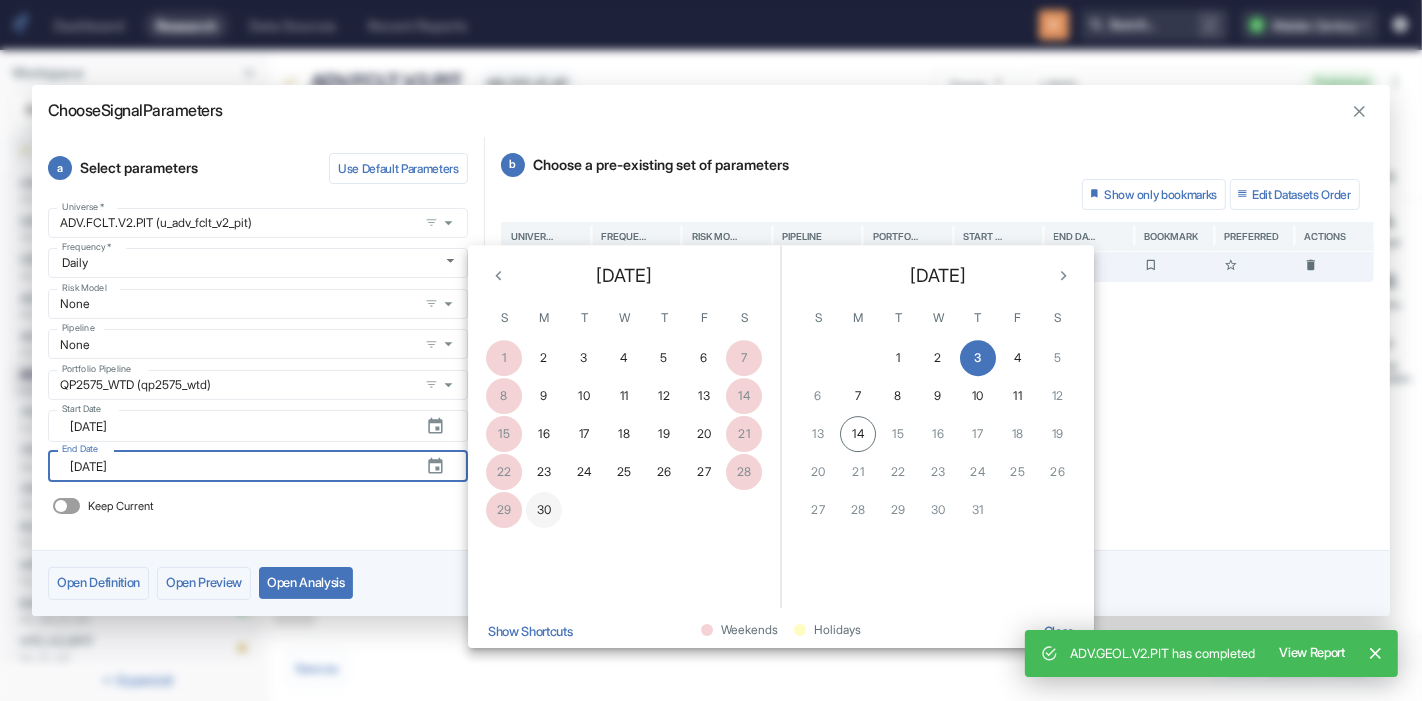 click on "30" at bounding box center (544, 510) 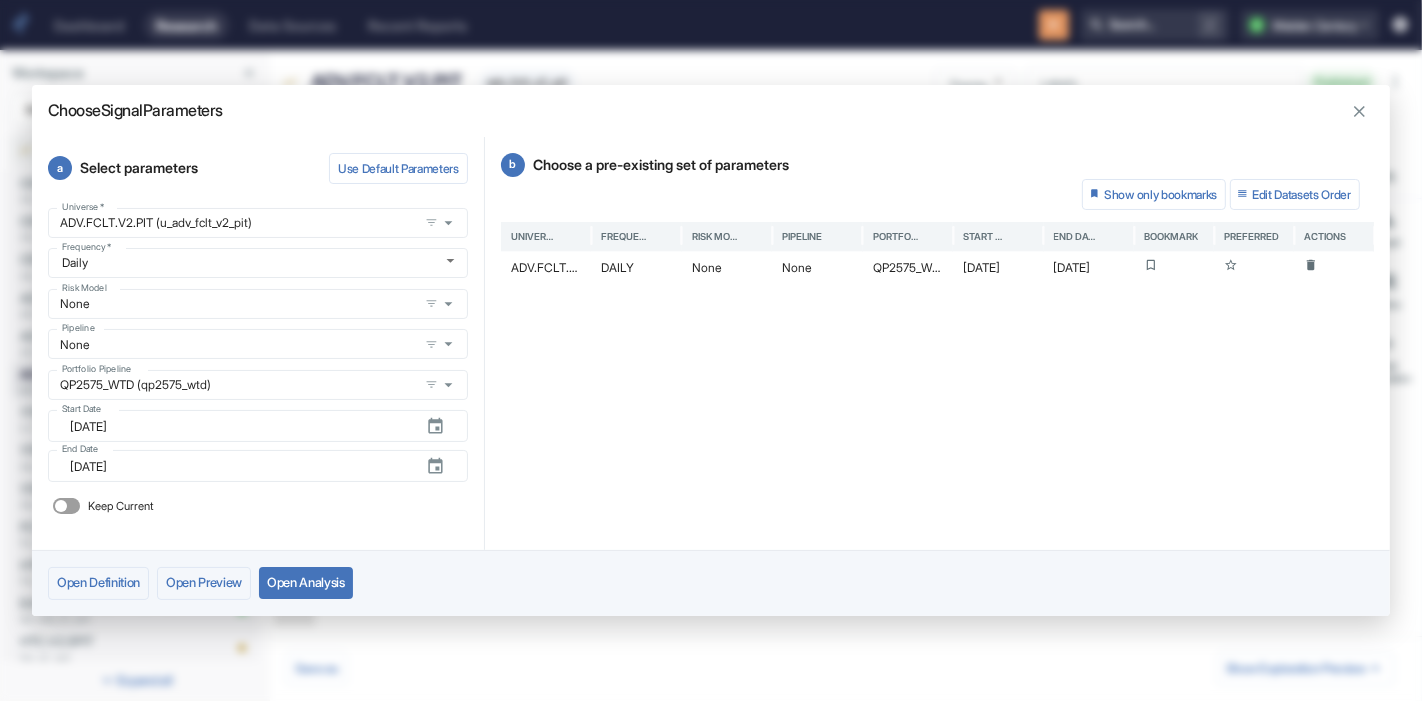 click on "Open Definition Open Preview Open Analysis" at bounding box center [711, 582] 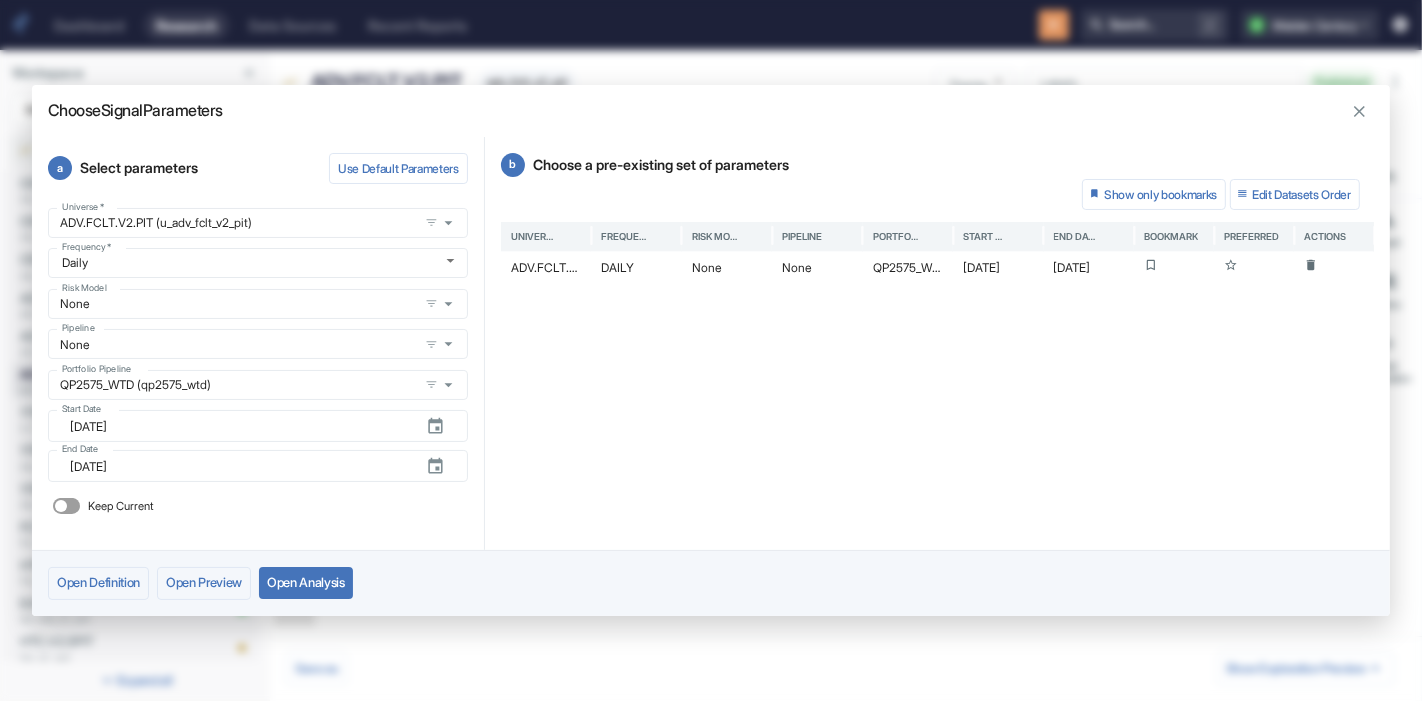 click on "Open Analysis" at bounding box center (306, 583) 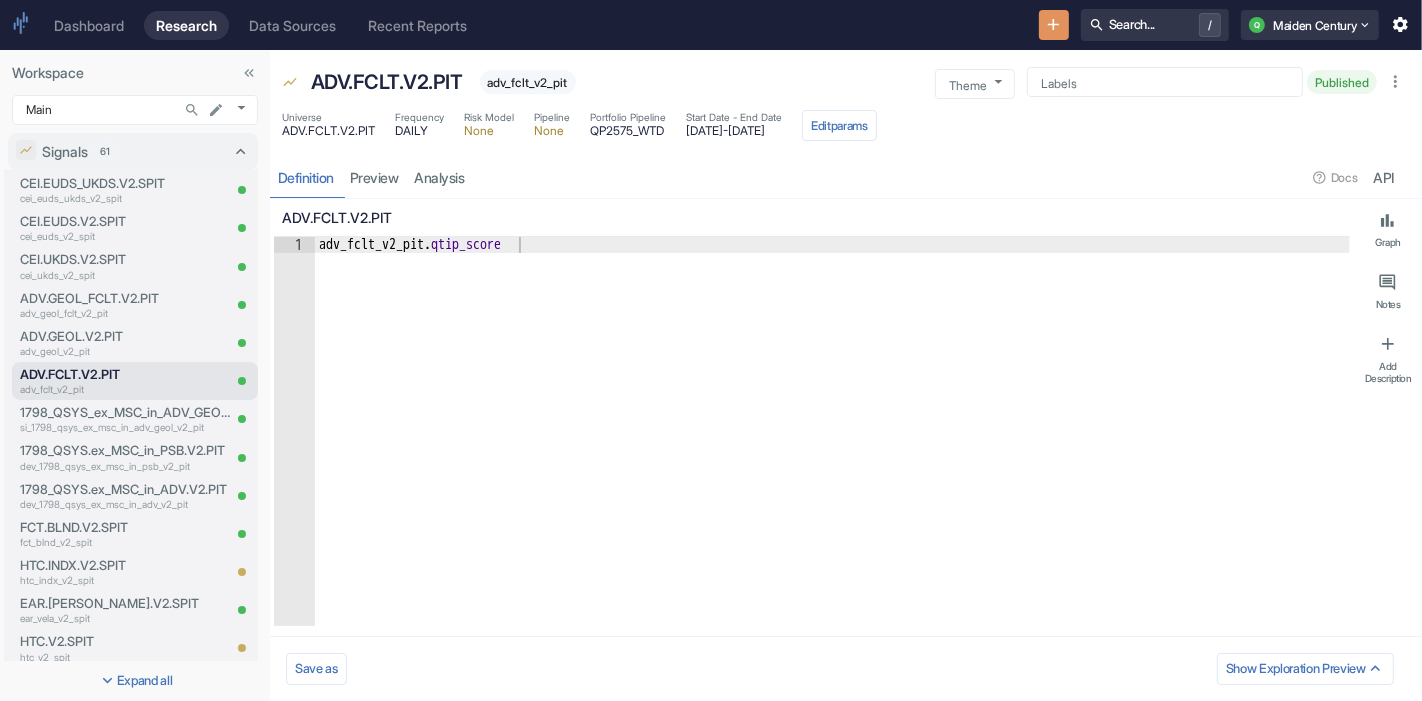 type on "x" 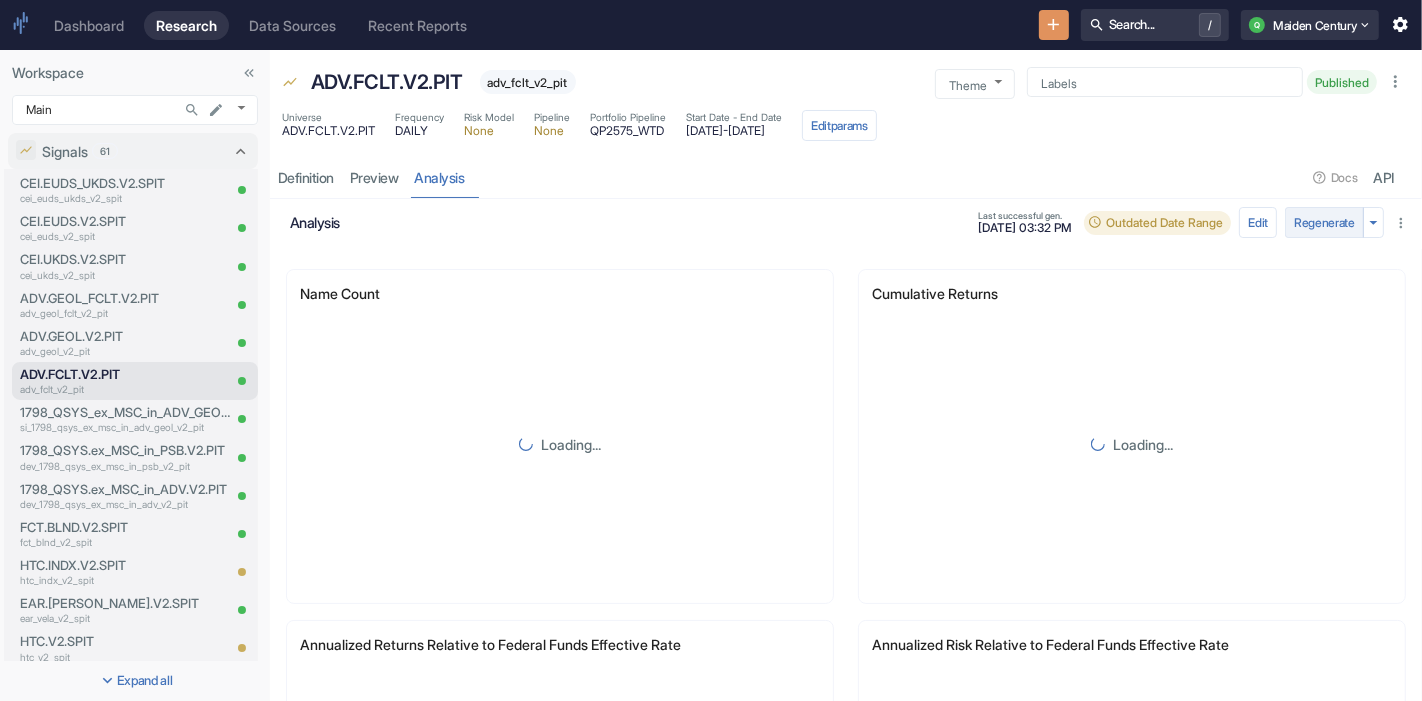click on "Regenerate" at bounding box center [1324, 222] 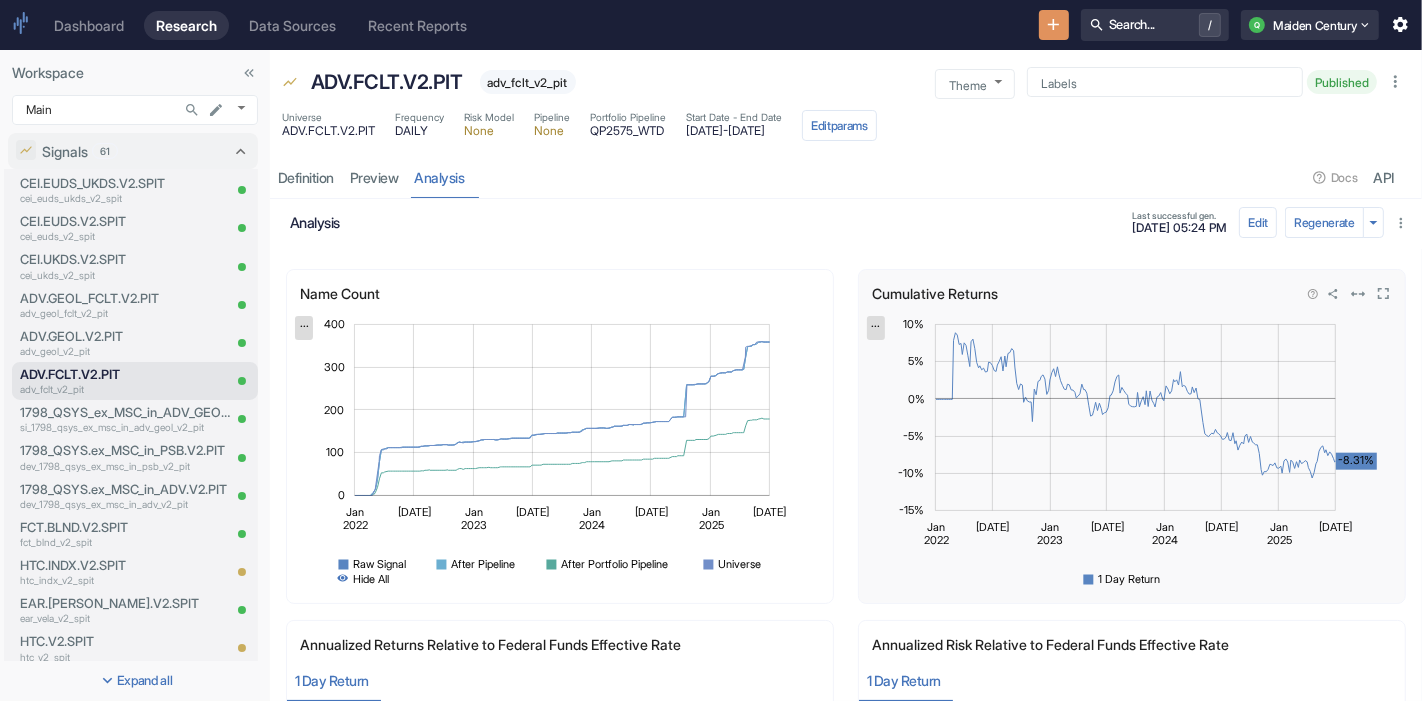 type 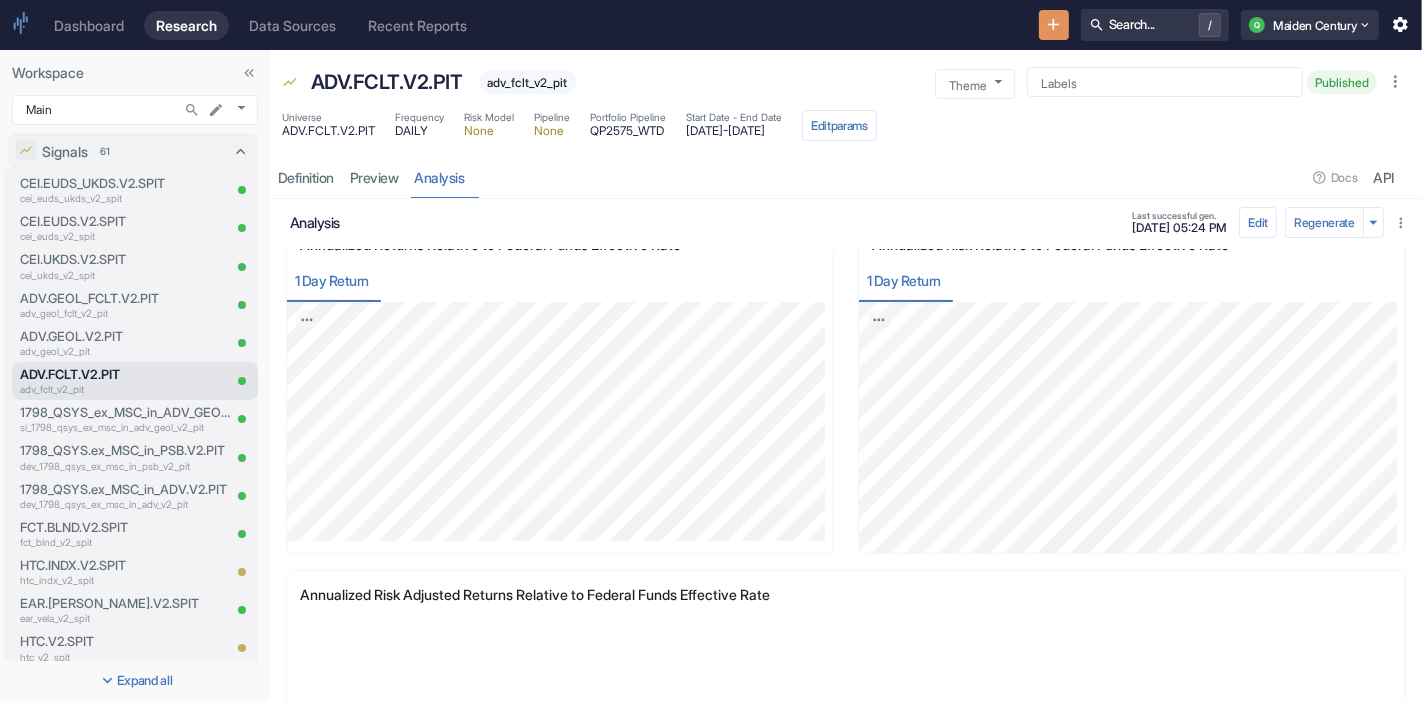 scroll, scrollTop: 404, scrollLeft: 0, axis: vertical 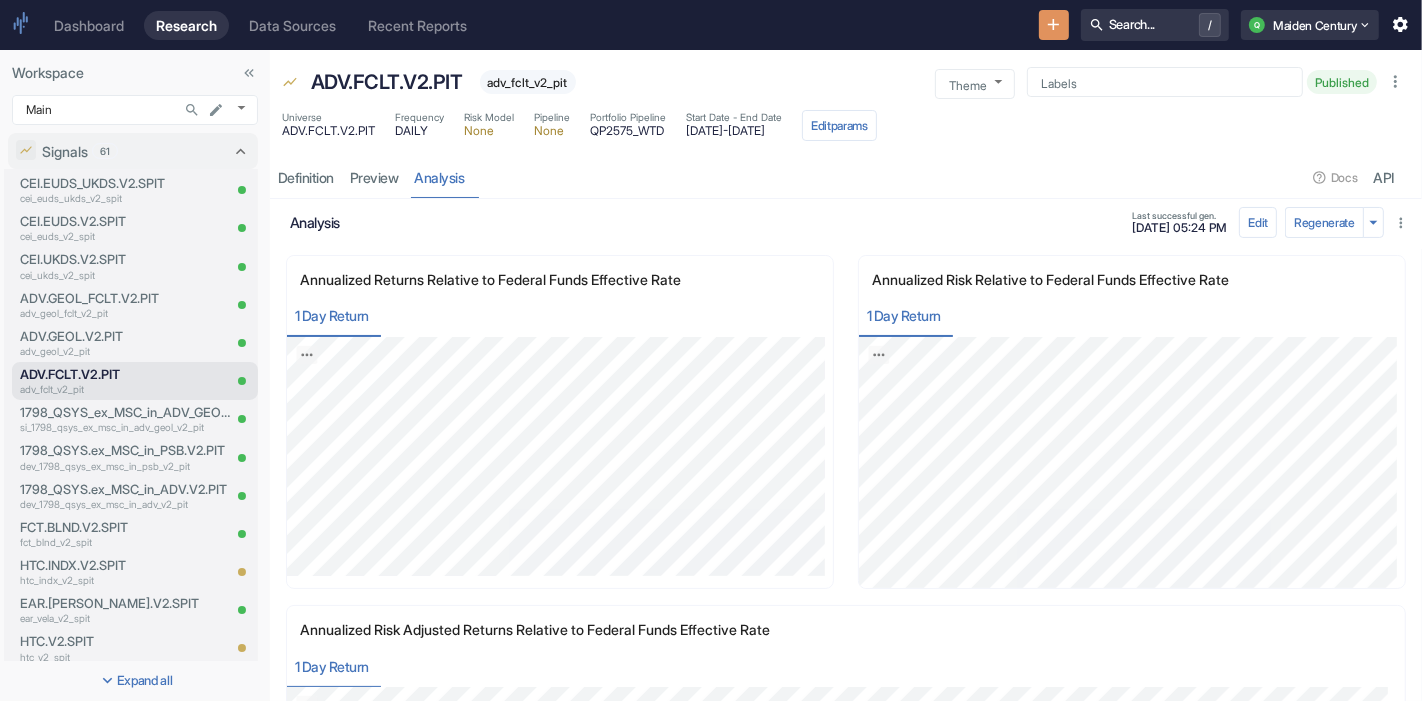 click on "adv_fclt_v2_pit" at bounding box center (528, 82) 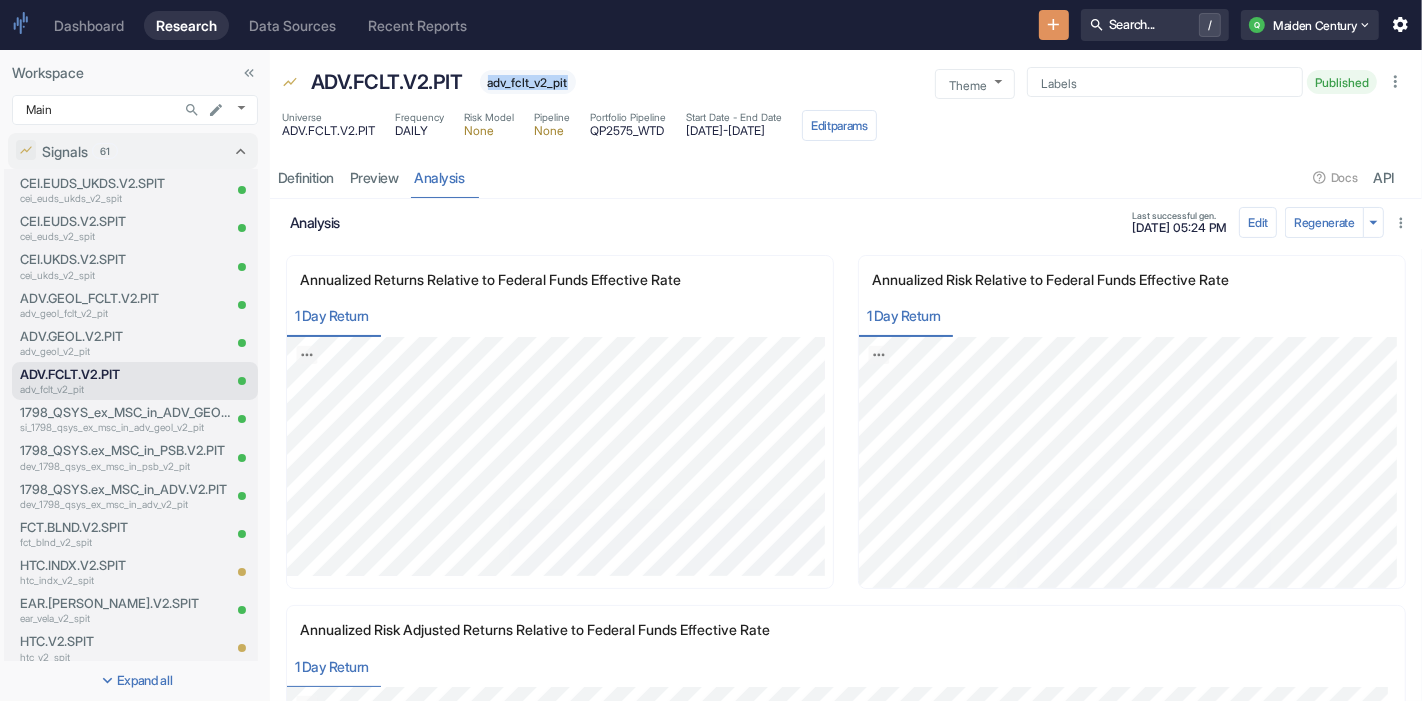 click on "adv_fclt_v2_pit" at bounding box center (528, 82) 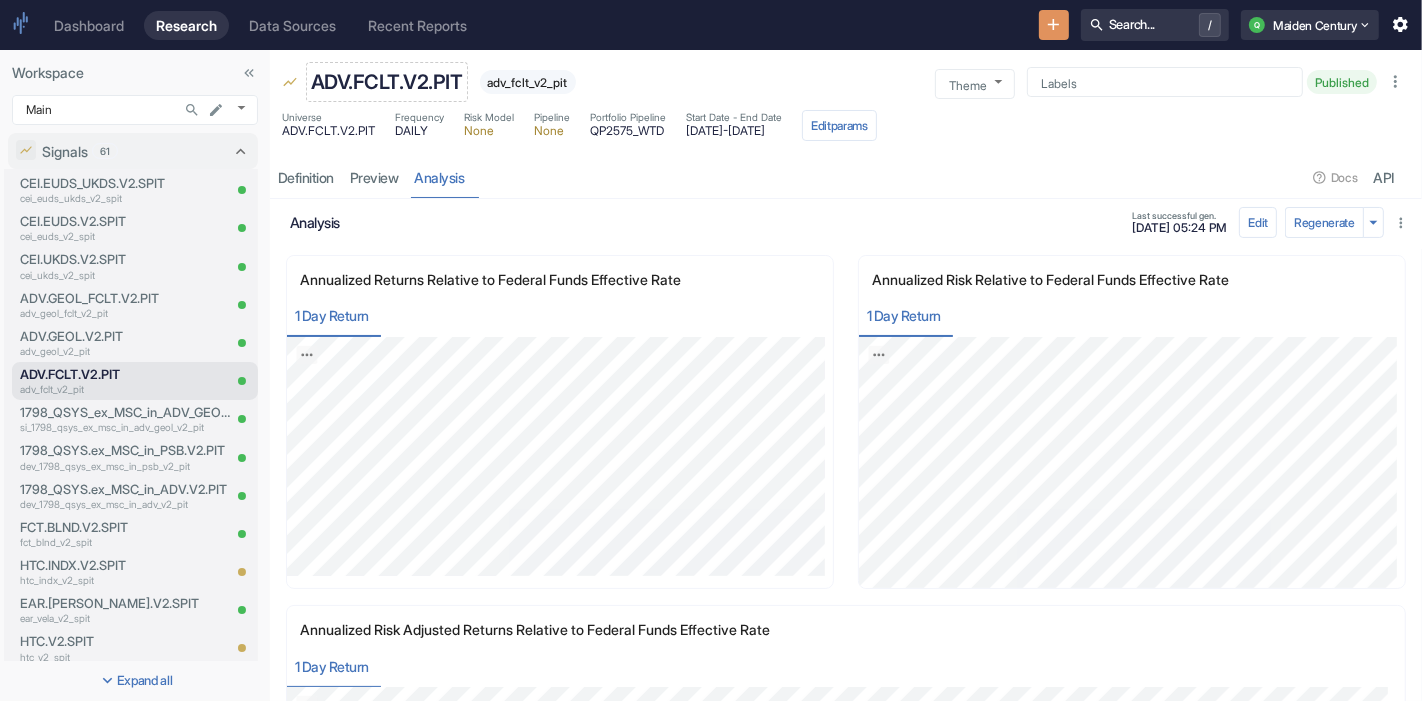 click on "ADV.FCLT.V2.PIT" at bounding box center [387, 82] 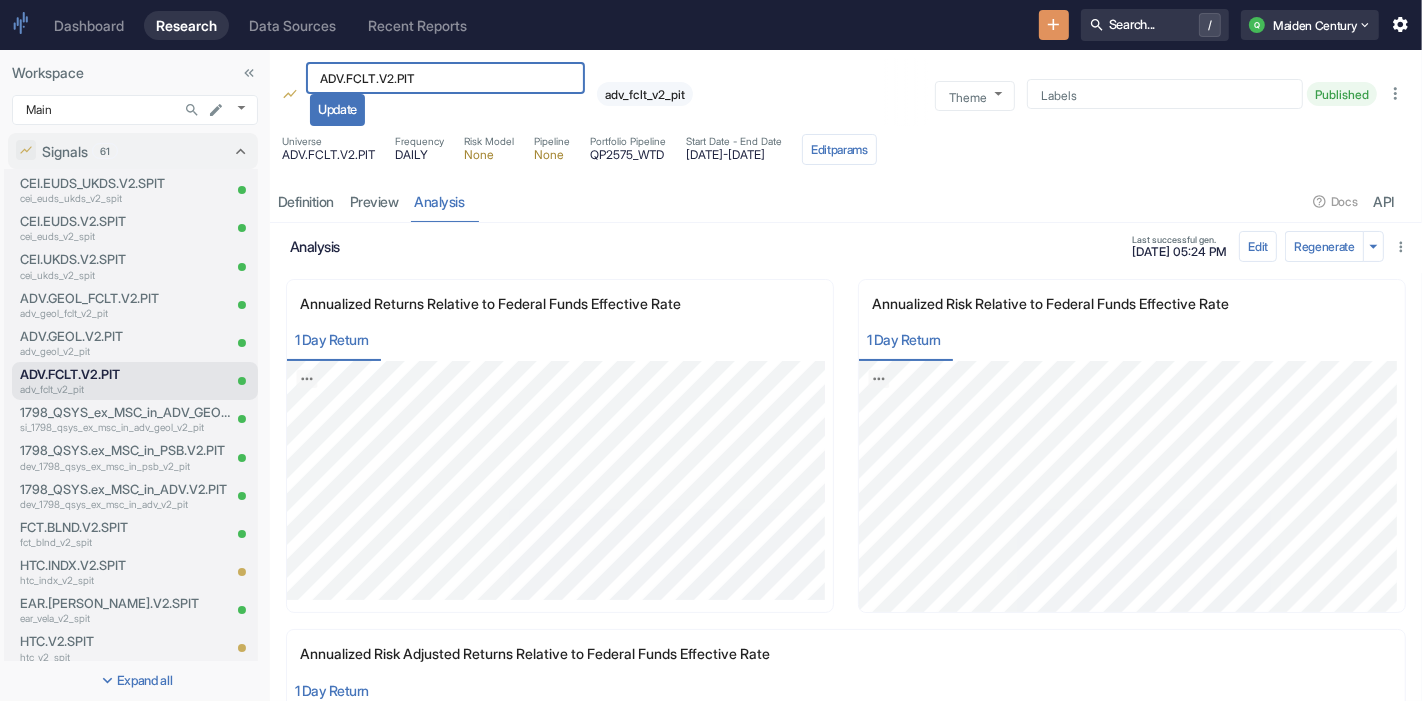 click on "ADV.FCLT.V2.PIT" at bounding box center (445, 78) 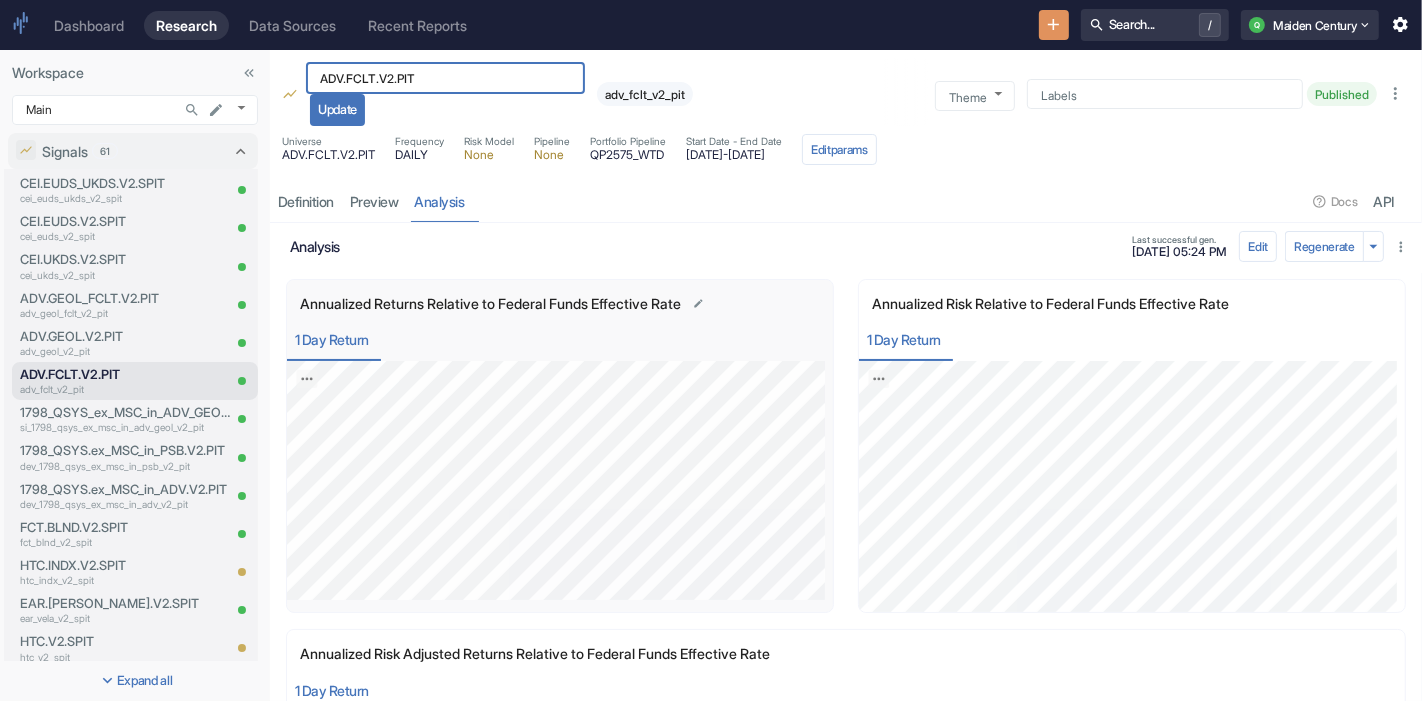 scroll, scrollTop: 0, scrollLeft: 0, axis: both 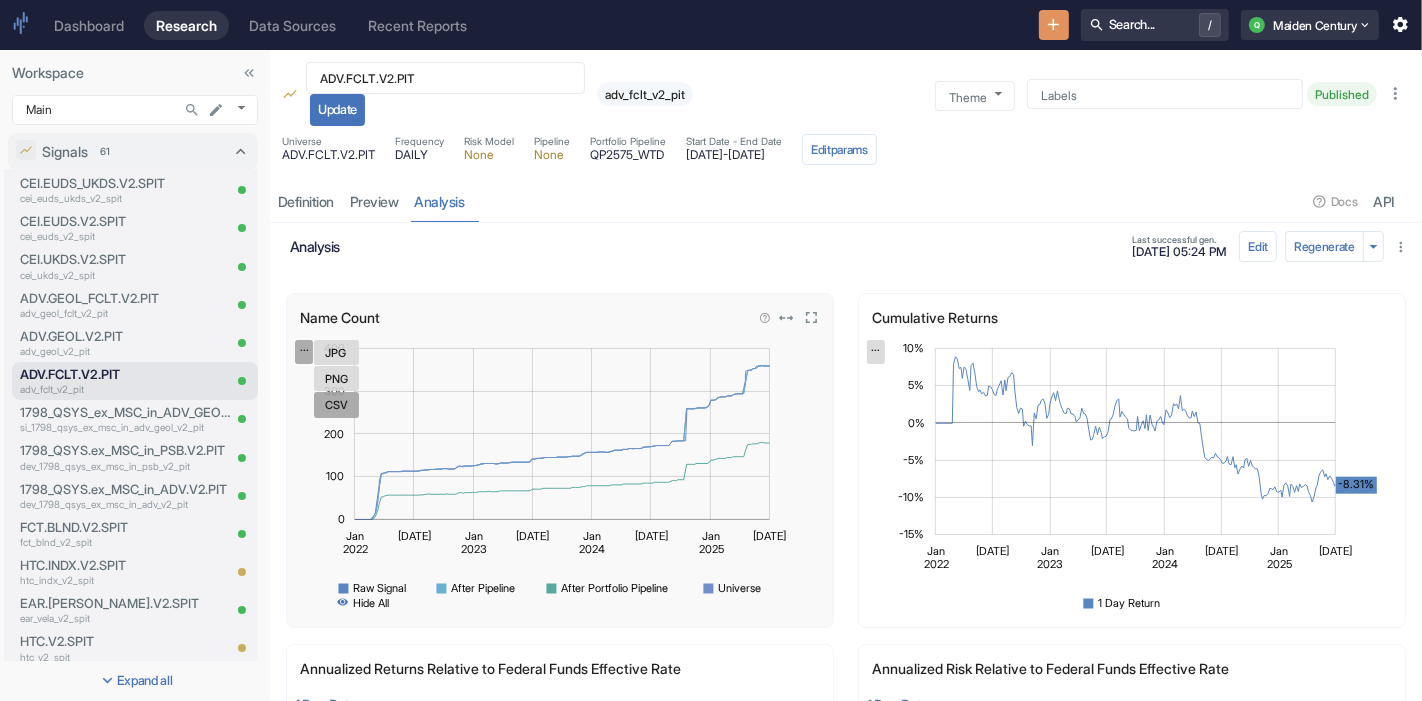 click on "CSV" at bounding box center [336, 404] 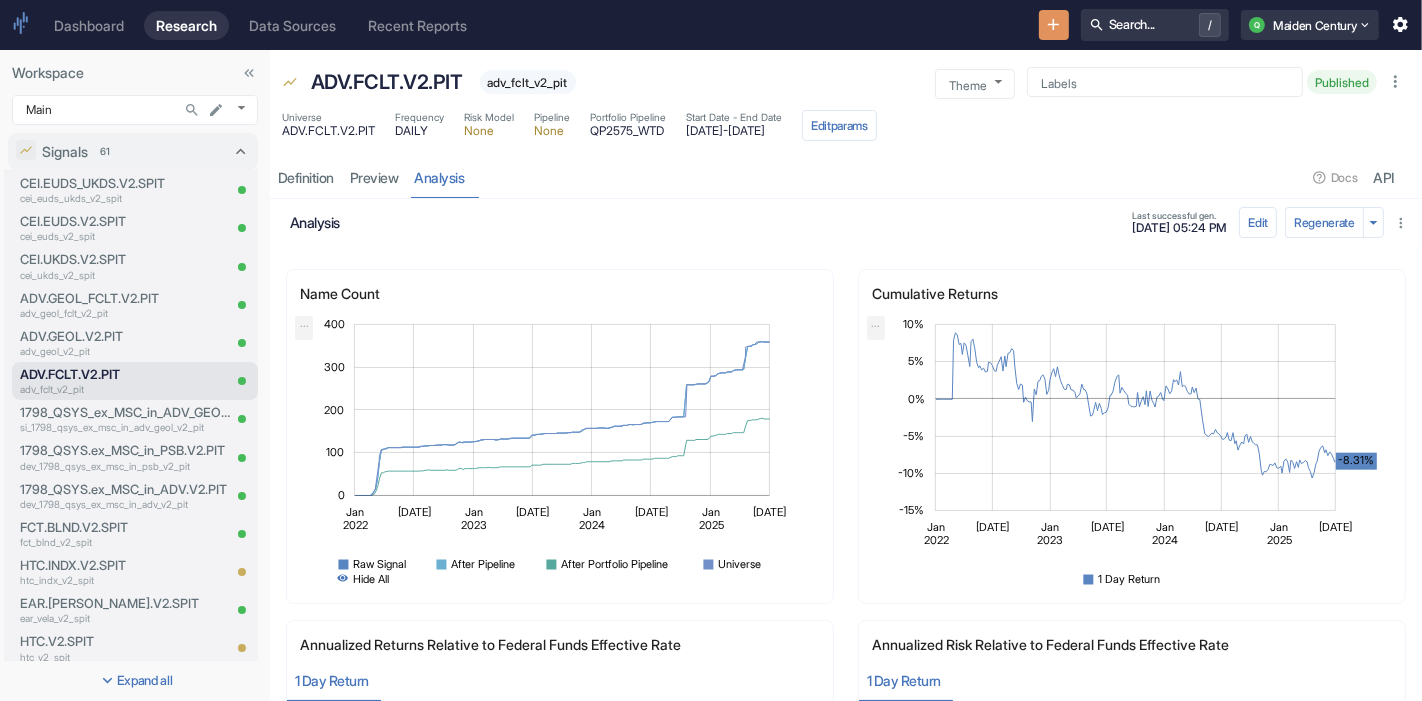 click on "ADV.FCLT.V2.PIT" at bounding box center [328, 131] 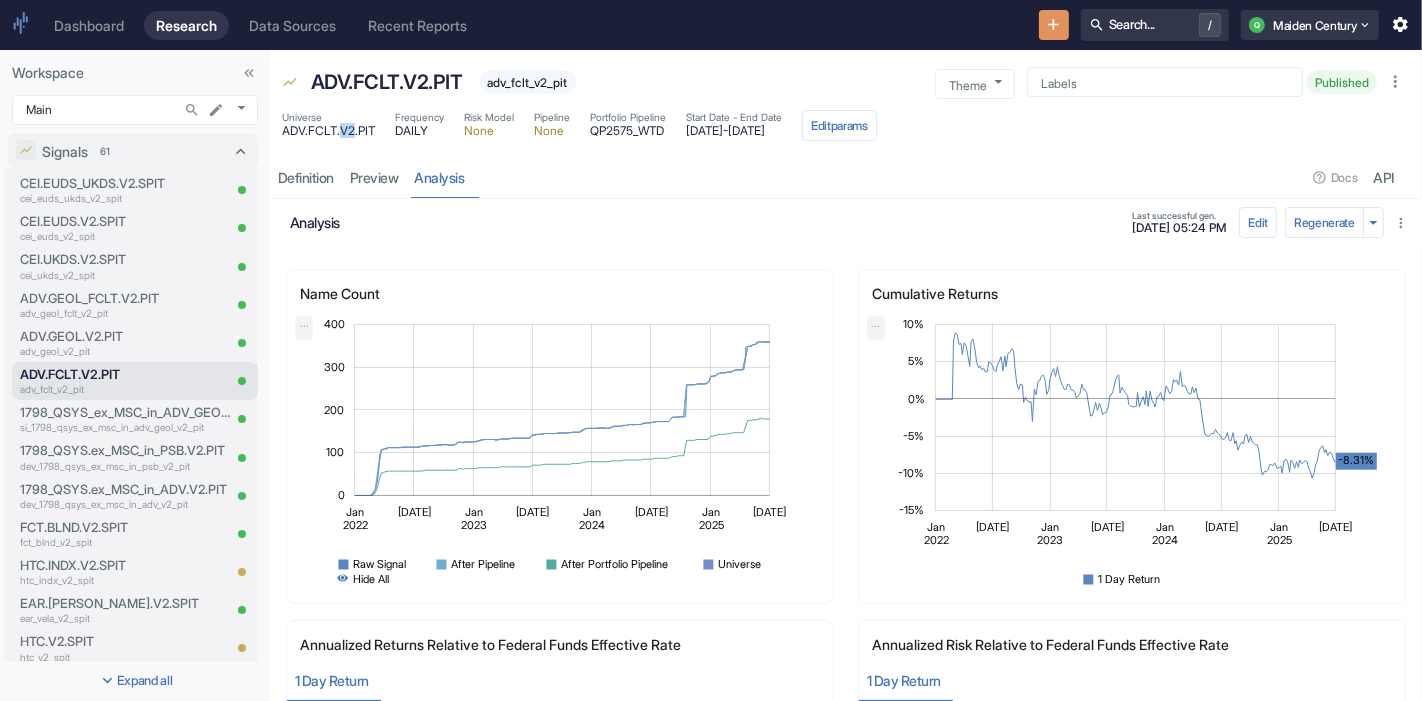 click on "ADV.FCLT.V2.PIT" at bounding box center [328, 131] 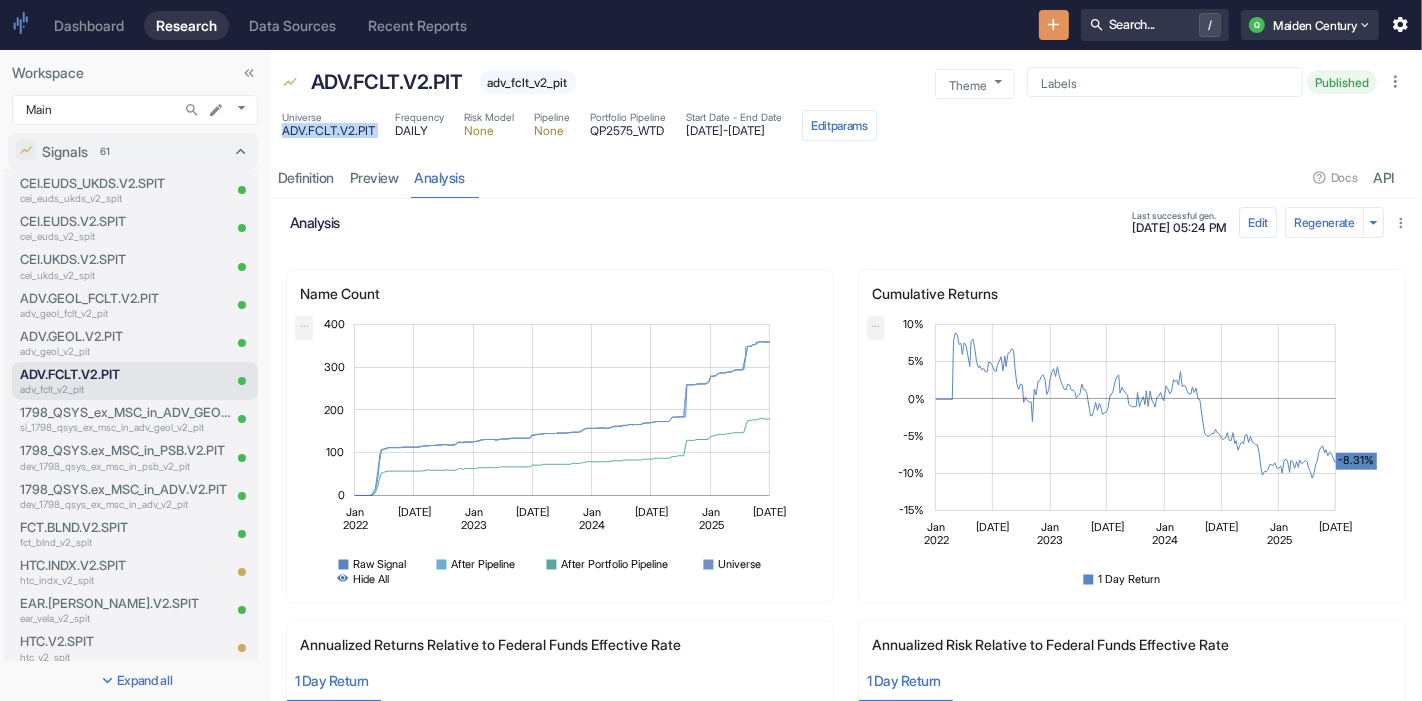 click on "ADV.FCLT.V2.PIT" at bounding box center [328, 131] 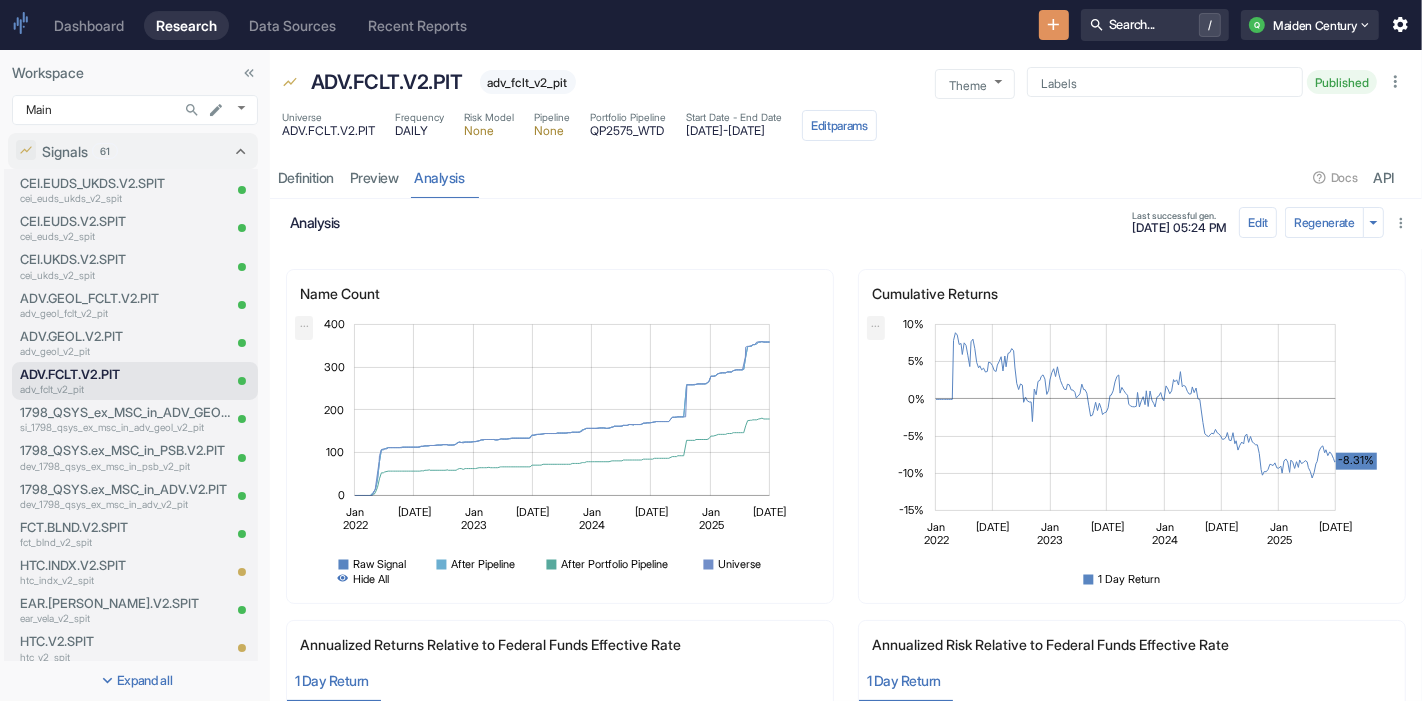 click on "2021-12-31  -  2025-06-30" at bounding box center [734, 131] 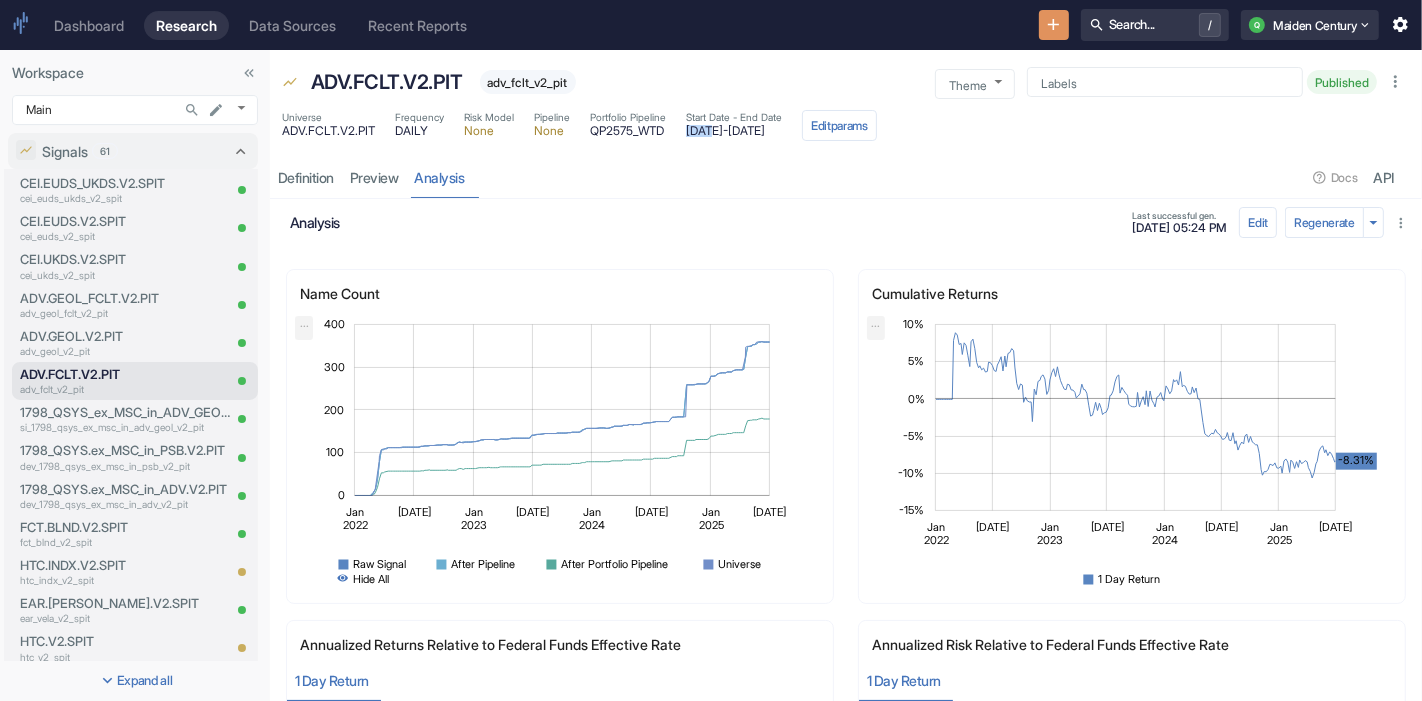 click on "2021-12-31  -  2025-06-30" at bounding box center (734, 131) 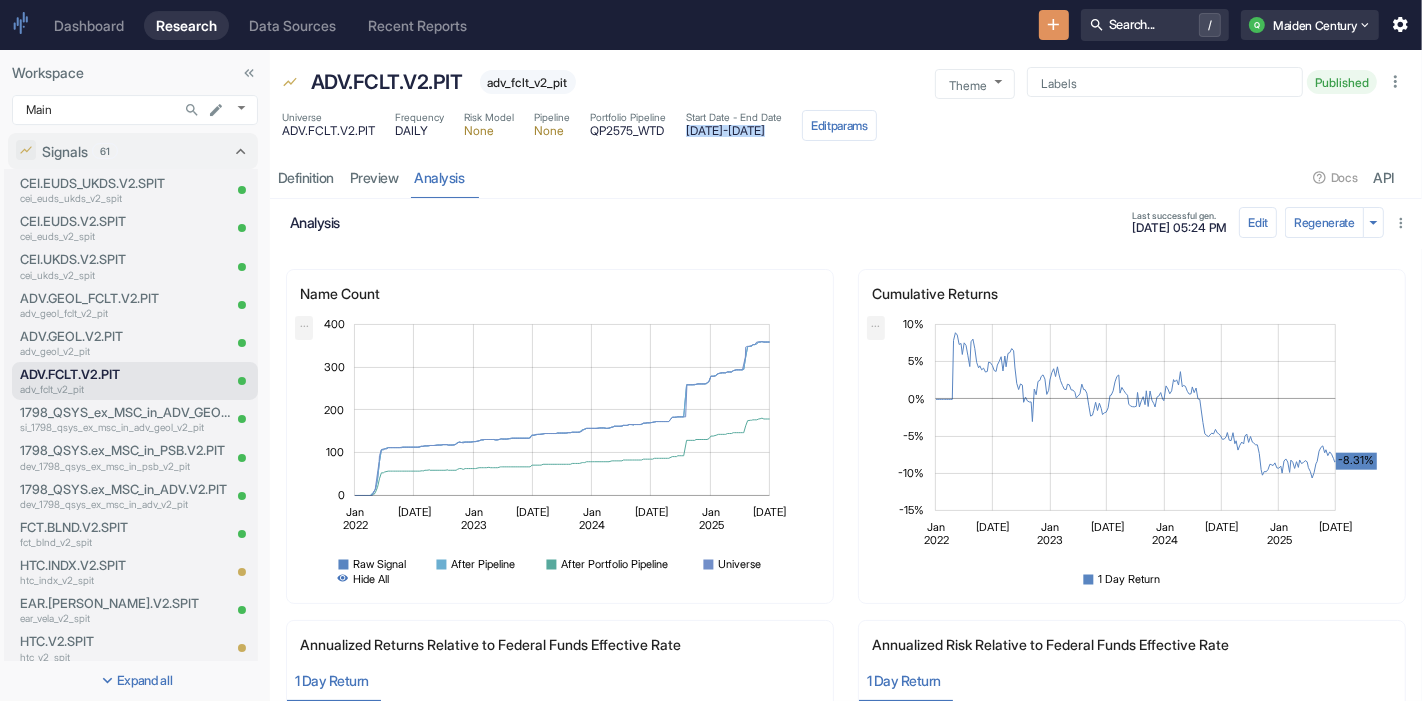 click on "2021-12-31  -  2025-06-30" at bounding box center (734, 131) 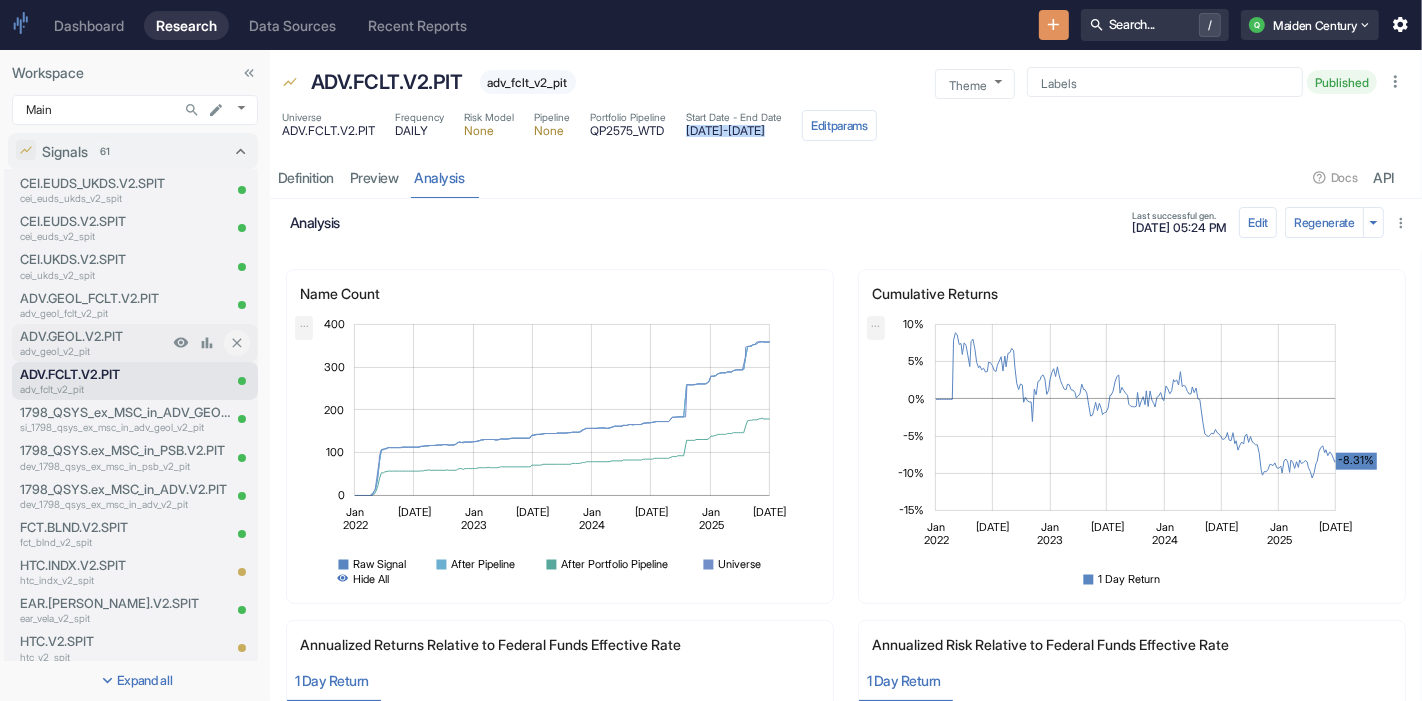 click on "adv_geol_v2_pit" at bounding box center (94, 351) 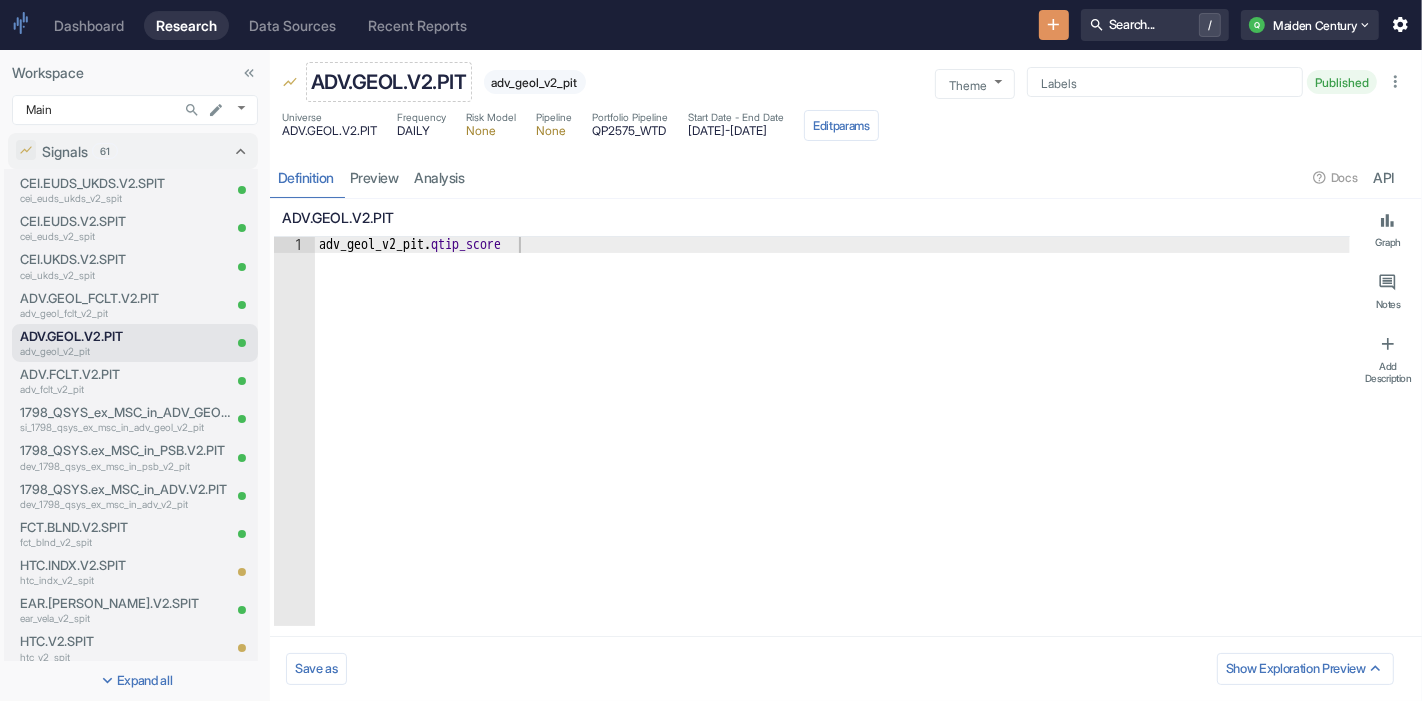 click on "ADV.GEOL.V2.PIT" at bounding box center (389, 82) 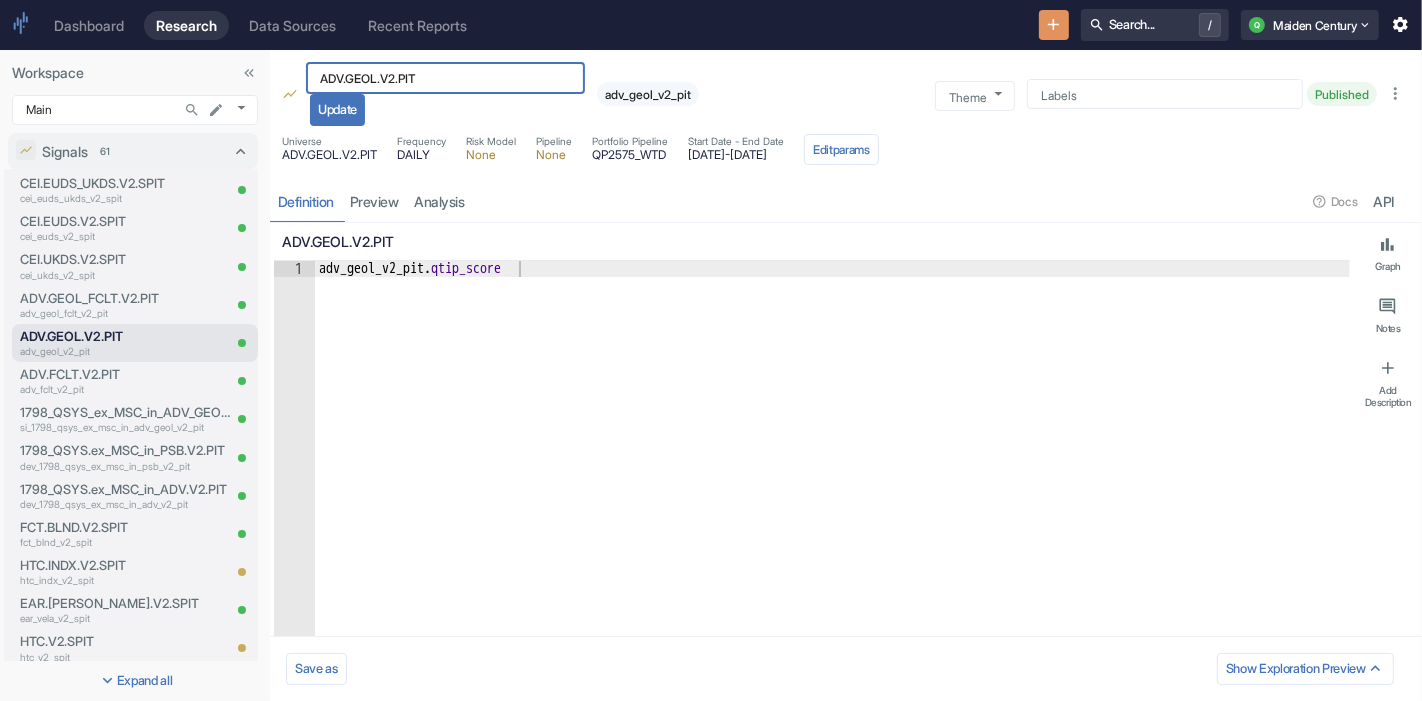 click on "ADV.GEOL.V2.PIT" at bounding box center [445, 78] 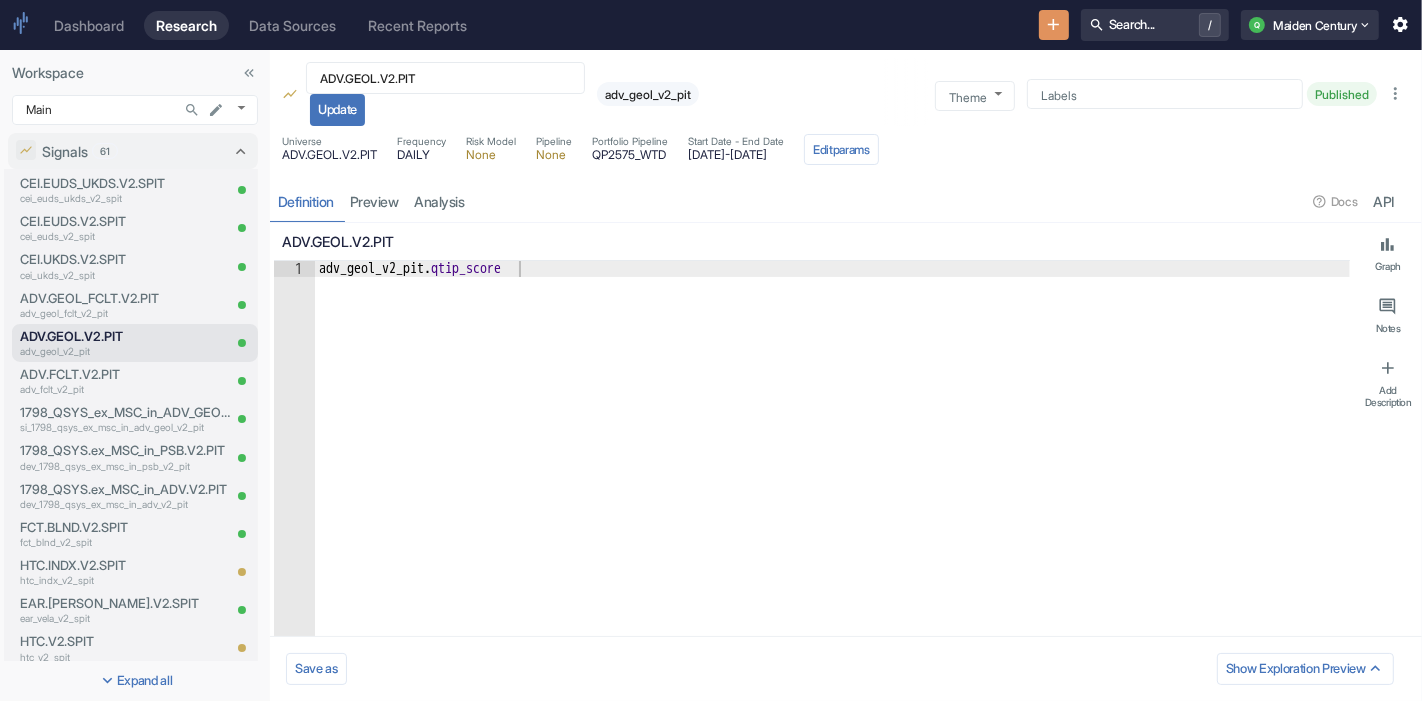 type on "x" 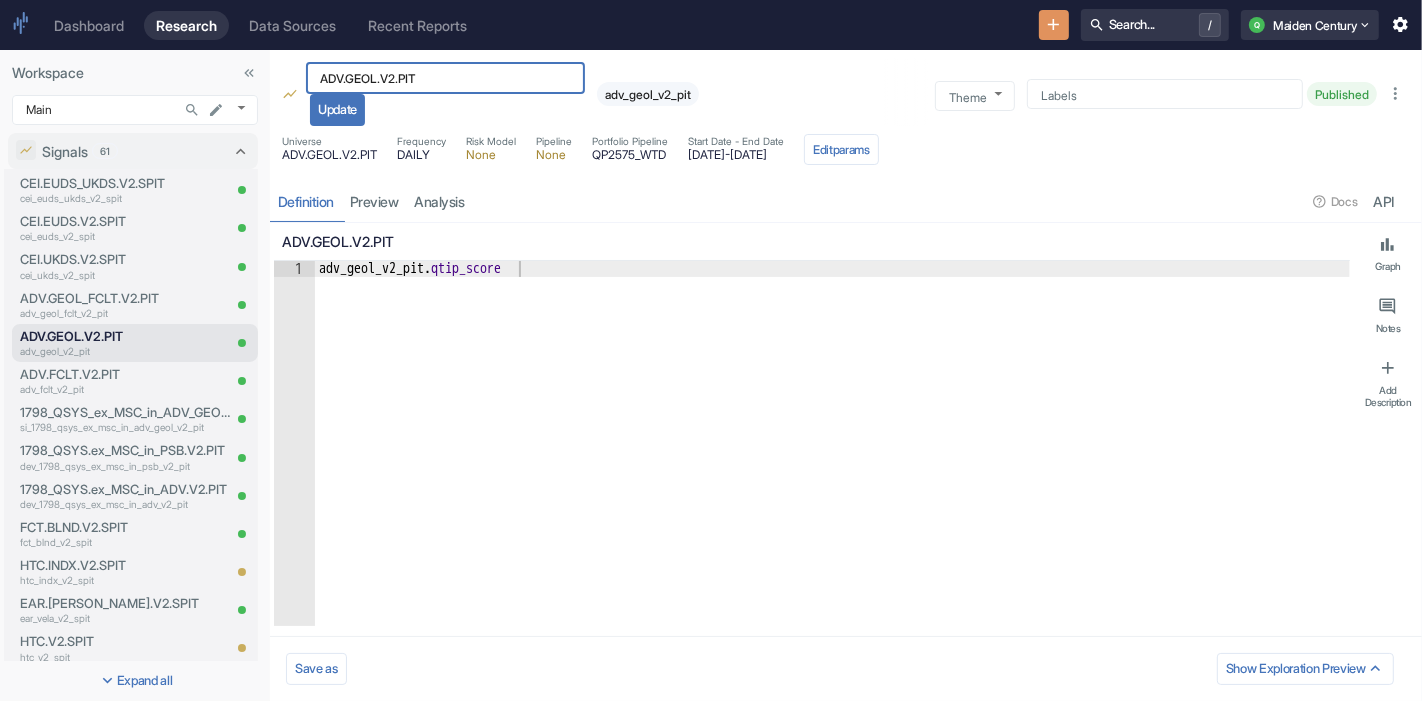 click on "adv_geol_v2_pit" at bounding box center (648, 94) 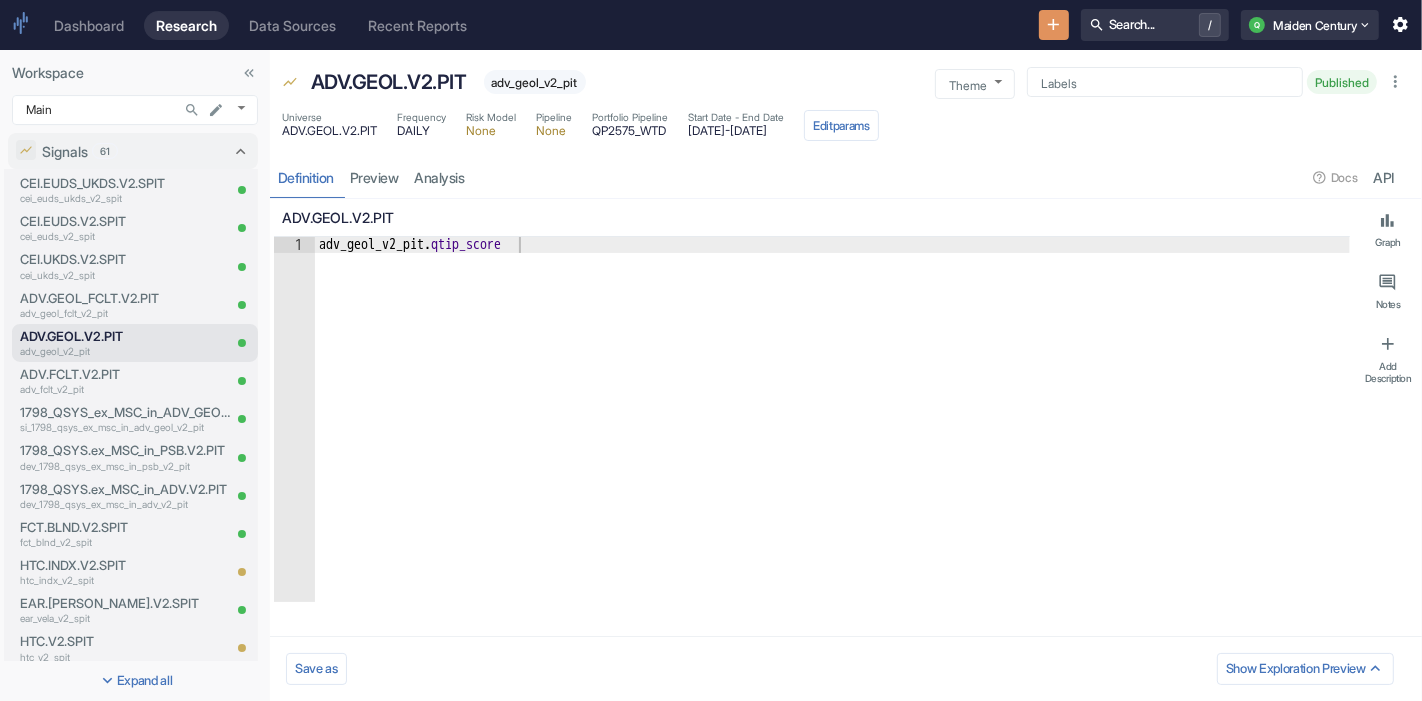 click on "ADV.GEOL.V2.PIT adv_geol_v2_pit" at bounding box center (616, 82) 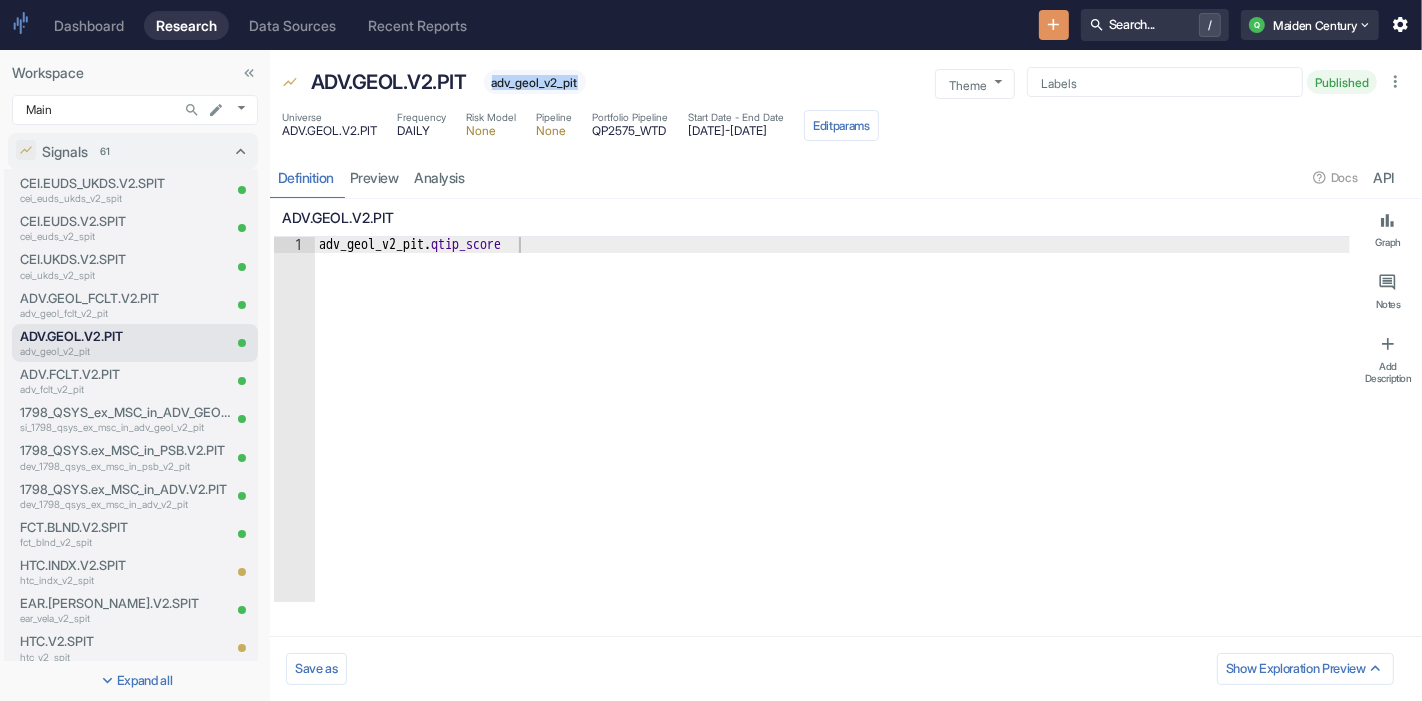 click on "ADV.GEOL.V2.PIT adv_geol_v2_pit" at bounding box center [616, 82] 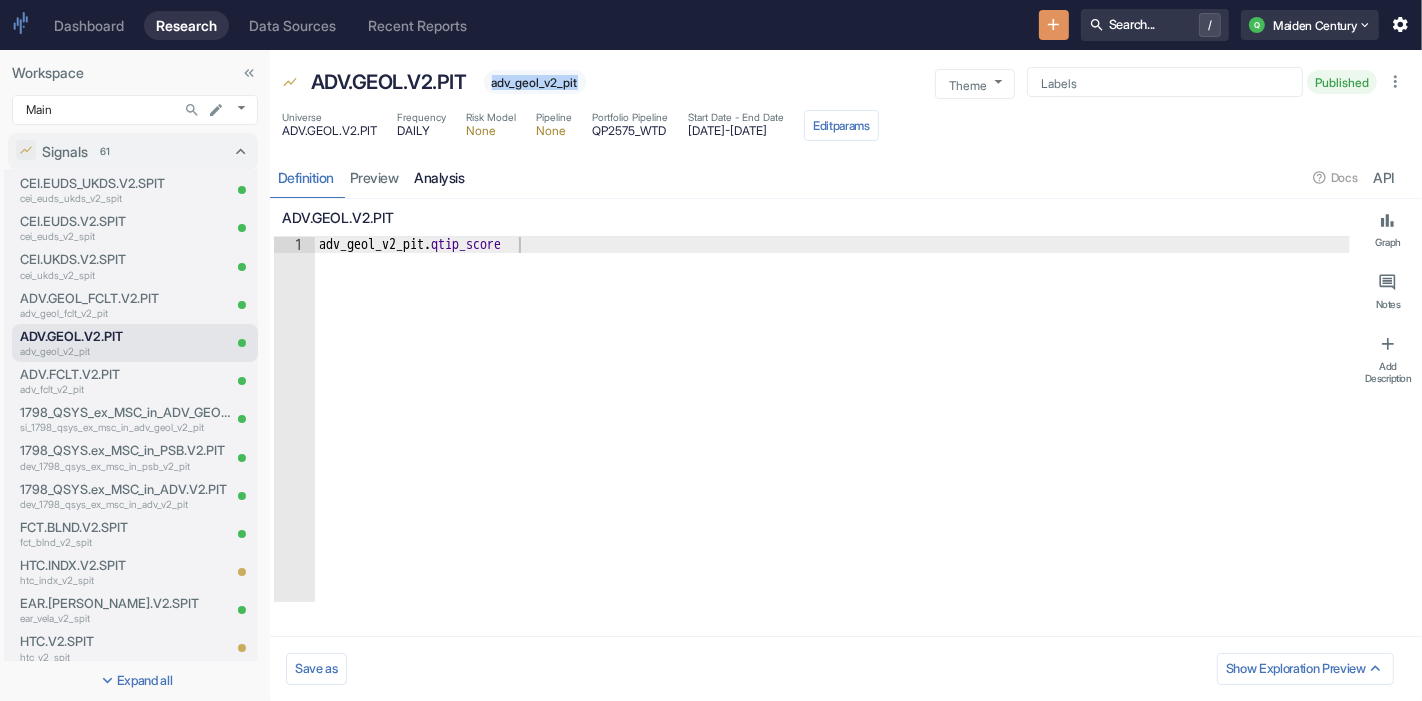 click on "analysis" at bounding box center (440, 177) 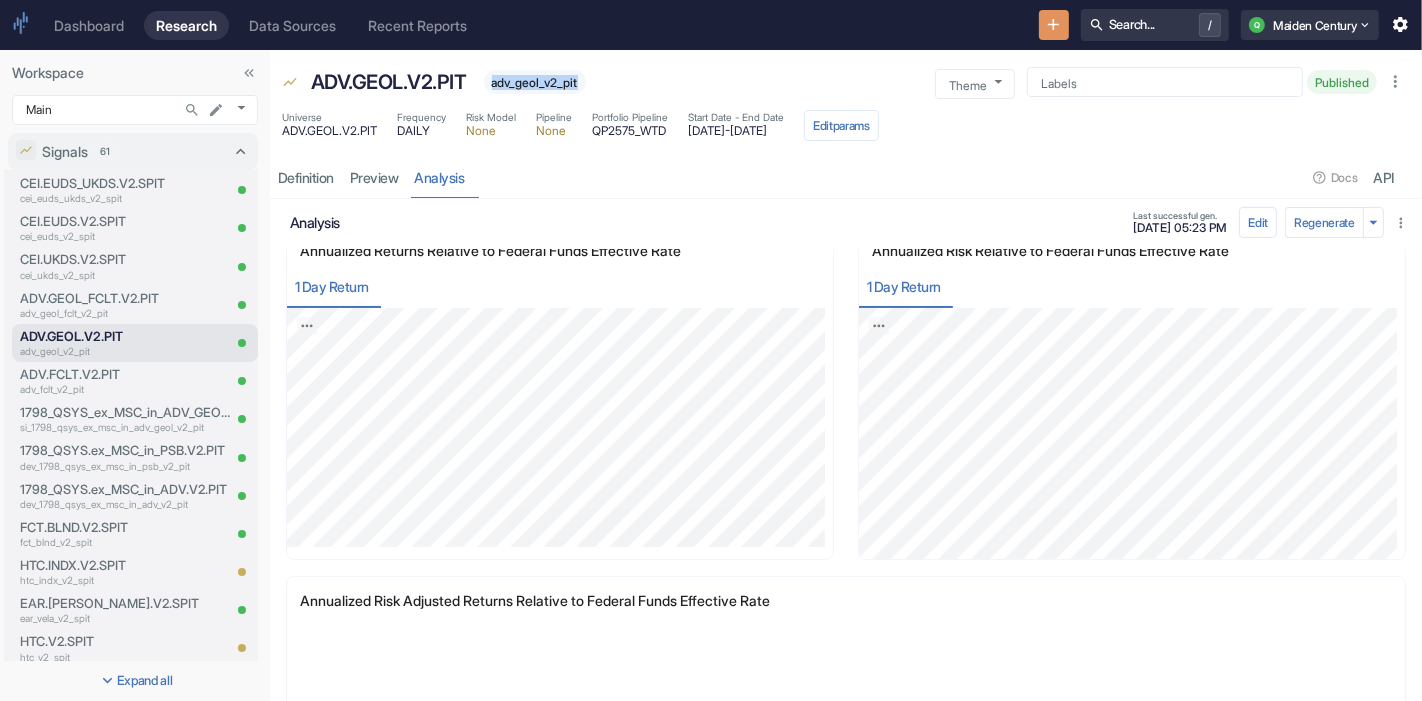 scroll, scrollTop: 395, scrollLeft: 0, axis: vertical 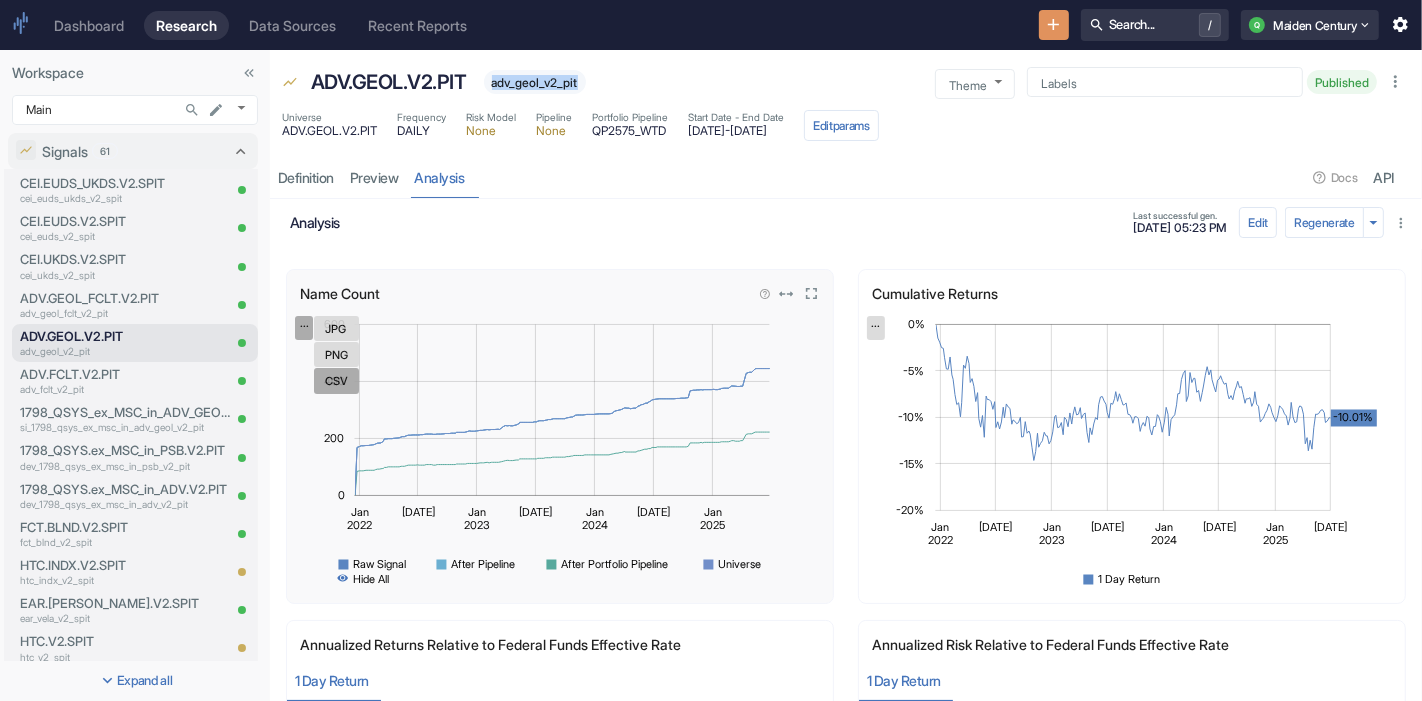 click on "CSV" at bounding box center [336, 380] 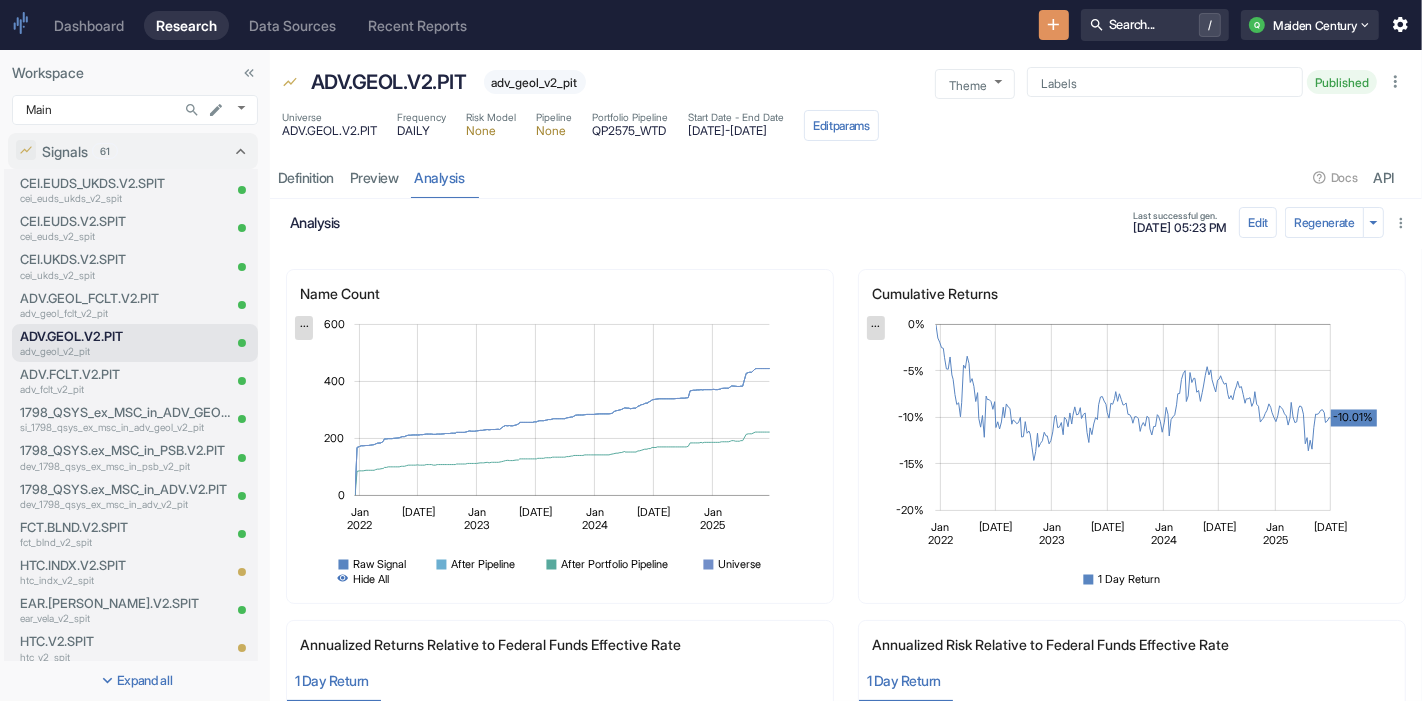 click on "2021-12-17  -  2025-06-30" at bounding box center [736, 131] 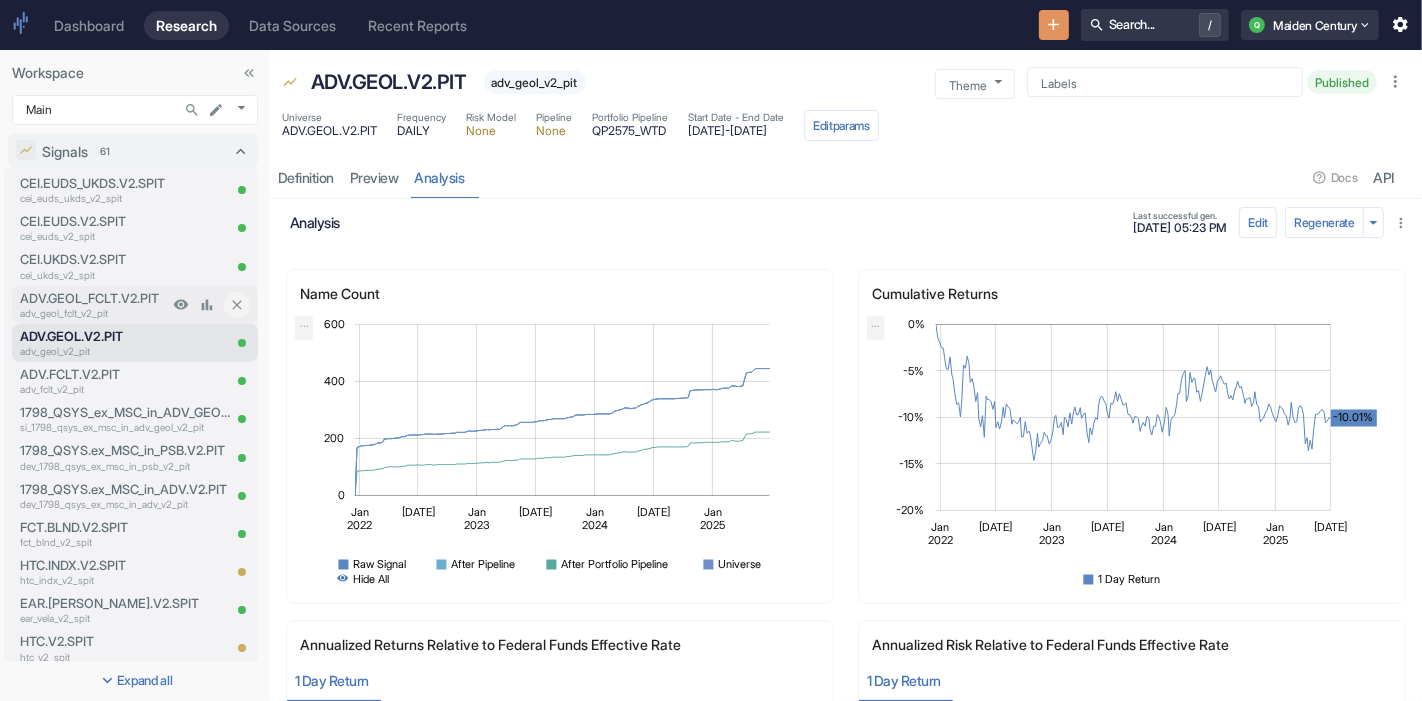 click on "adv_geol_fclt_v2_pit" at bounding box center (94, 313) 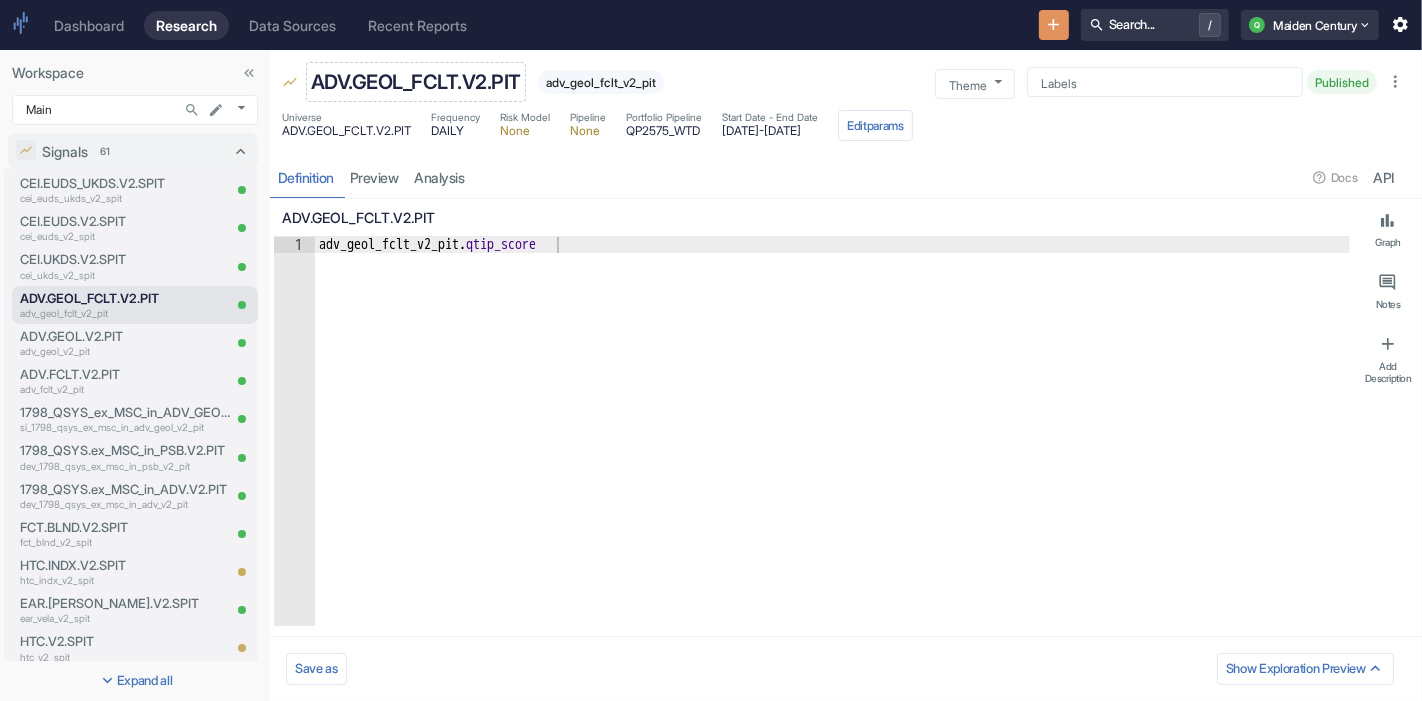 click on "ADV.GEOL_FCLT.V2.PIT" at bounding box center (416, 82) 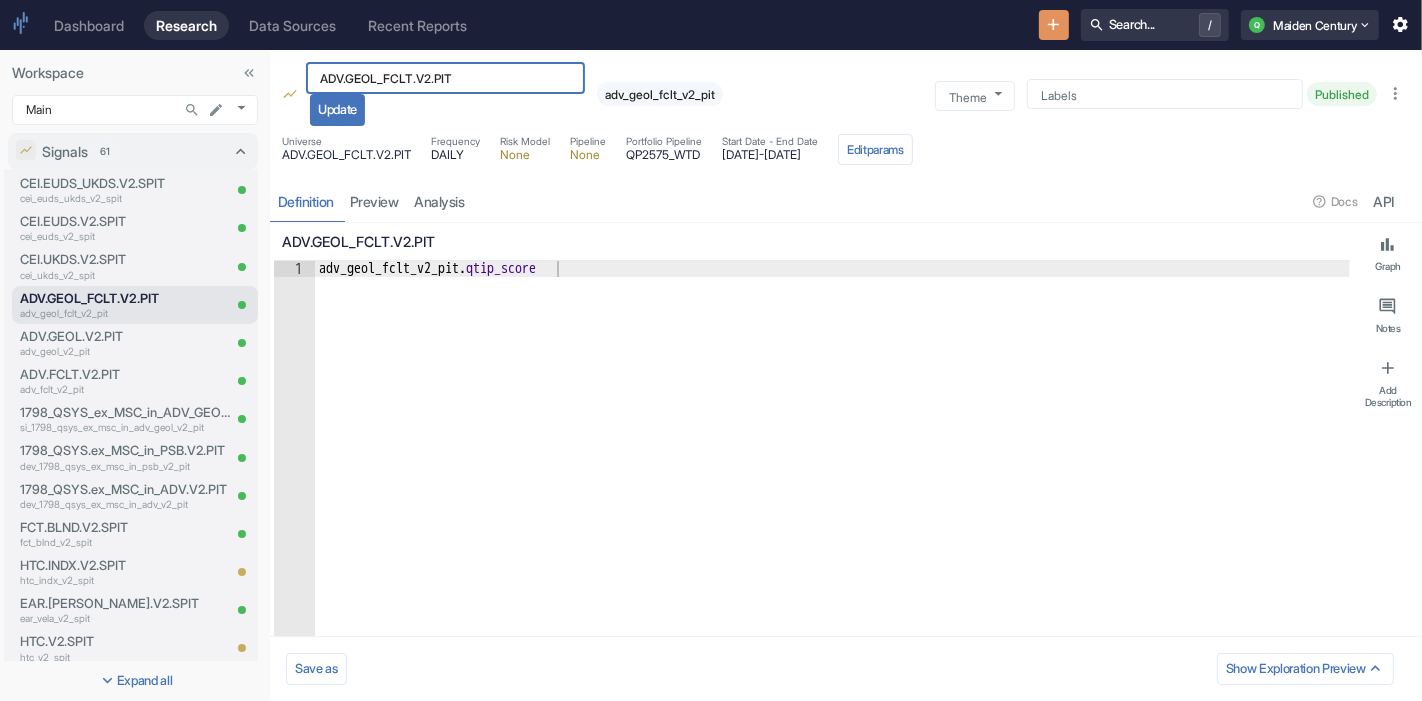 click on "ADV.GEOL_FCLT.V2.PIT" at bounding box center [445, 78] 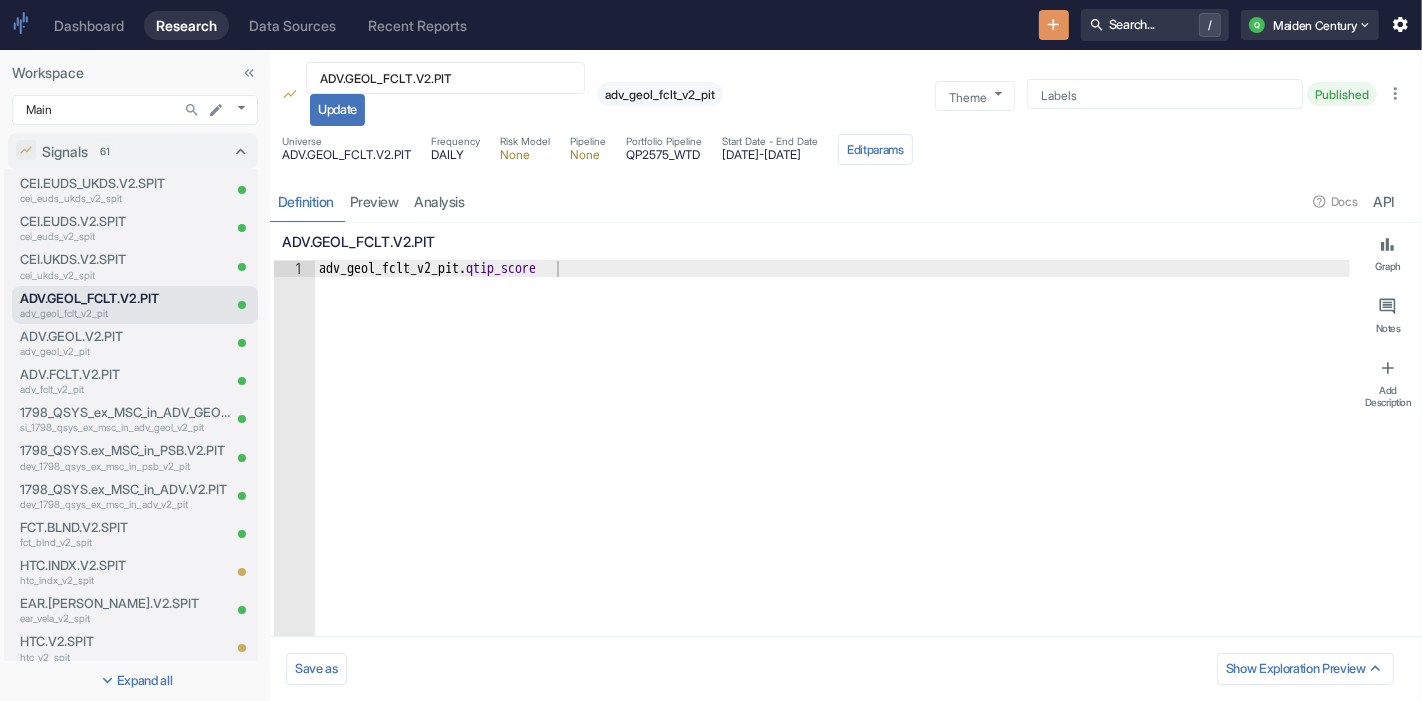 type on "x" 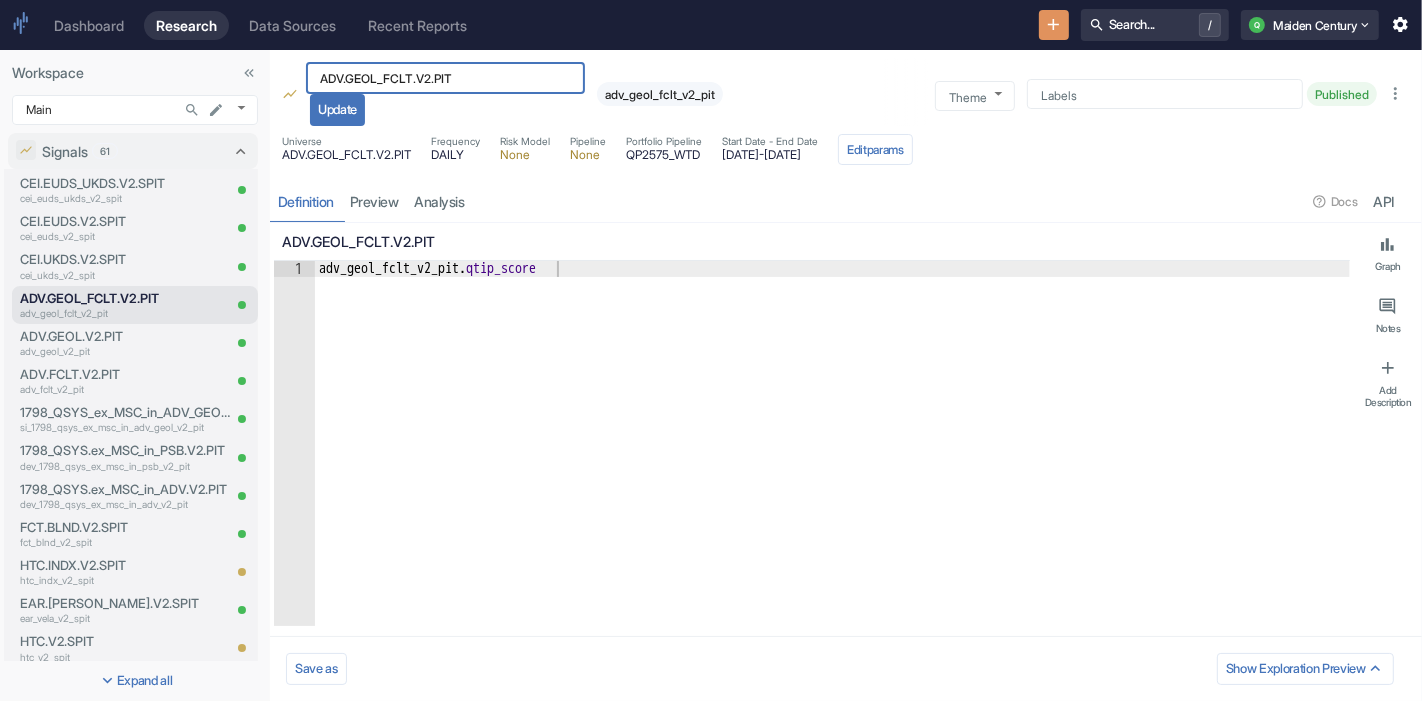 click on "adv_geol_fclt_v2_pit" at bounding box center [660, 94] 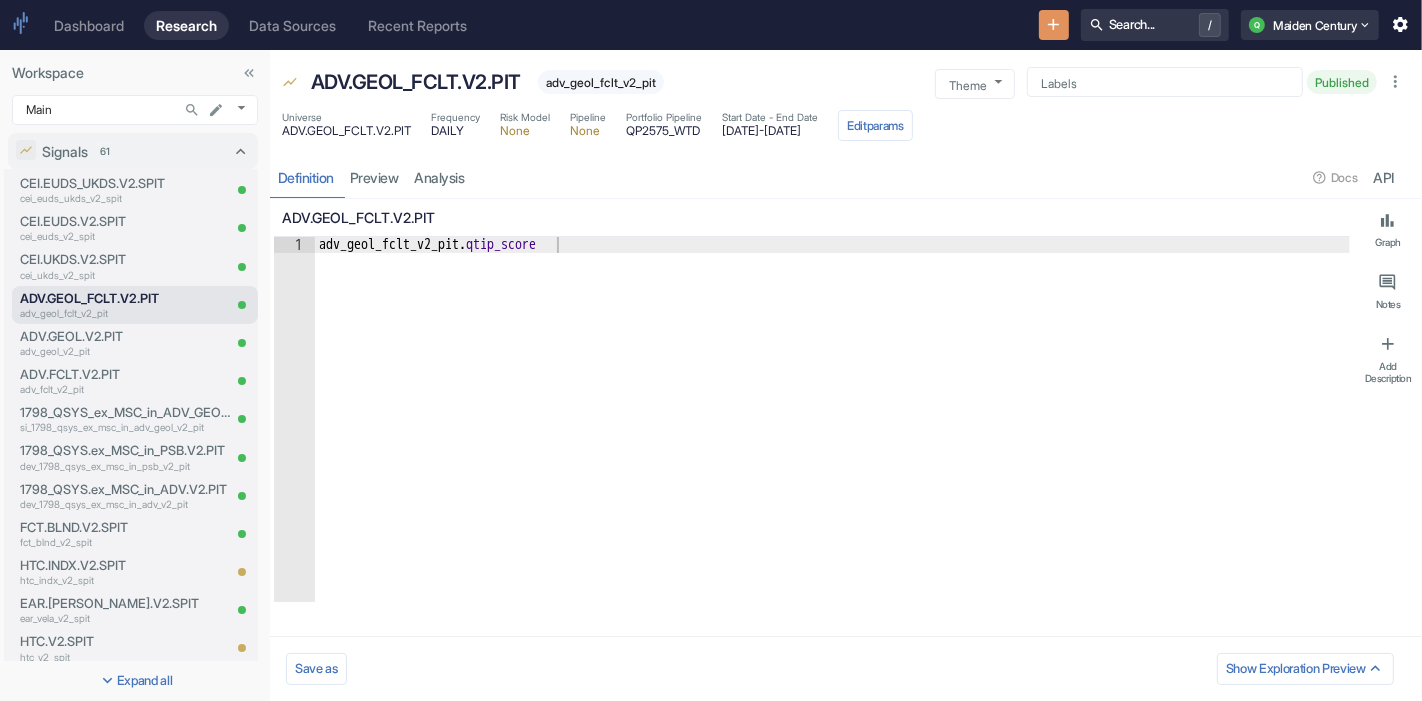 click on "ADV.GEOL_FCLT.V2.PIT adv_geol_fclt_v2_pit" at bounding box center [483, 82] 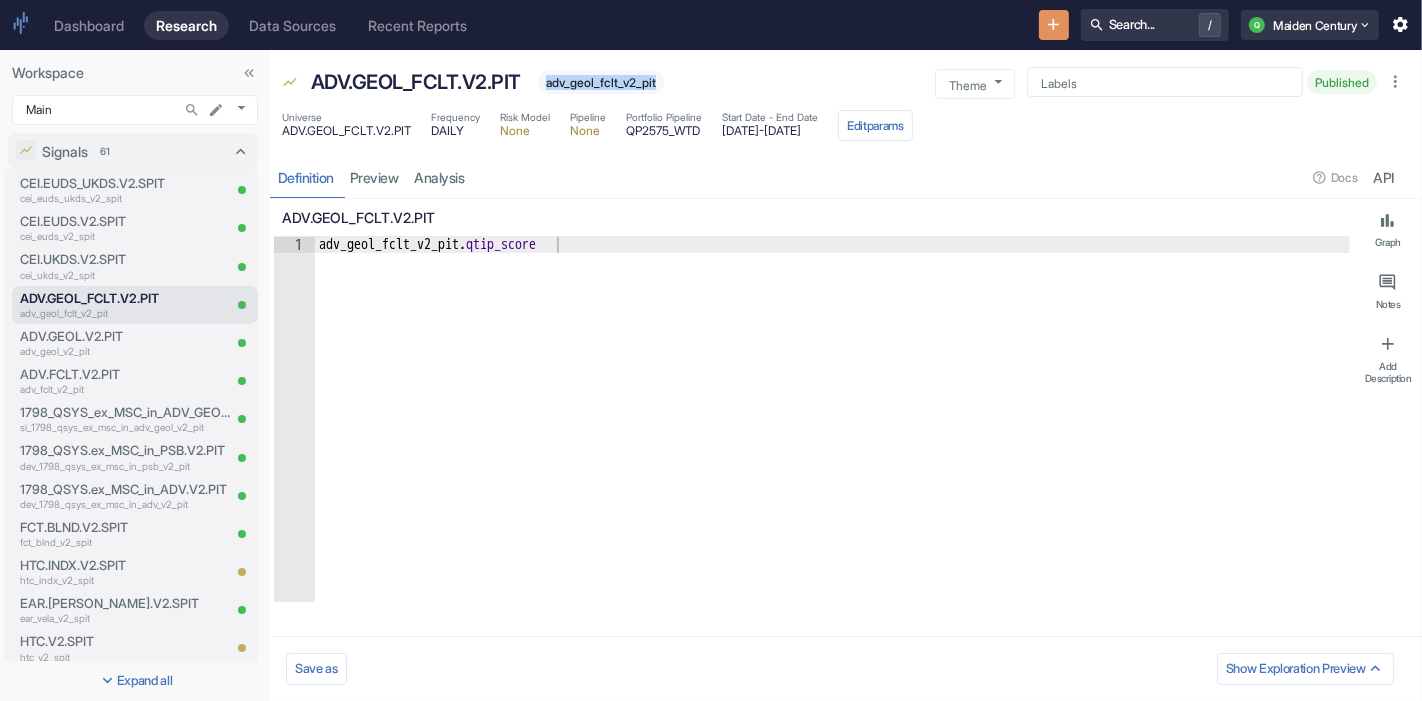 click on "ADV.GEOL_FCLT.V2.PIT adv_geol_fclt_v2_pit" at bounding box center [483, 82] 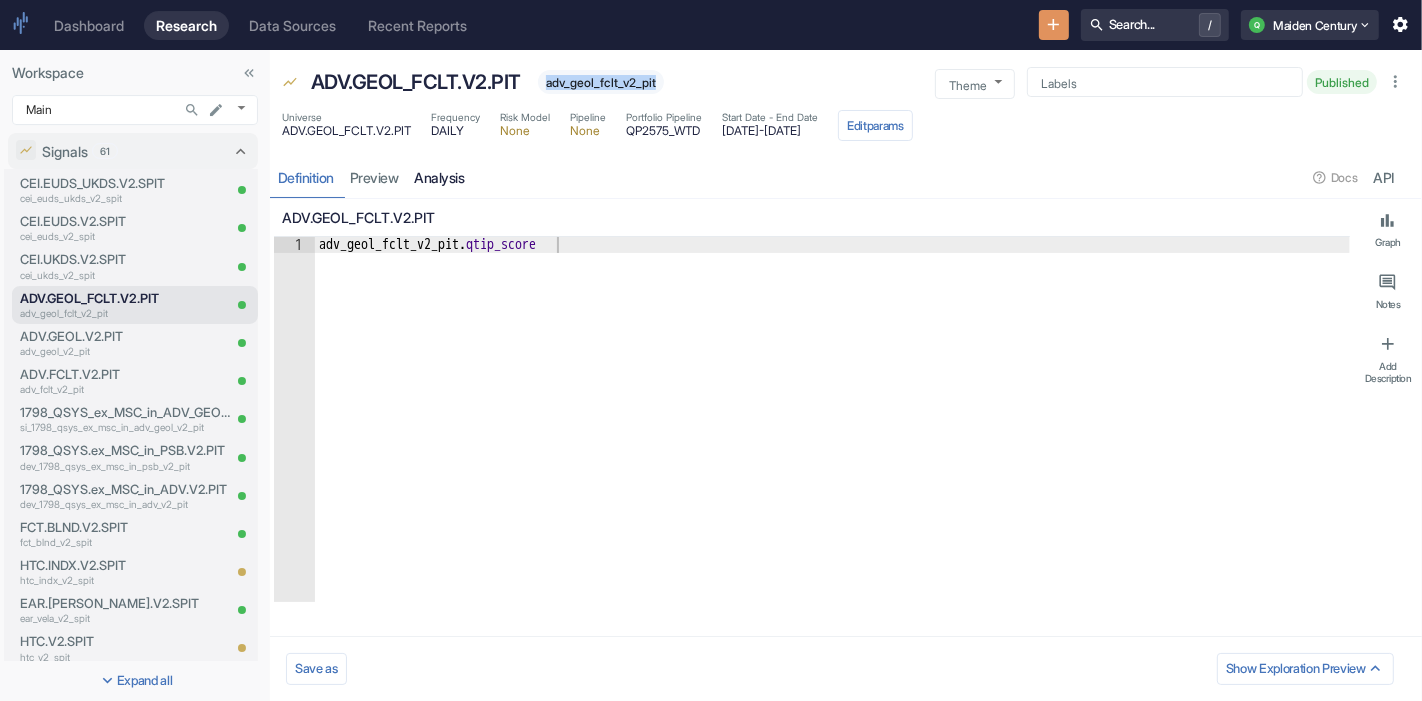 click on "analysis" at bounding box center [440, 177] 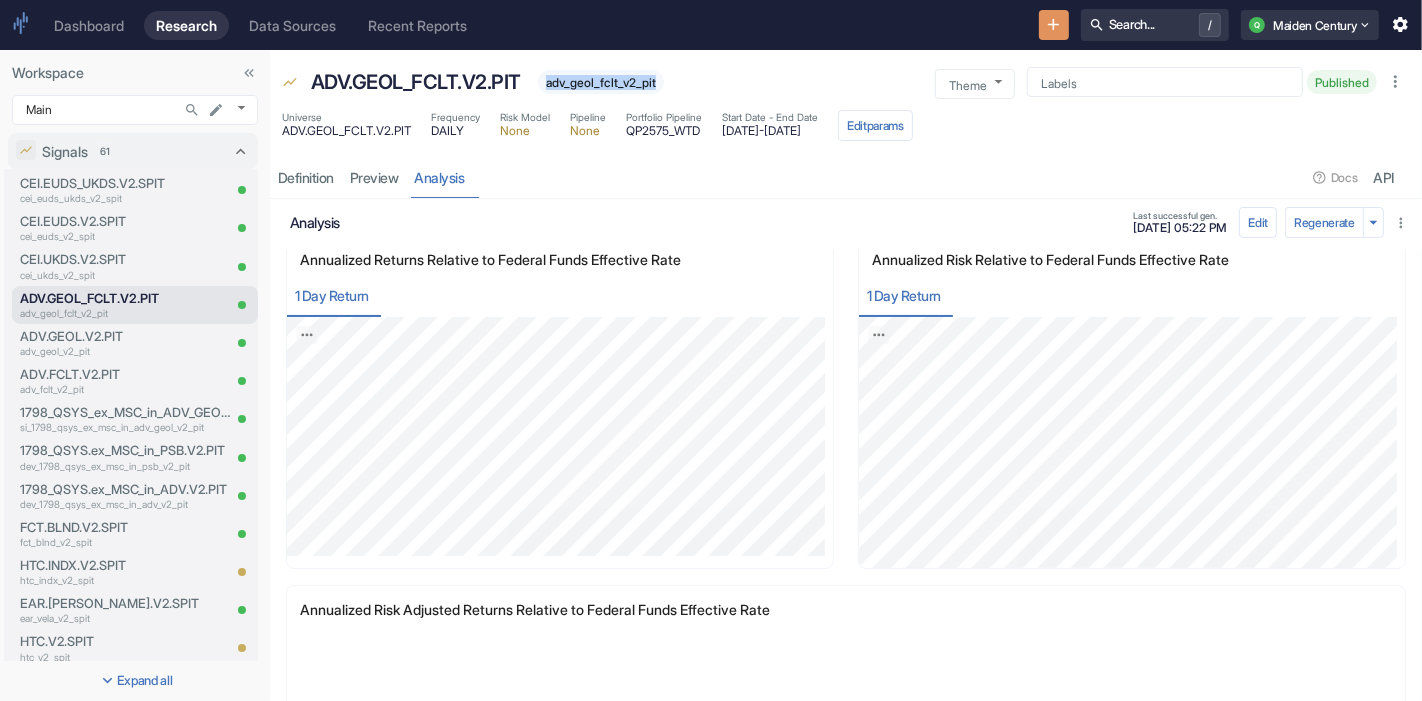 scroll, scrollTop: 386, scrollLeft: 0, axis: vertical 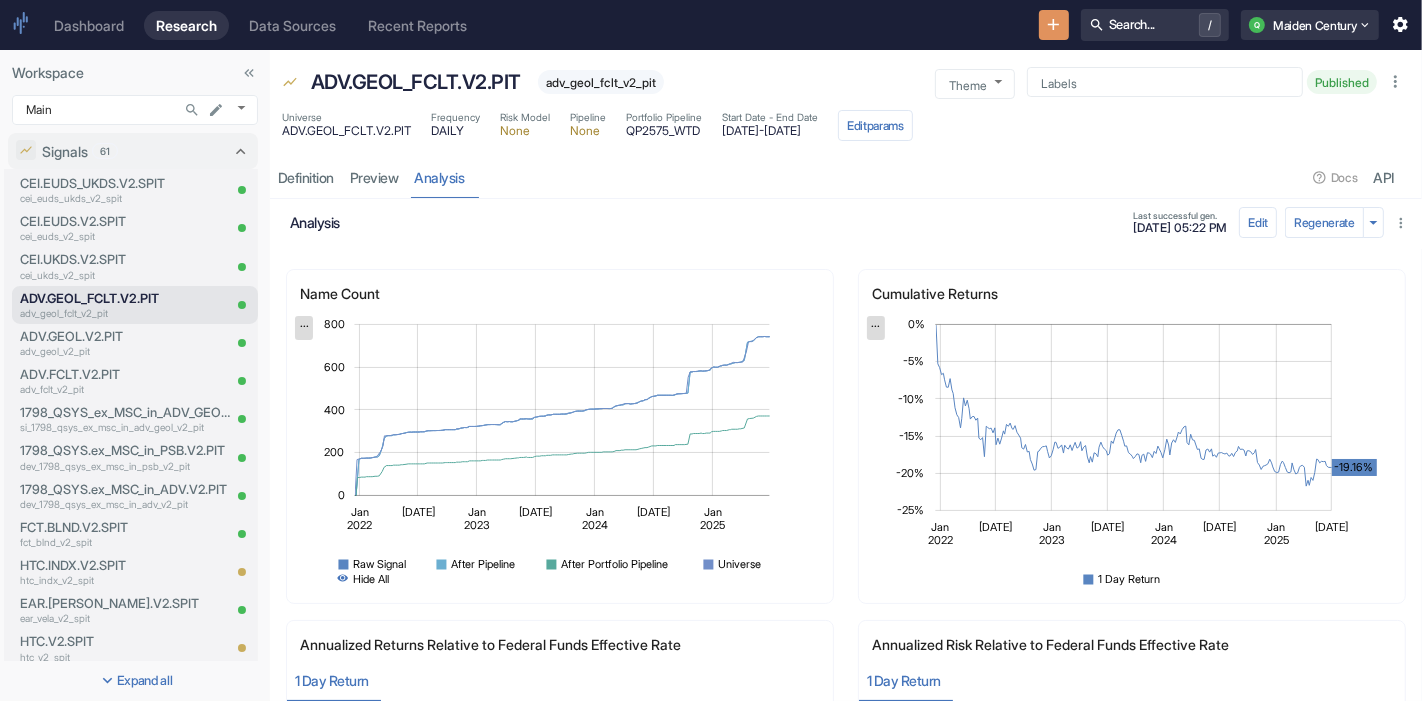 click on "2021-12-17  -  2025-06-30" at bounding box center [770, 131] 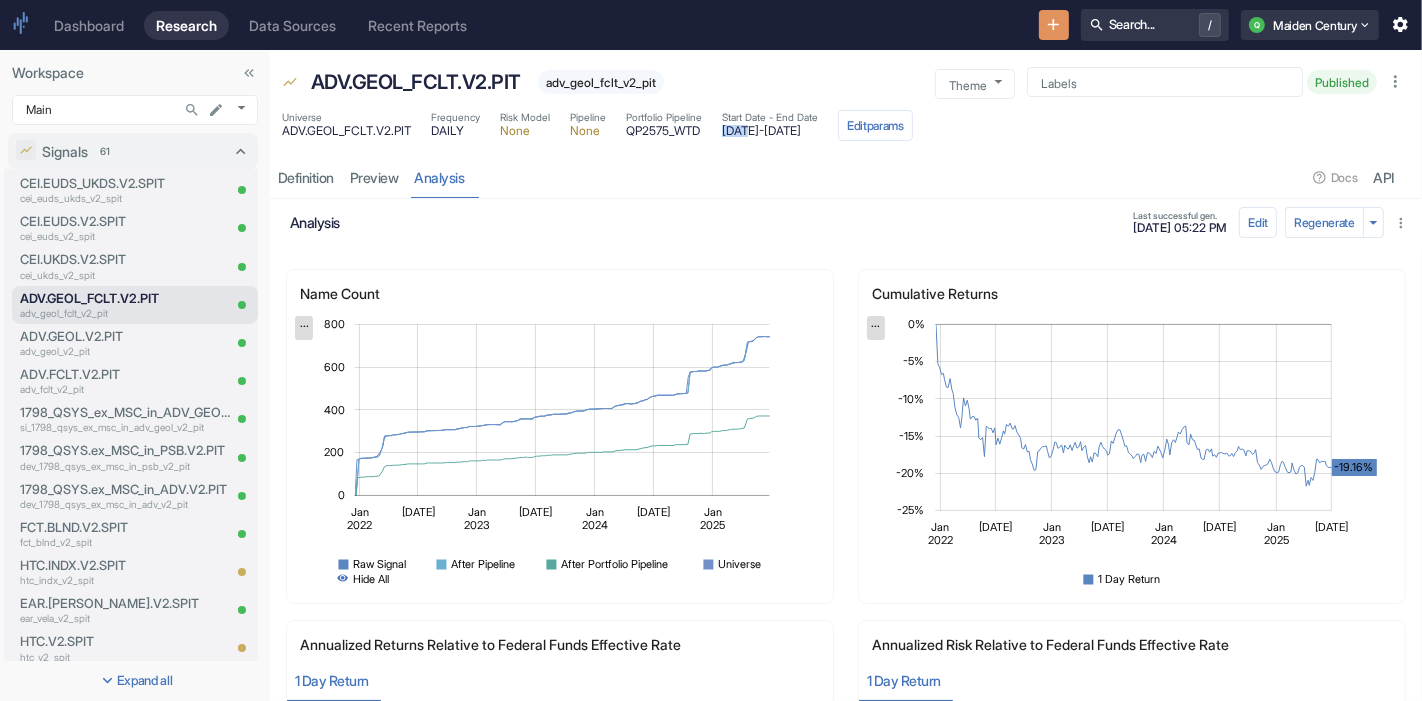 click on "2021-12-17  -  2025-06-30" at bounding box center (770, 131) 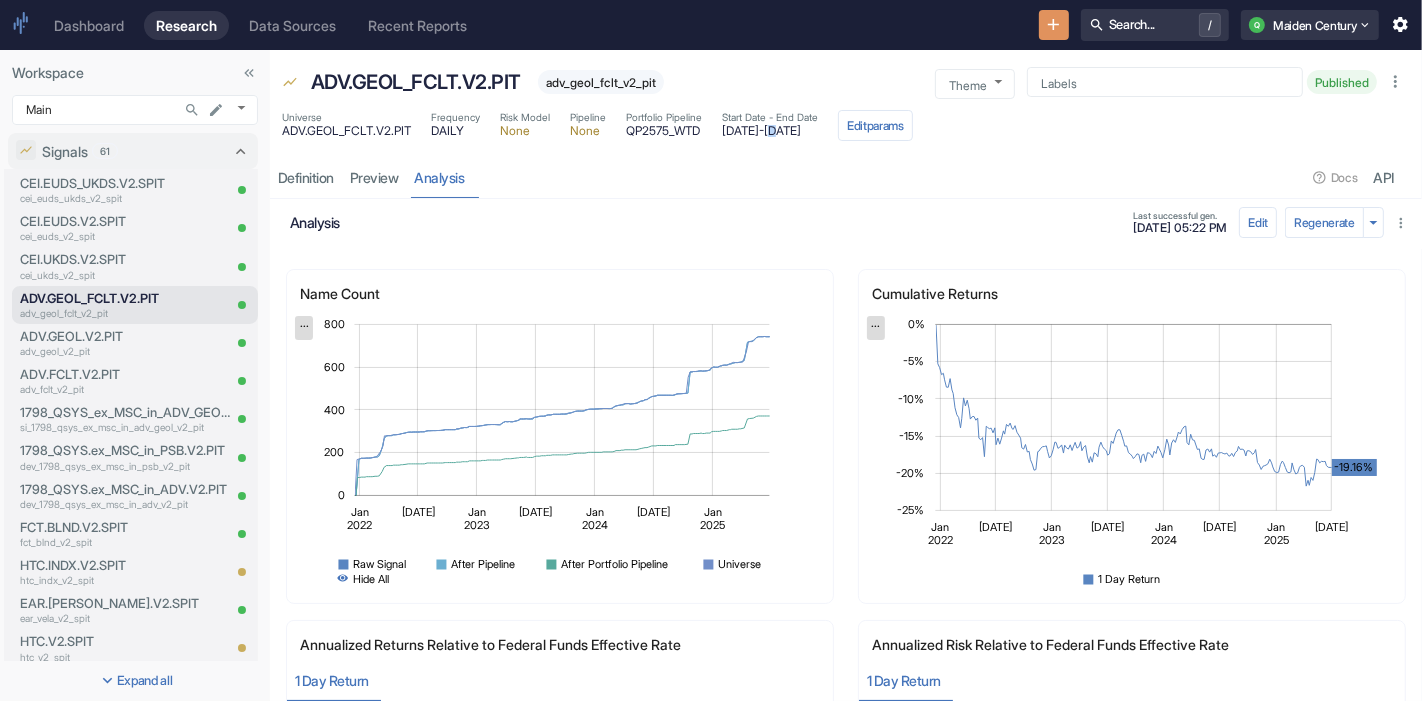 drag, startPoint x: 825, startPoint y: 138, endPoint x: 815, endPoint y: 129, distance: 13.453624 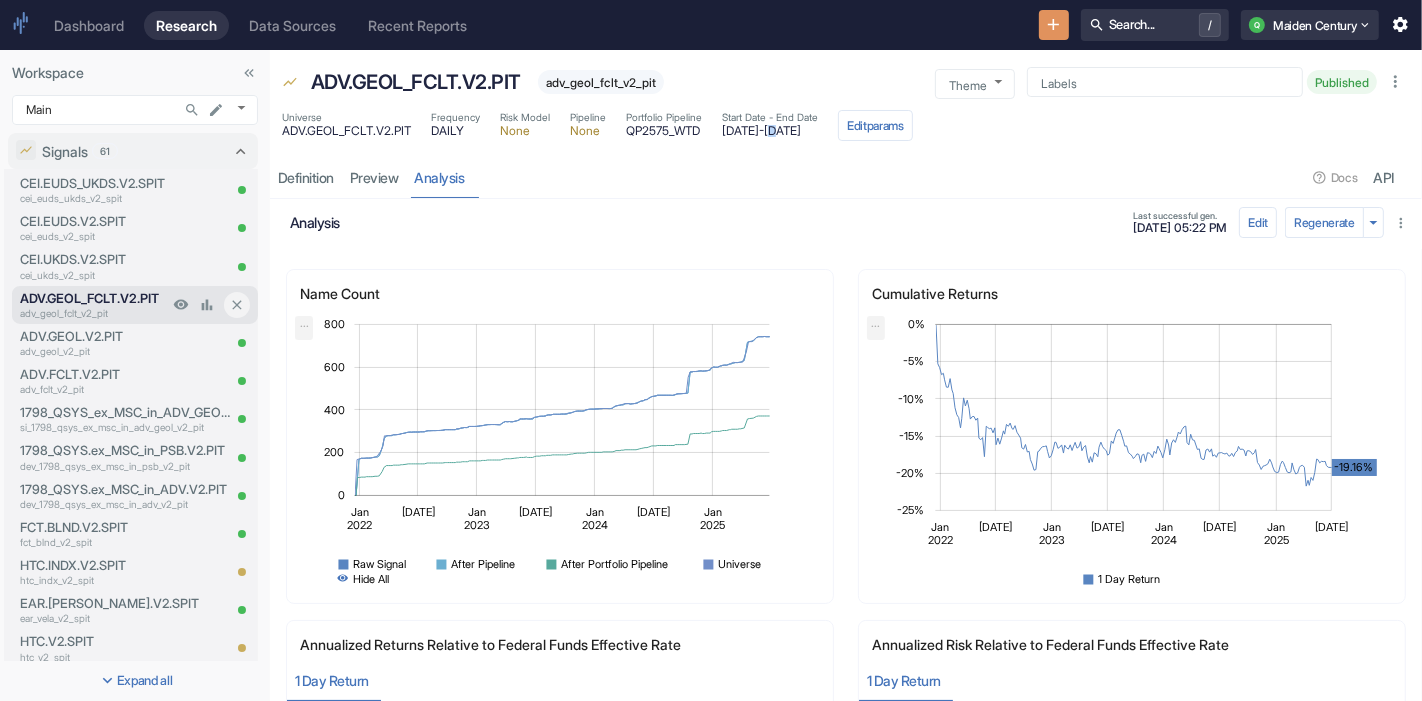 scroll, scrollTop: 0, scrollLeft: 0, axis: both 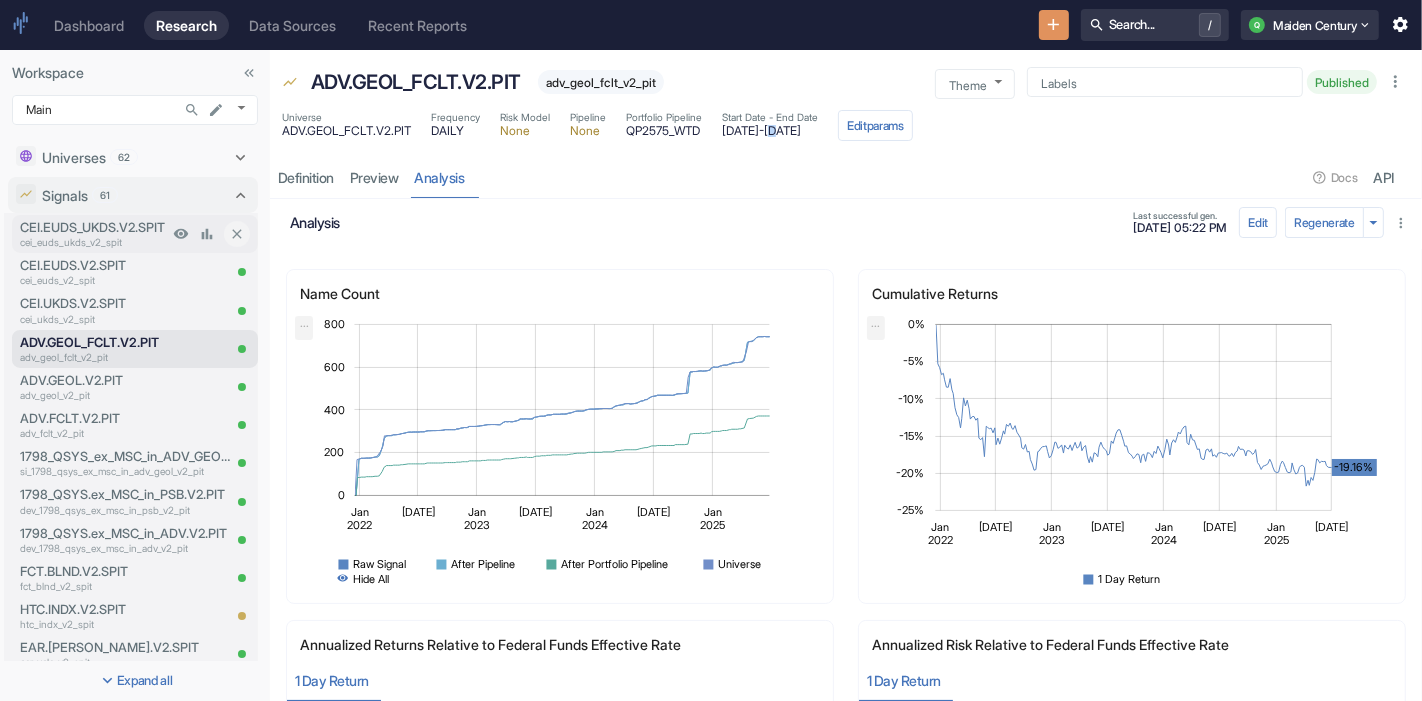 click on "CEI.EUDS_UKDS.V2.SPIT" at bounding box center (94, 227) 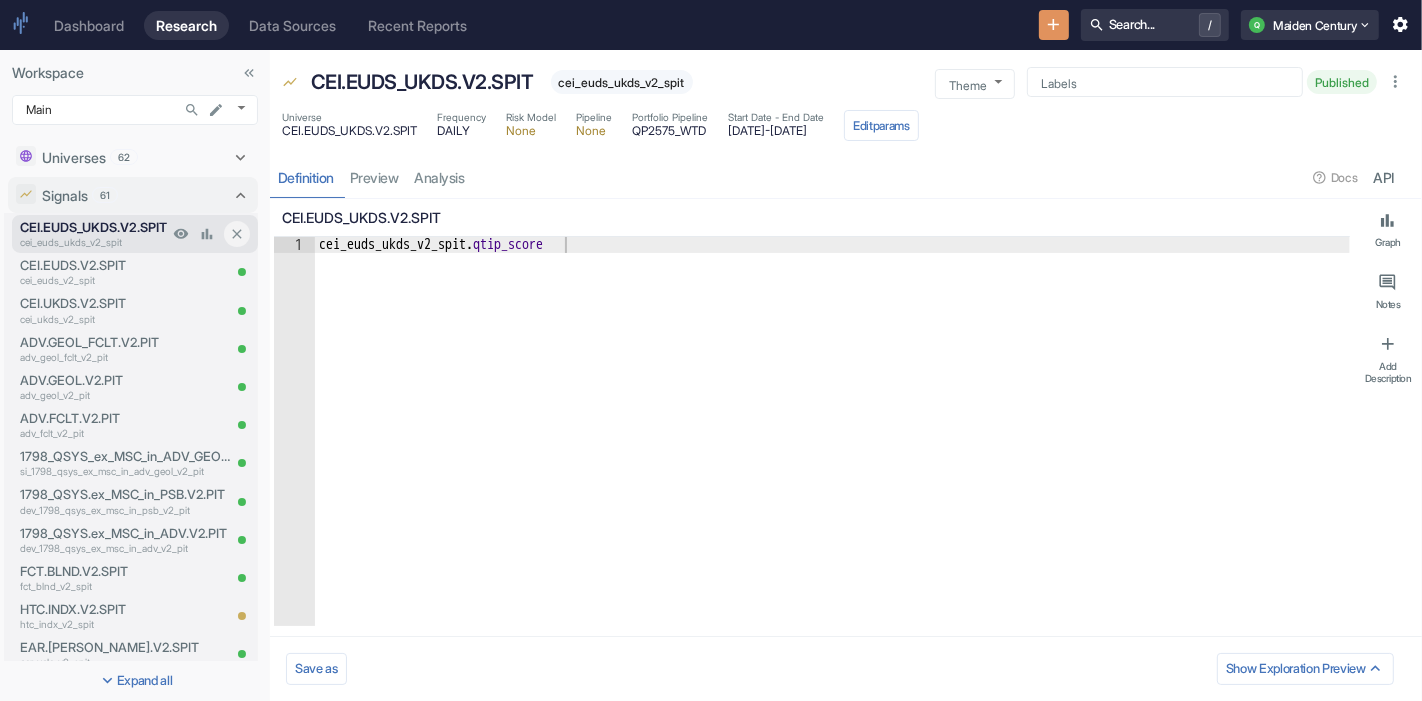 type on "x" 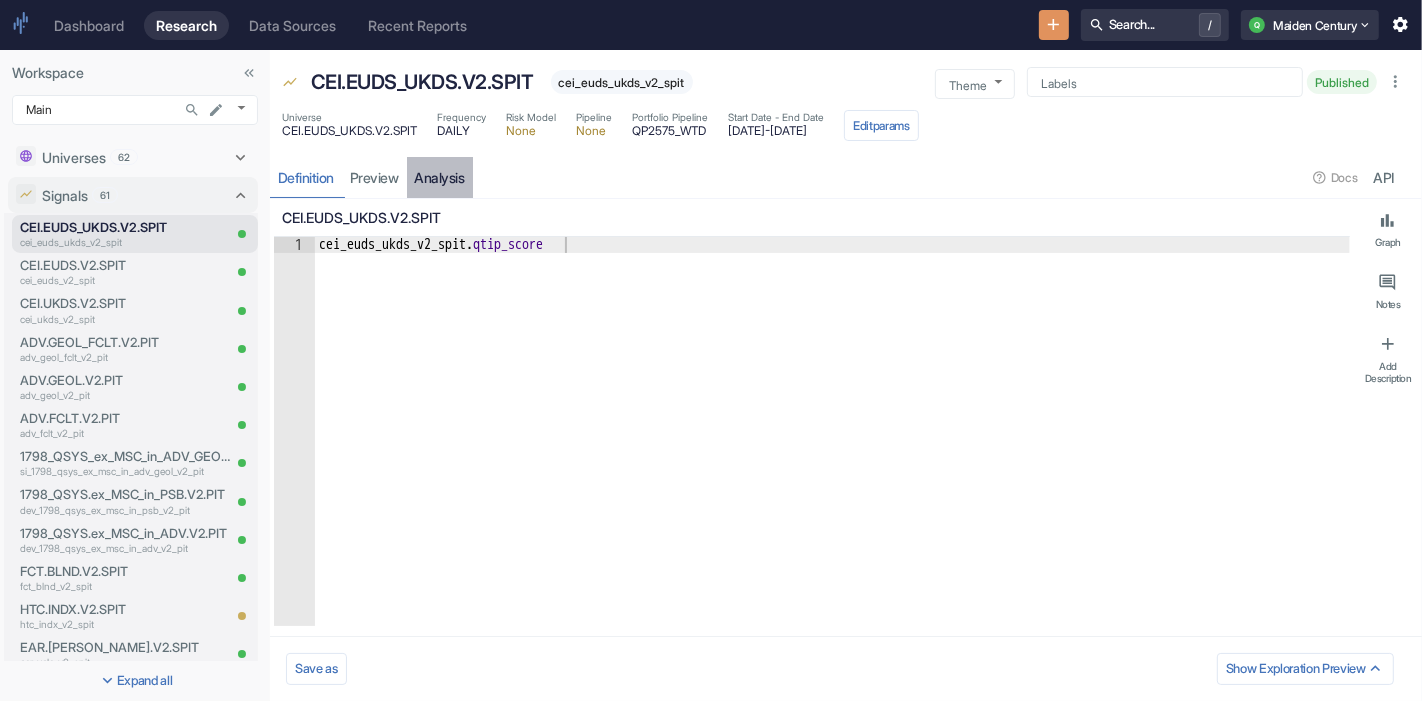 click on "analysis" at bounding box center (440, 177) 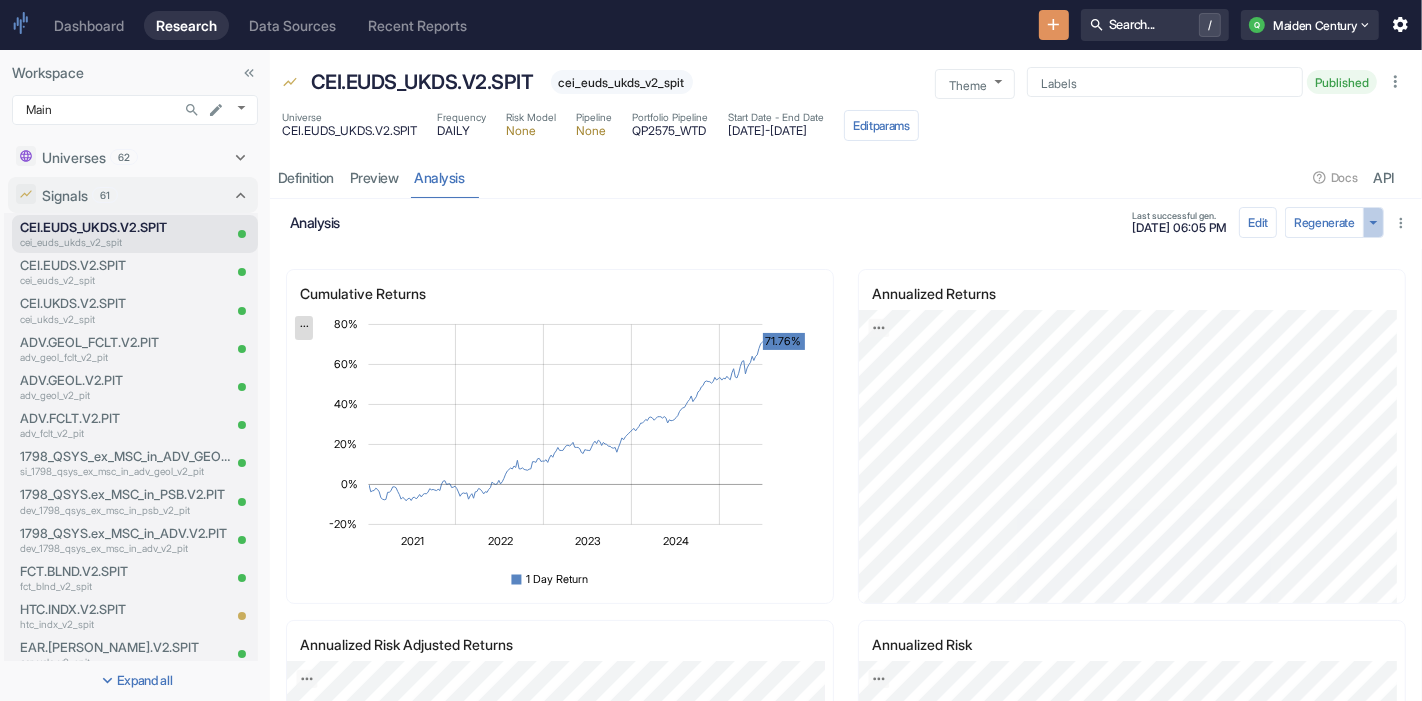 click 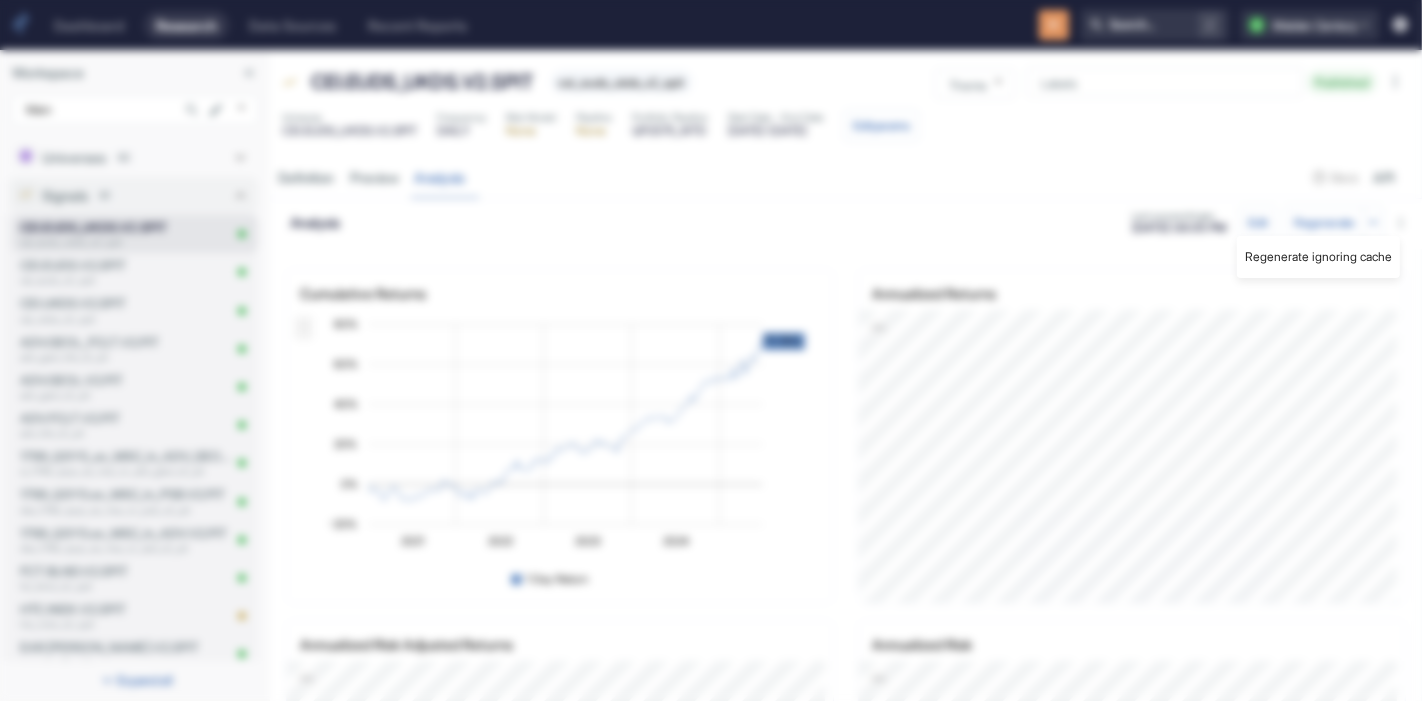 click at bounding box center [711, 350] 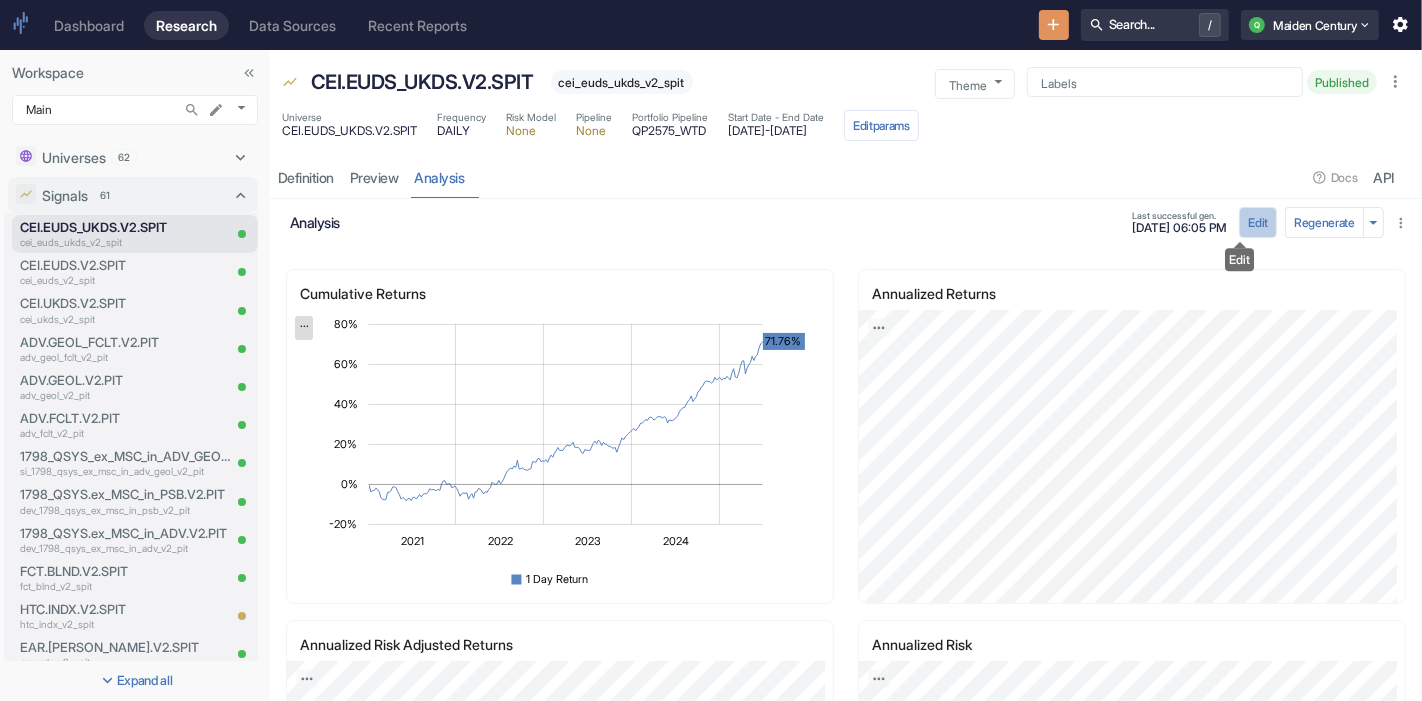 click on "Edit" at bounding box center (1258, 222) 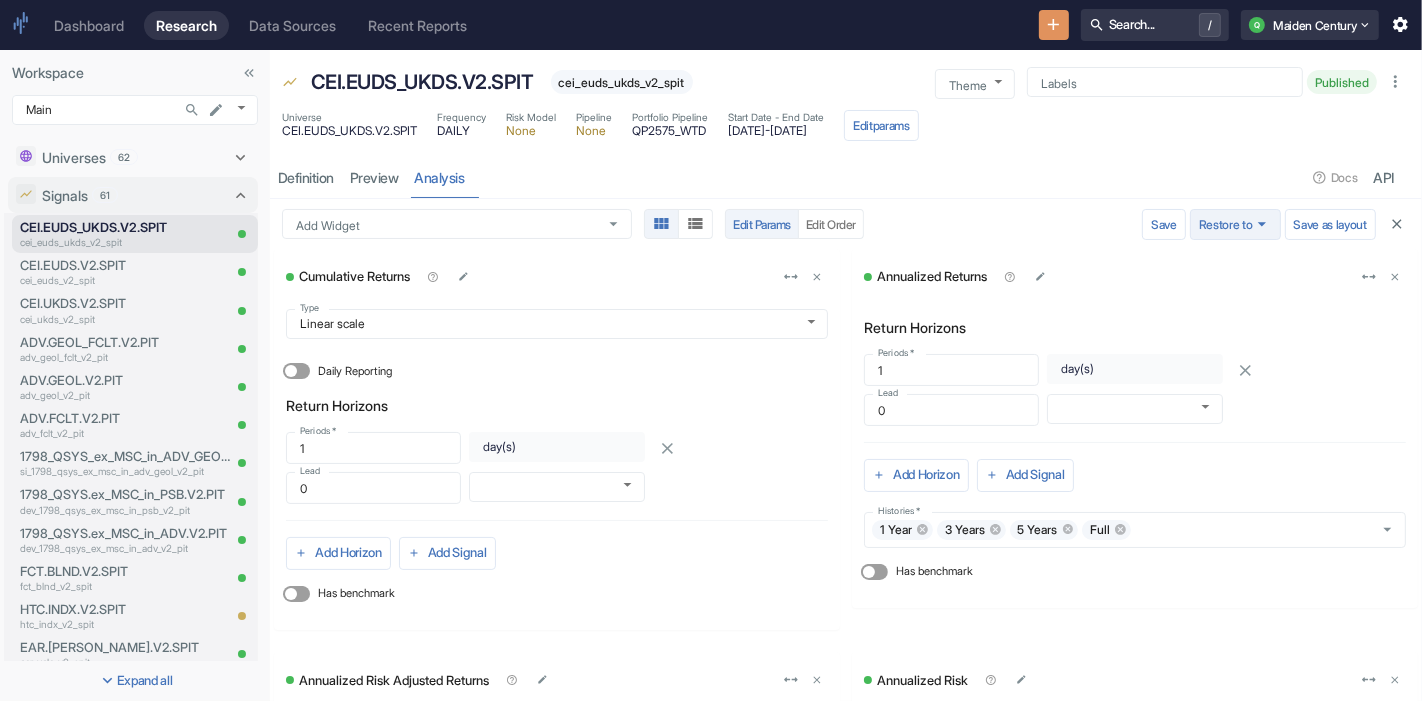 click 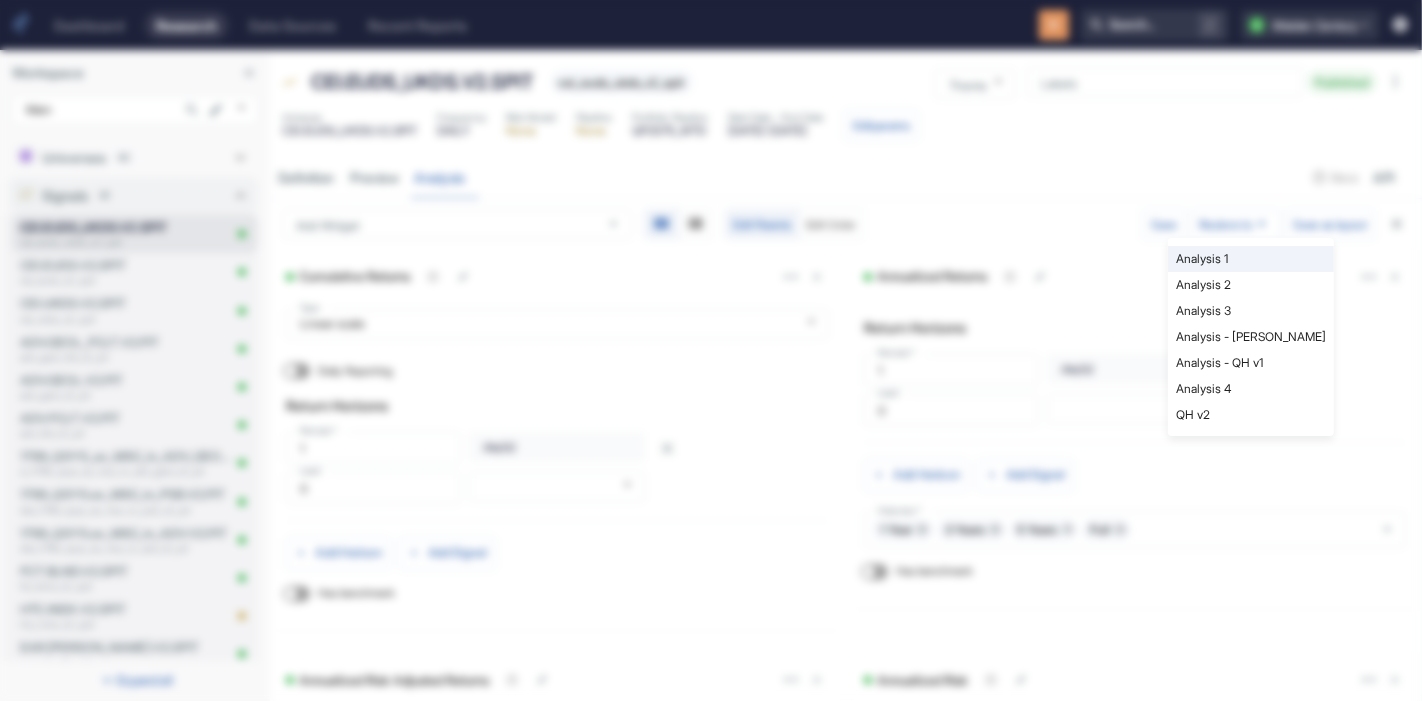 click on "Analysis - [PERSON_NAME]" at bounding box center [1251, 337] 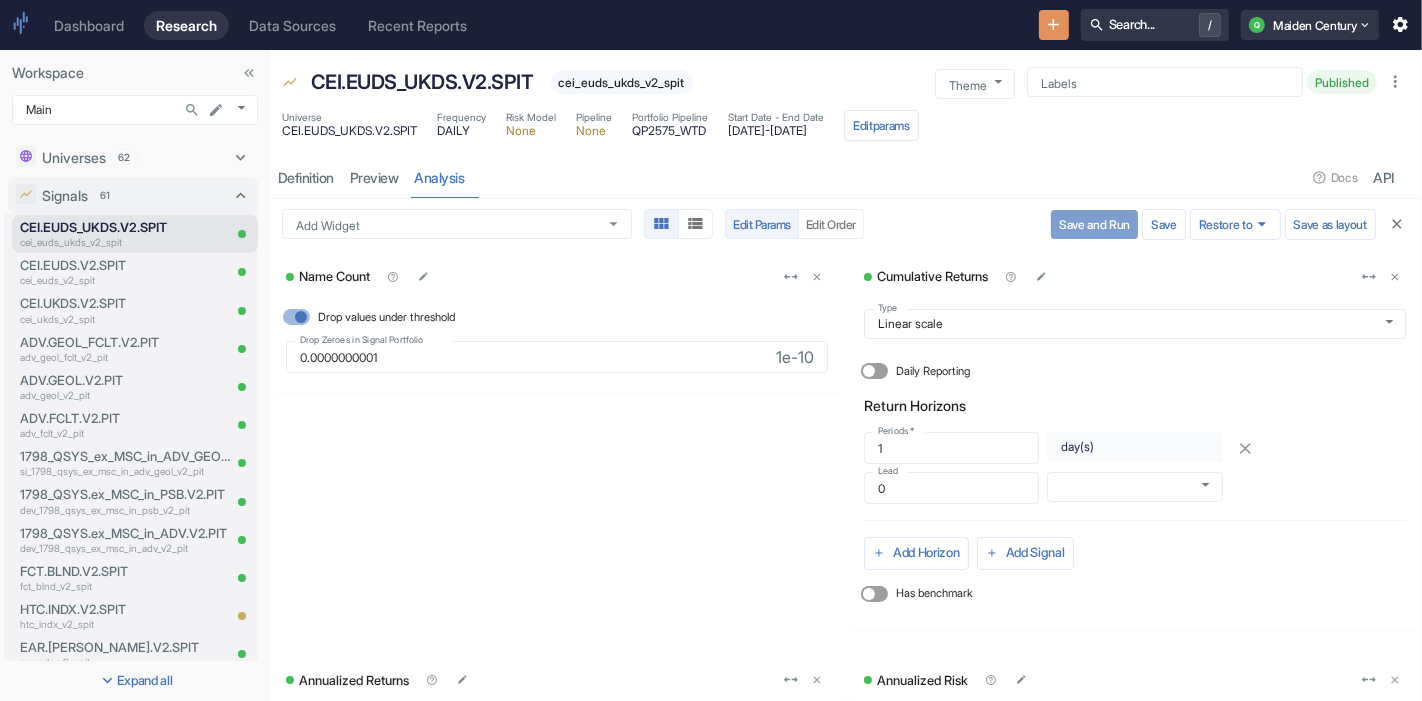 click on "Save and Run" at bounding box center [1094, 224] 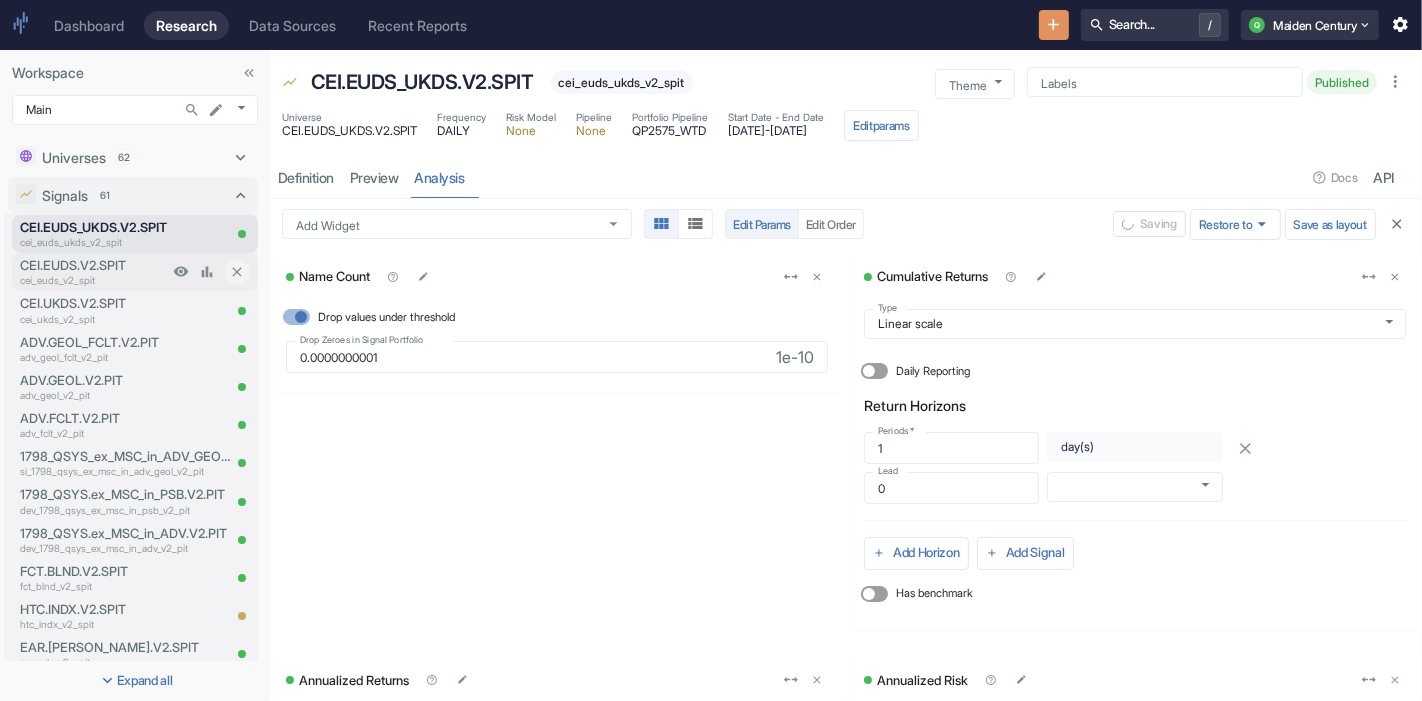 click at bounding box center (181, 272) 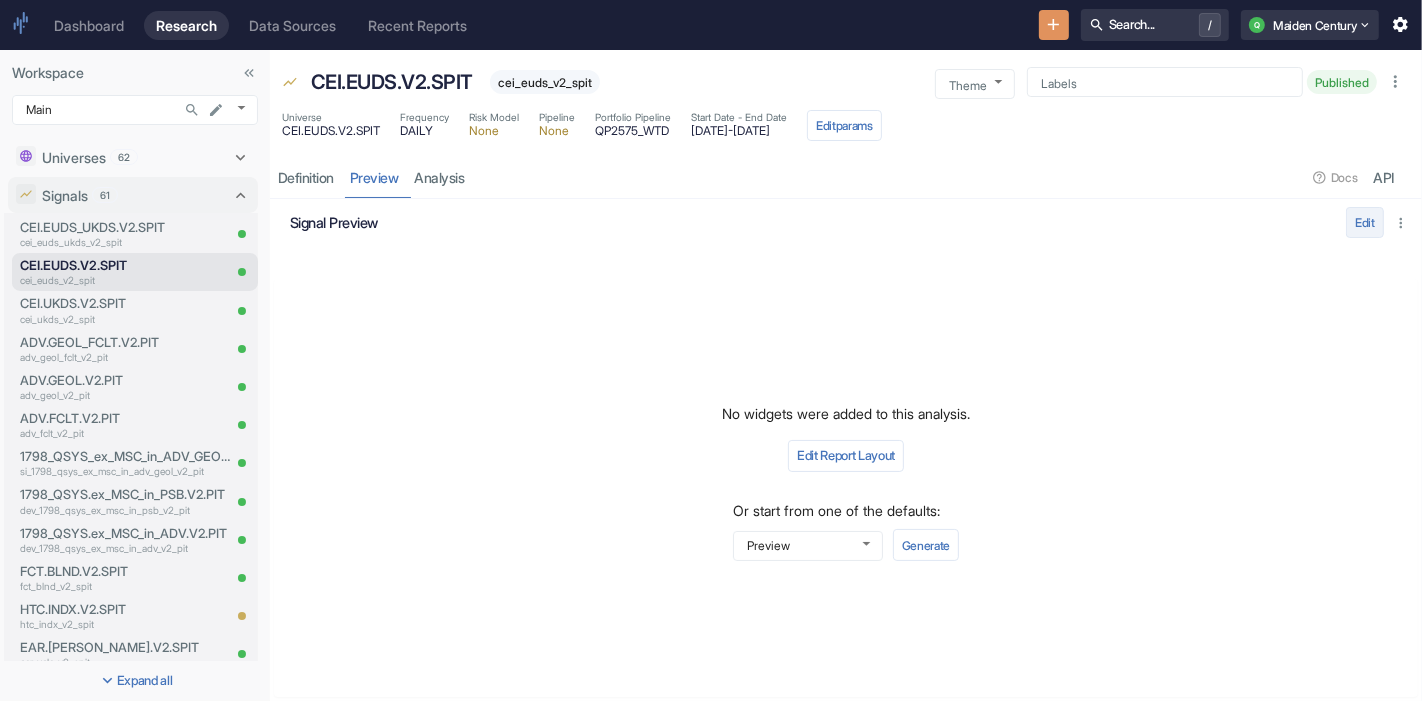 click on "Edit" at bounding box center (1365, 222) 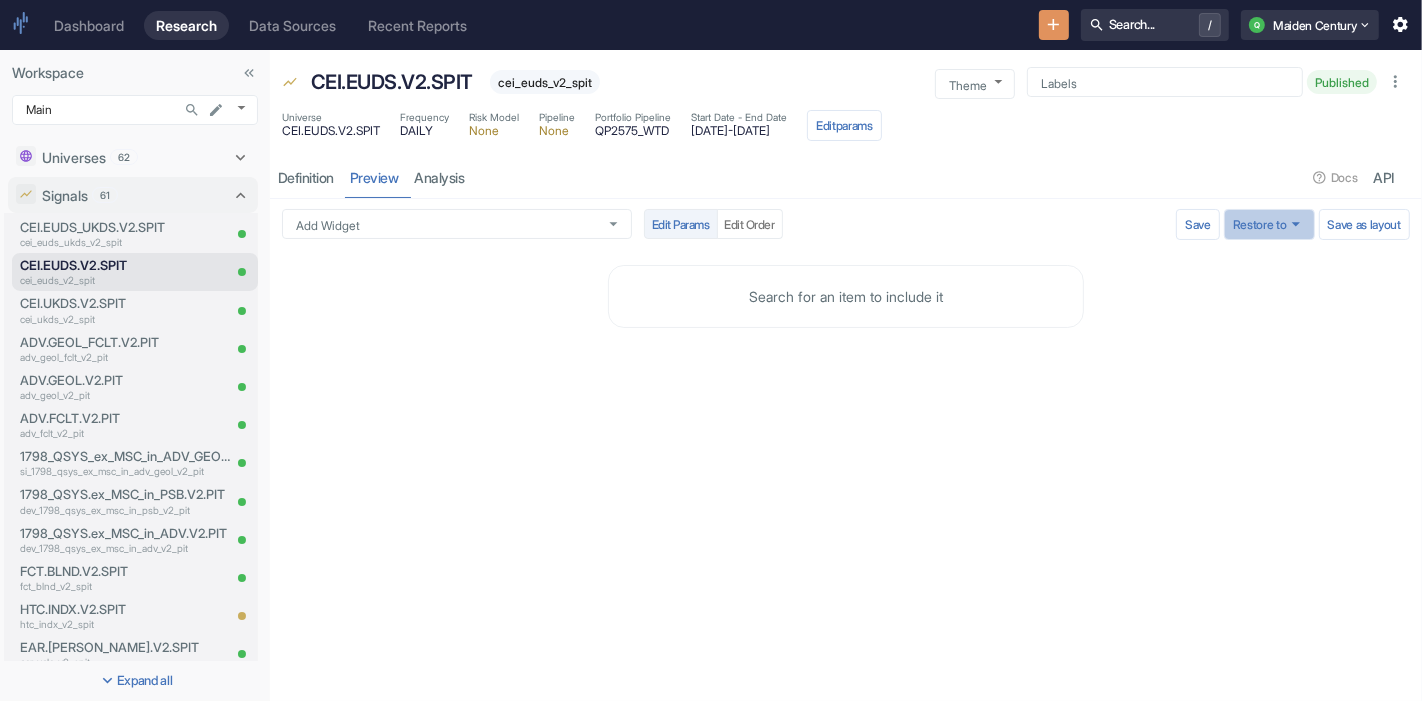 click 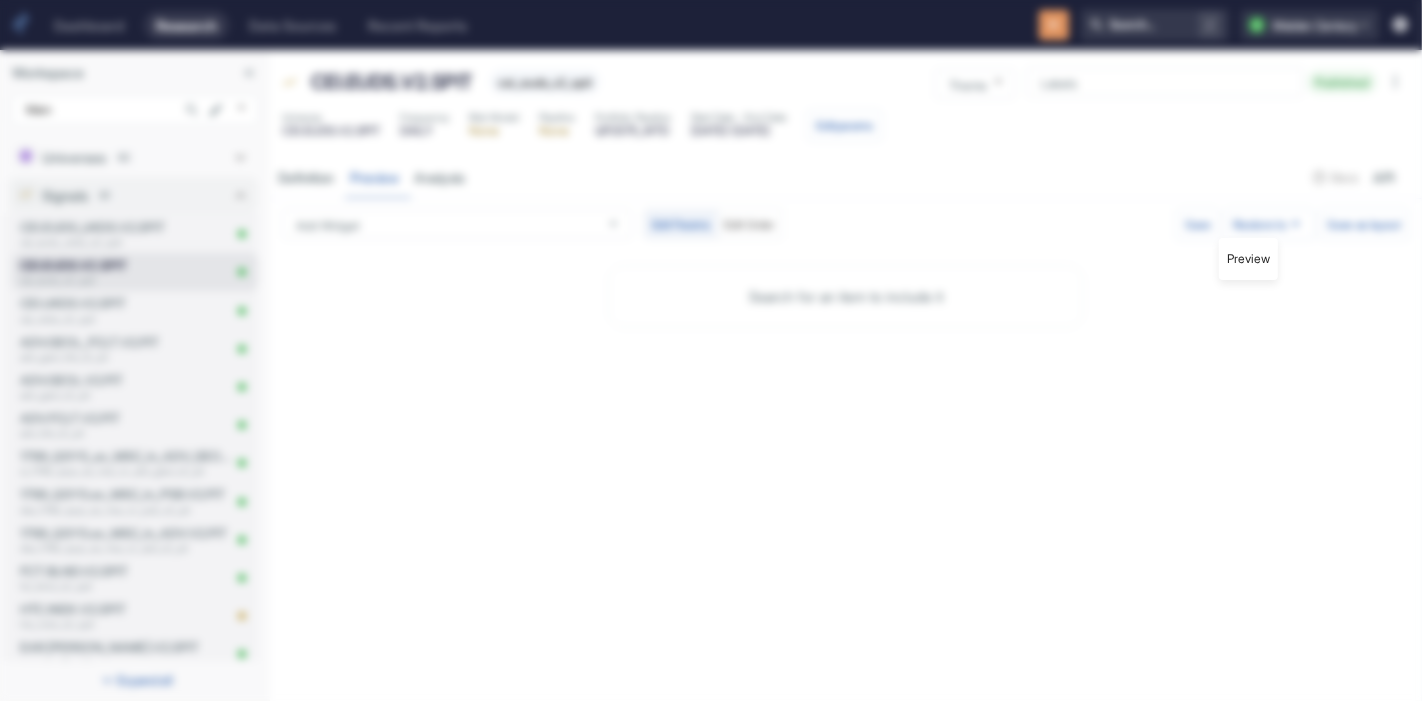 click at bounding box center [711, 350] 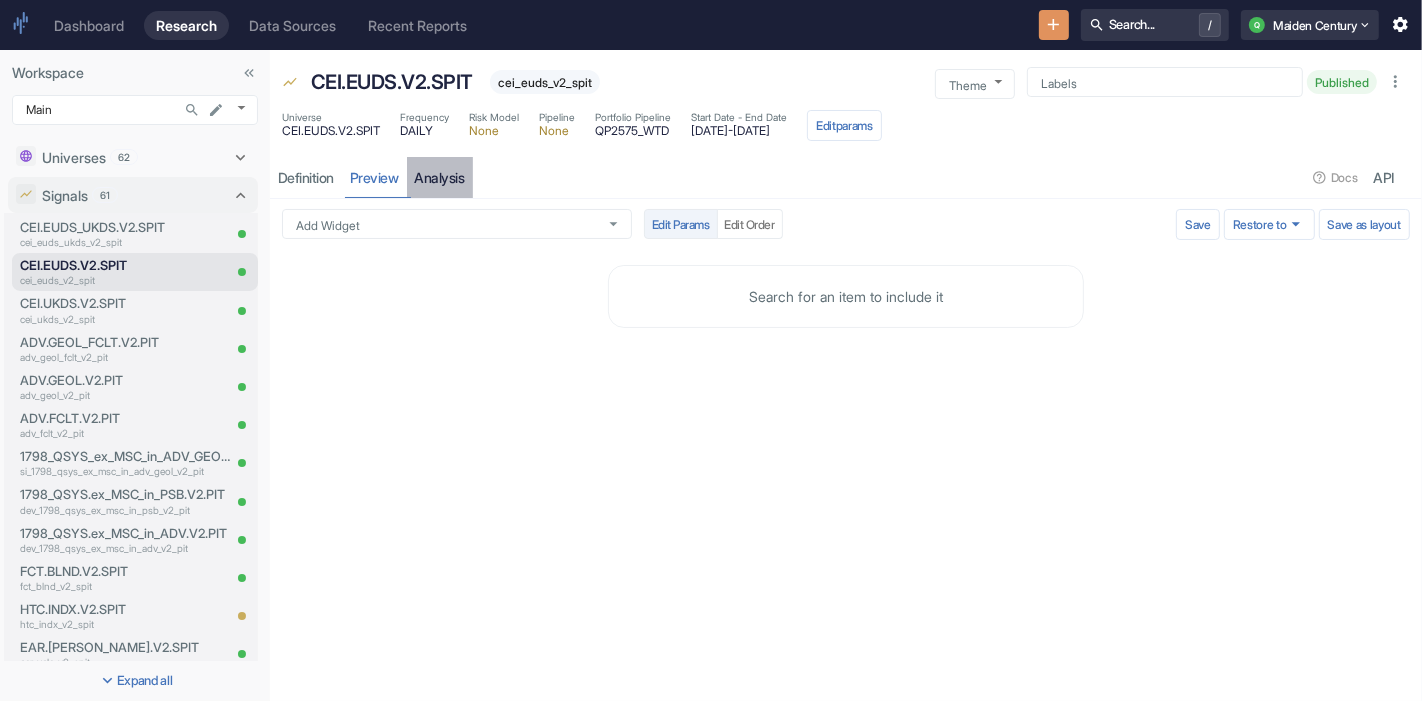 click on "analysis" at bounding box center [440, 177] 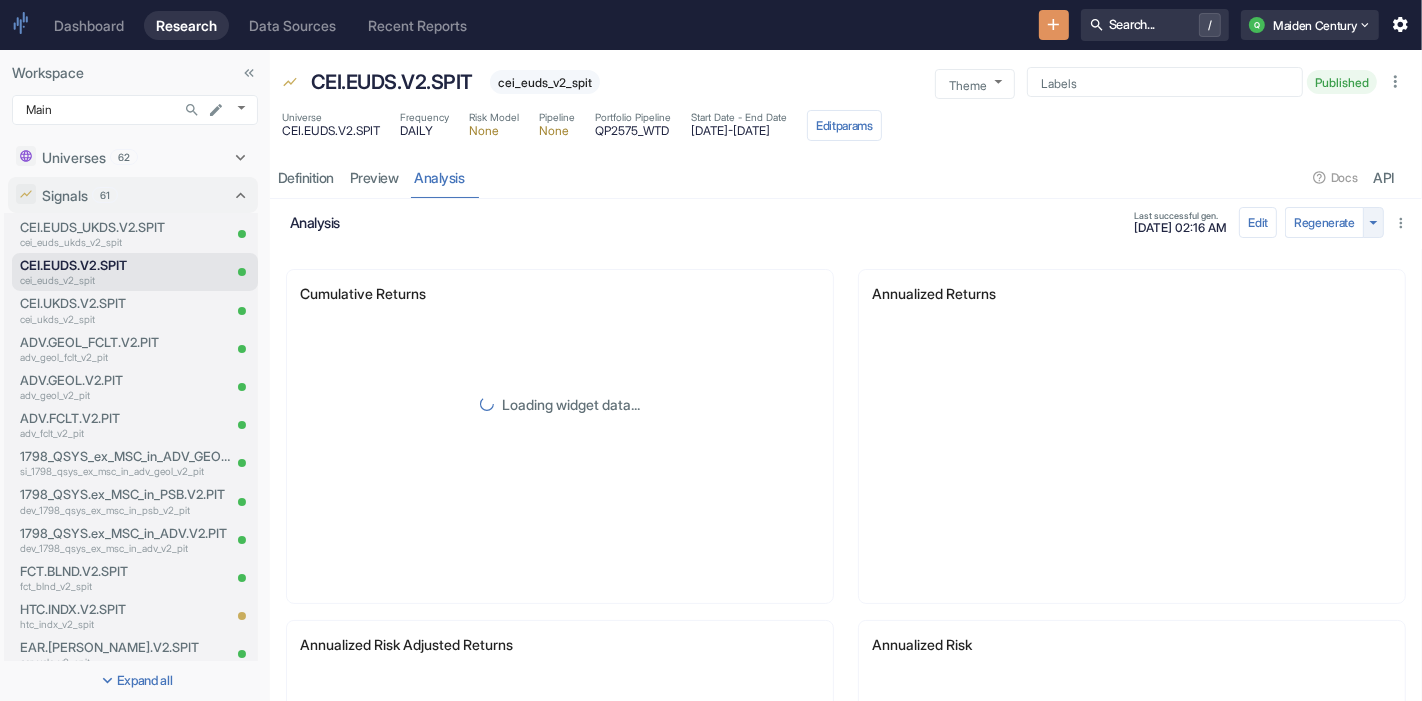 click 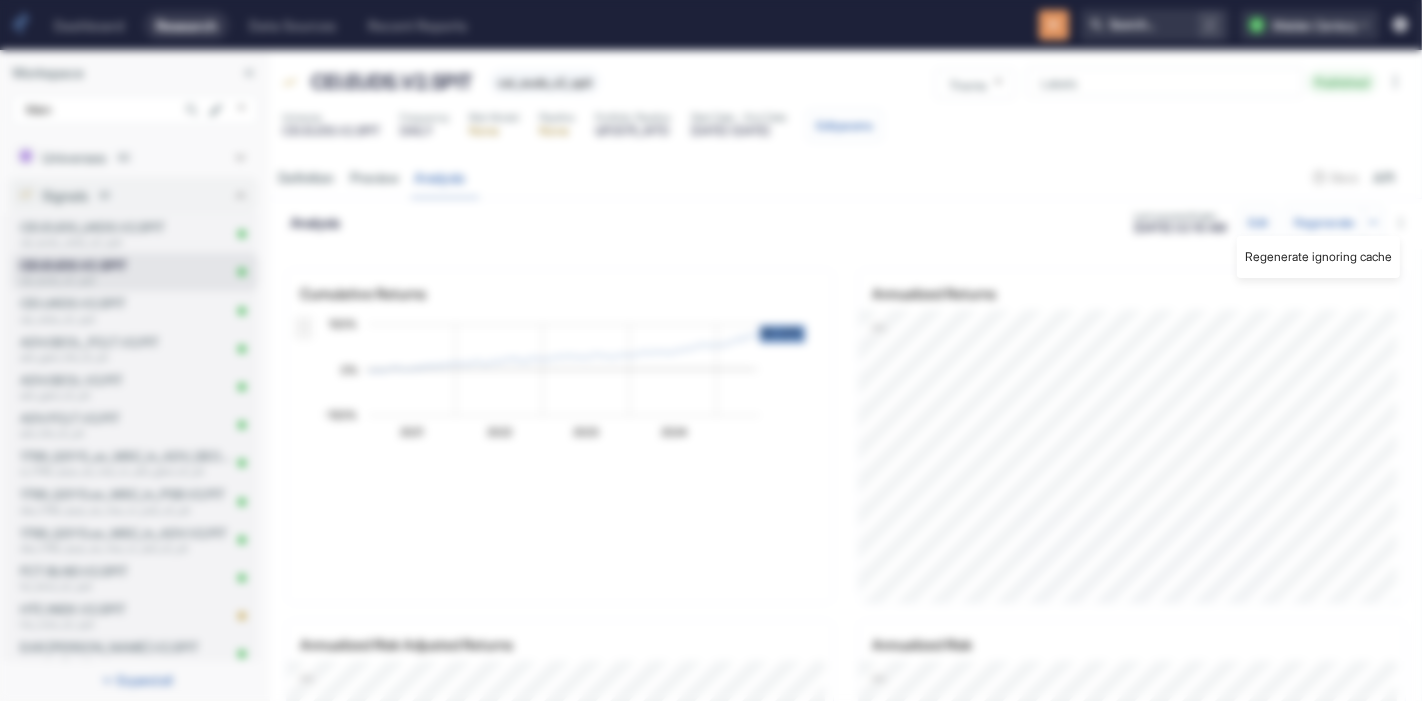 click at bounding box center (711, 350) 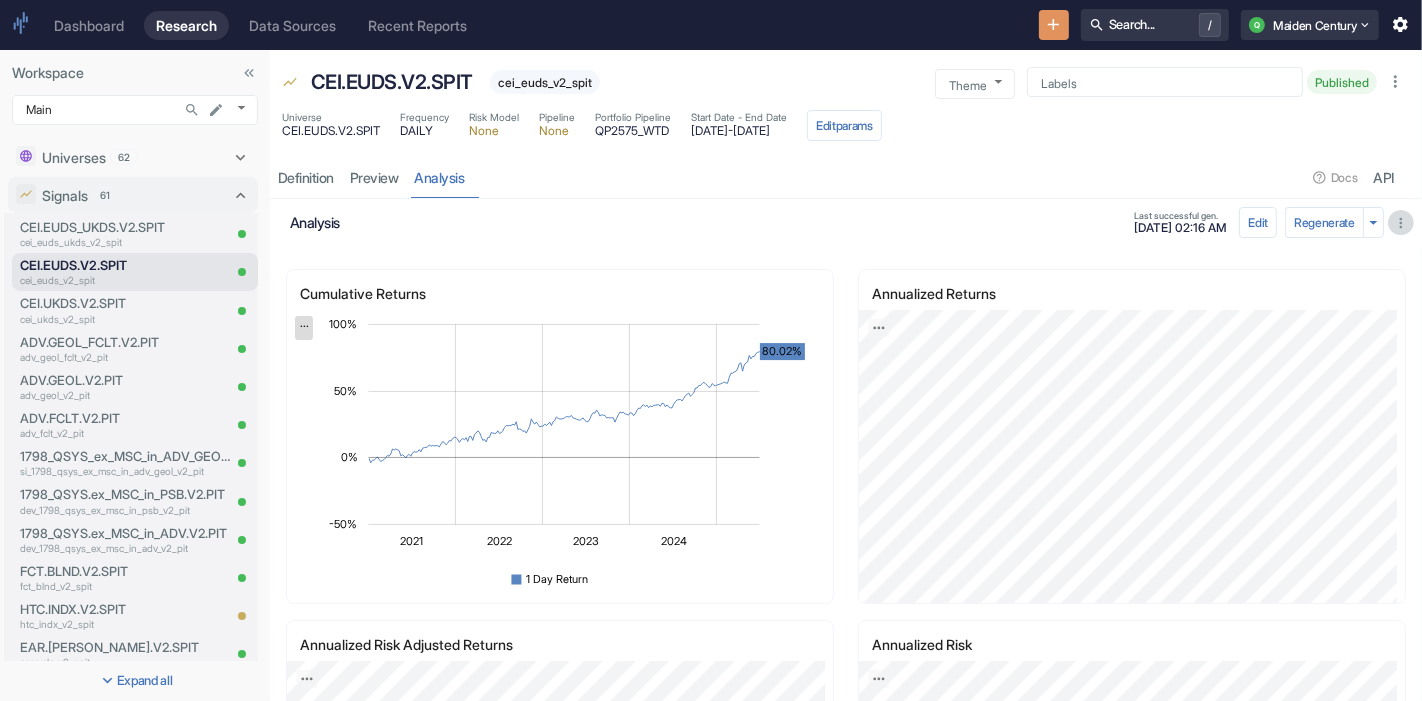 click 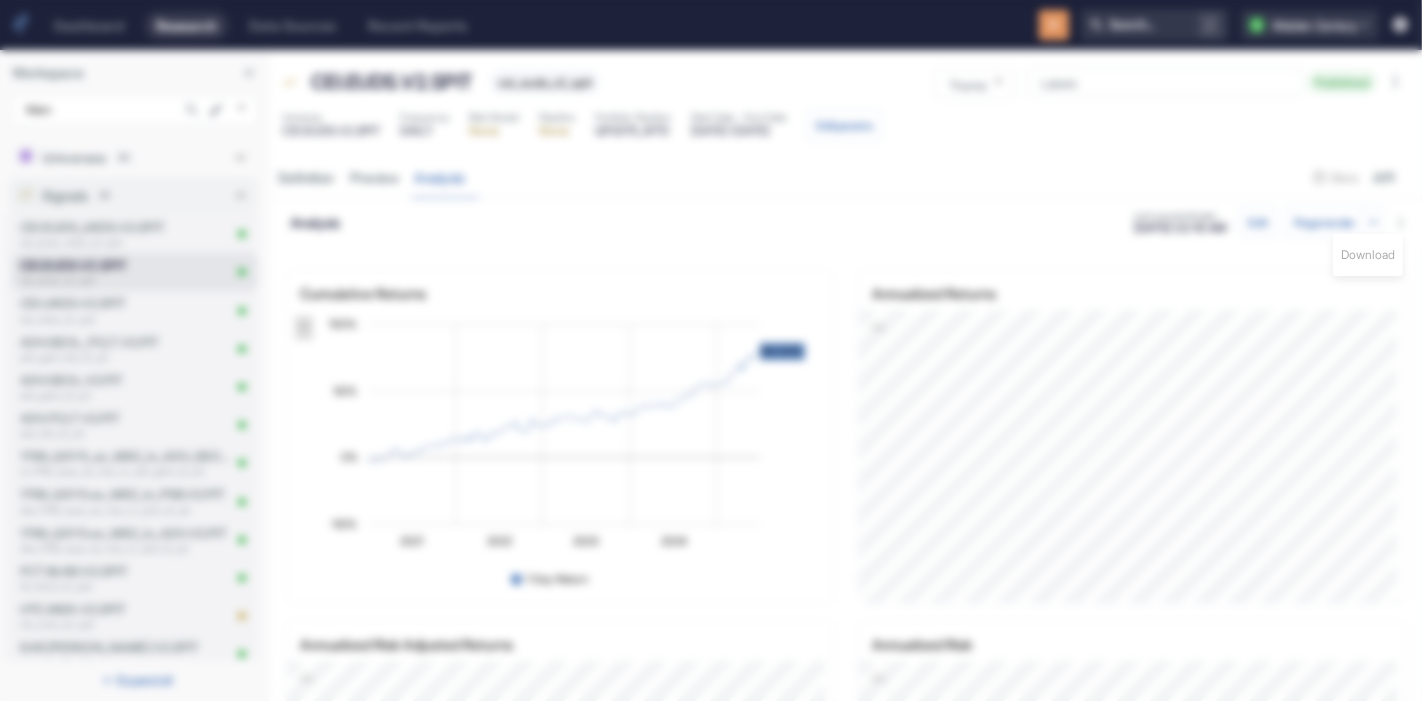 click at bounding box center [711, 350] 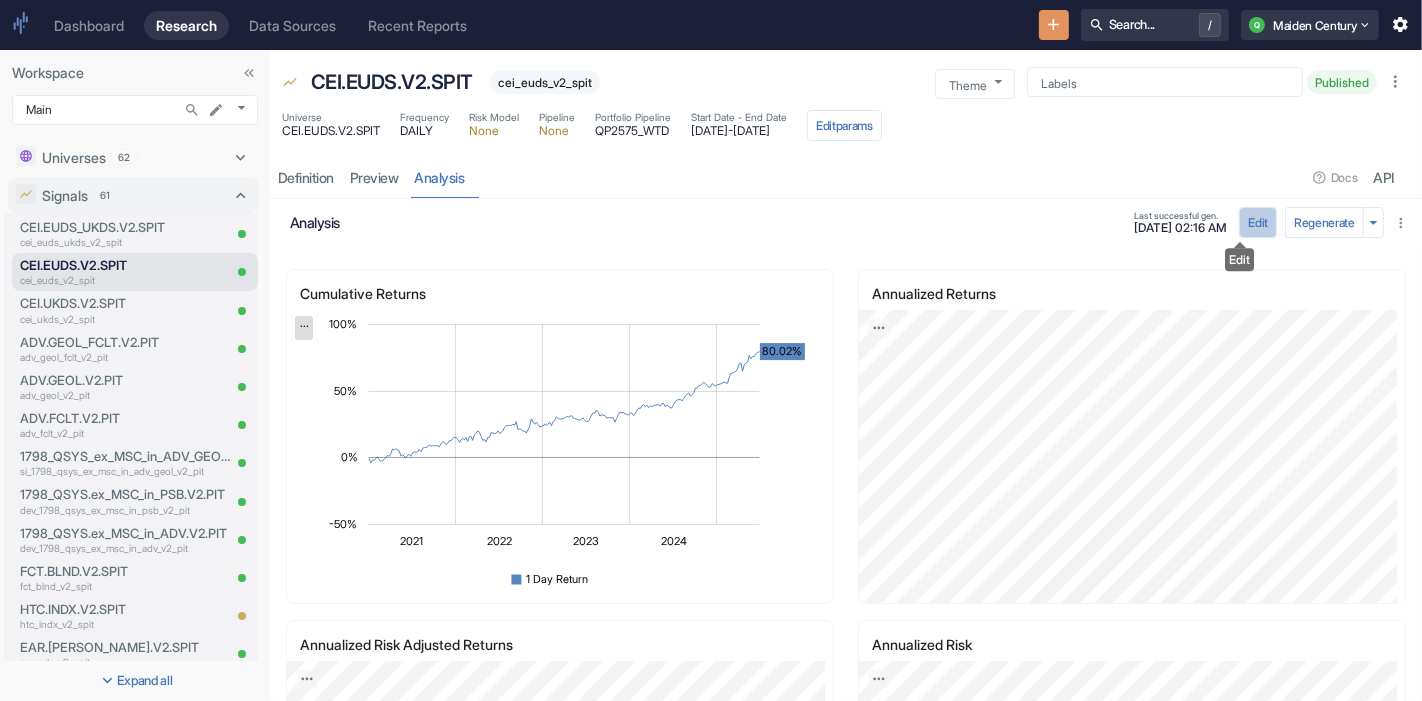 click on "Edit" at bounding box center (1258, 222) 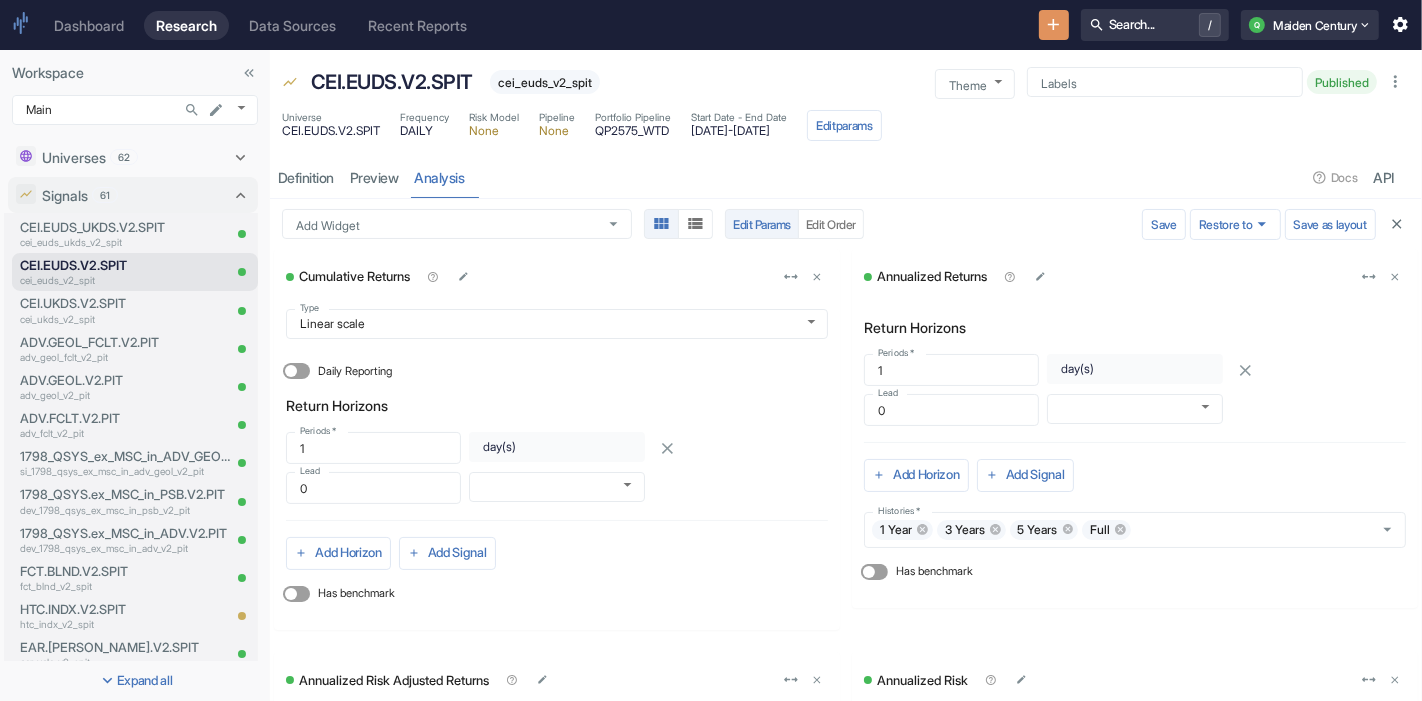 click 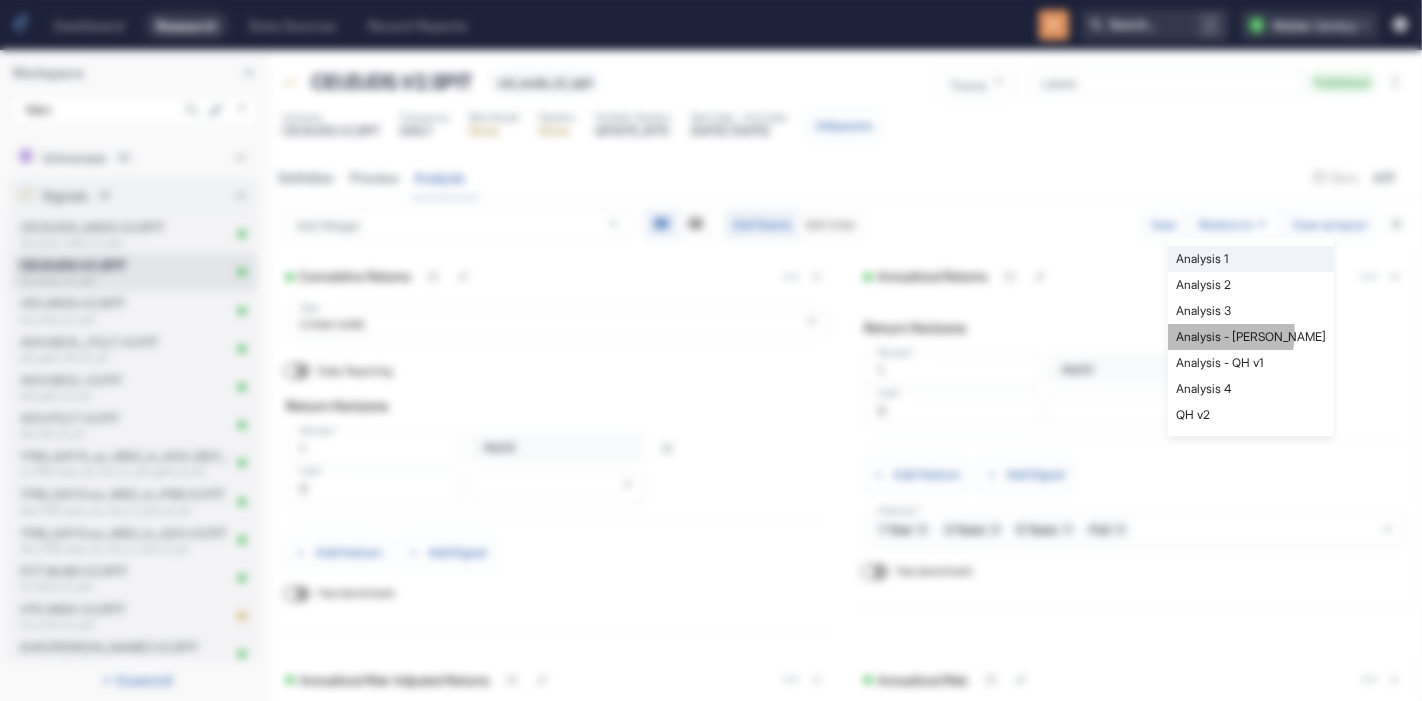 click on "Analysis - [PERSON_NAME]" at bounding box center [1251, 337] 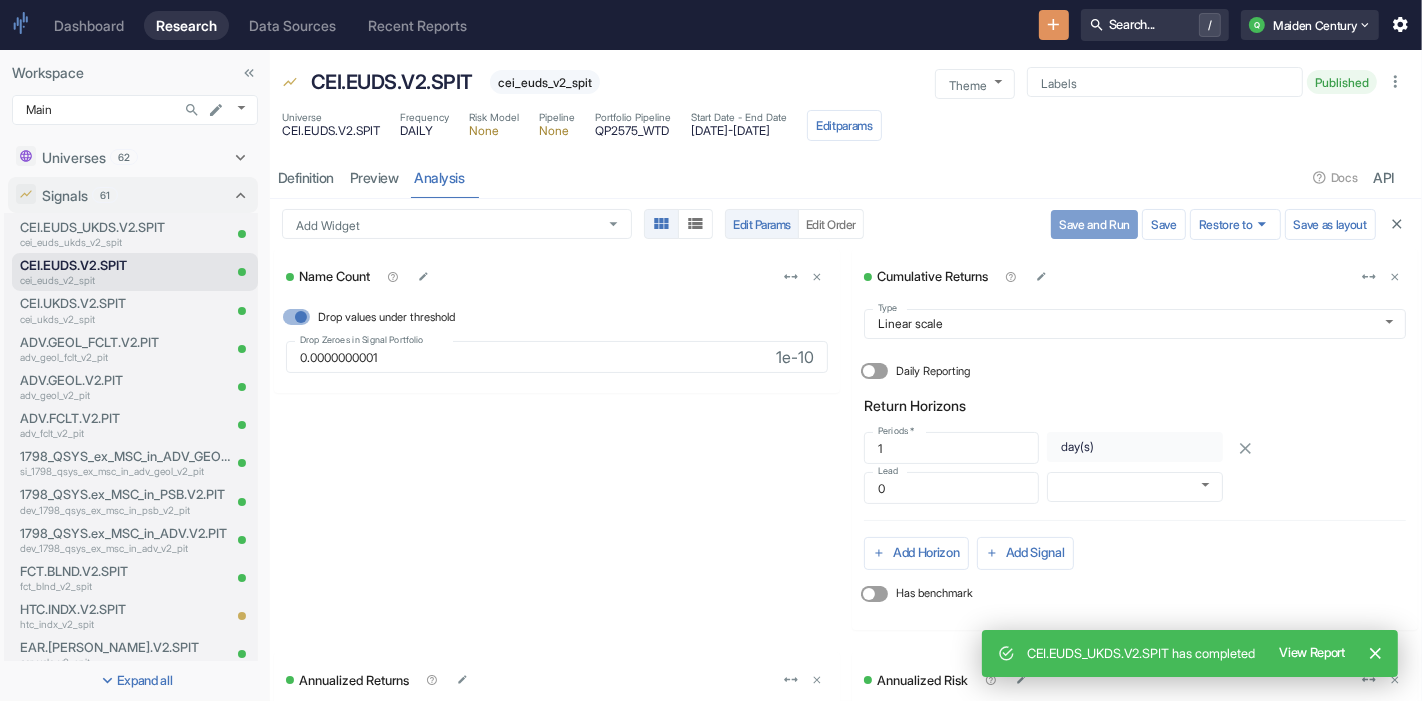 click on "Save and Run" at bounding box center (1094, 224) 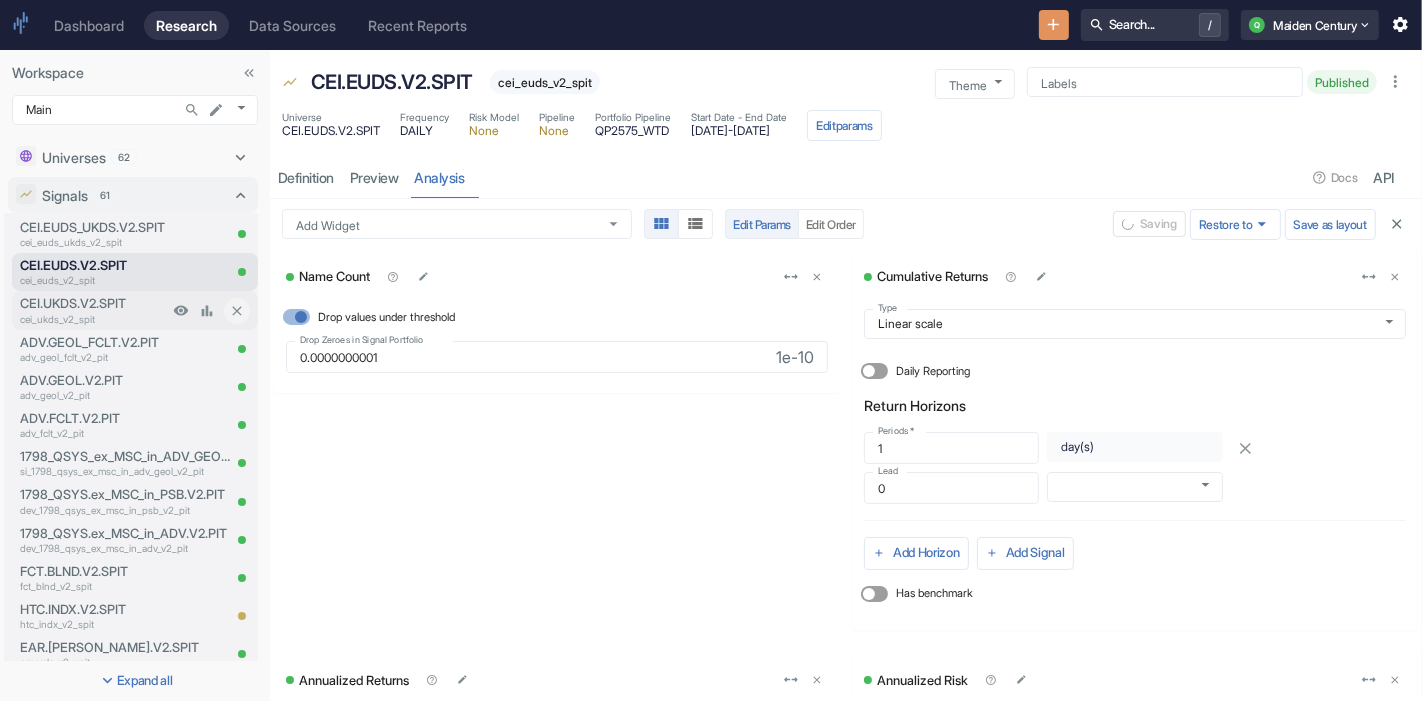 click on "CEI.UKDS.V2.SPIT" at bounding box center [94, 303] 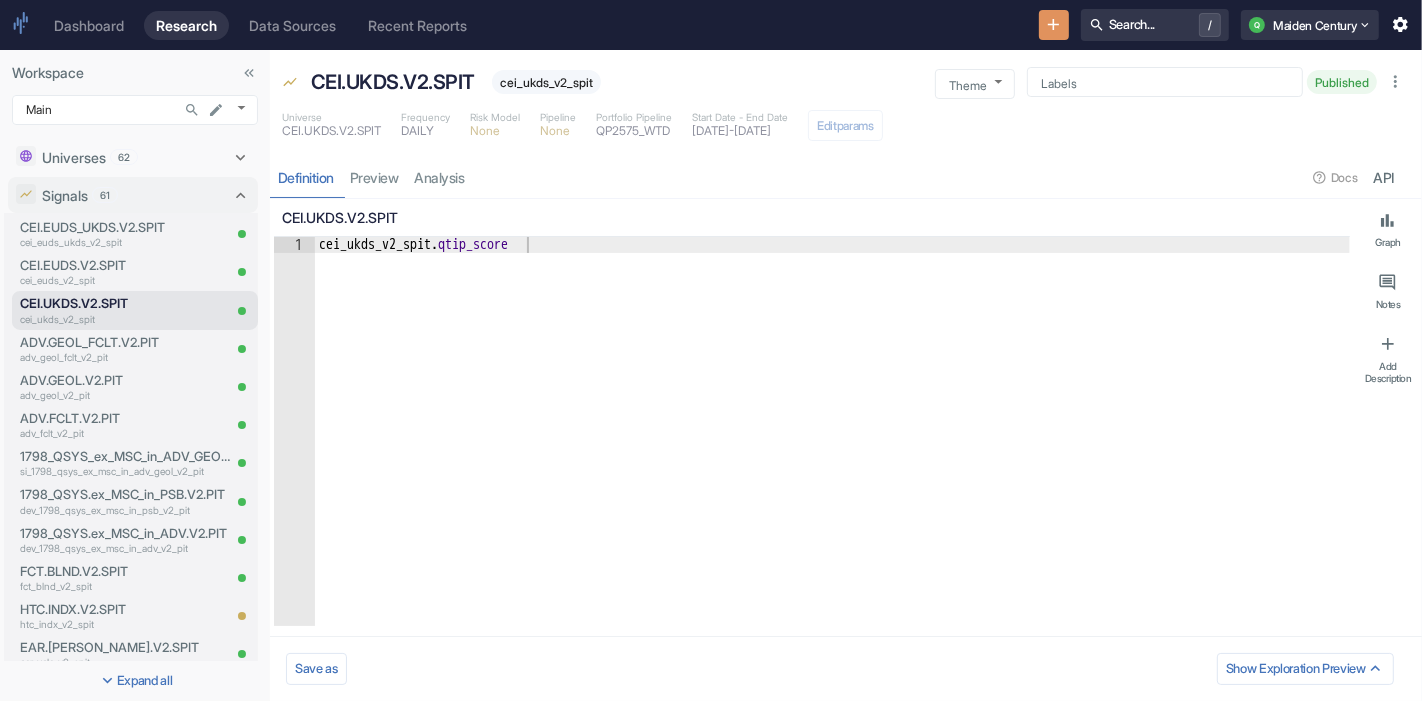 type on "x" 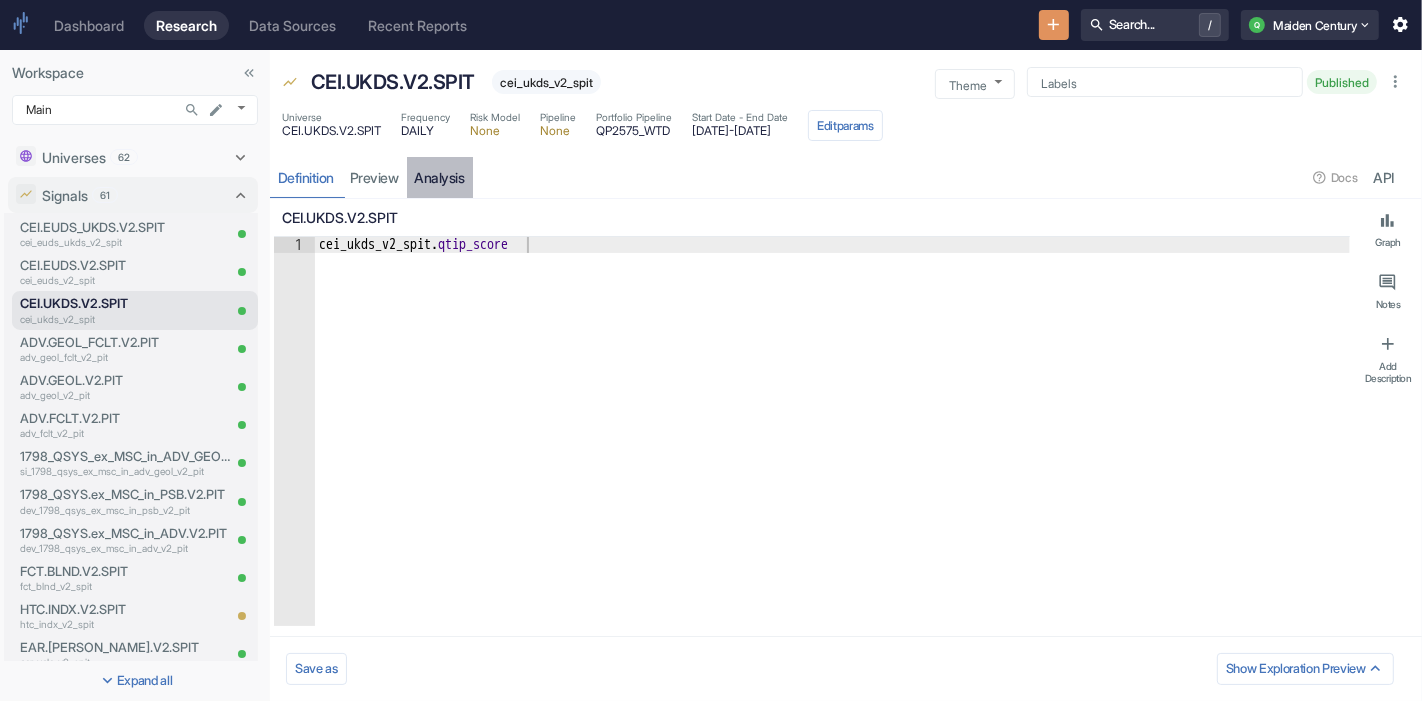 click on "analysis" at bounding box center (440, 177) 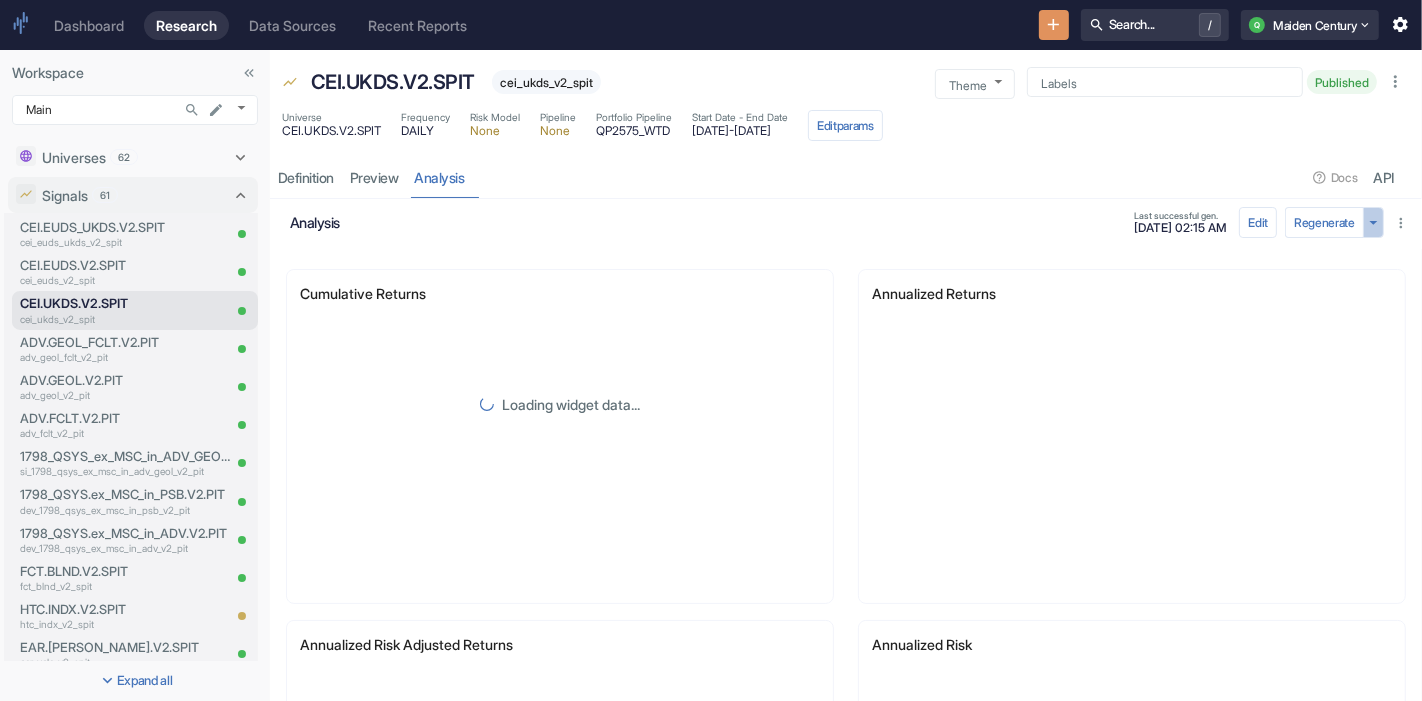 click 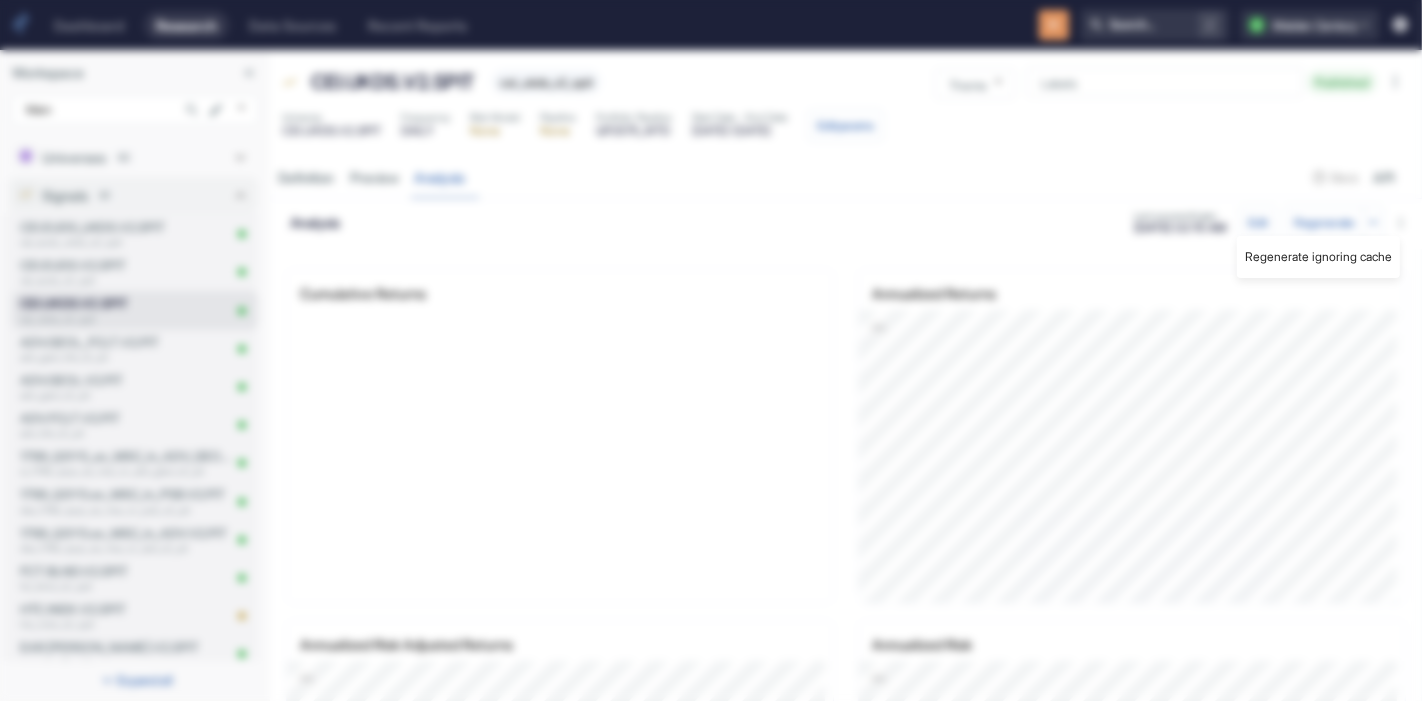 click at bounding box center (711, 350) 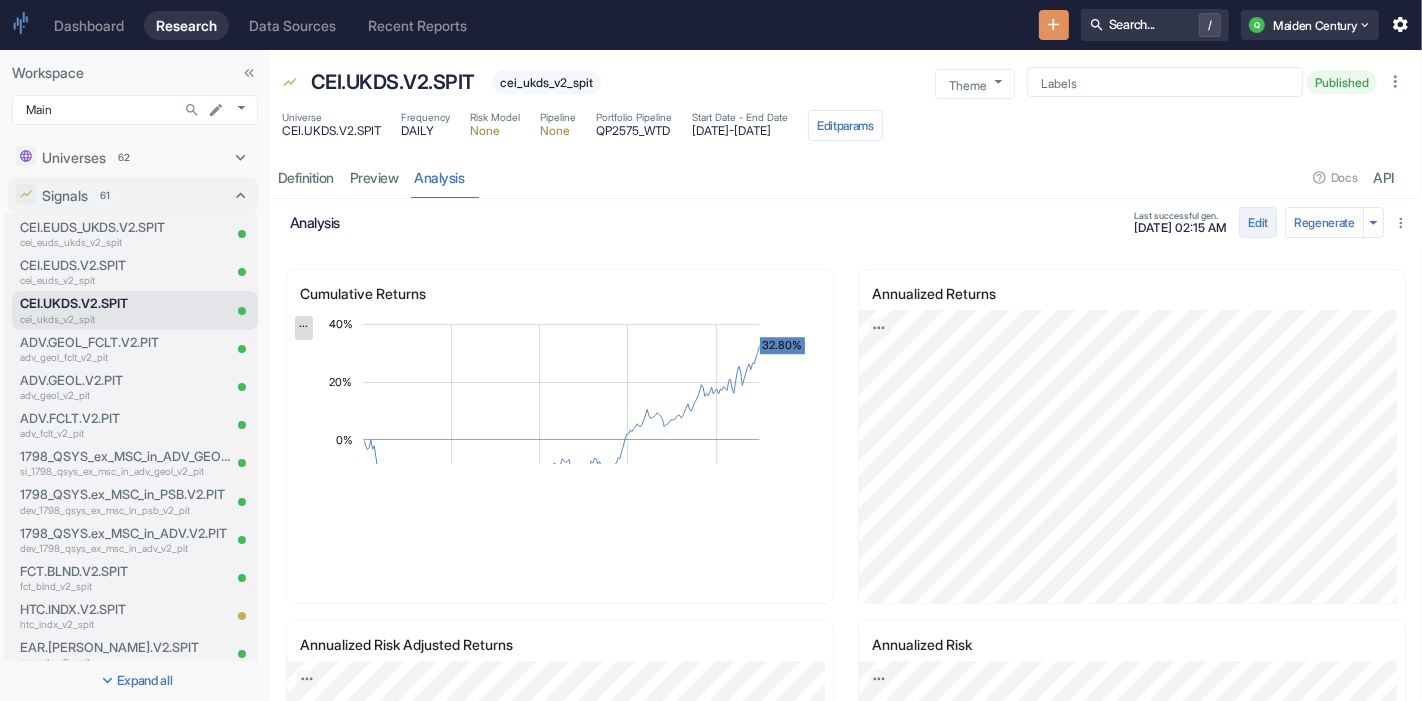 click on "Edit" at bounding box center [1258, 222] 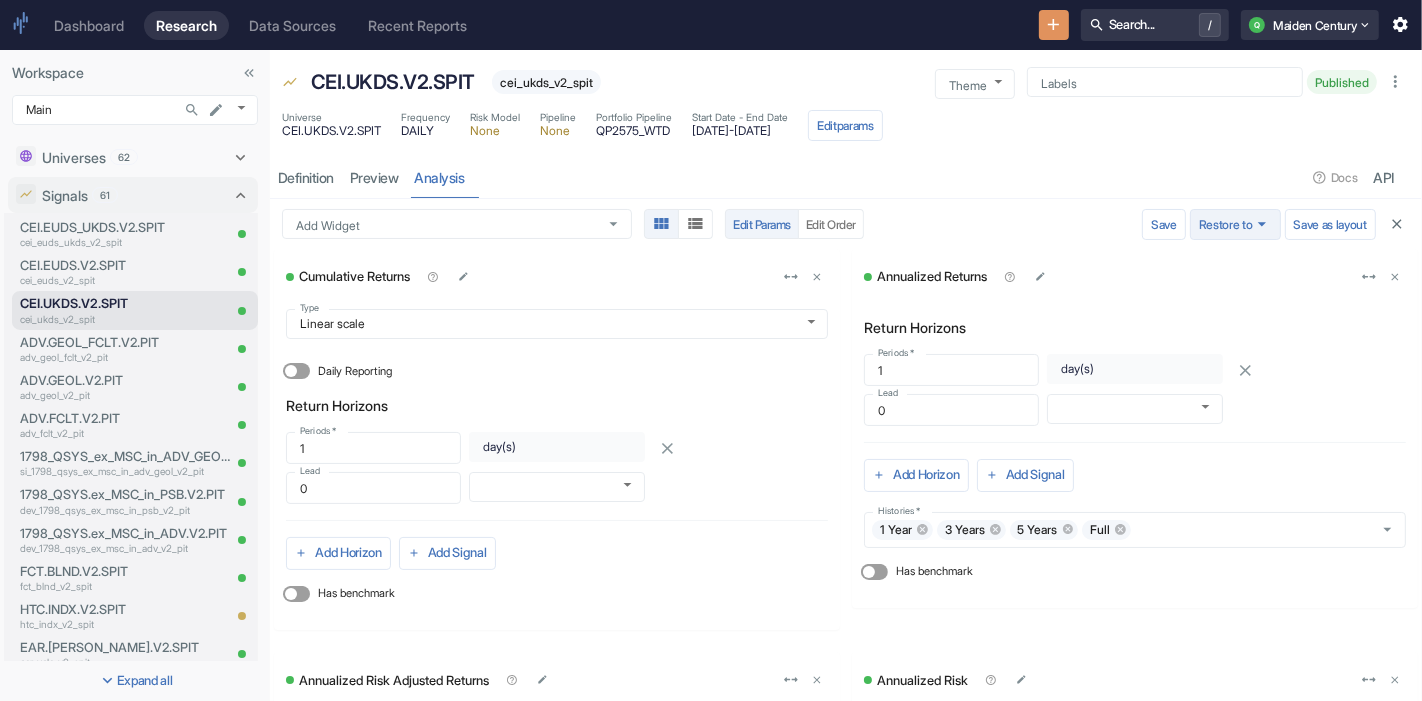 click 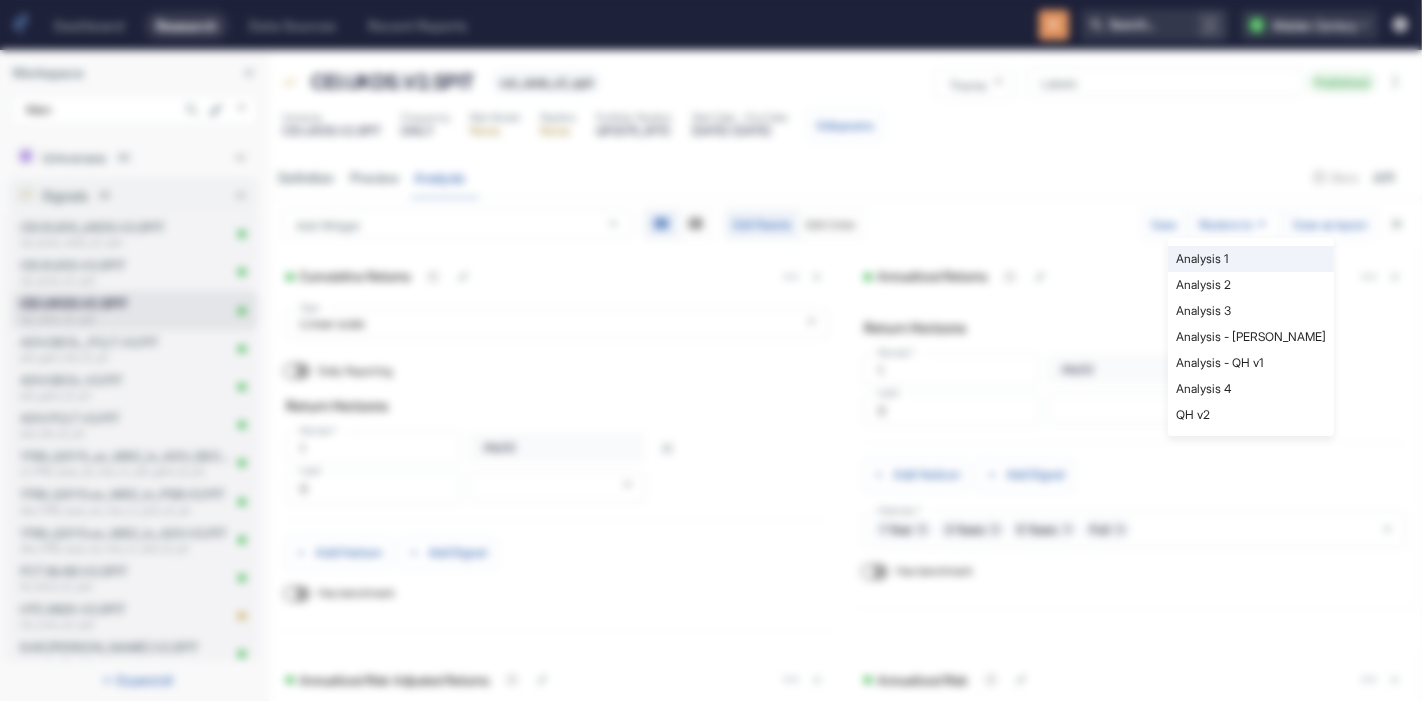 click on "QH v2" at bounding box center (1251, 415) 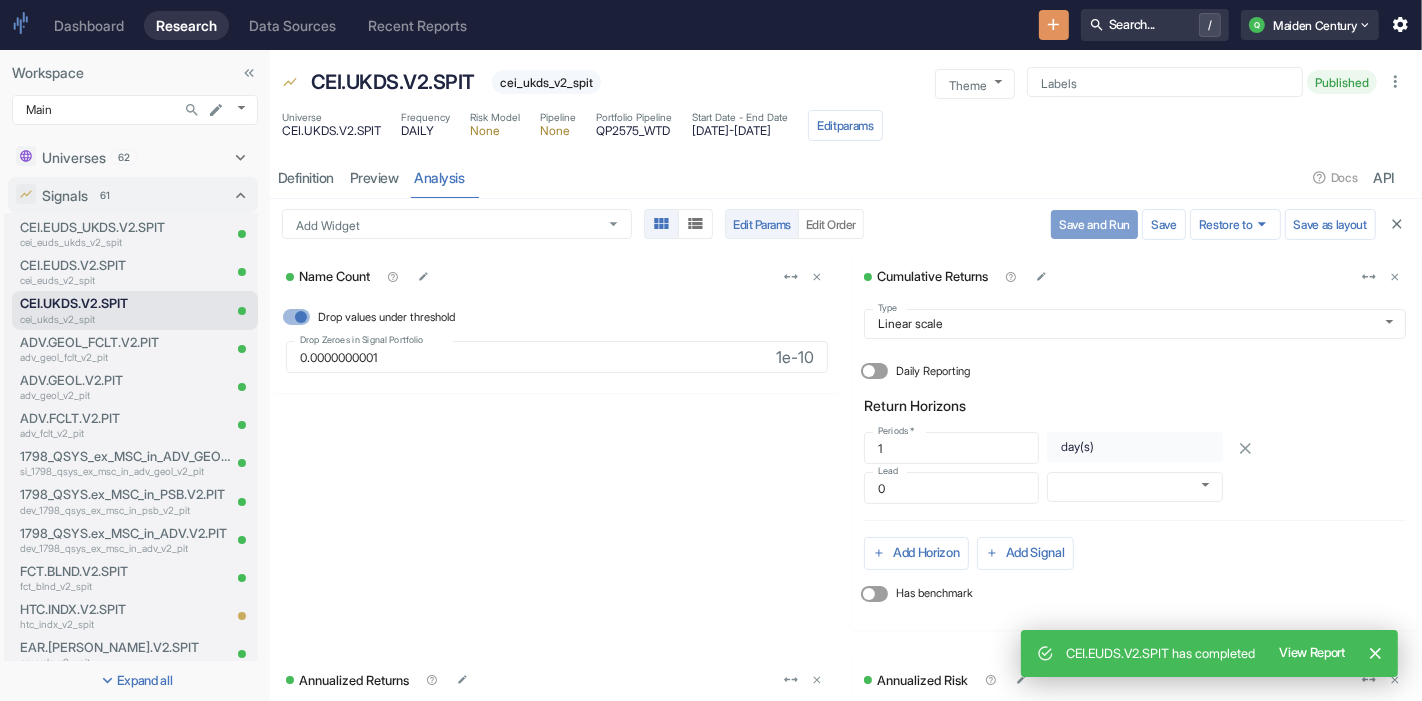 click on "Save and Run" at bounding box center (1094, 224) 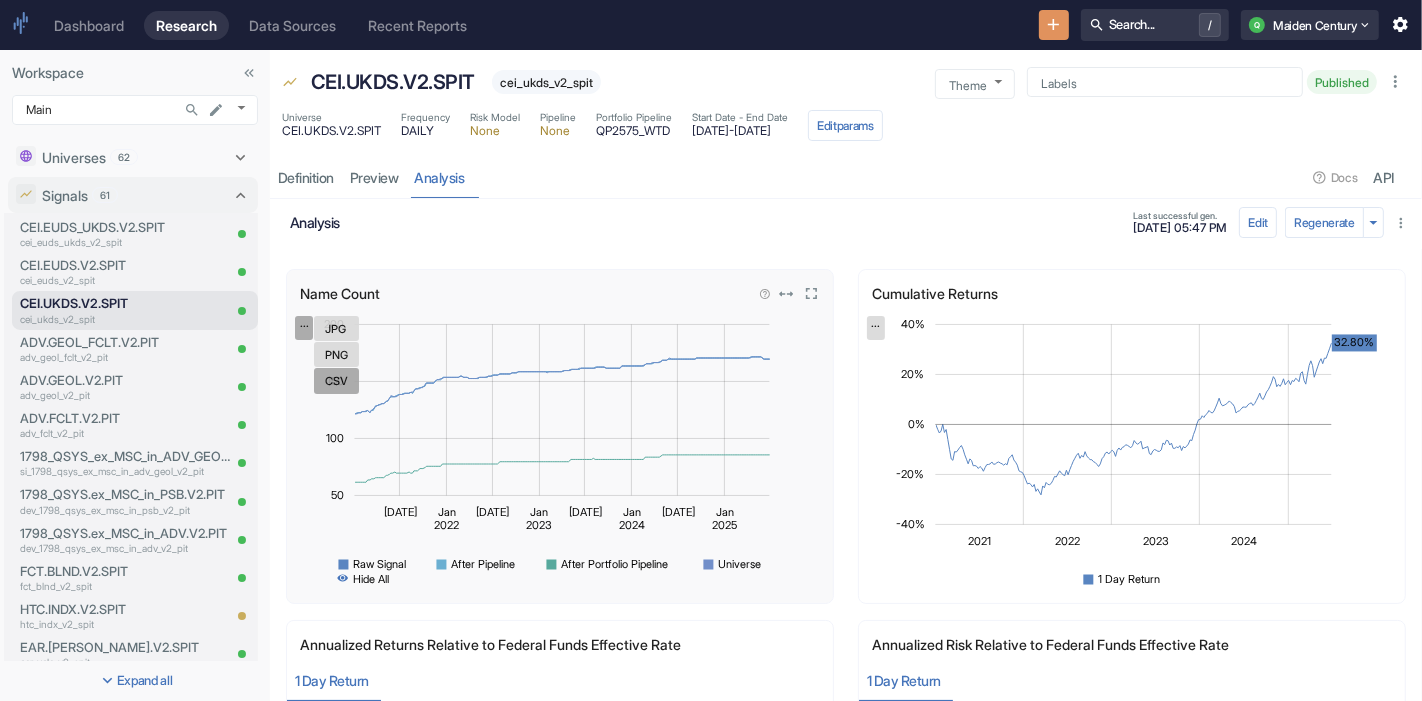 click on "CSV" at bounding box center (336, 380) 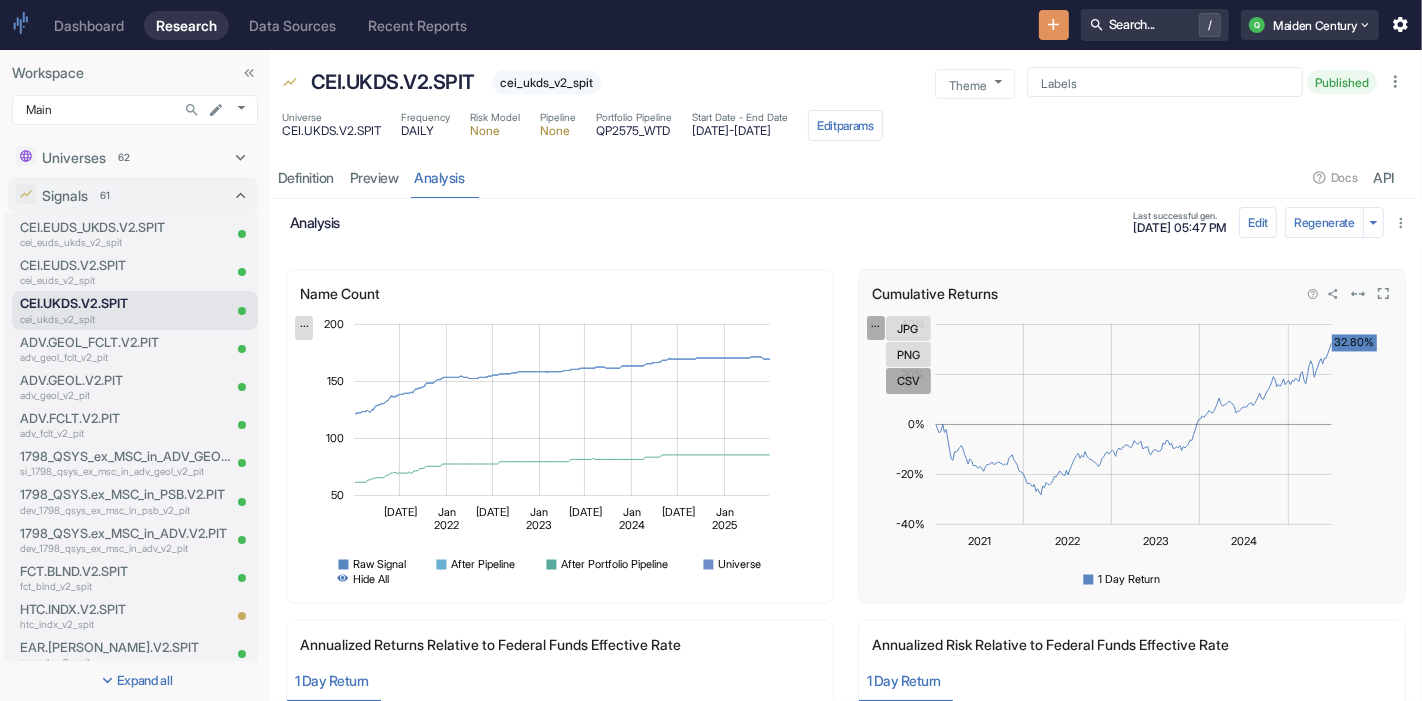 click on "Cumulative Returns Zoom Out -40% 60% 40% 20% 0% -20% -40% -60% 60% L 32.80% L Jan 2021 Jul Jan 2022 Jul 2026 2025 2024 2023 2022 2025 2021 100% Chart created using amCharts library Feb 15 2021 20% ... JPG PNG CSV" at bounding box center [1138, 441] 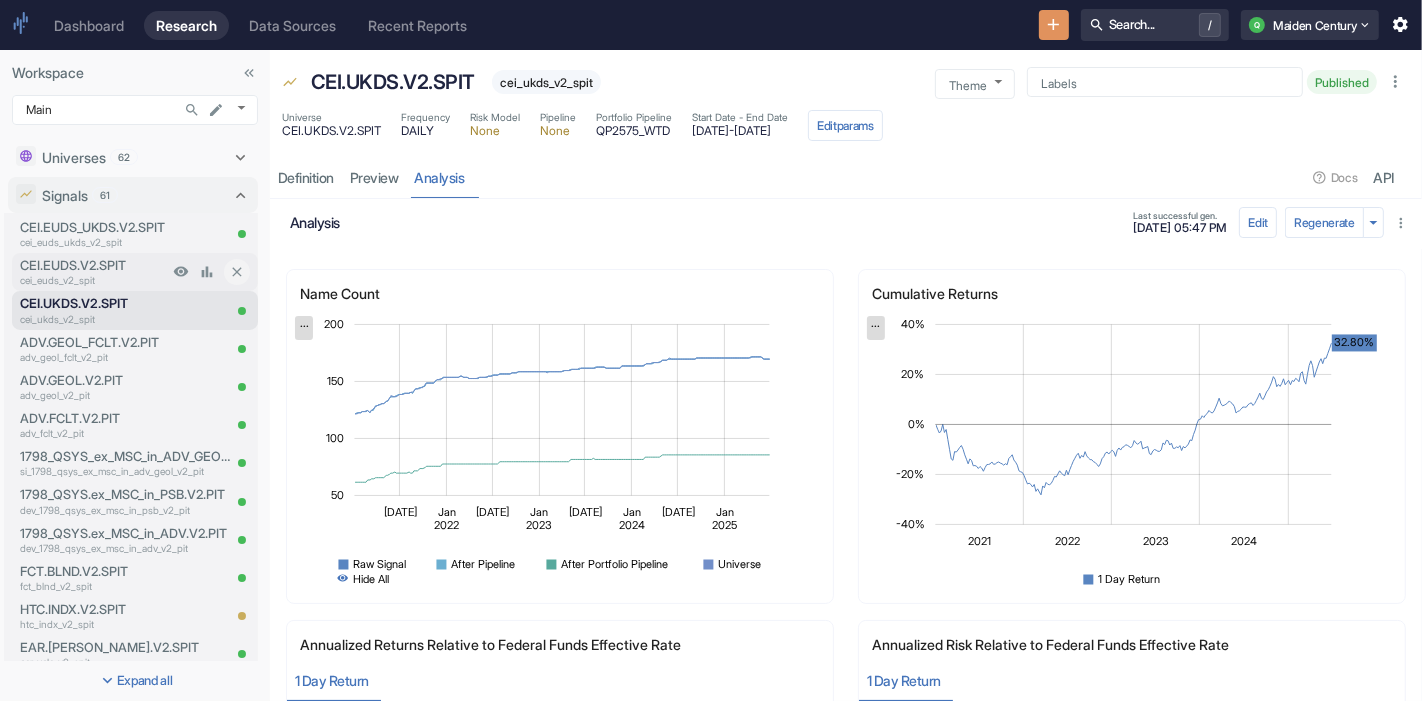 click on "CEI.EUDS.V2.SPIT" at bounding box center (94, 265) 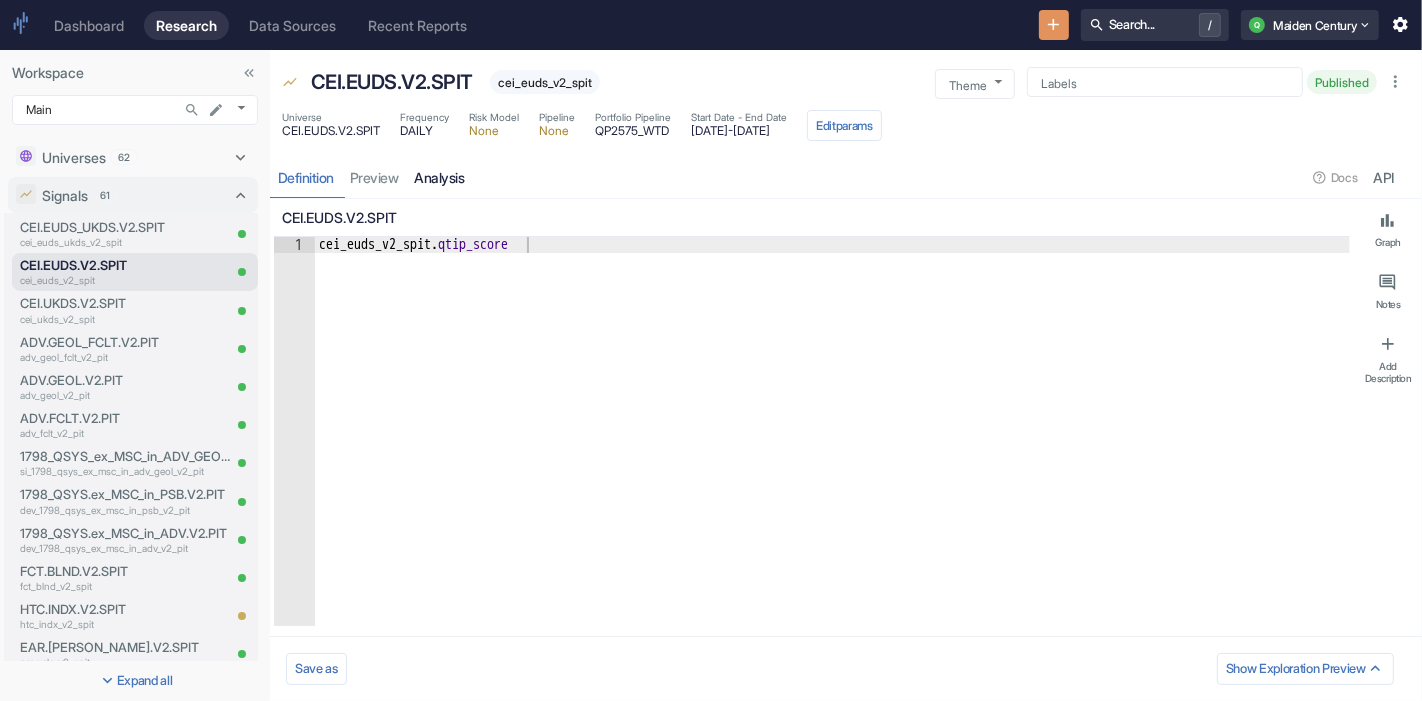 type on "x" 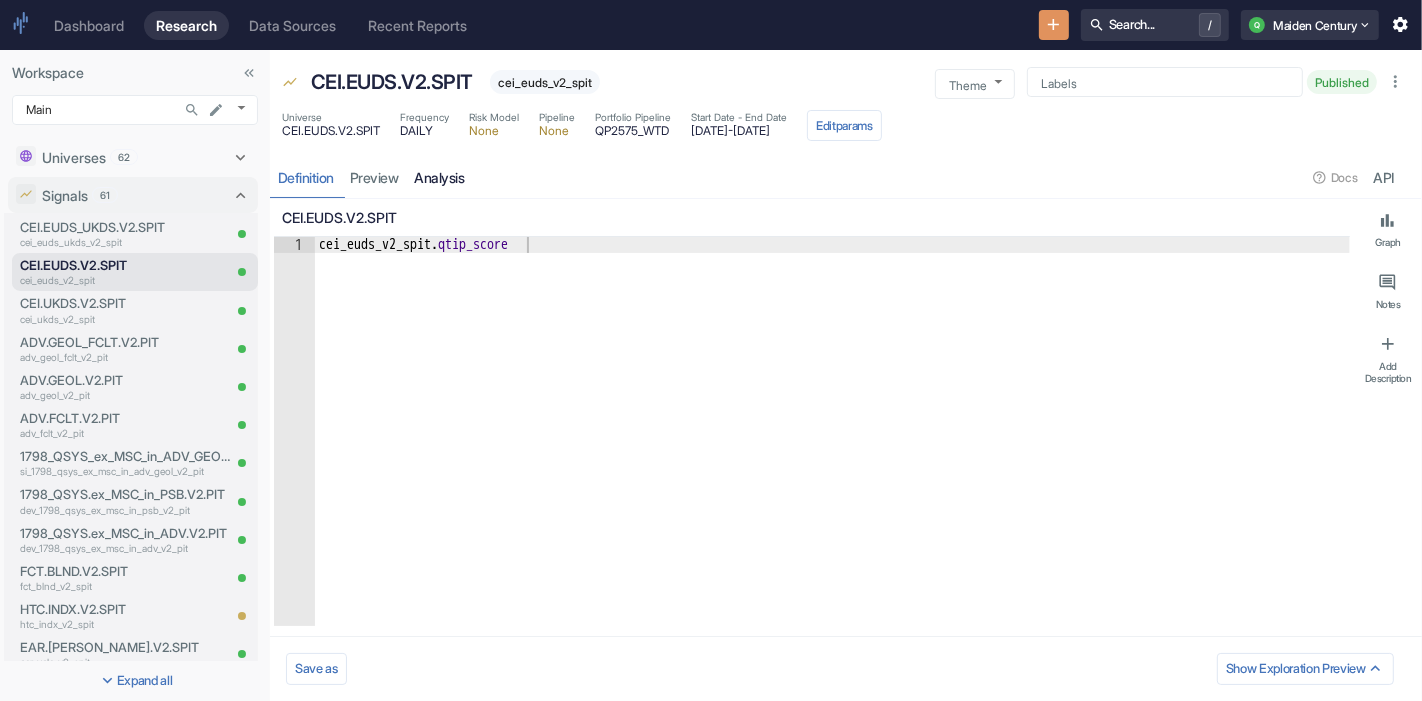 click on "analysis" at bounding box center [440, 177] 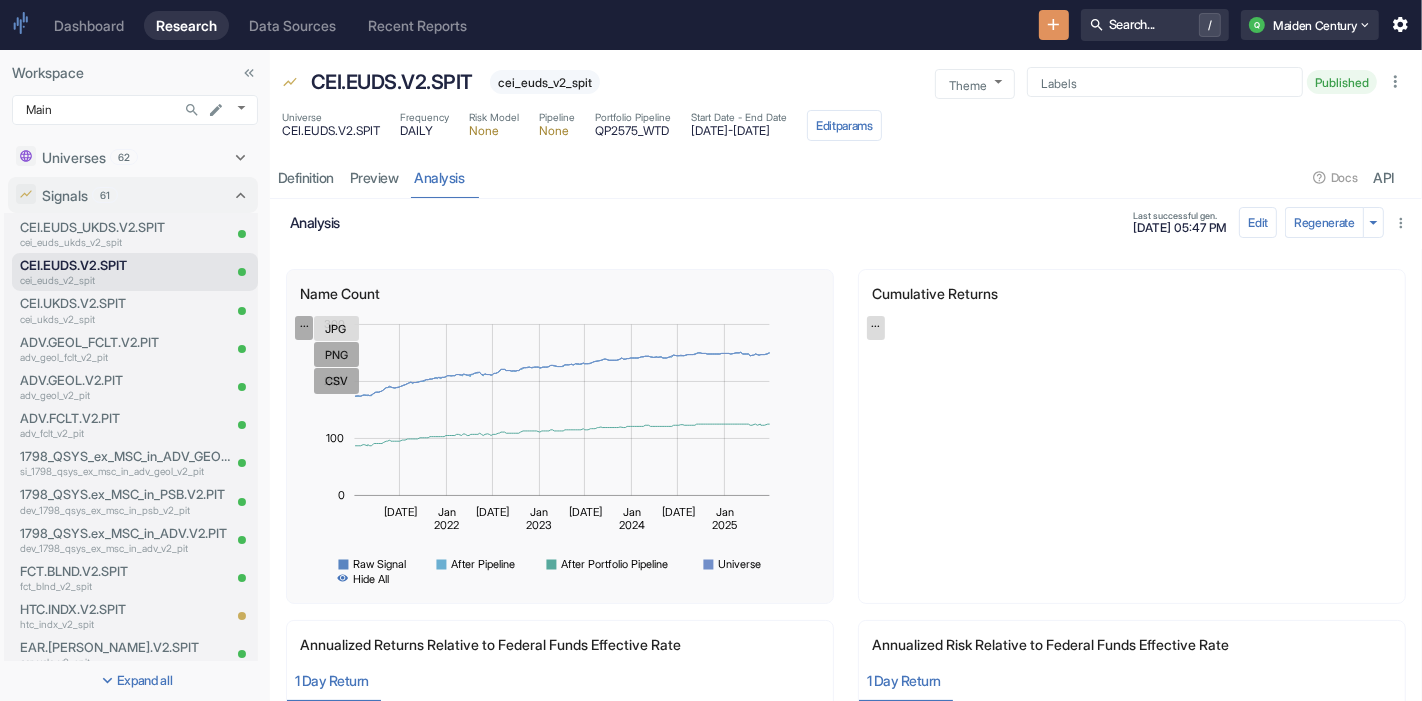 click on "Name Count Zoom Out 200 -50 0 50 100 600 200 300 -200 -400 L L Jan 2021 Jul Jan 2022 Jul Jan 2023 Jul Jan 2024 Jul Jan 2025 Jul 100% Chart created using amCharts library Jan 11 2022 199 ... JPG PNG CSV" at bounding box center [566, 433] 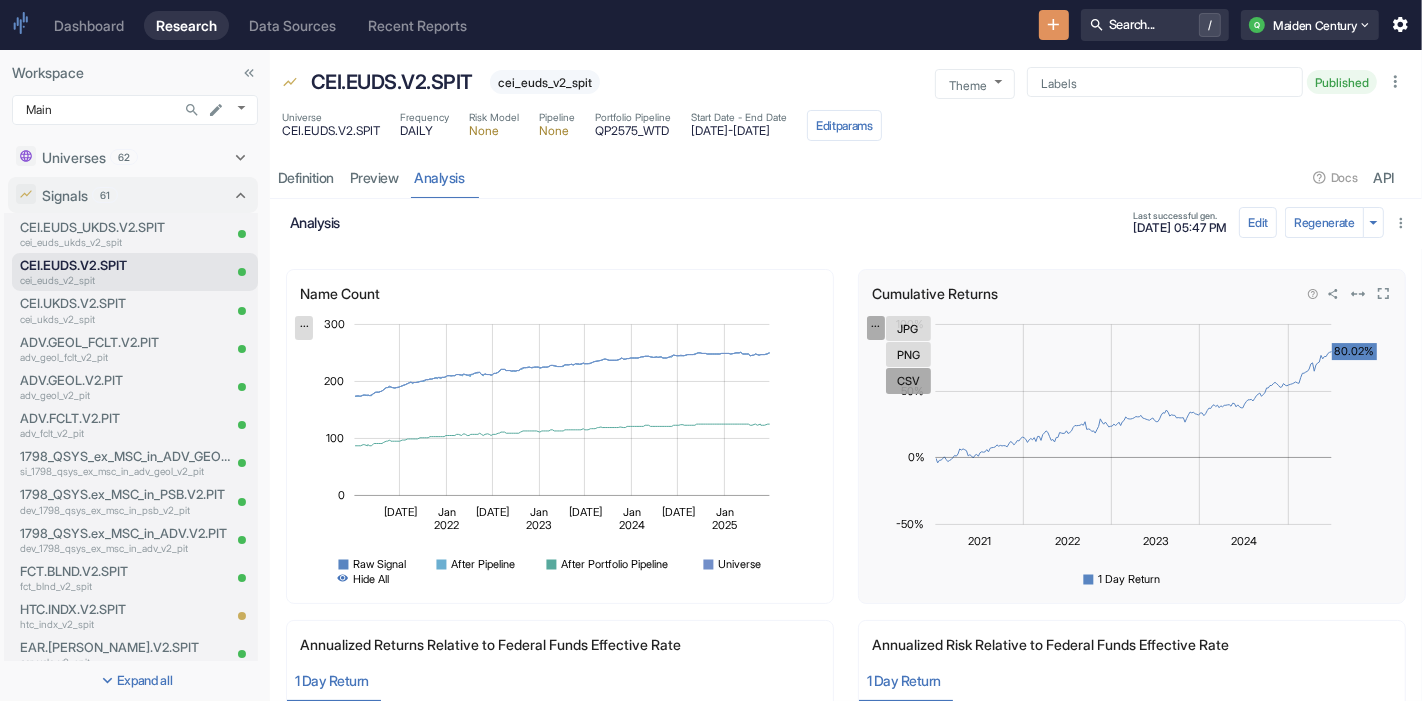 drag, startPoint x: 894, startPoint y: 380, endPoint x: 867, endPoint y: 381, distance: 27.018513 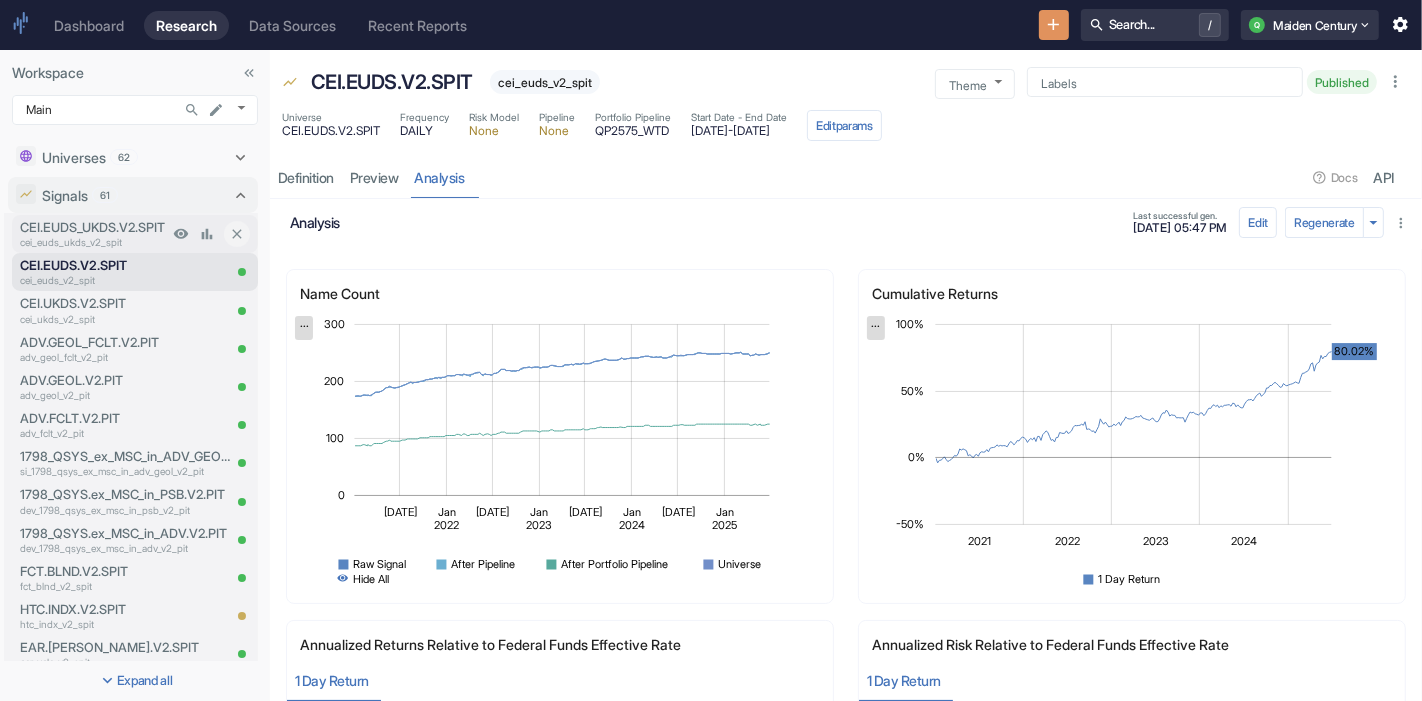 click on "cei_euds_ukds_v2_spit" at bounding box center [94, 242] 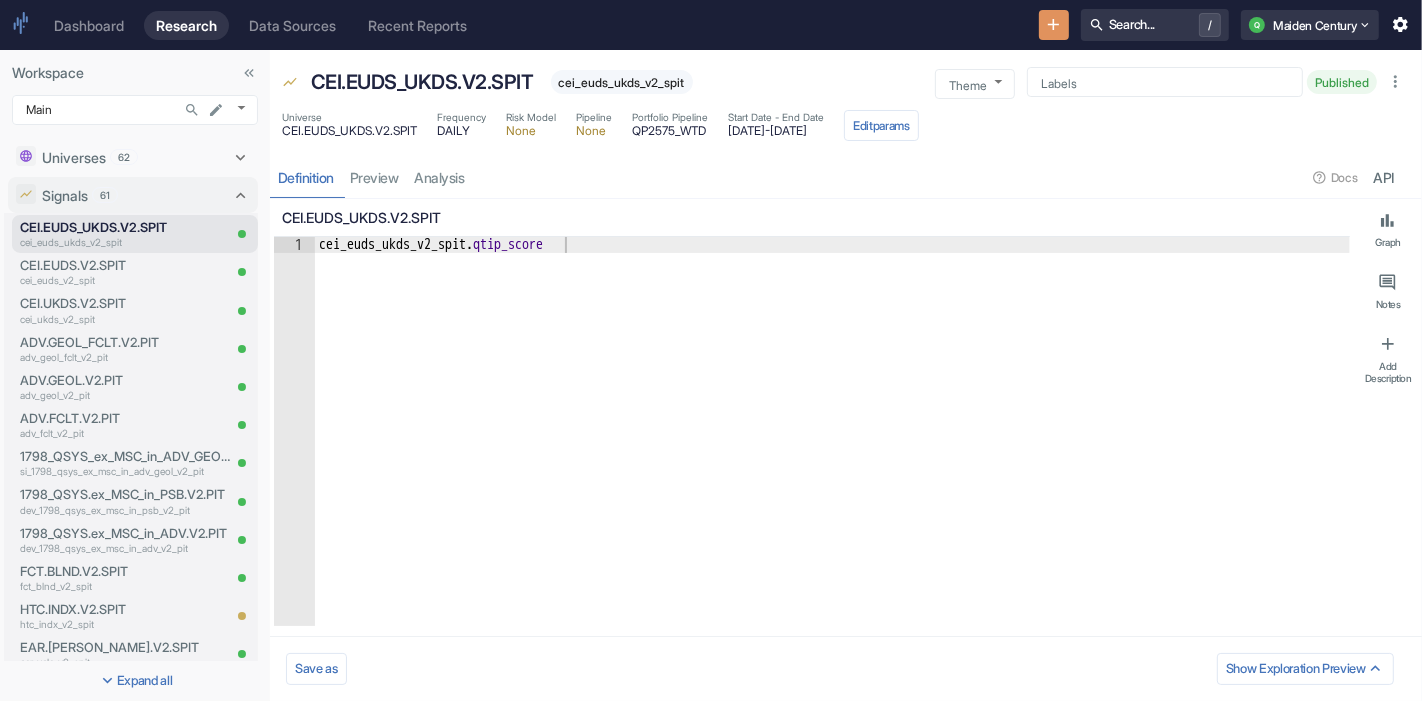 type on "x" 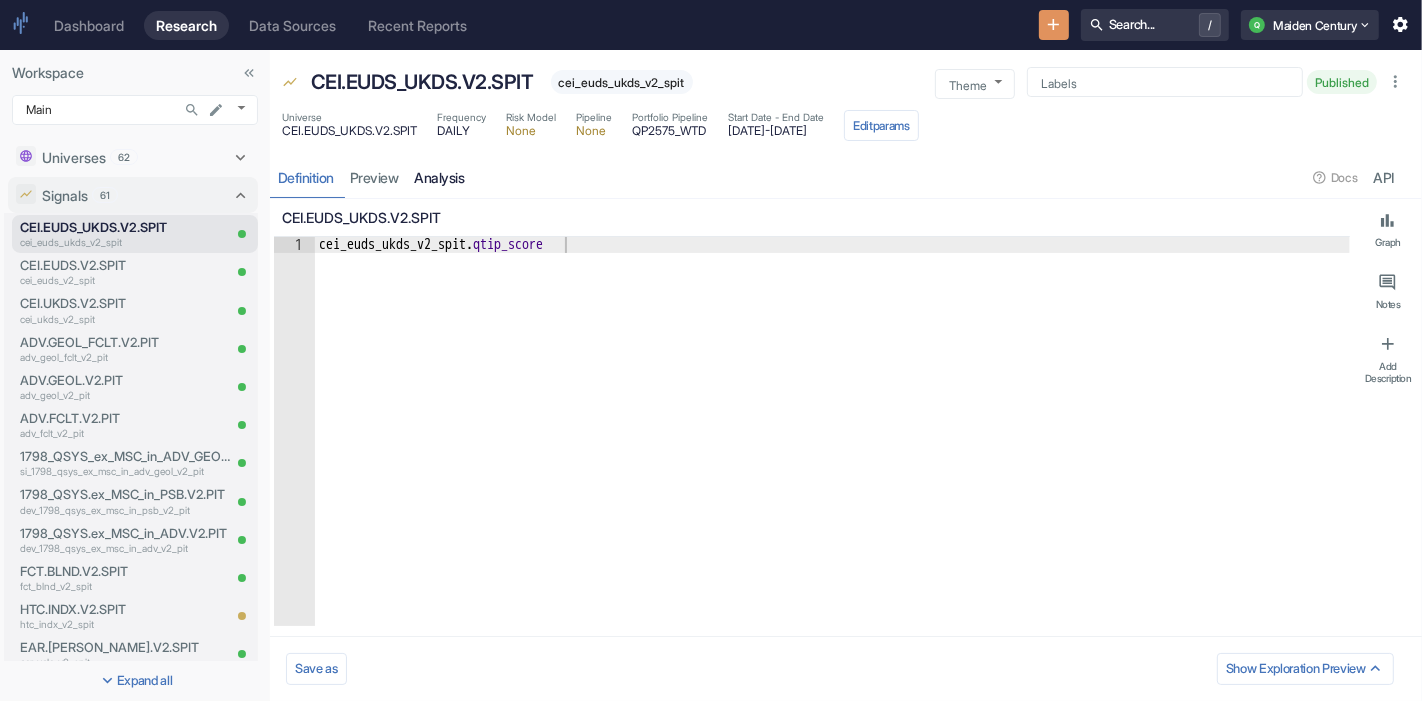 click on "analysis" at bounding box center [440, 177] 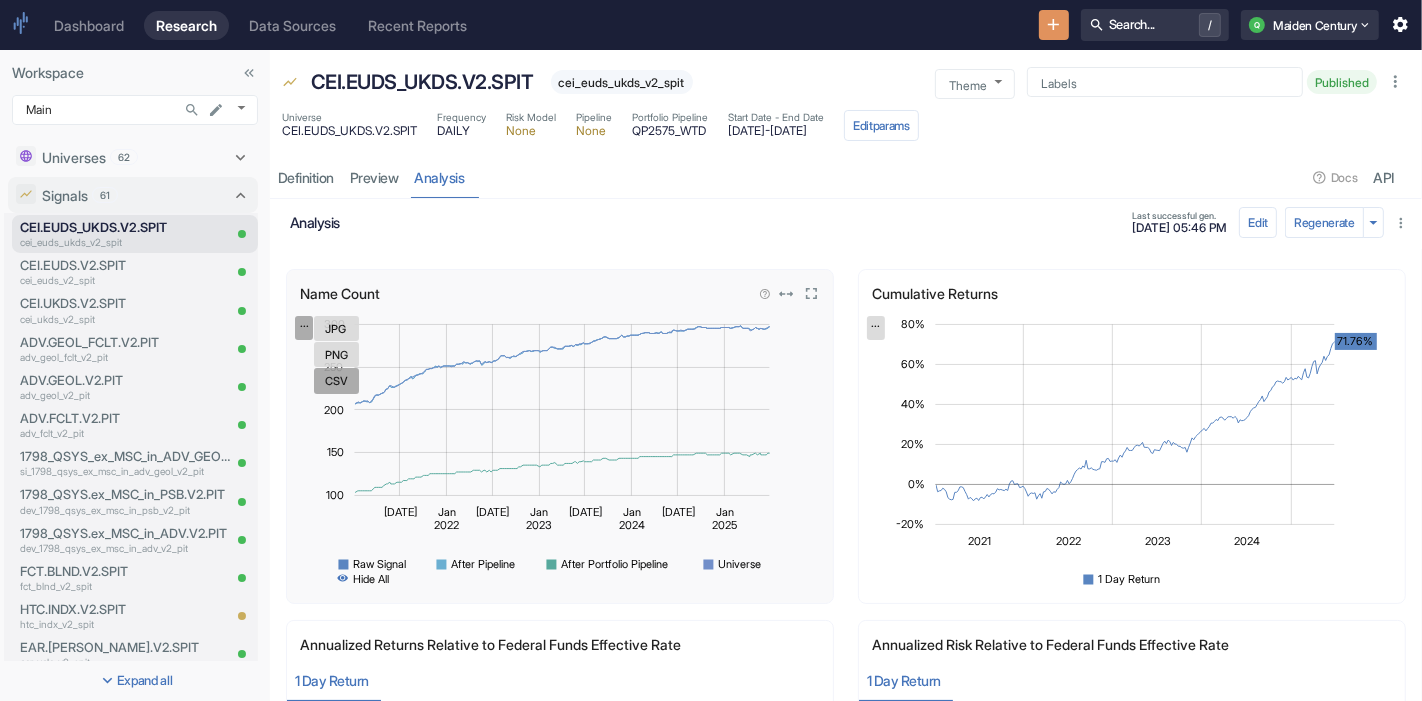 click on "CSV" at bounding box center (336, 380) 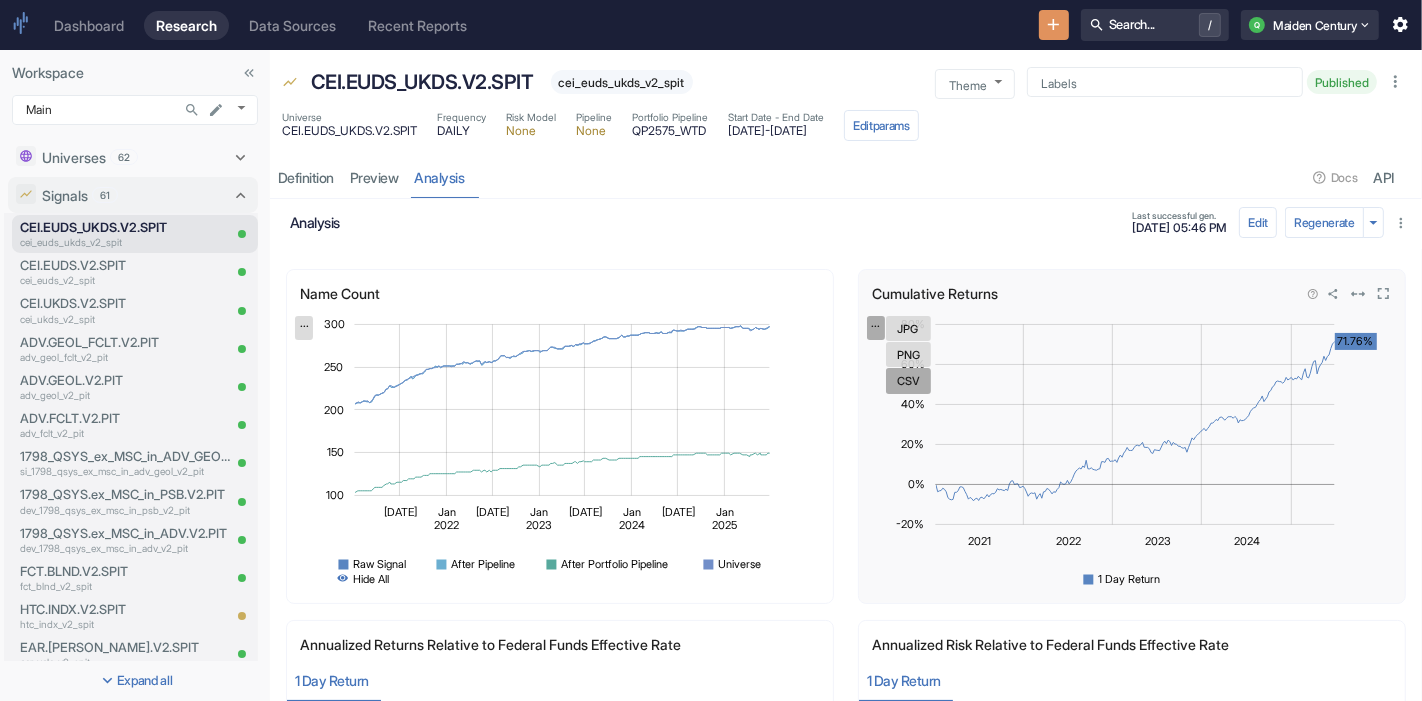 click on "Cumulative Returns Zoom Out -20% 100% 80% 60% 40% 20% 0% -20% -40% -60% 100% L 71.76% L Jan 2021 Jul Jan 2022 Jul 2026 2025 2024 2023 2022 2025 2021 100% Chart created using amCharts library Jan 18 2021 60% 1 Day Return: -2.96% ... JPG PNG CSV" at bounding box center (1138, 441) 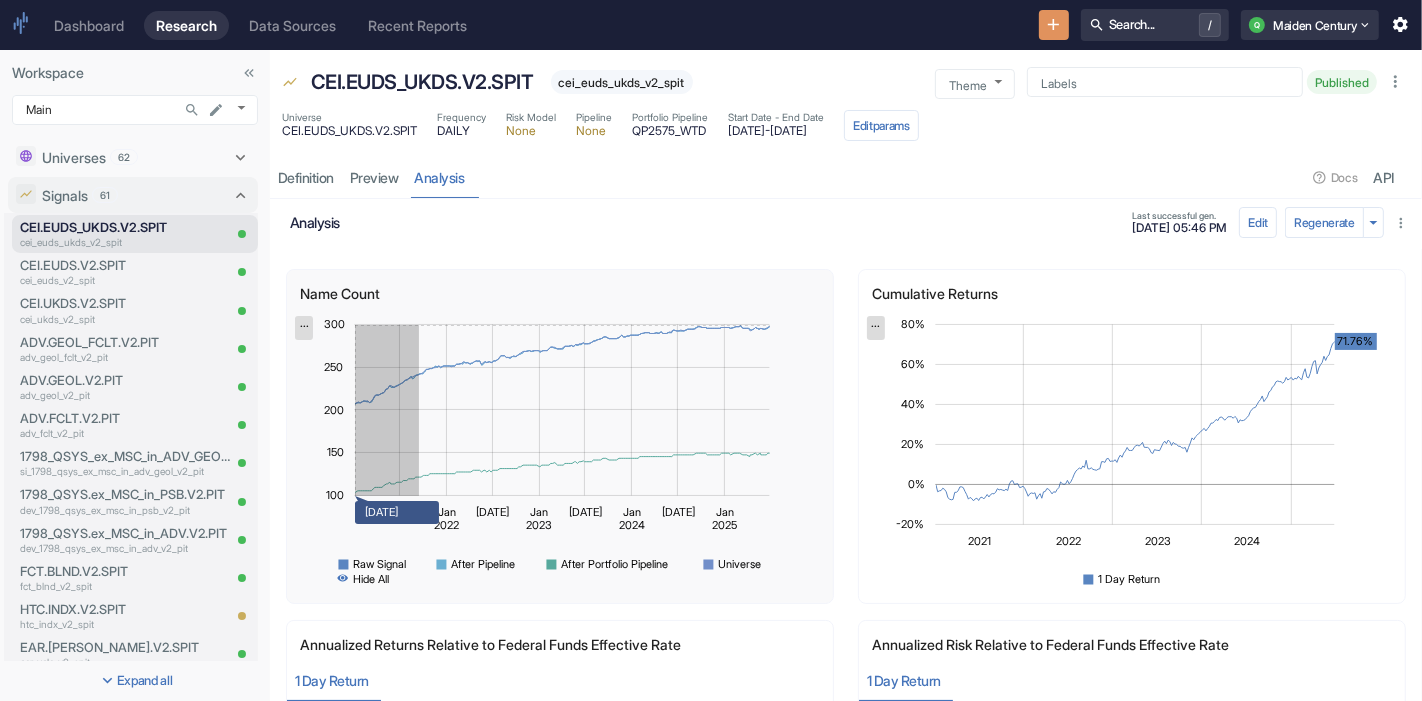 click on "Workspace Main 1008 ​ Universes 62 CEI.EUDS_UKDS.V2.SPIT cei_euds_ukds_v2_spit CEI.UKDS.V2.SPIT cei_ukds_v2_spit CEI.EUDS.V2.SPIT cei_euds_v2_spit ADV.GEOL_FCLT.V2.PIT u_adv_geol_fclt_v2_pit ADV.GEOL.V2.PIT u_adv_geol_v2_pit ADV.FCLT.V2.PIT u_adv_fclt_v2_pit 1798_QSYS_ex_MSC_in_ADV_GEOL.V2.PIT v_1798_qsys_ex_msc_in_adv_geol_v2_pit 1798_QSYS.ex_MSC_in_ADV.V2.PIT dev_1798_qsys_ex_msc_in_adv_v2_pit 1798_QSYS.ex_MSC_in_PSB.V2.PIT dev_1798_qsys_ex_msc_in_psb_v2_pit HTC.INDX.V2.SPIT htc_indx_v2_spit FCT.BLND.V2.SPIT fct_blnd_v2_spit EAR.[PERSON_NAME].V2.SPIT ear_vela_v2_spit CEI.USDQ.V2.SPIT cei_usdq_v2_spit_ EAR.VKPI.V2.SPIT ear_vkpi_v2_spit_ HTC.V2.SPIT htc_v2_spit_ DROP Example drop_example QTIPV2 1798 QSYS ex MSC WEB in HTC (2) qtipv2_1798_qsys_ex_msc_web_in_htc_2_ QTIPV2-DROP-FULL qtipv2_drop_full QTIPV2-DROP-CORE qtipv2_drop_core QTIPV2 1798 QSYS ex MSC WEB in HTC qtipv2_1798_qsys_ex_msc_web_in_htc MC QTIP 1798 QSYS ex MSC WEB in YDL mc_qtip_1798_qsys_ex_msc_web_in_ydl MC QTIP 1798 QSYS ex MSC WEB AKA aka QTIPV2 YDL" at bounding box center (711, 375) 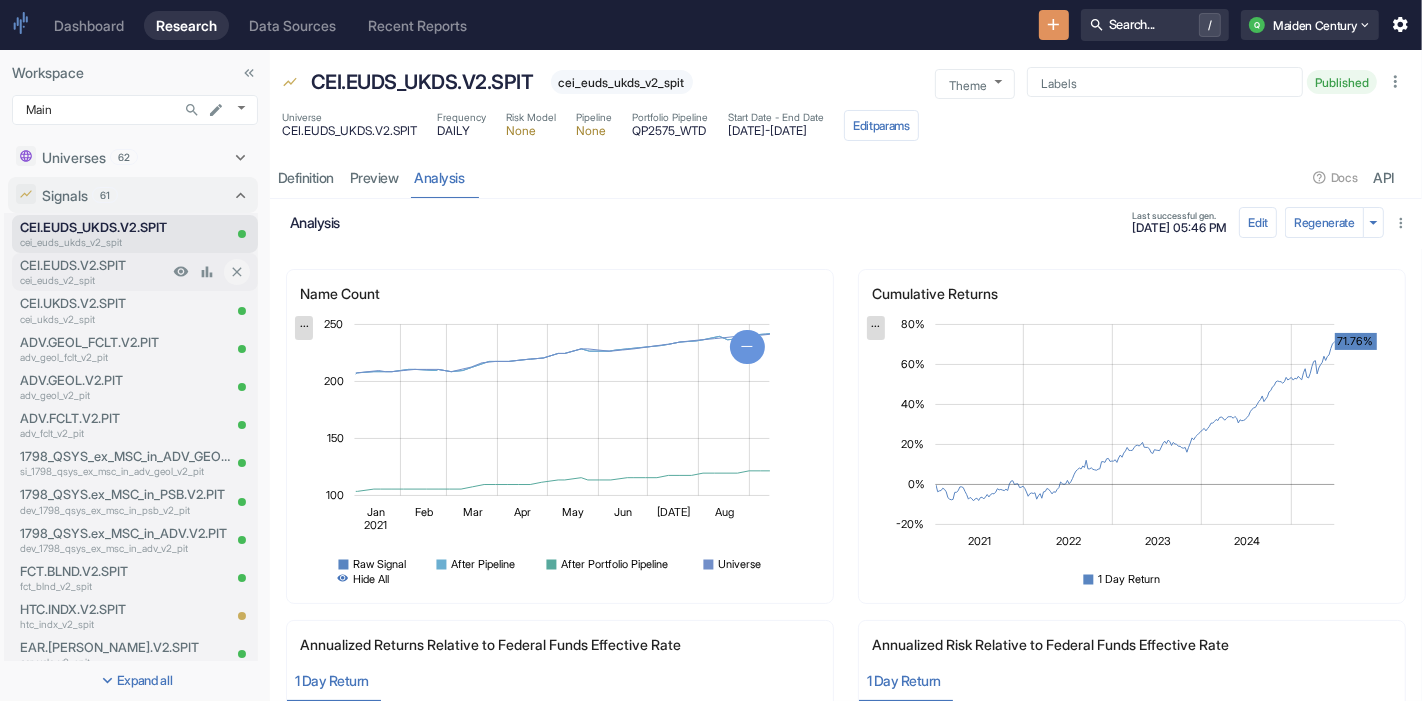click on "CEI.EUDS.V2.SPIT" at bounding box center (94, 265) 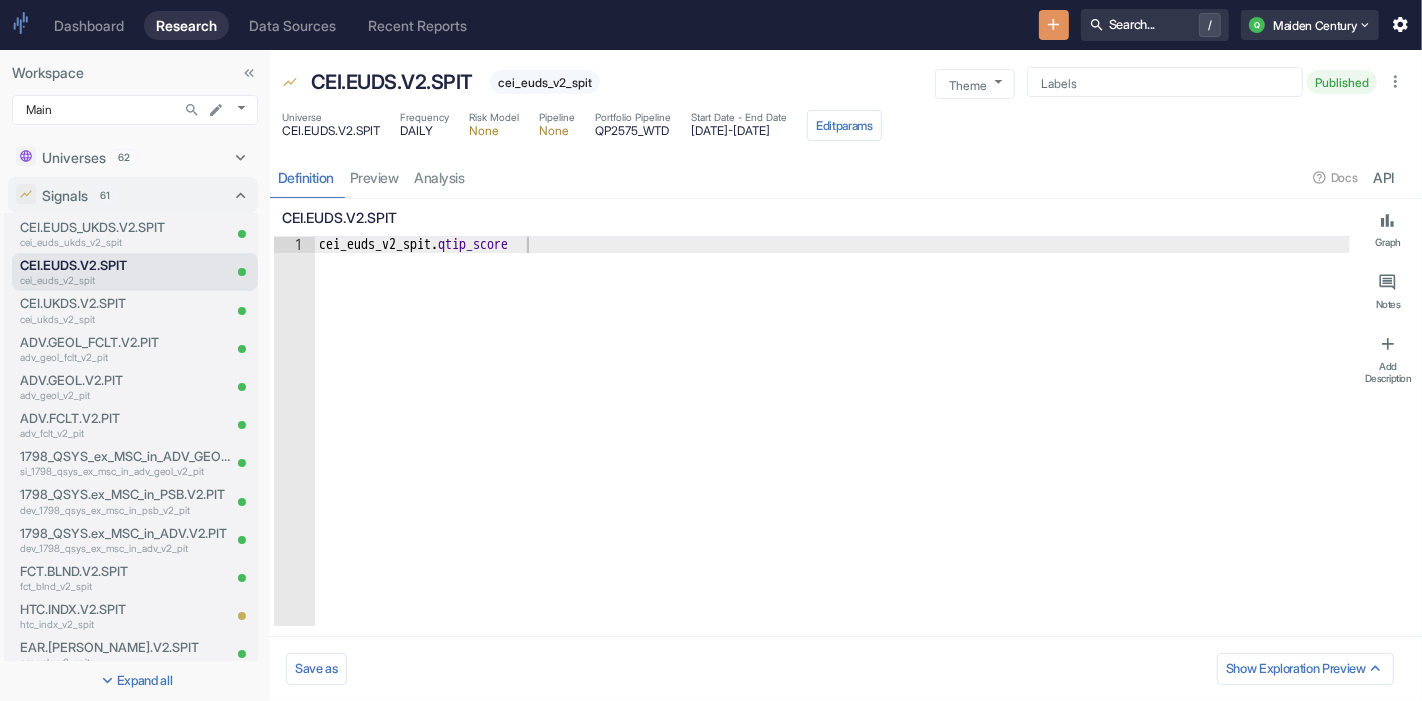 type on "x" 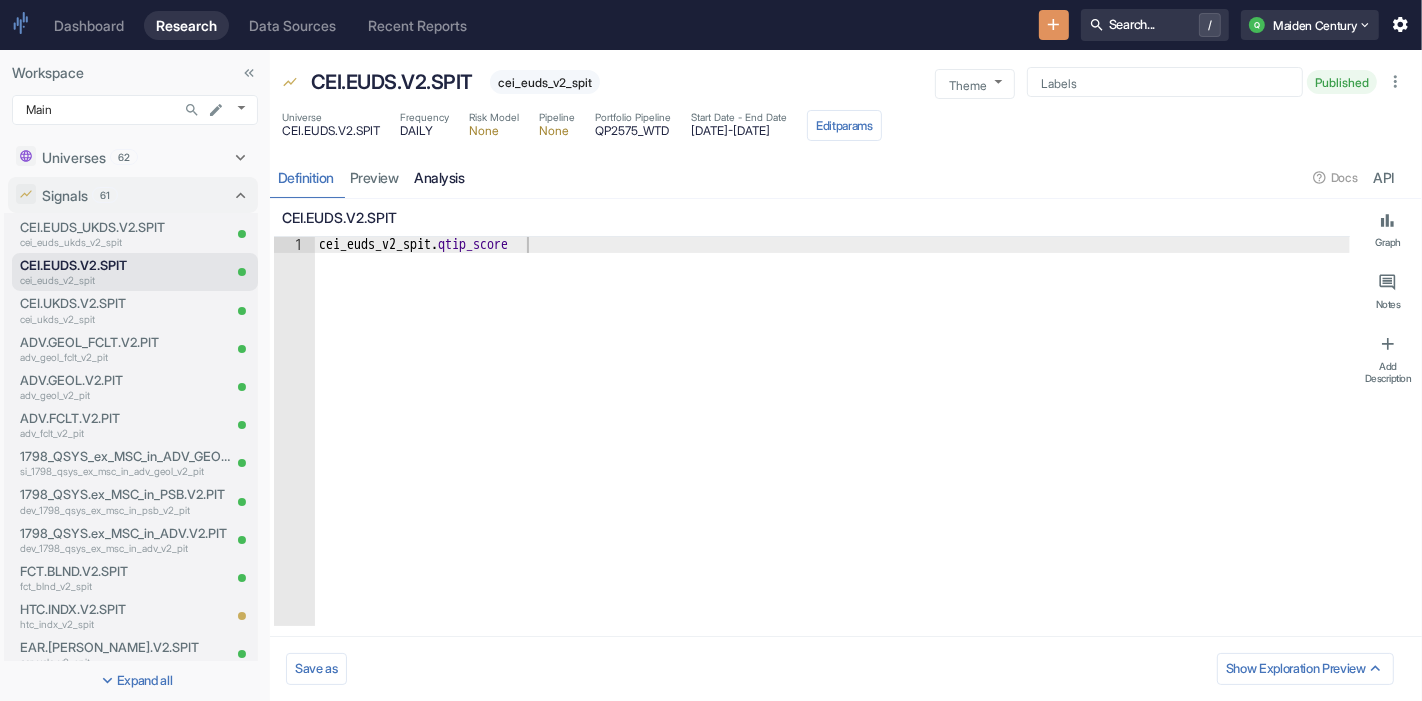 click on "analysis" at bounding box center (440, 177) 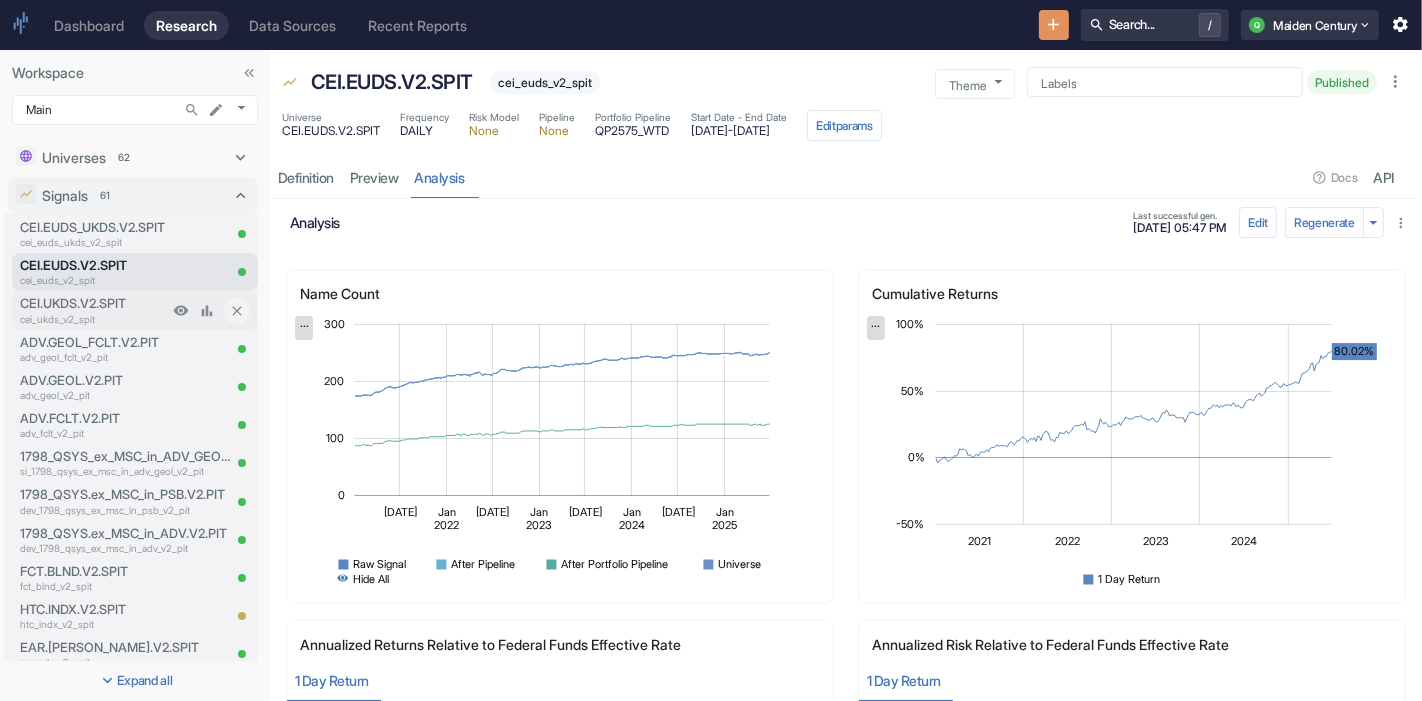 click on "cei_ukds_v2_spit" at bounding box center (94, 319) 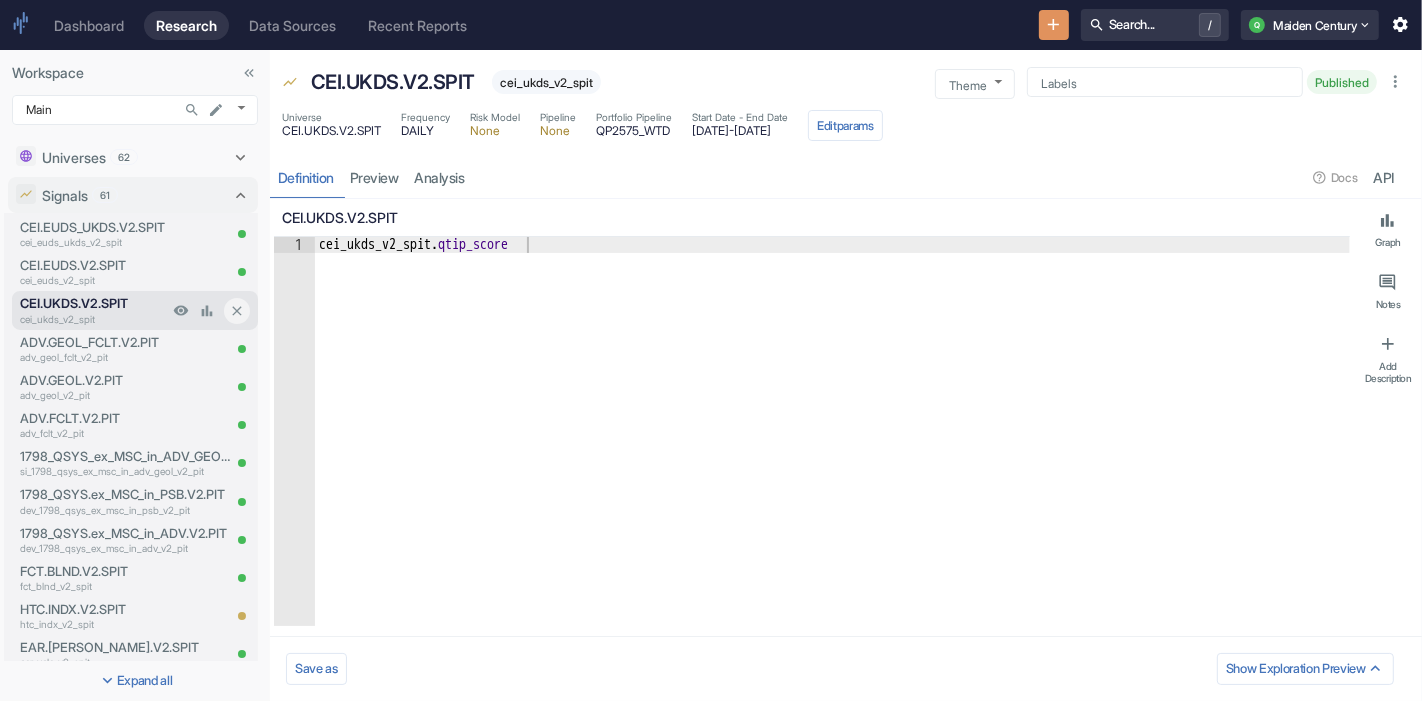 type on "x" 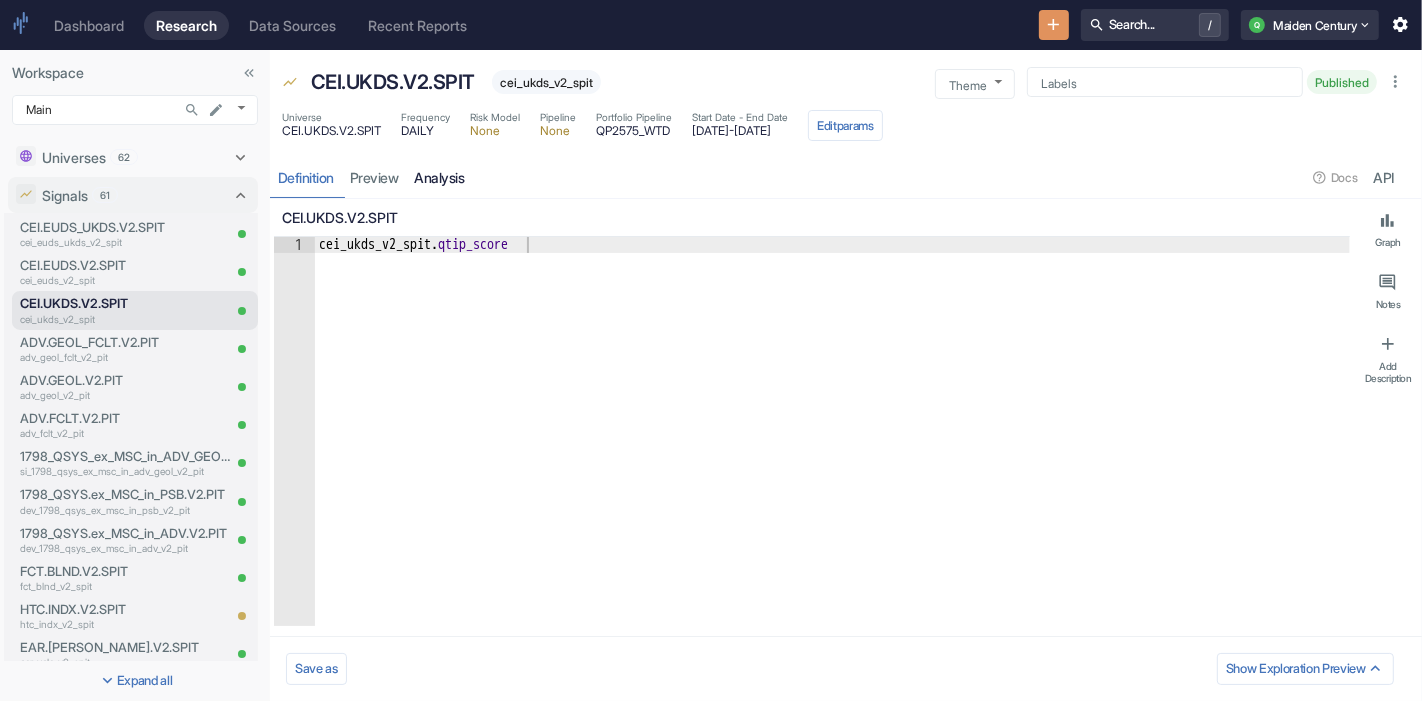 click on "analysis" at bounding box center [440, 177] 